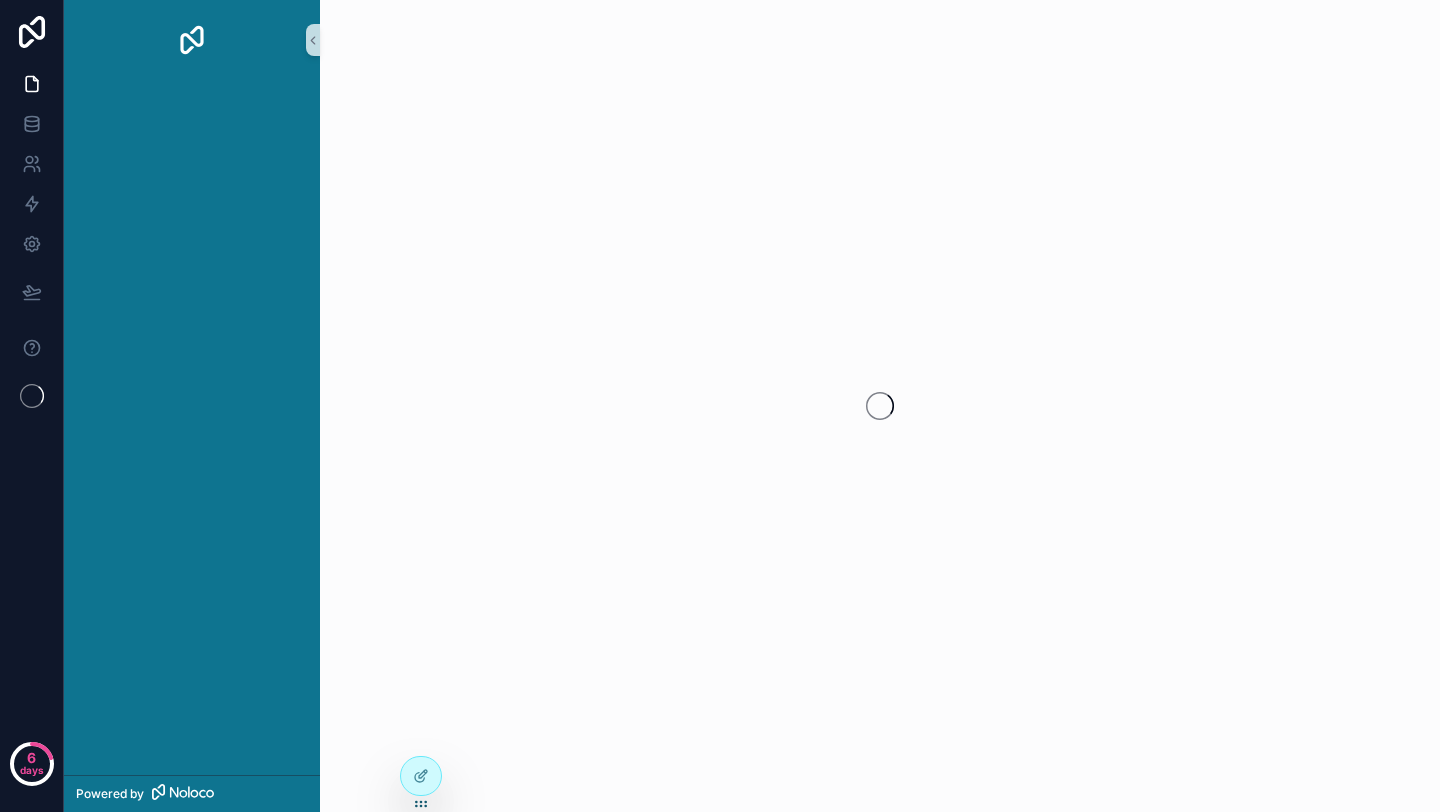 scroll, scrollTop: 0, scrollLeft: 0, axis: both 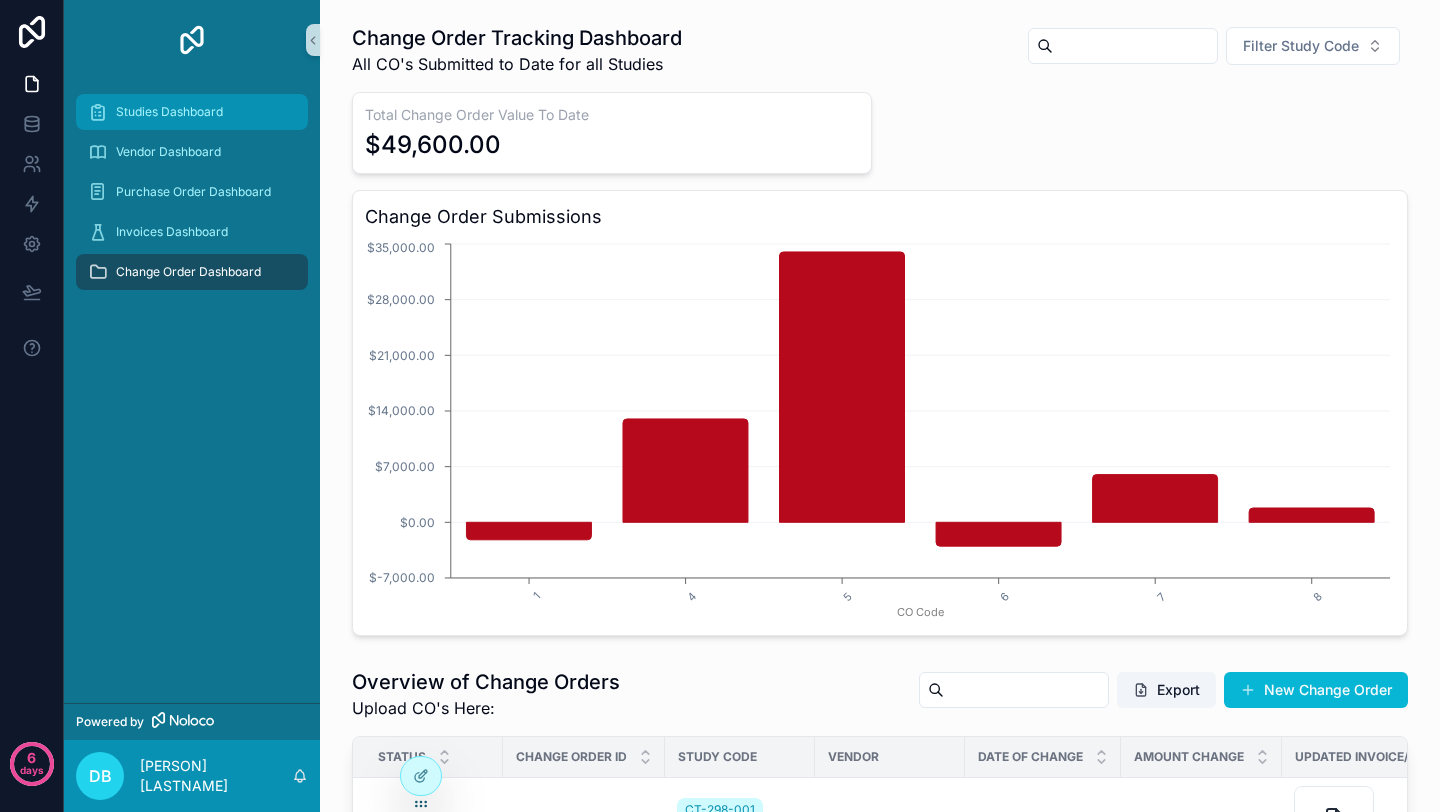click on "Studies Dashboard" at bounding box center [169, 112] 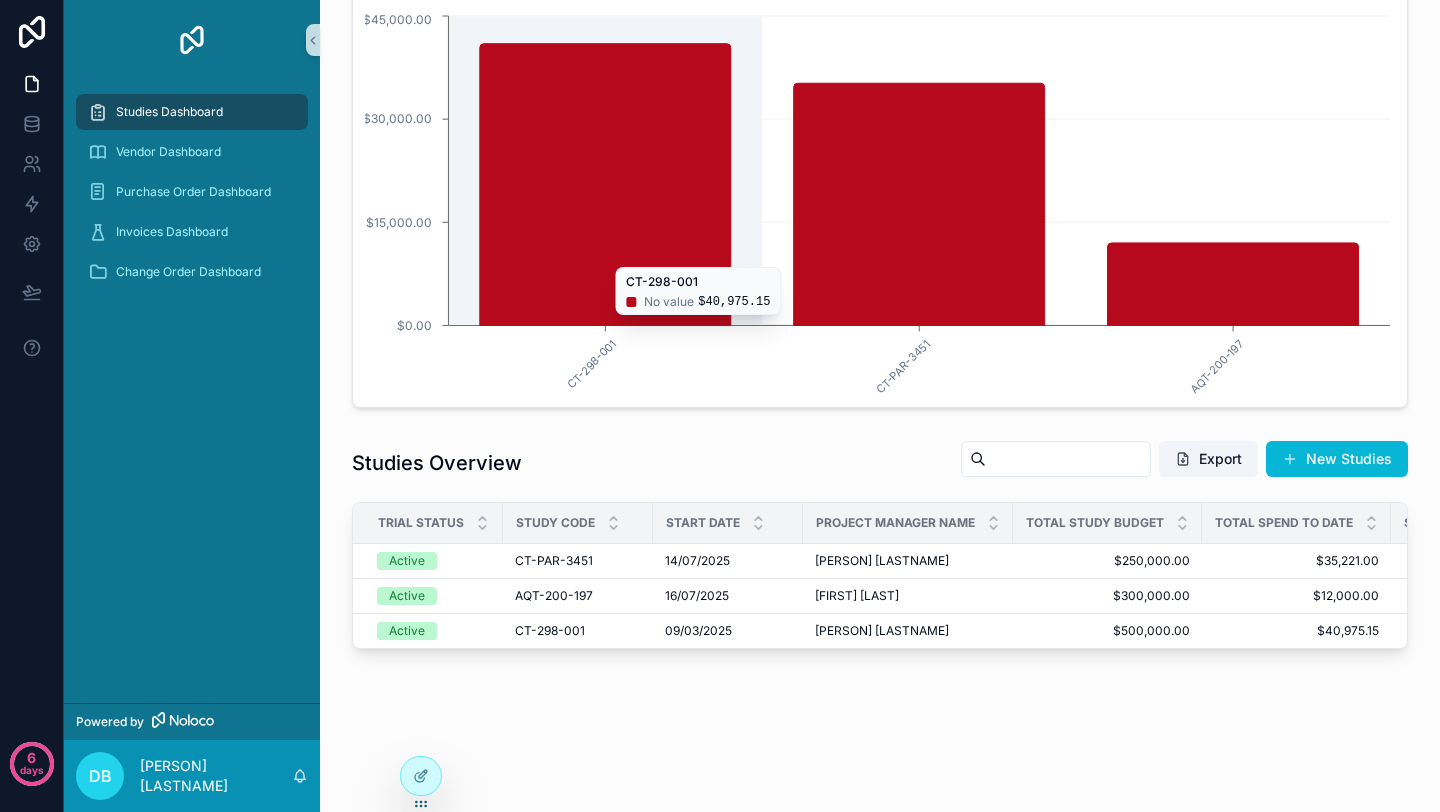 scroll, scrollTop: 235, scrollLeft: 0, axis: vertical 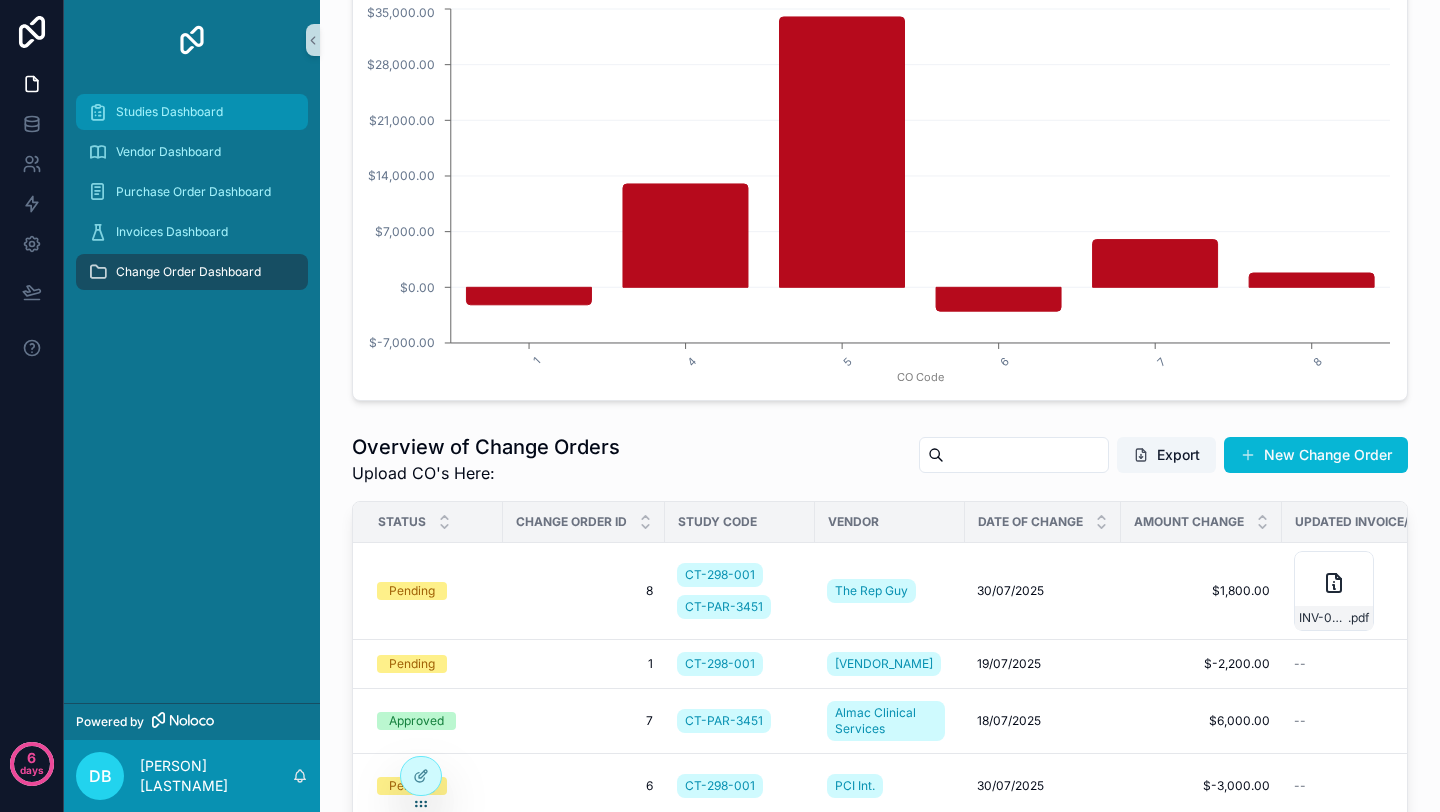 click on "Studies Dashboard" at bounding box center (169, 112) 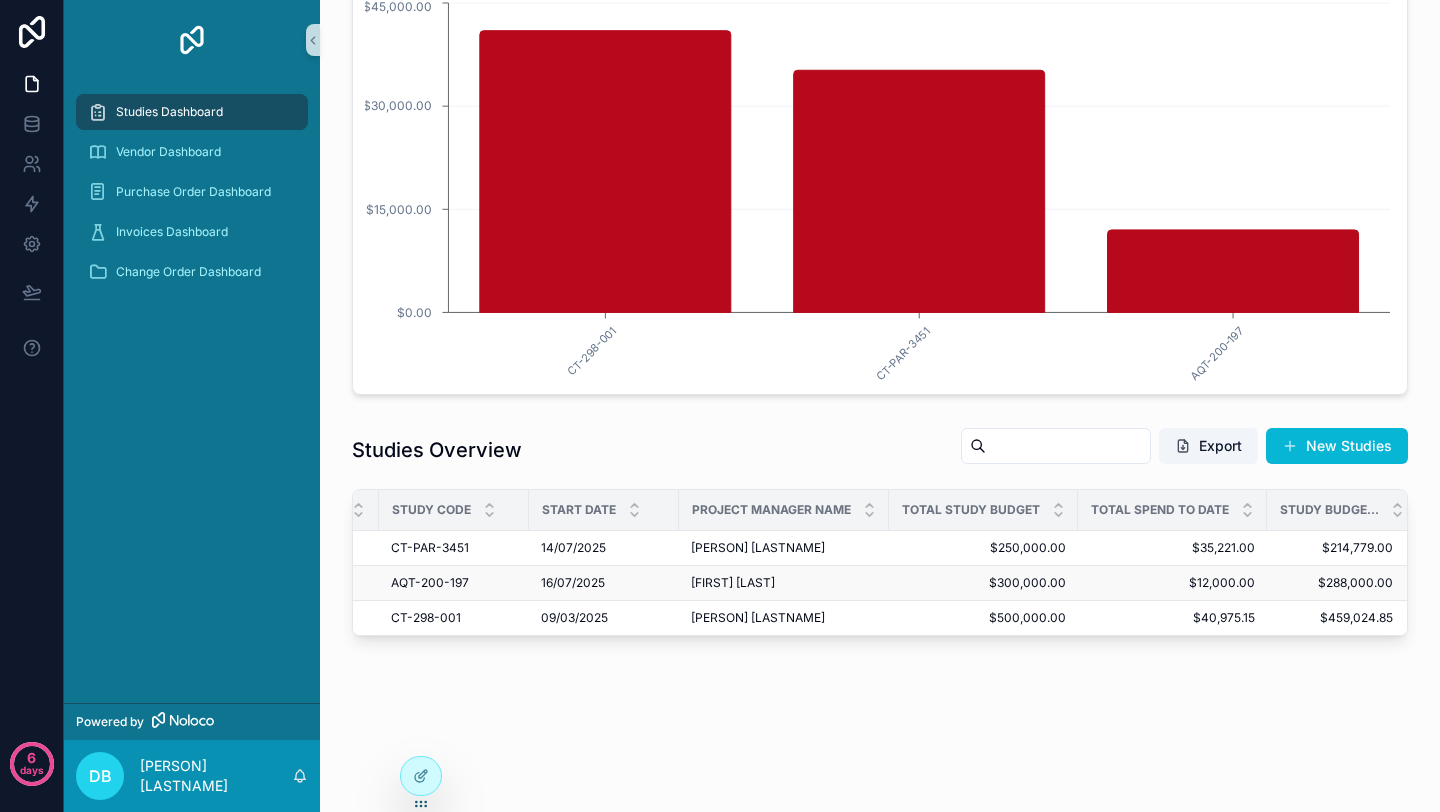 scroll, scrollTop: 0, scrollLeft: 134, axis: horizontal 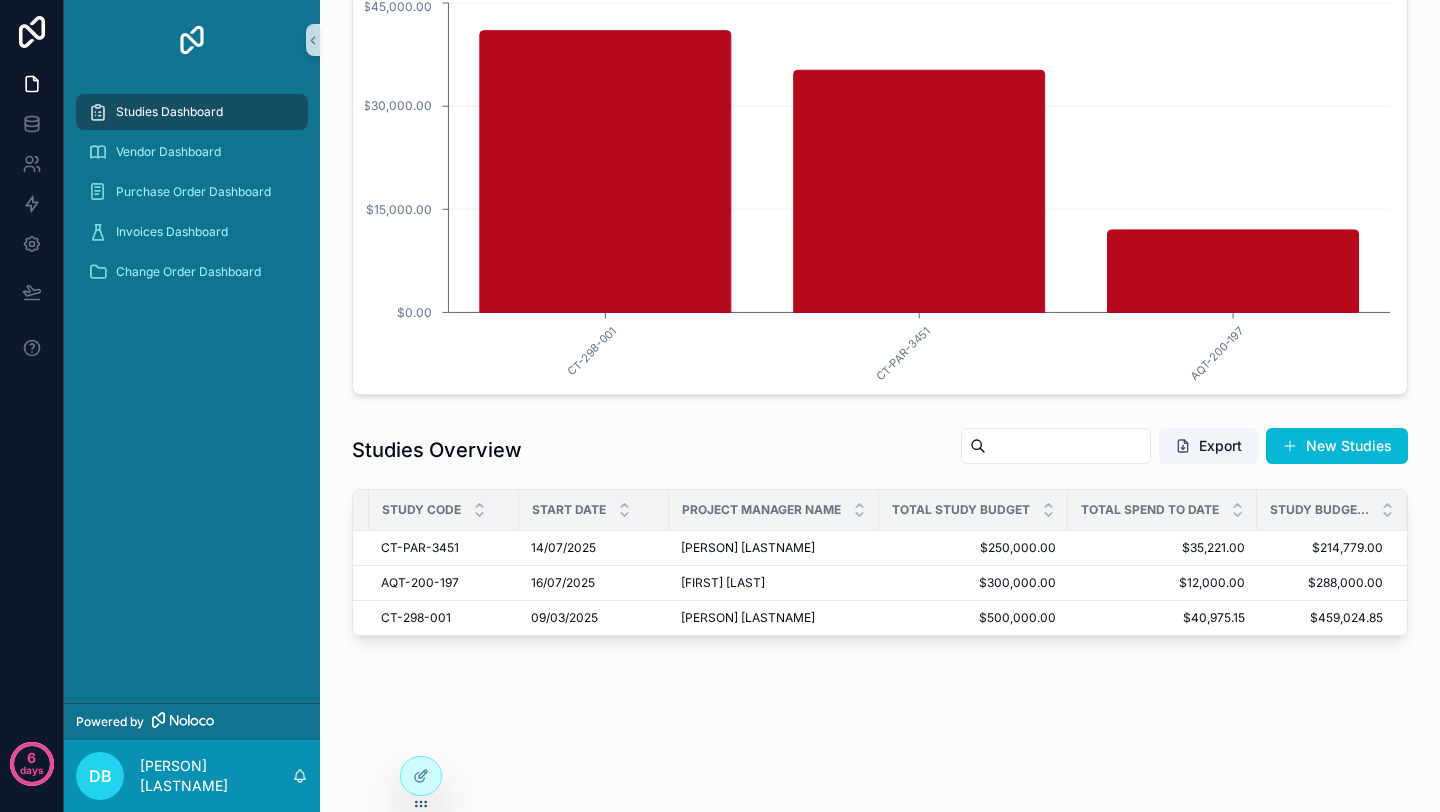 click on "Study Budget Tracker" at bounding box center (1319, 510) 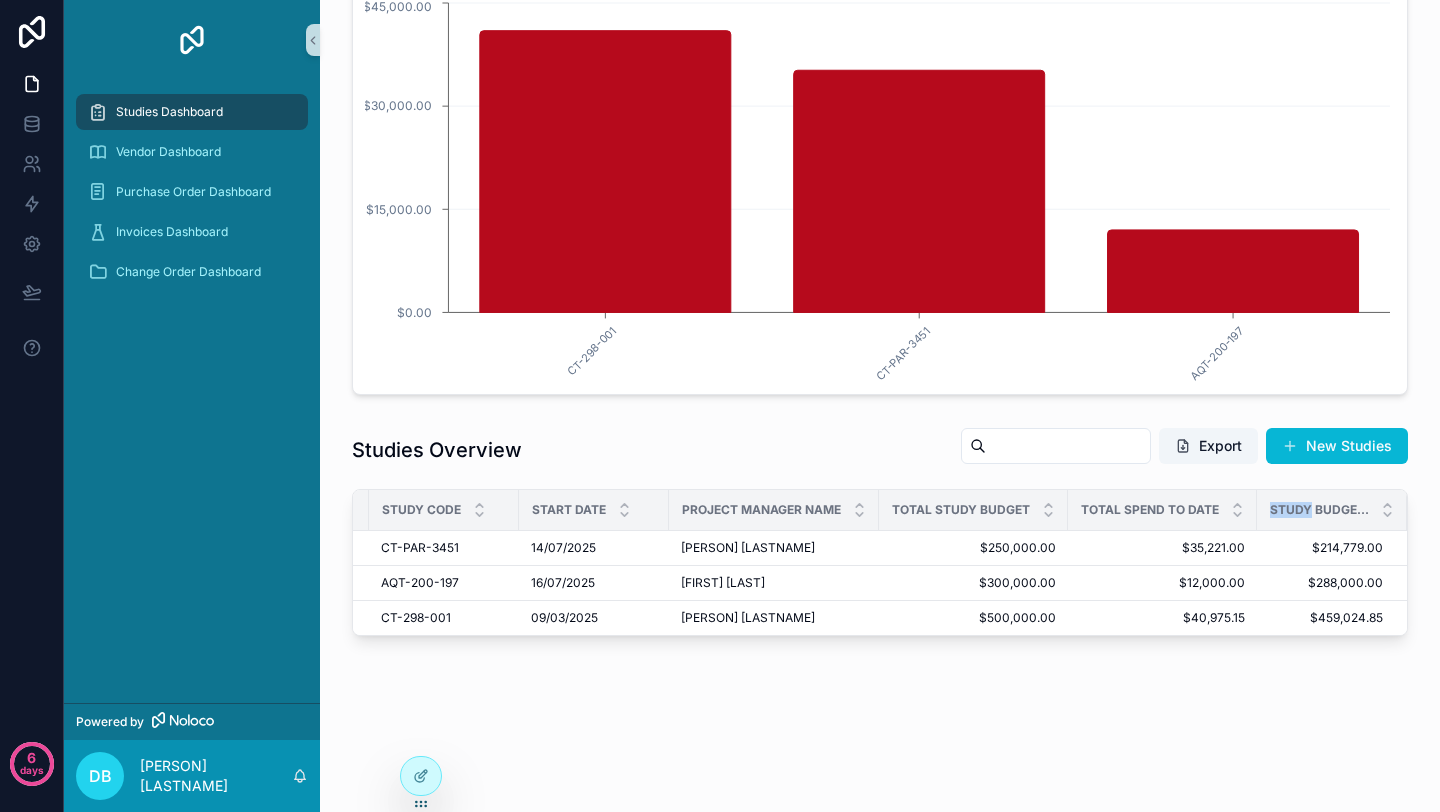click on "Study Budget Tracker" at bounding box center (1319, 510) 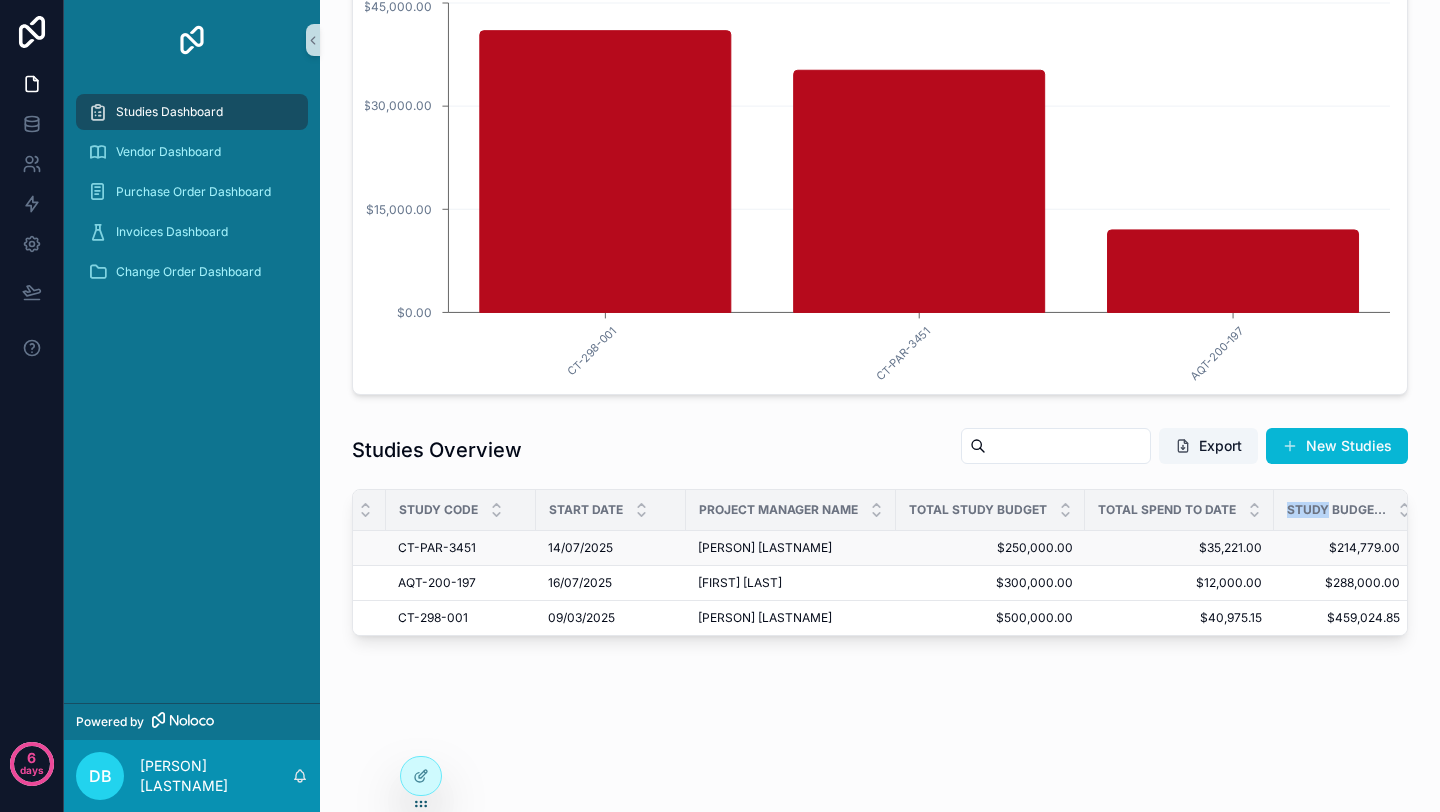 scroll, scrollTop: 0, scrollLeft: 111, axis: horizontal 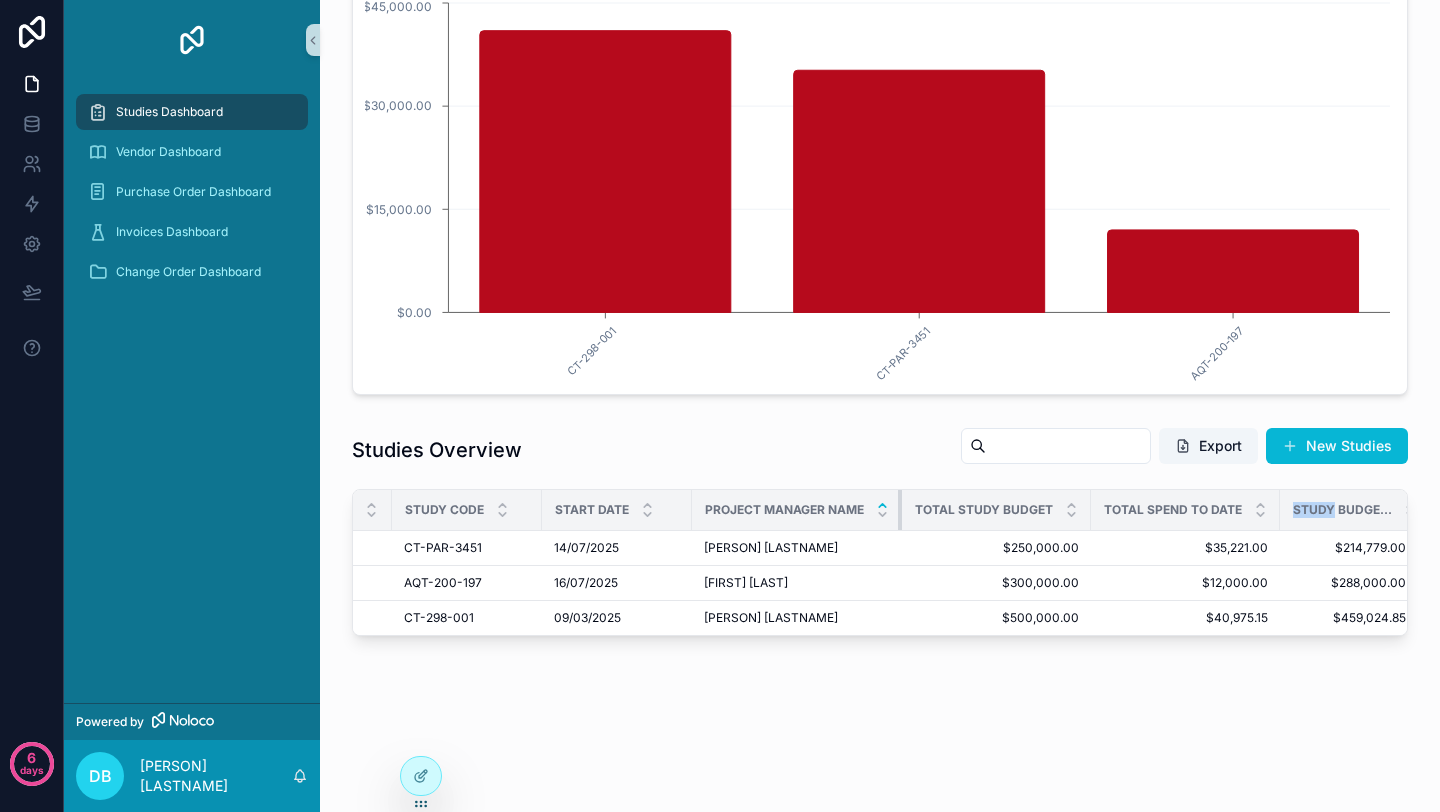drag, startPoint x: 901, startPoint y: 508, endPoint x: 879, endPoint y: 508, distance: 22 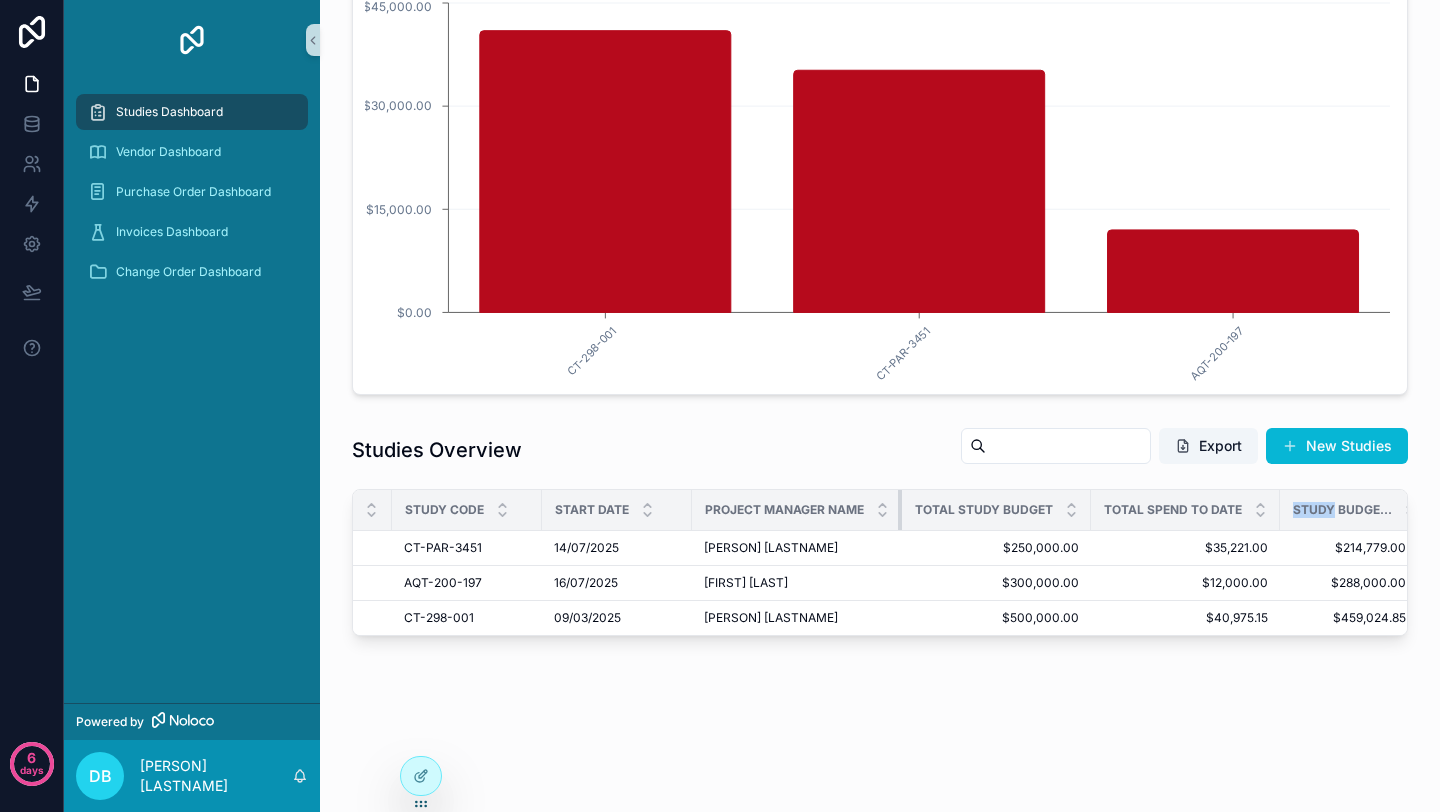 drag, startPoint x: 901, startPoint y: 505, endPoint x: 870, endPoint y: 504, distance: 31.016125 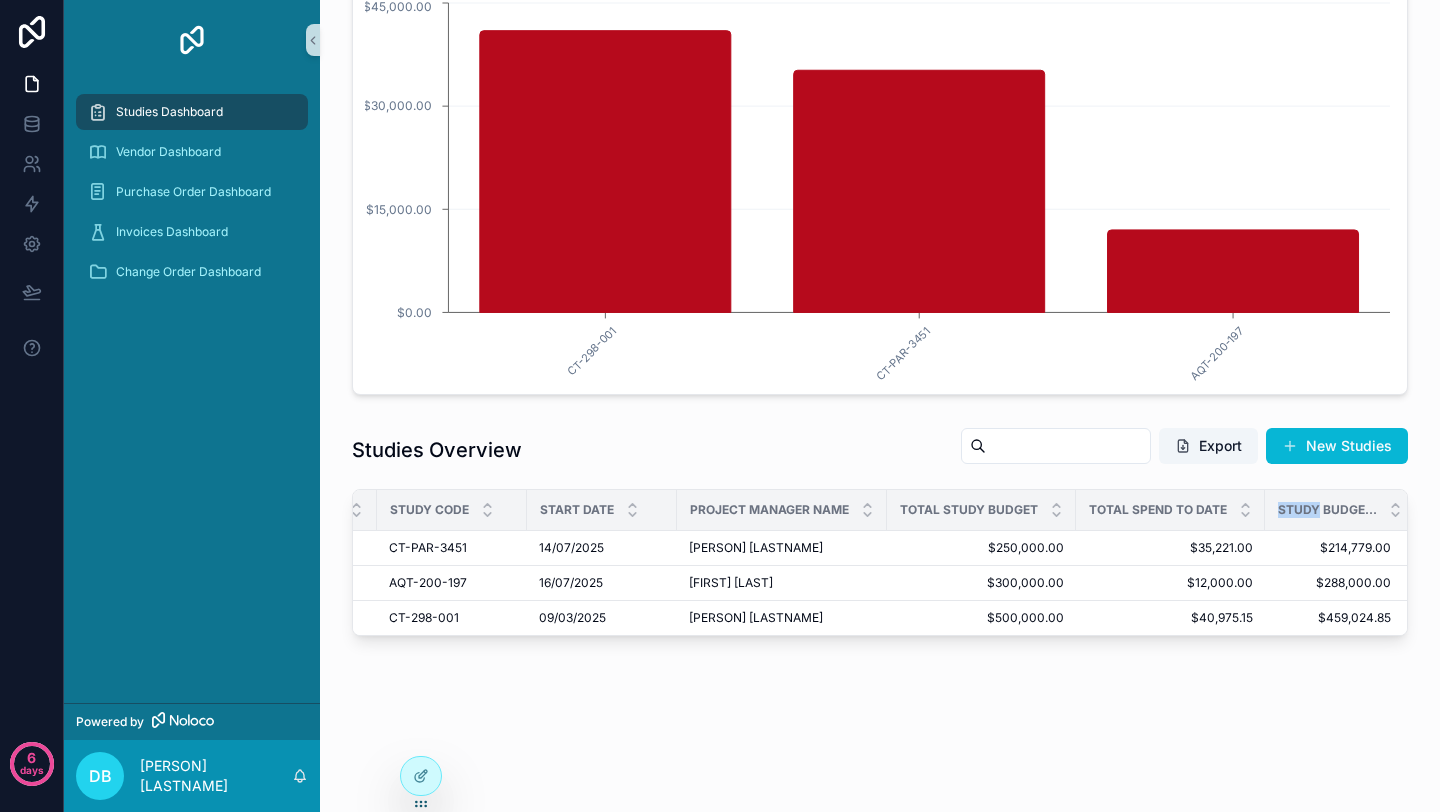 scroll, scrollTop: 0, scrollLeft: 134, axis: horizontal 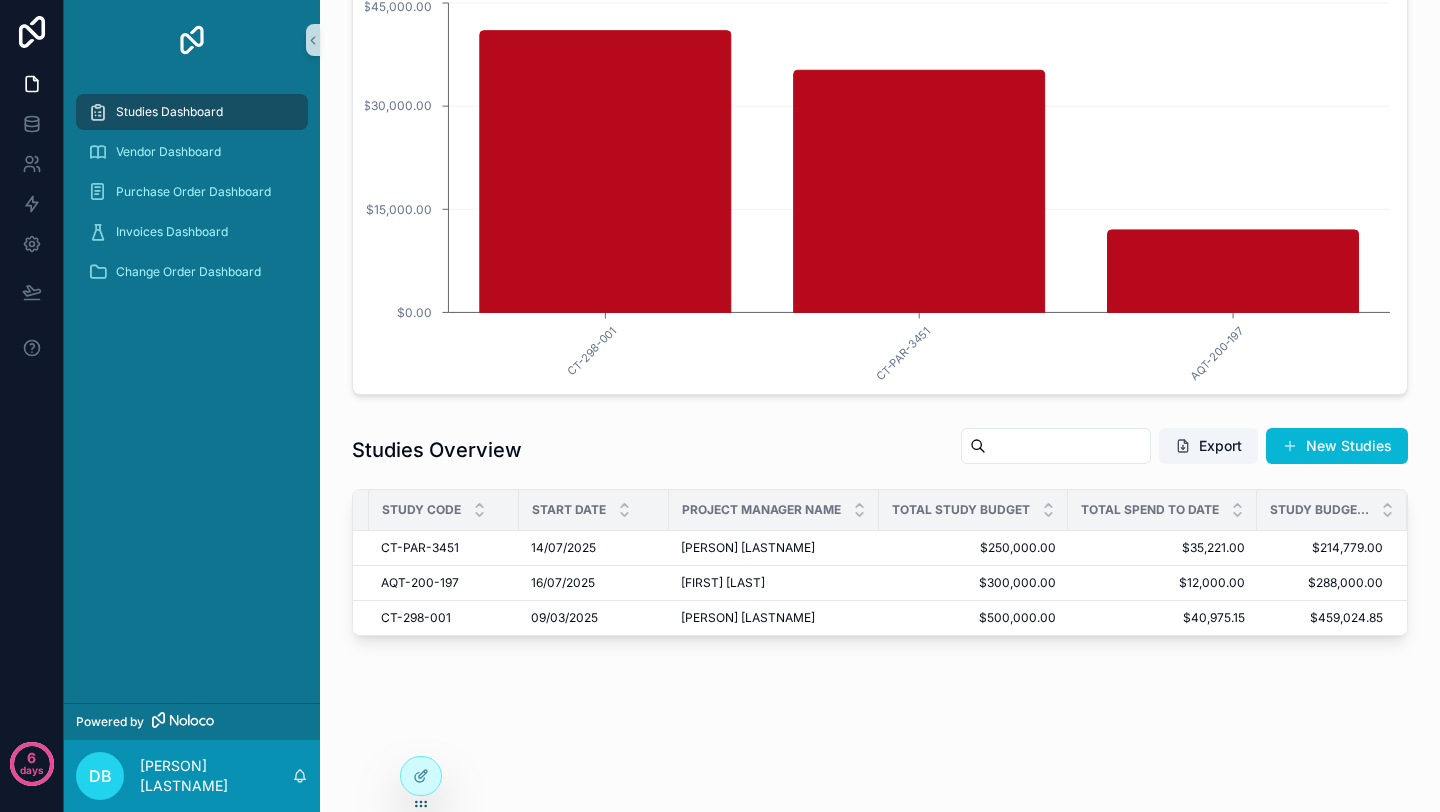 click on "Studies Dashboard Vendor Dashboard Purchase Order Dashboard Invoices Dashboard Change Order Dashboard My Profile Invoices Vendors Studies Change Order Purchase Orders Powered by DB [PERSON] [LASTNAME] Study Budget Tracking Total Study Budget $1,050,000.00 Study Spend To Date $88,196.15 Per Study Total Spend To Date CT-298-001 CT-PAR-3451 AQT-200-197 $0.00 $15,000.00 $30,000.00 $45,000.00 Studies Overview Export New Studies Trial Status Study Code Start Date Project Manager Name Total Study Budget Total Spend To Date Study Budget Tracker Active CT-PAR-3451 CT-PAR-3451 14/07/2025 14/07/2025 [PERSON] [LASTNAME] [PERSON] [LASTNAME] $250,000.00 $250,000.00 $35,221.00 $35,221.00 $214,779.00 $214,779.00 Active AQT-200-197 AQT-200-197 16/07/2025 16/07/2025 [PERSON] [LASTNAME] [PERSON] [LASTNAME] $300,000.00 $300,000.00 $12,000.00 $12,000.00 $288,000.00 $288,000.00 Active CT-298-001 CT-298-001 09/03/2025 09/03/2025 [PERSON] [LASTNAME] [PERSON] [LASTNAME] $500,000.00 $500,000.00 $40,975.15 $40,975.15 $459,024.85 $459,024.85" at bounding box center [880, 272] 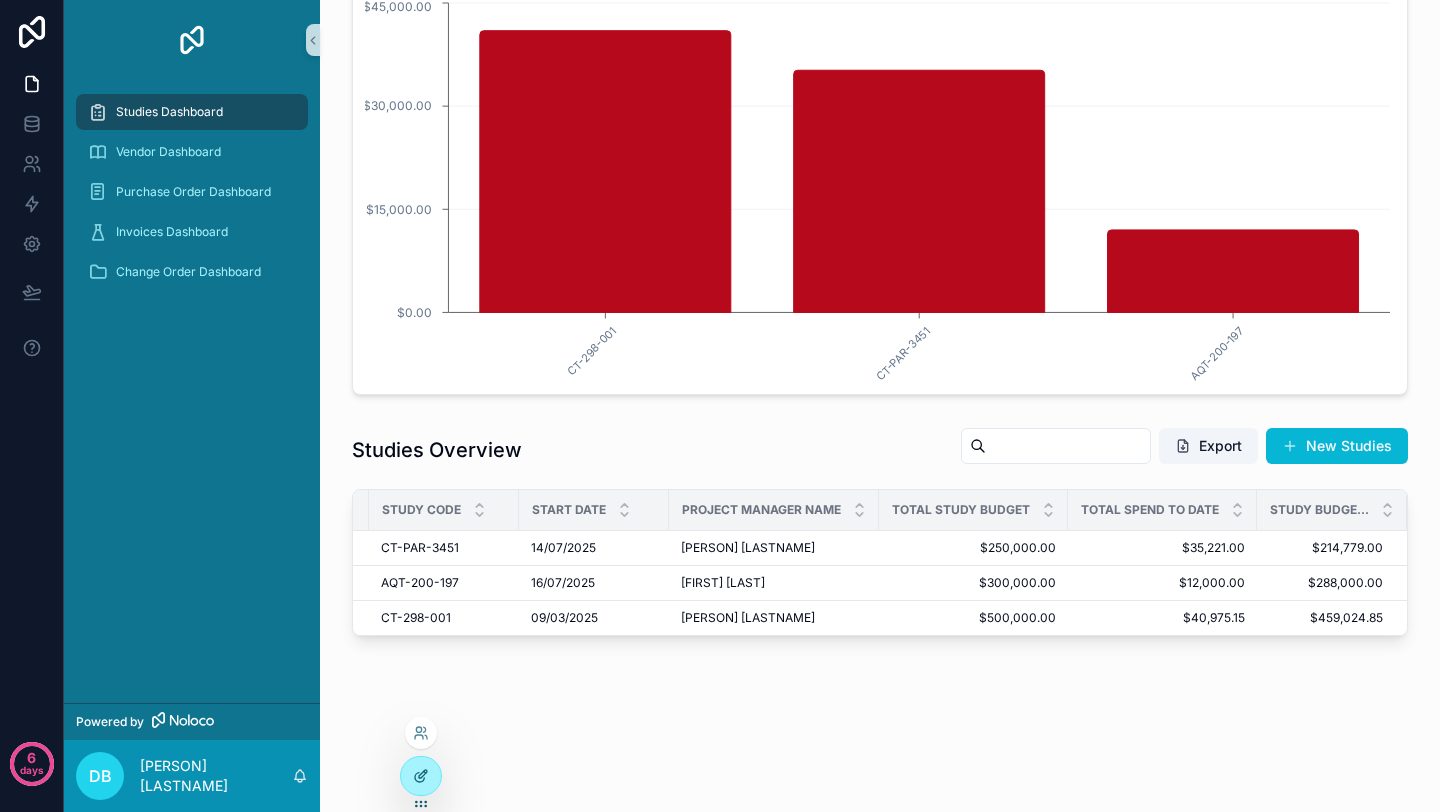 click 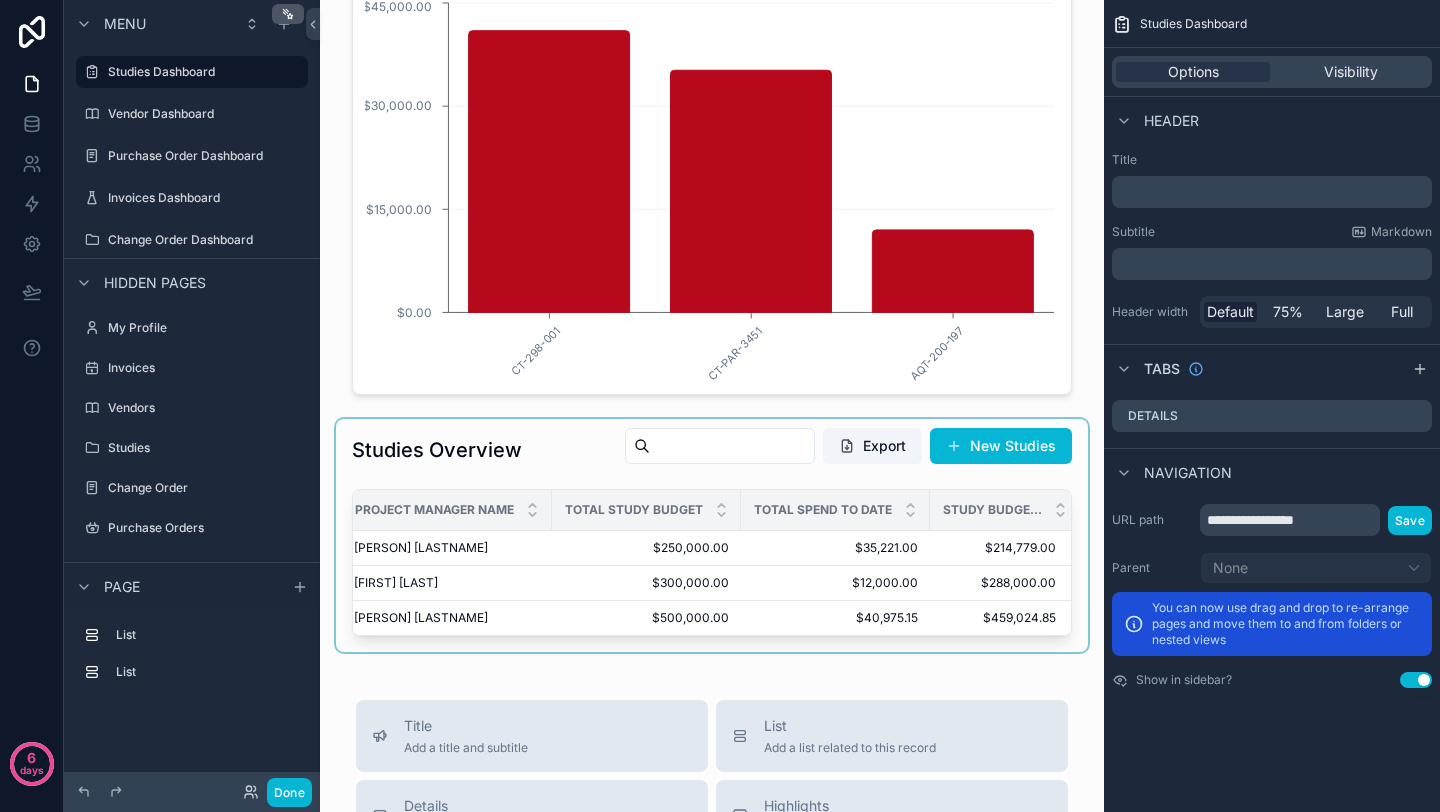 scroll, scrollTop: 0, scrollLeft: 470, axis: horizontal 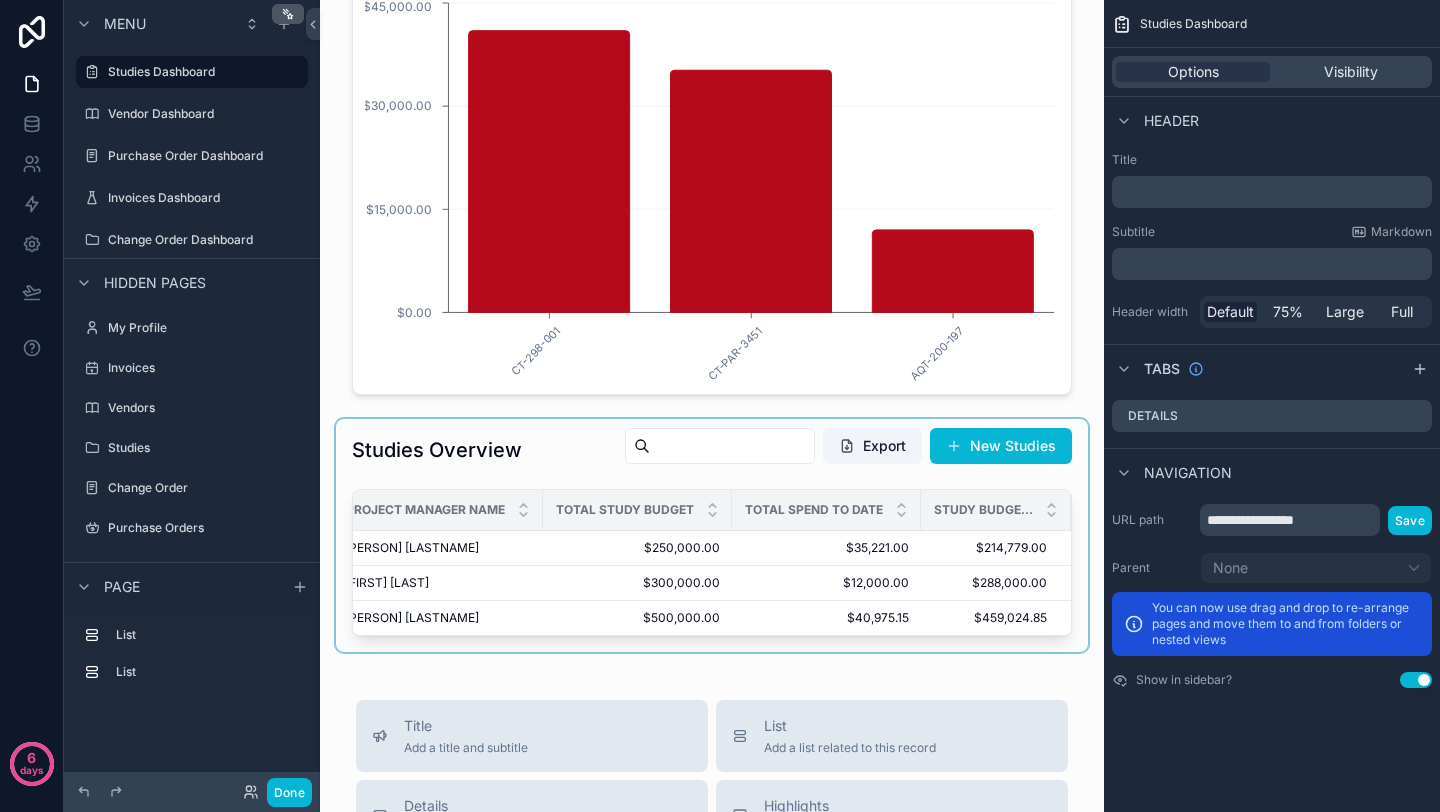 click on "Study Budget Tracker" at bounding box center (983, 510) 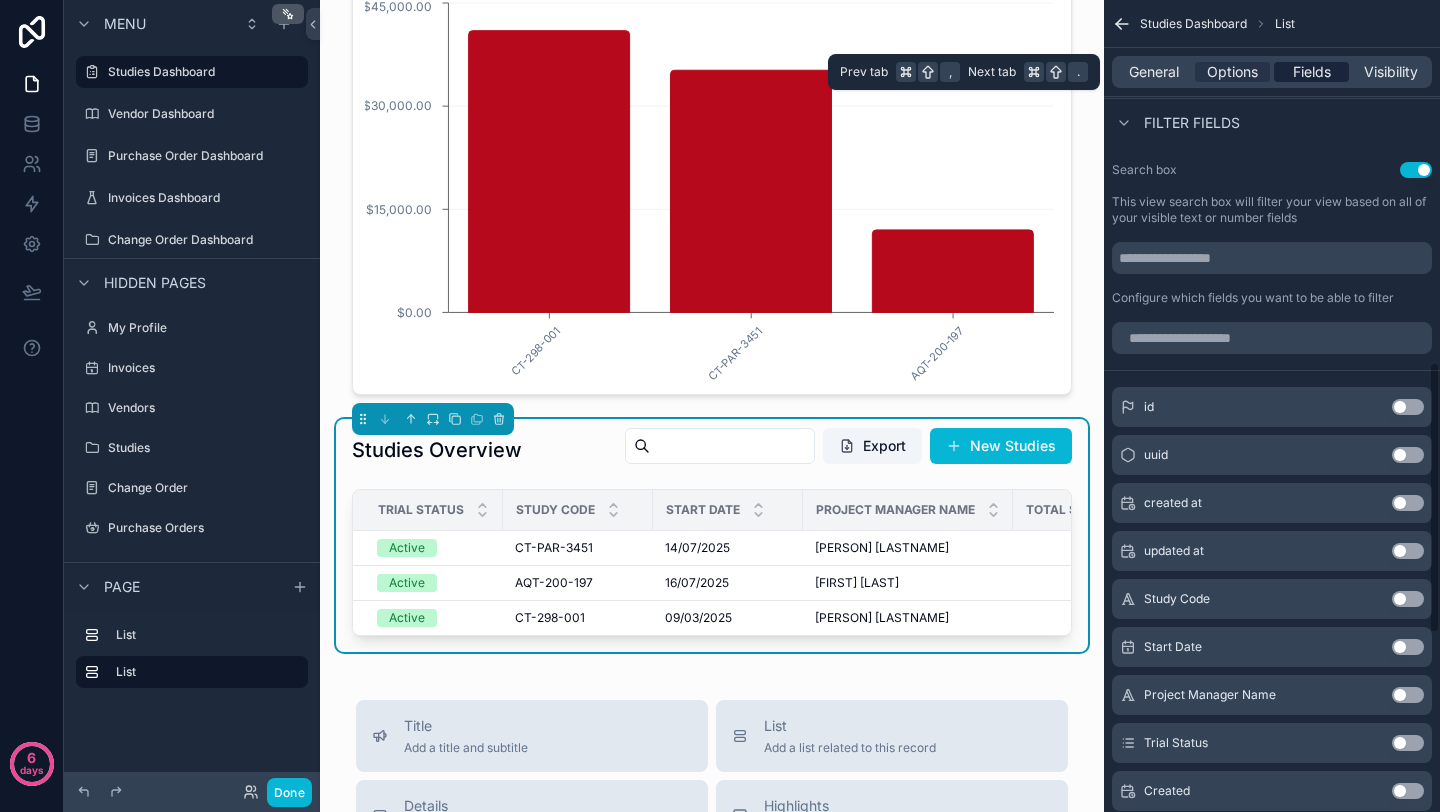 click on "Fields" at bounding box center (1312, 72) 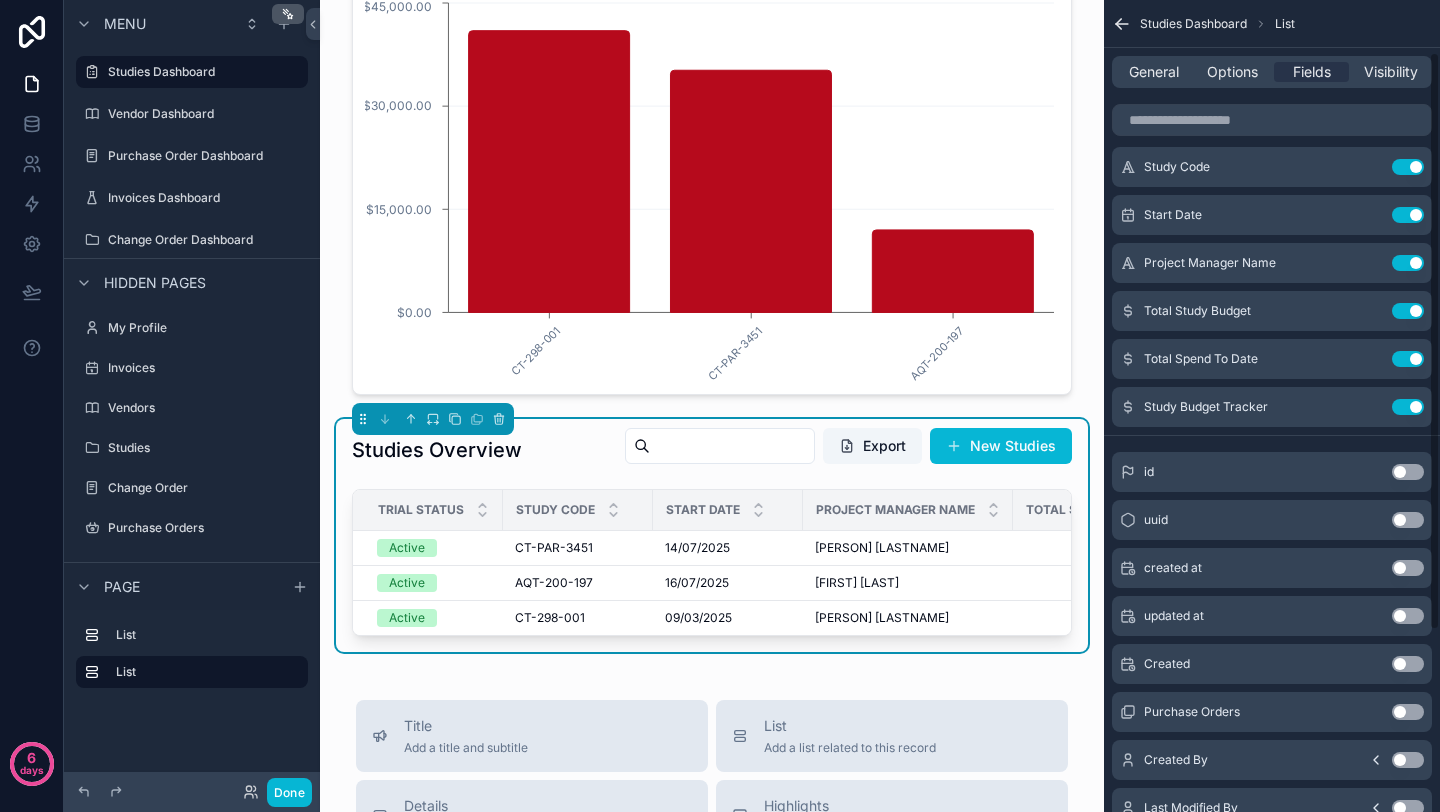 scroll, scrollTop: 59, scrollLeft: 0, axis: vertical 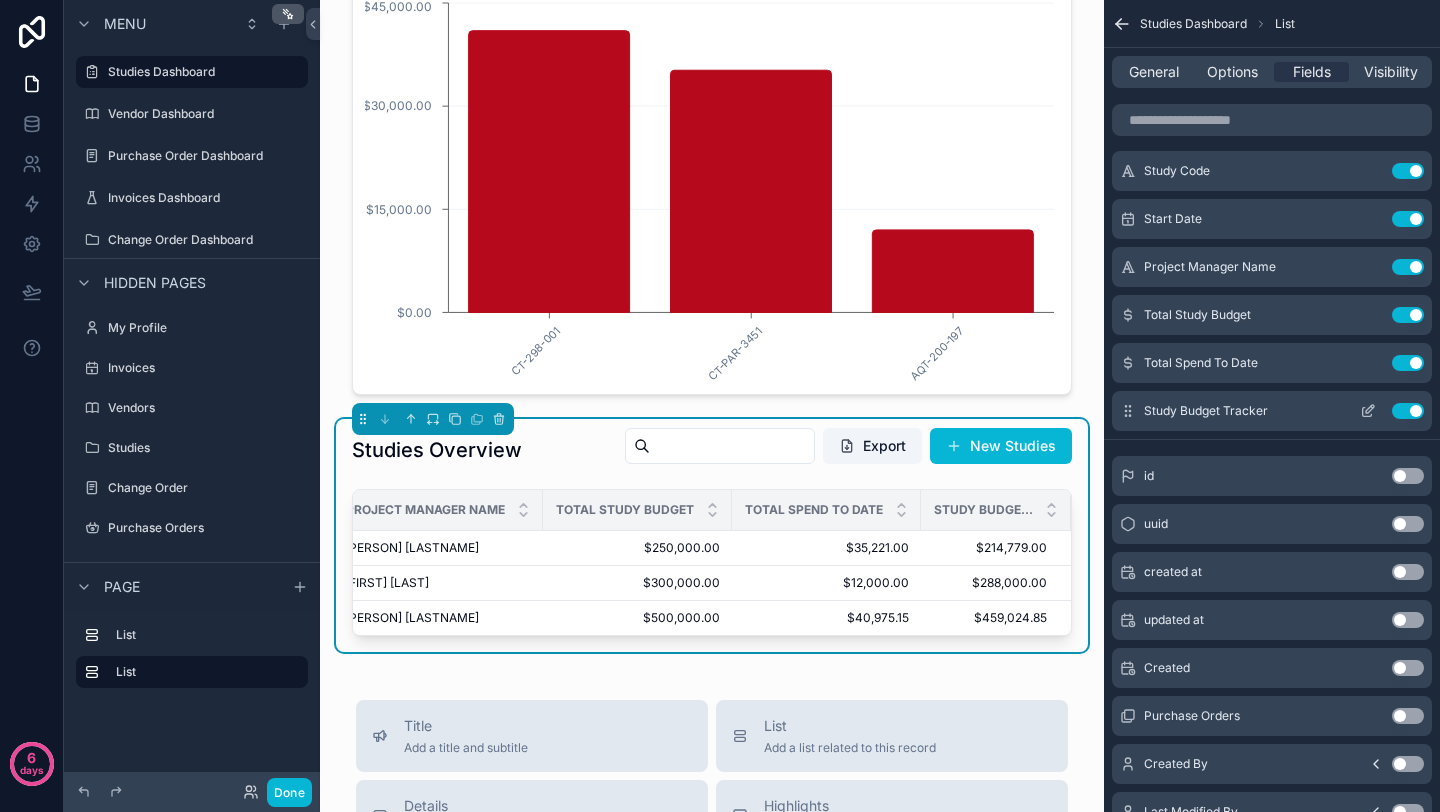 click 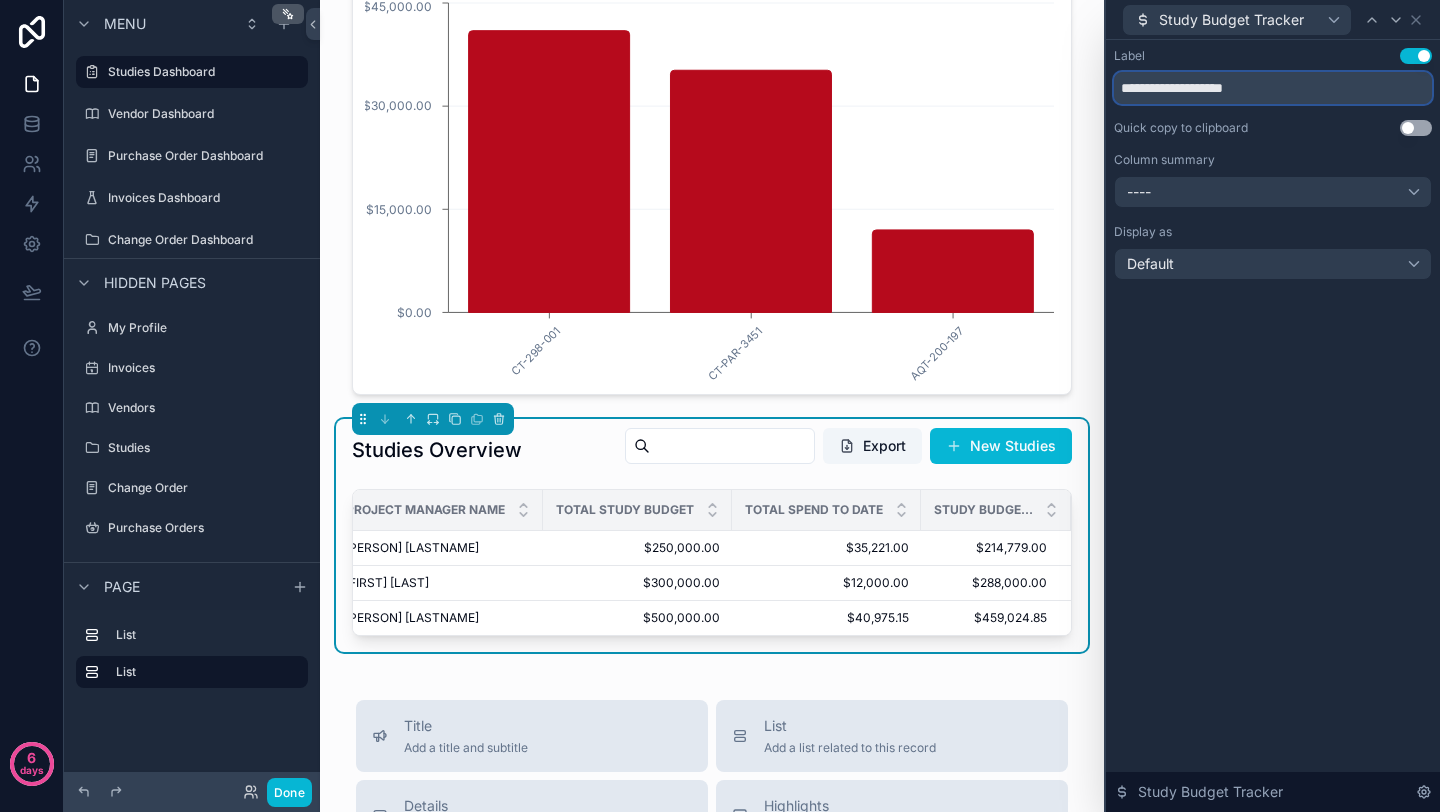 click on "**********" at bounding box center [1273, 88] 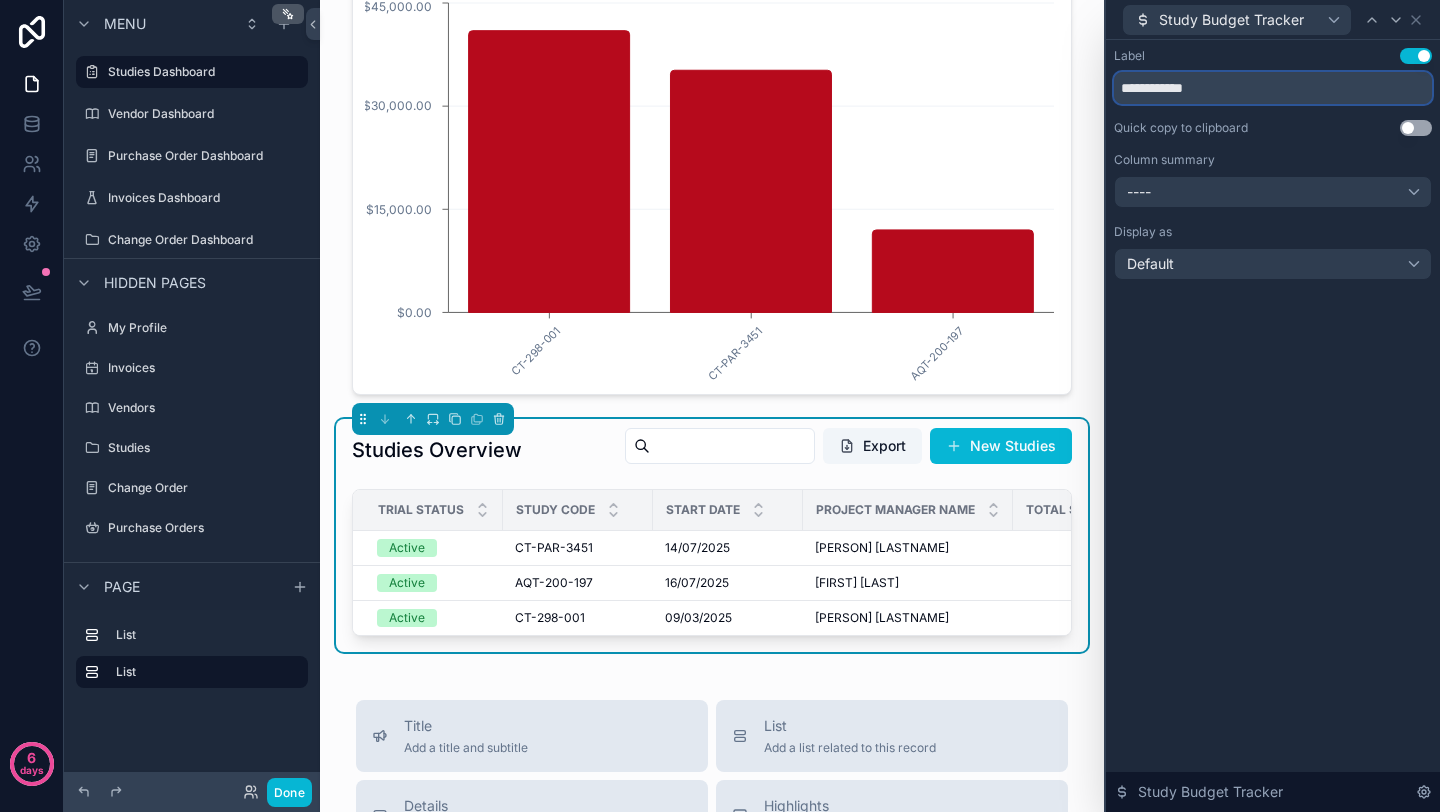 click on "**********" at bounding box center [1273, 88] 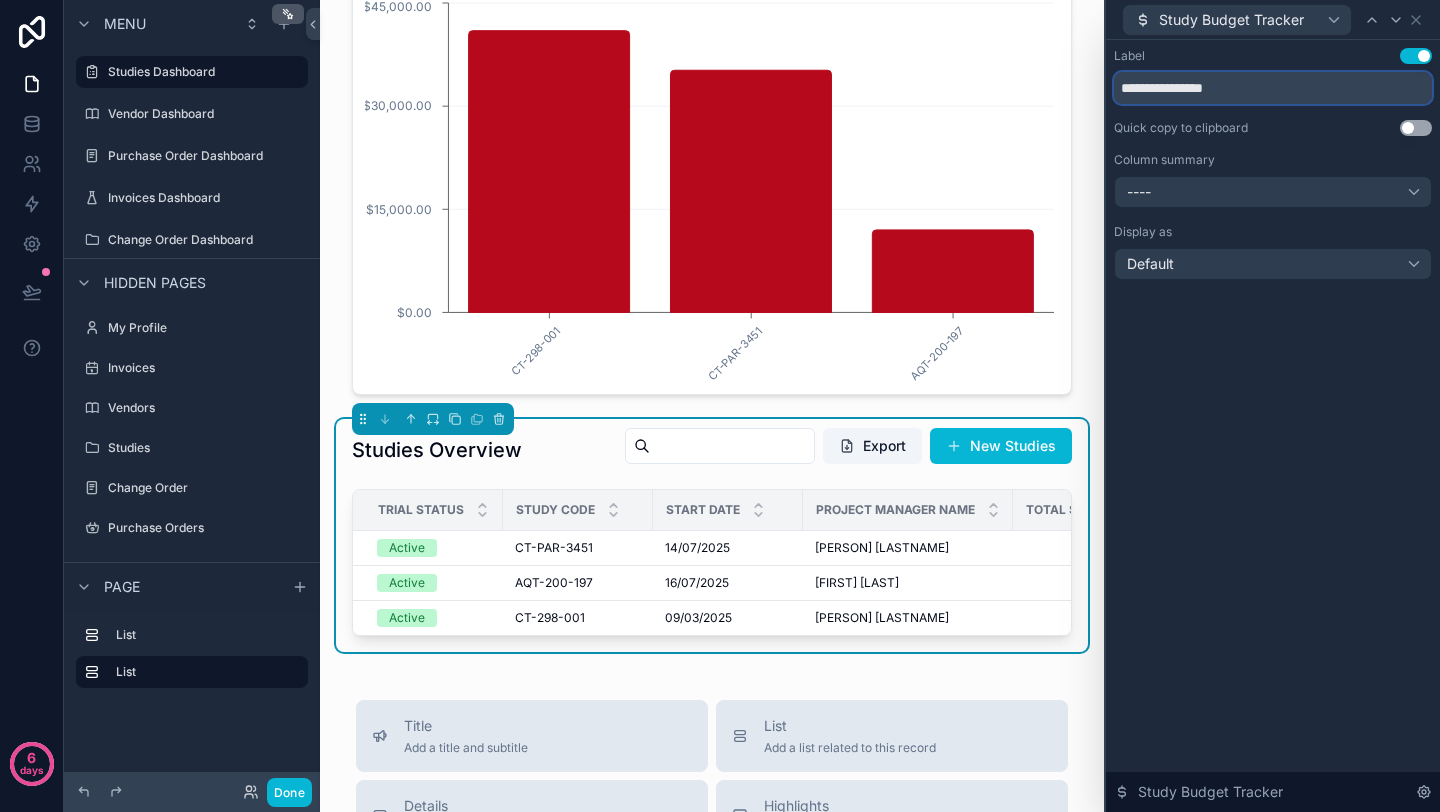 type on "**********" 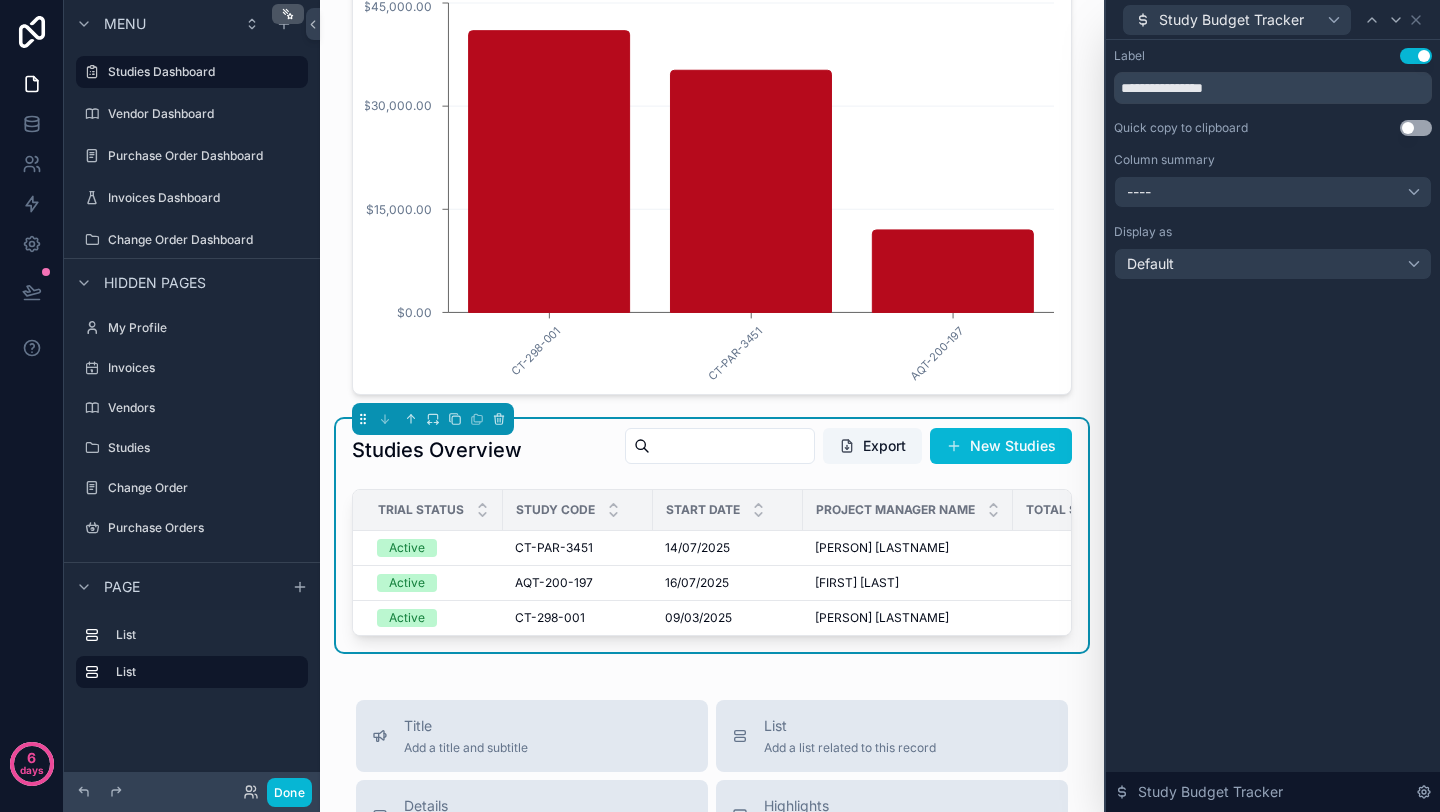 click on "**********" at bounding box center [1273, 426] 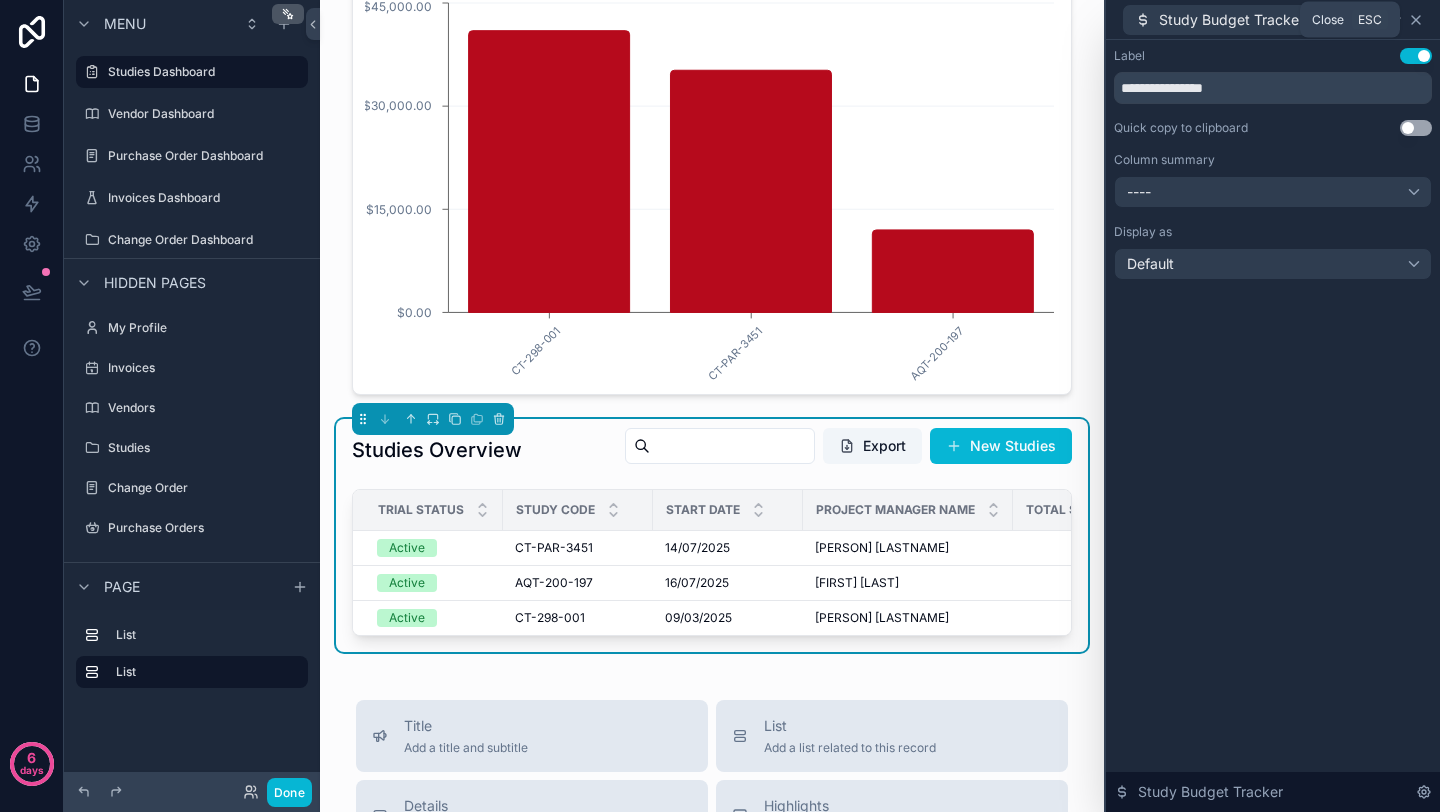 click 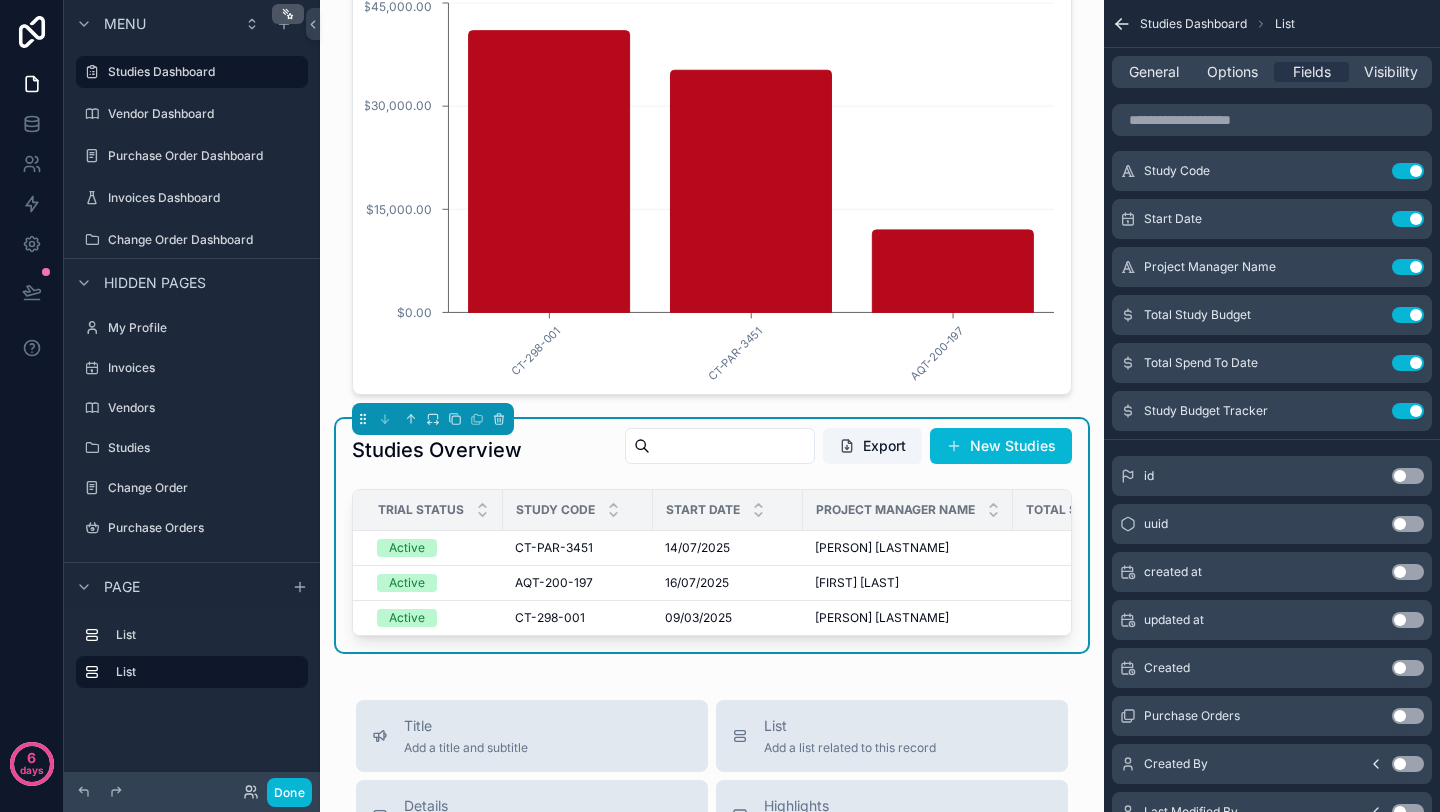 click on "Studies Overview Export New Studies" at bounding box center [712, 450] 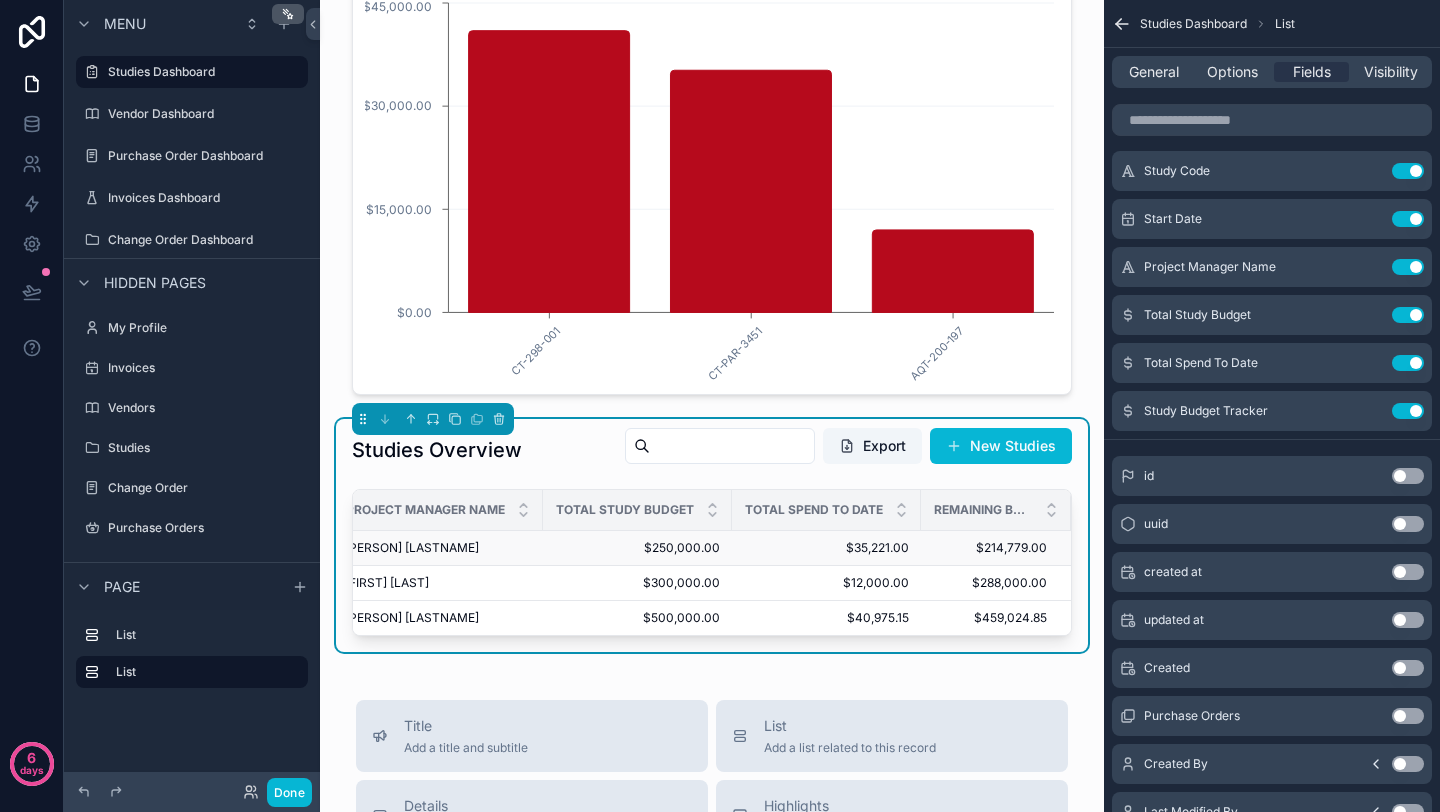 scroll, scrollTop: 0, scrollLeft: 411, axis: horizontal 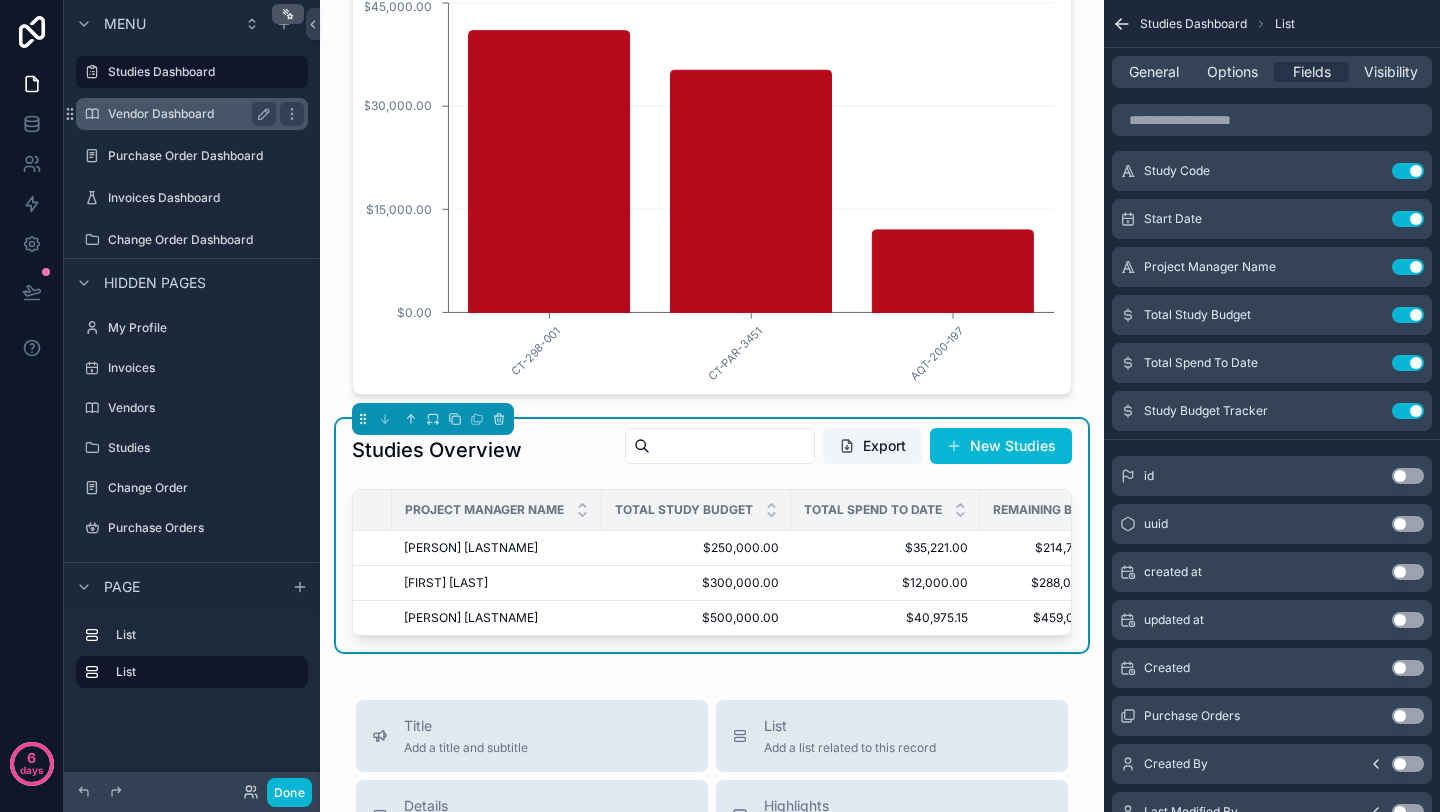click on "Vendor Dashboard" at bounding box center [192, 114] 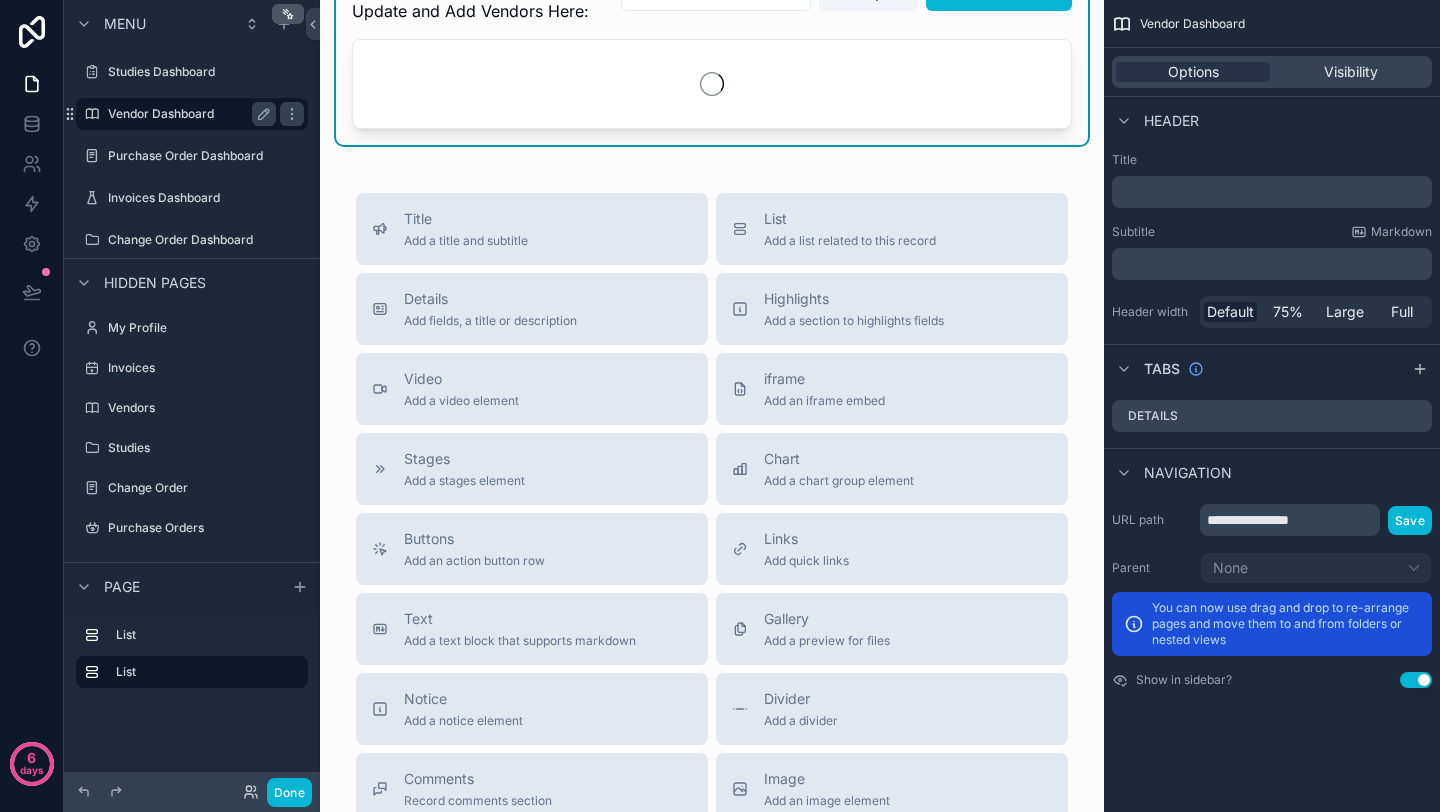 scroll, scrollTop: 0, scrollLeft: 0, axis: both 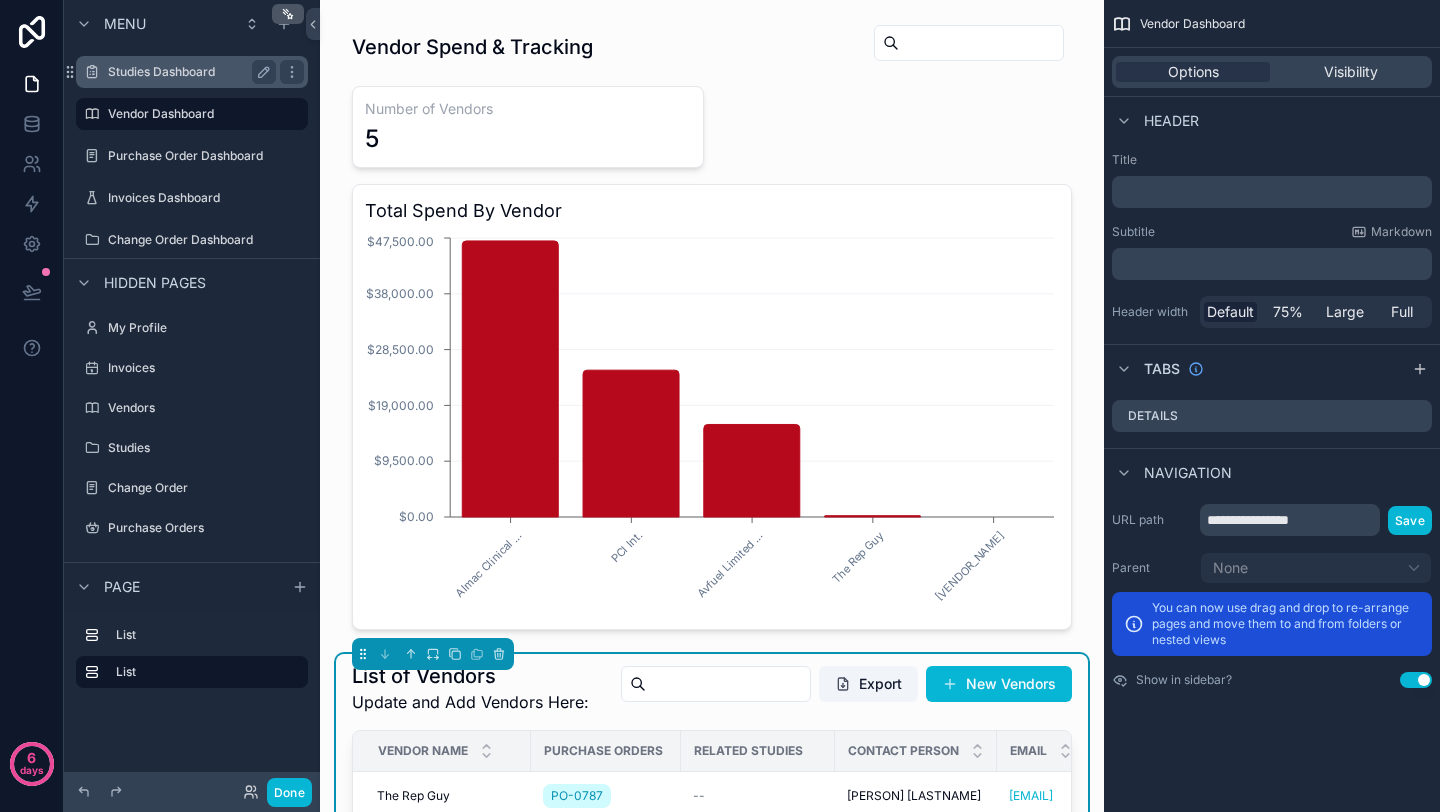 click on "Studies Dashboard" at bounding box center (188, 72) 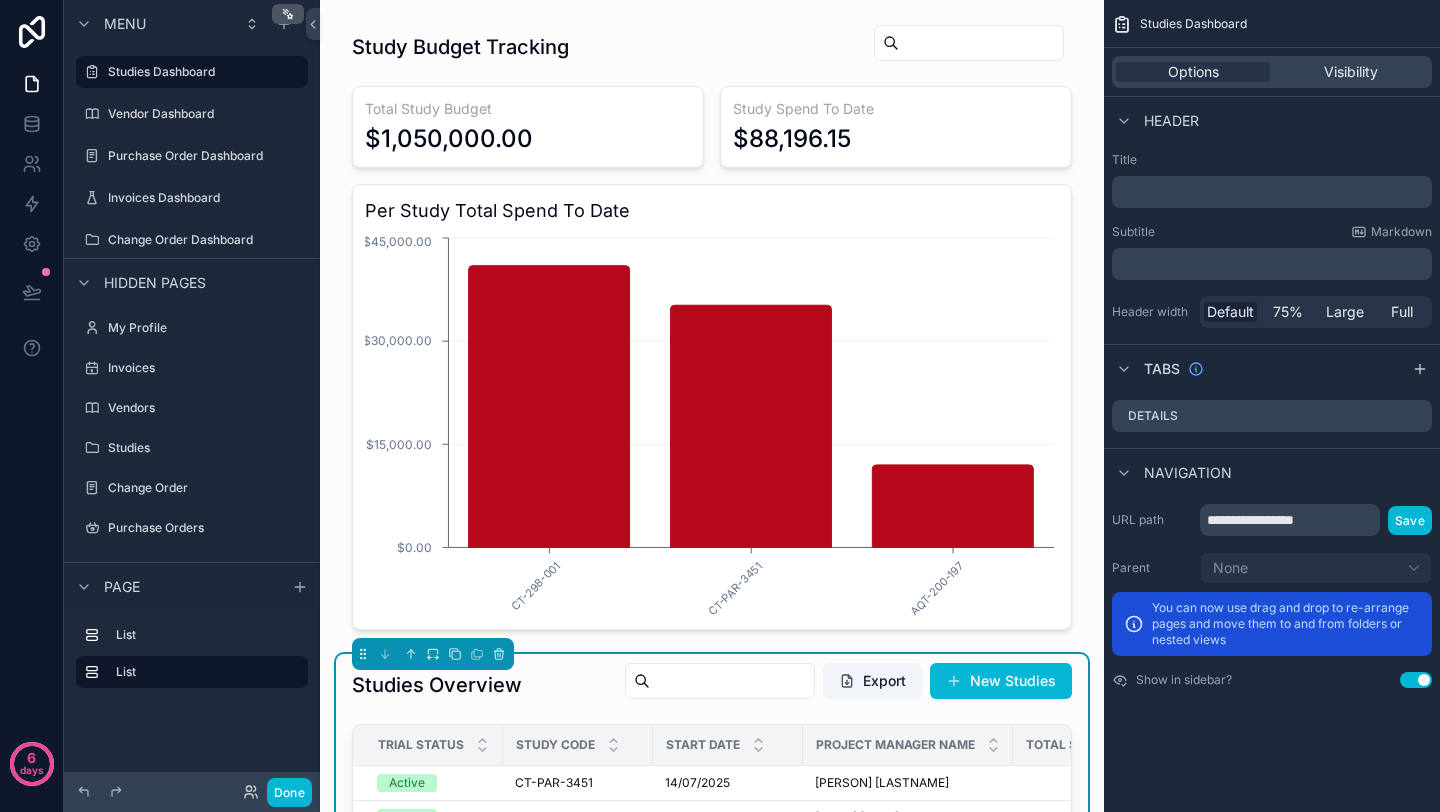 click on "6 days" at bounding box center (32, 406) 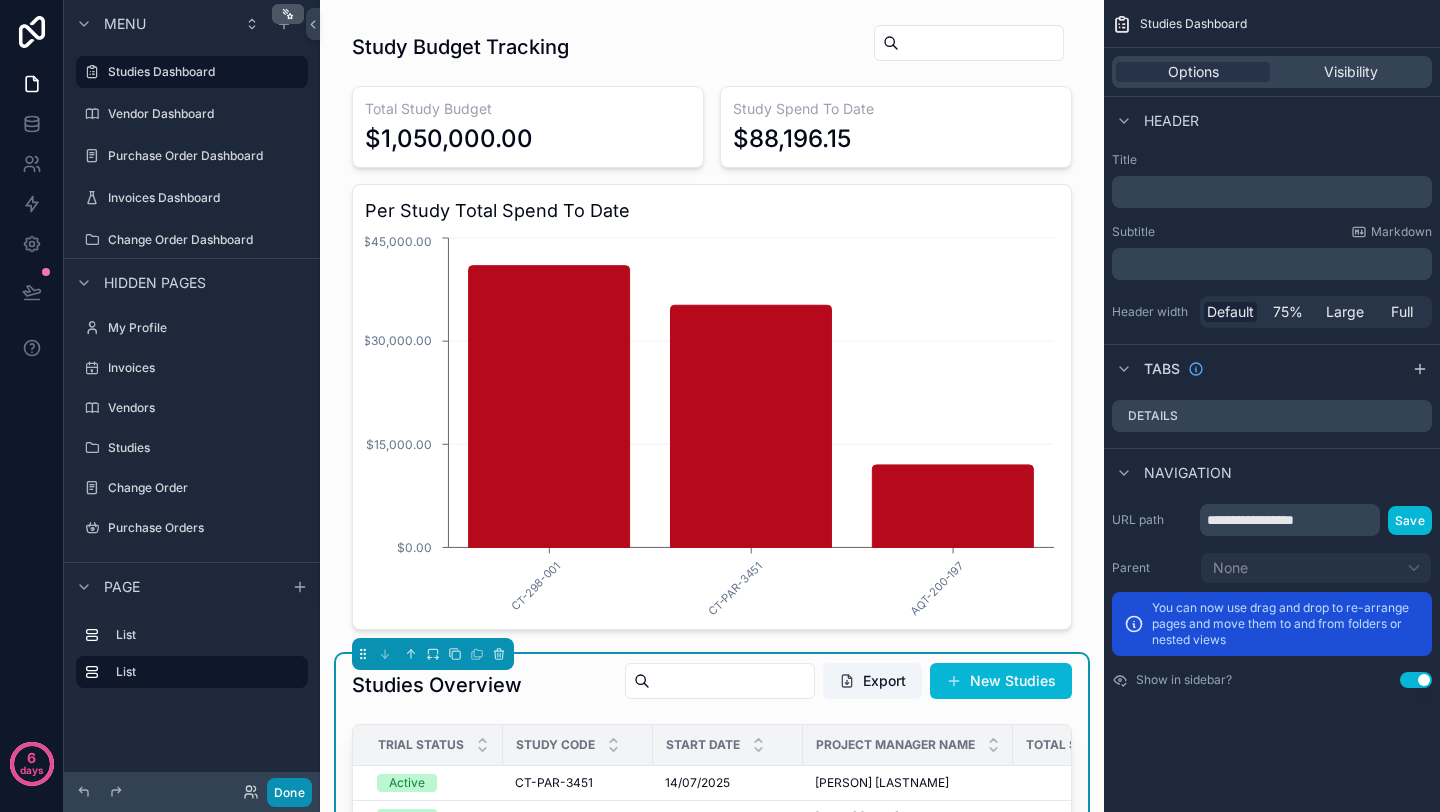 click on "Done" at bounding box center [289, 792] 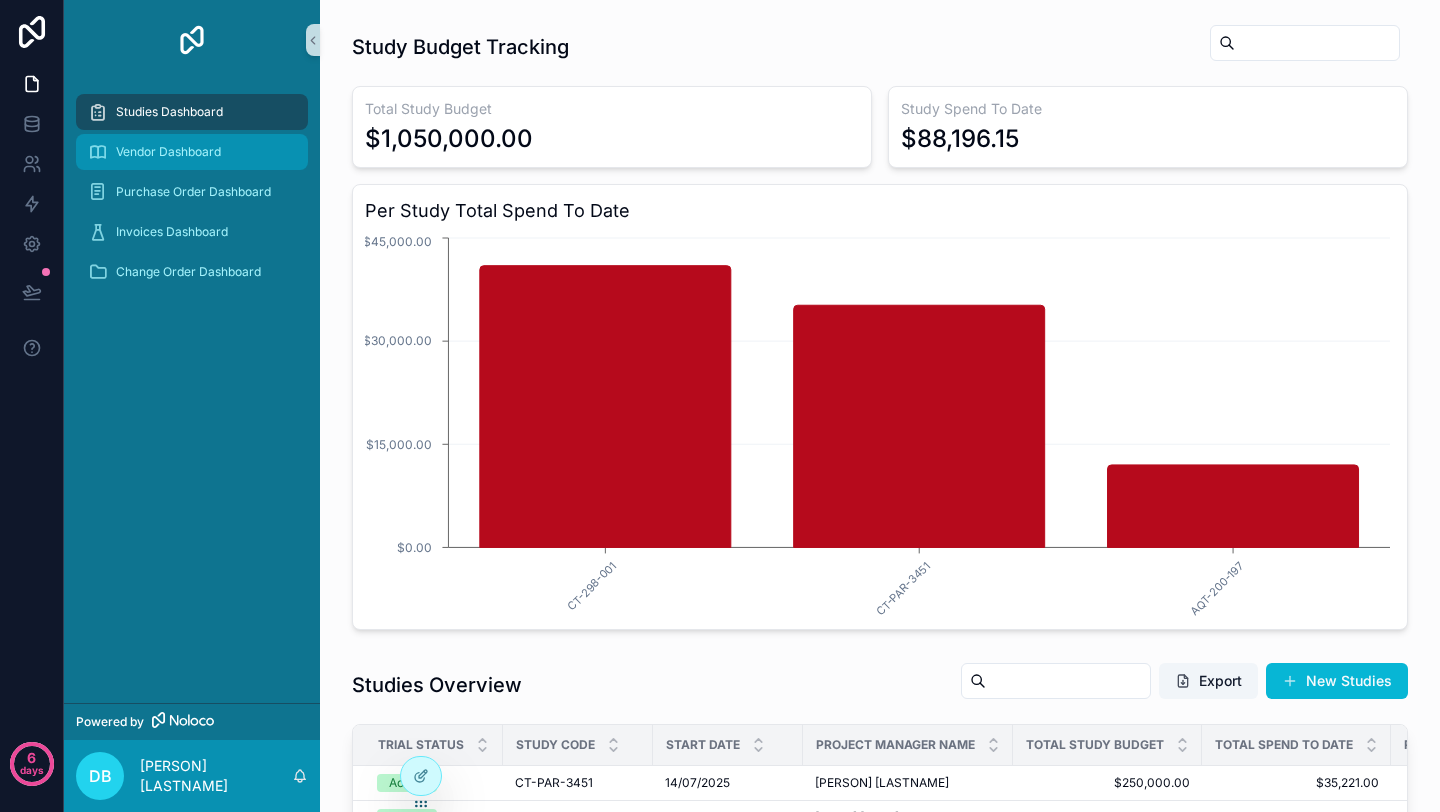 click on "Vendor Dashboard" at bounding box center [168, 152] 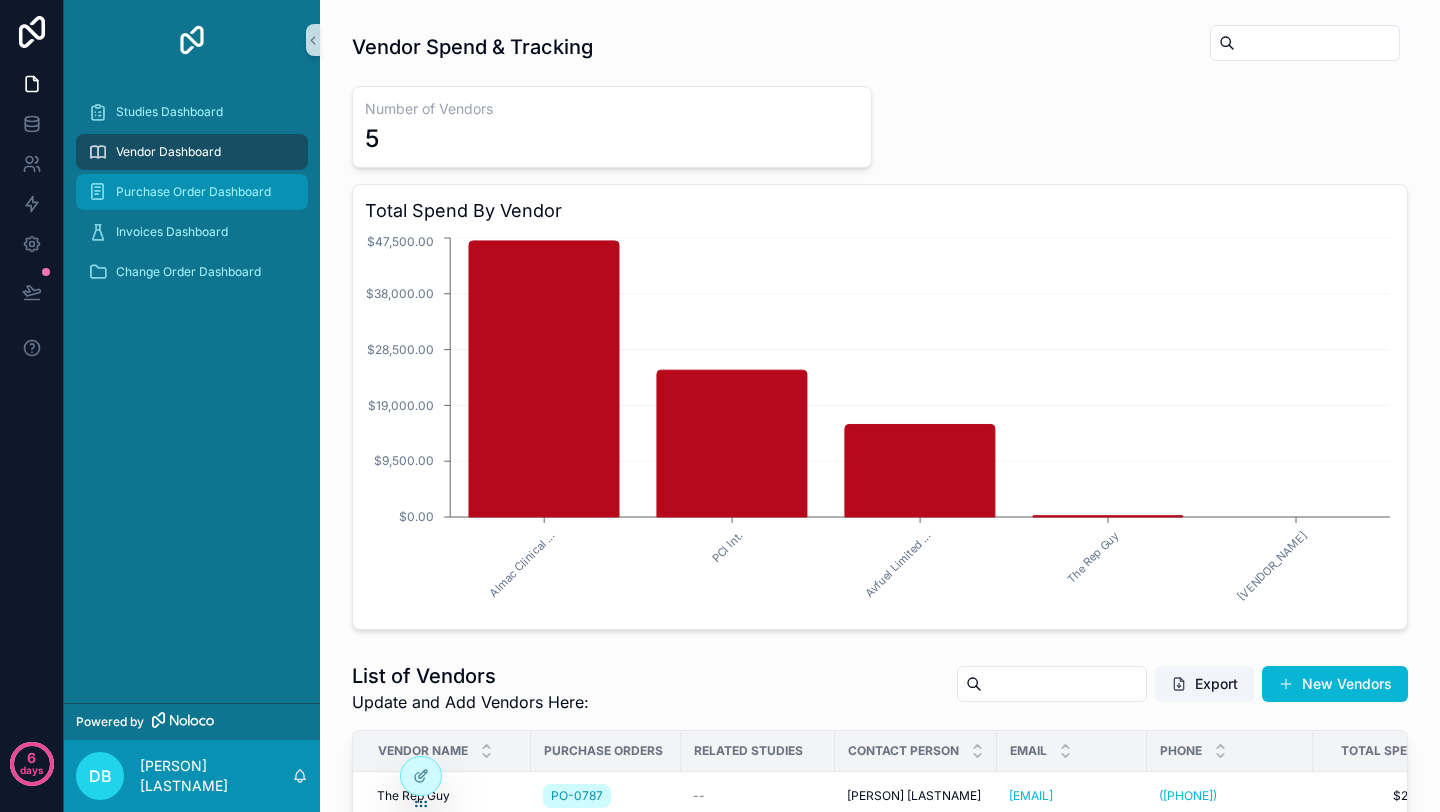 click on "Purchase Order Dashboard" at bounding box center [193, 192] 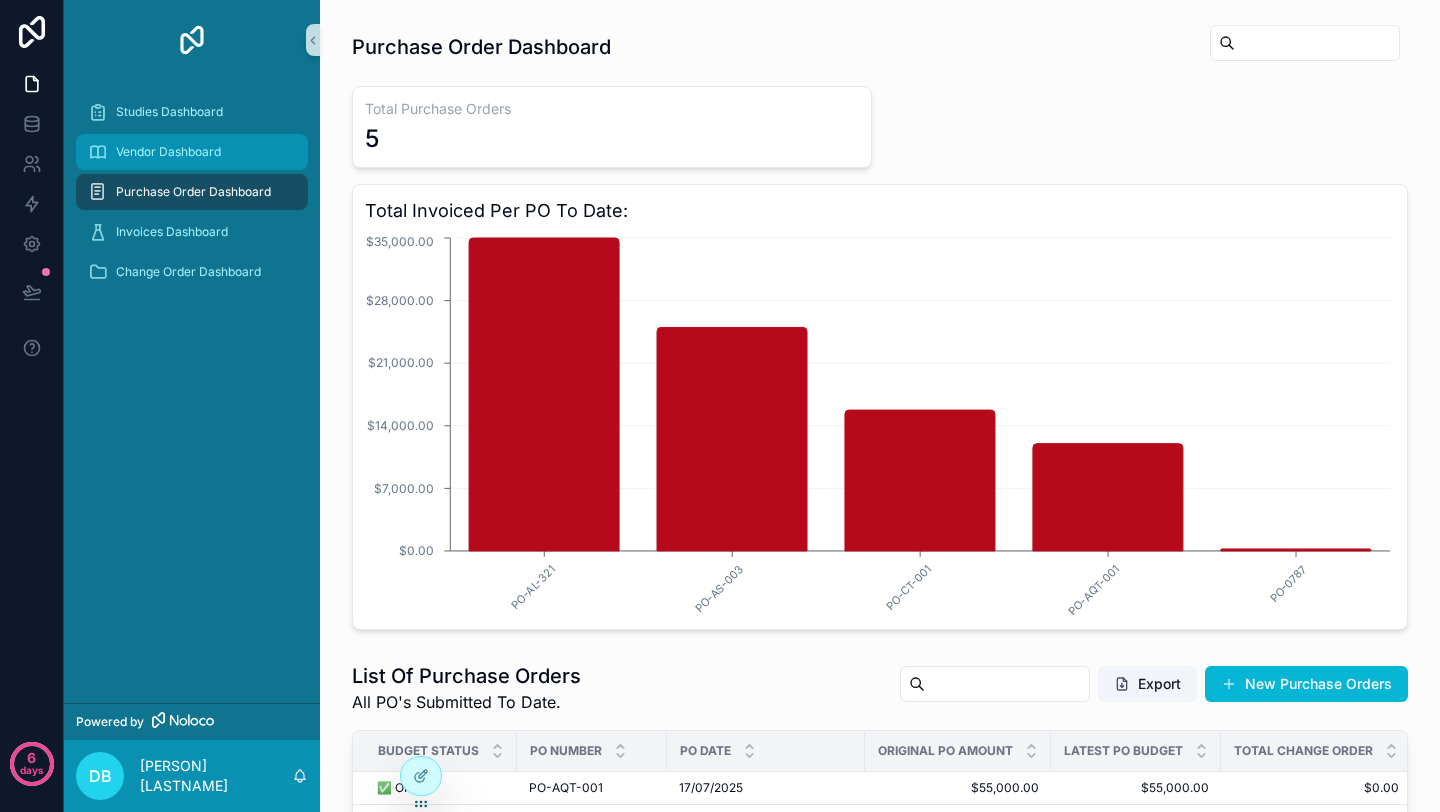 click on "Vendor Dashboard" at bounding box center (168, 152) 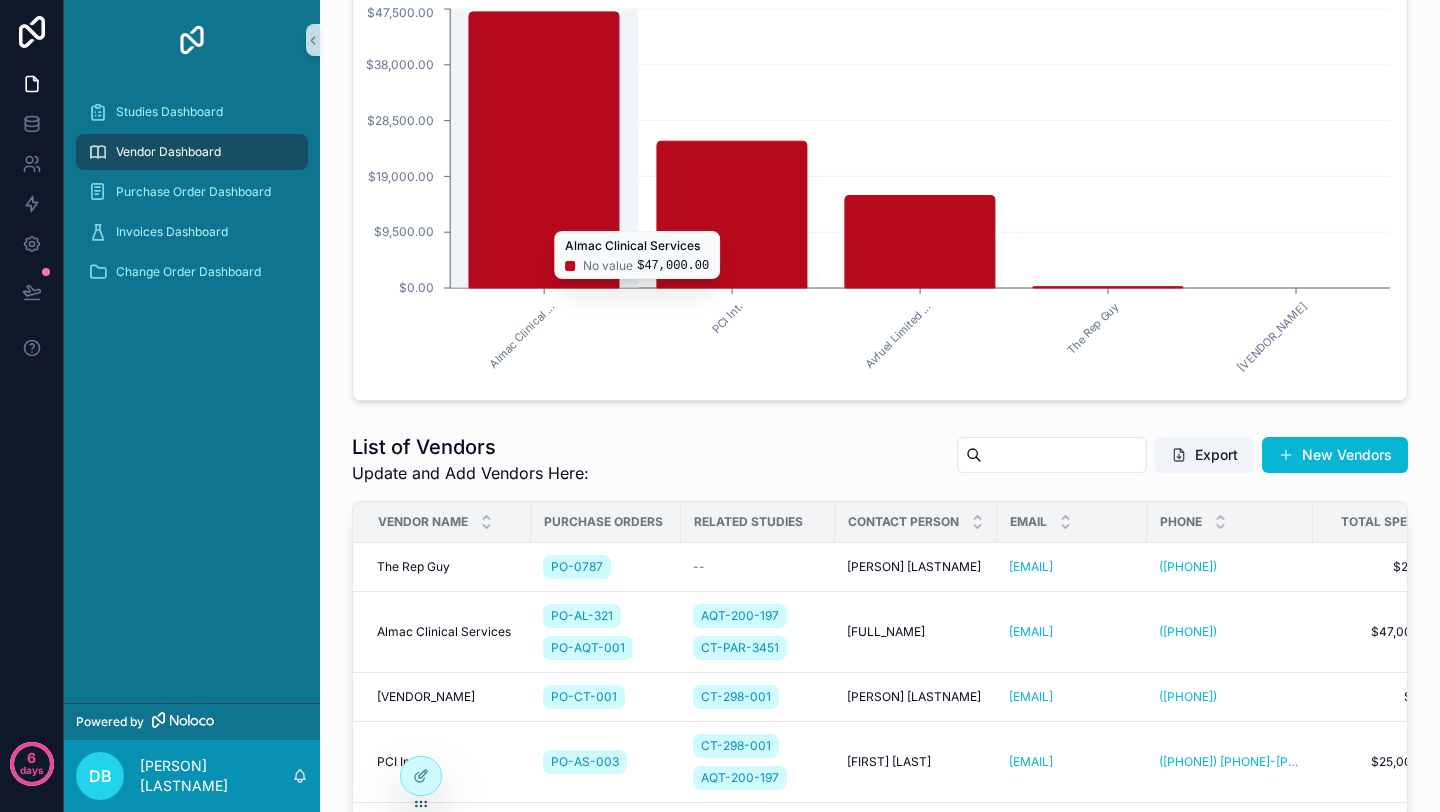 scroll, scrollTop: 429, scrollLeft: 0, axis: vertical 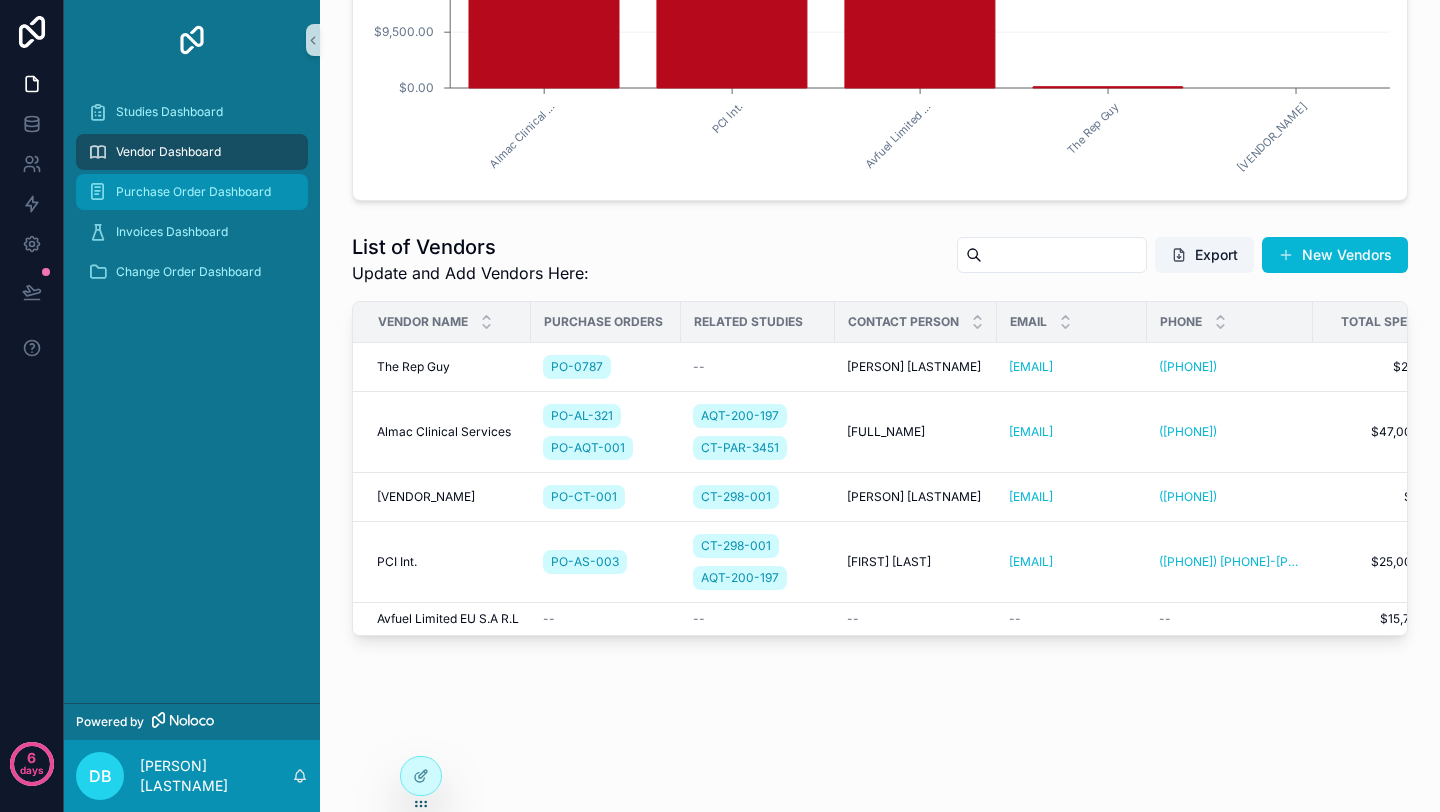 click on "Purchase Order Dashboard" at bounding box center (193, 192) 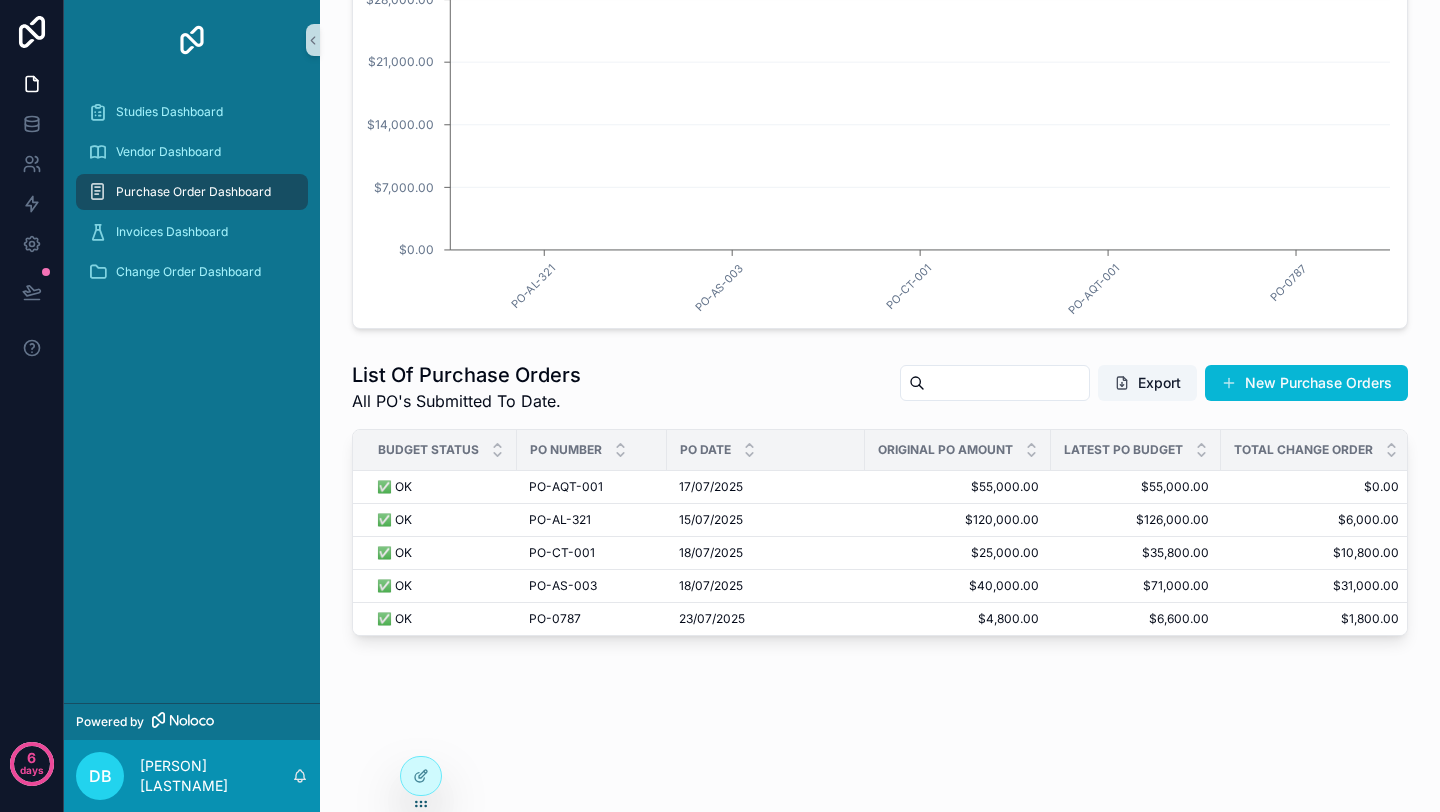scroll, scrollTop: 301, scrollLeft: 0, axis: vertical 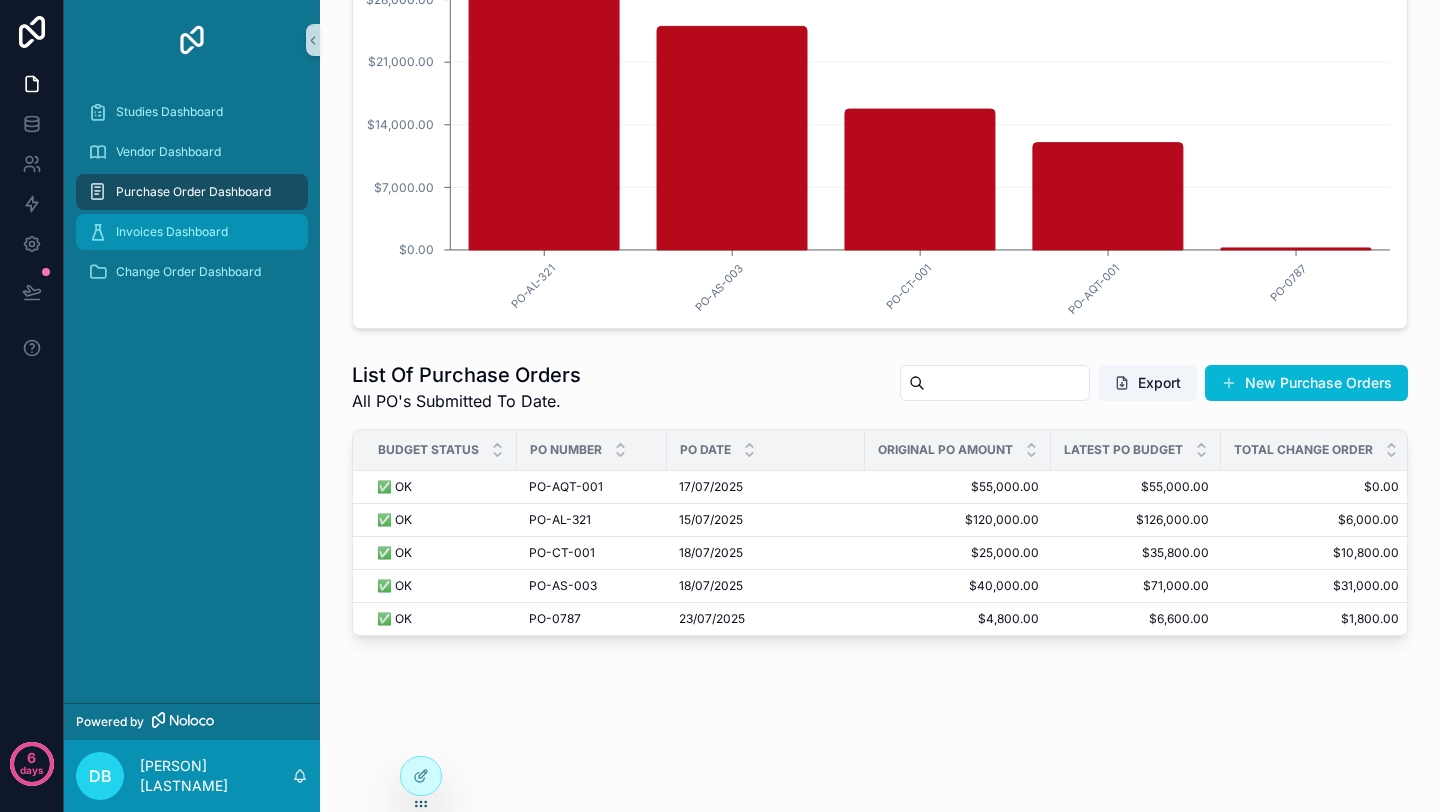 click on "Invoices Dashboard" at bounding box center (172, 232) 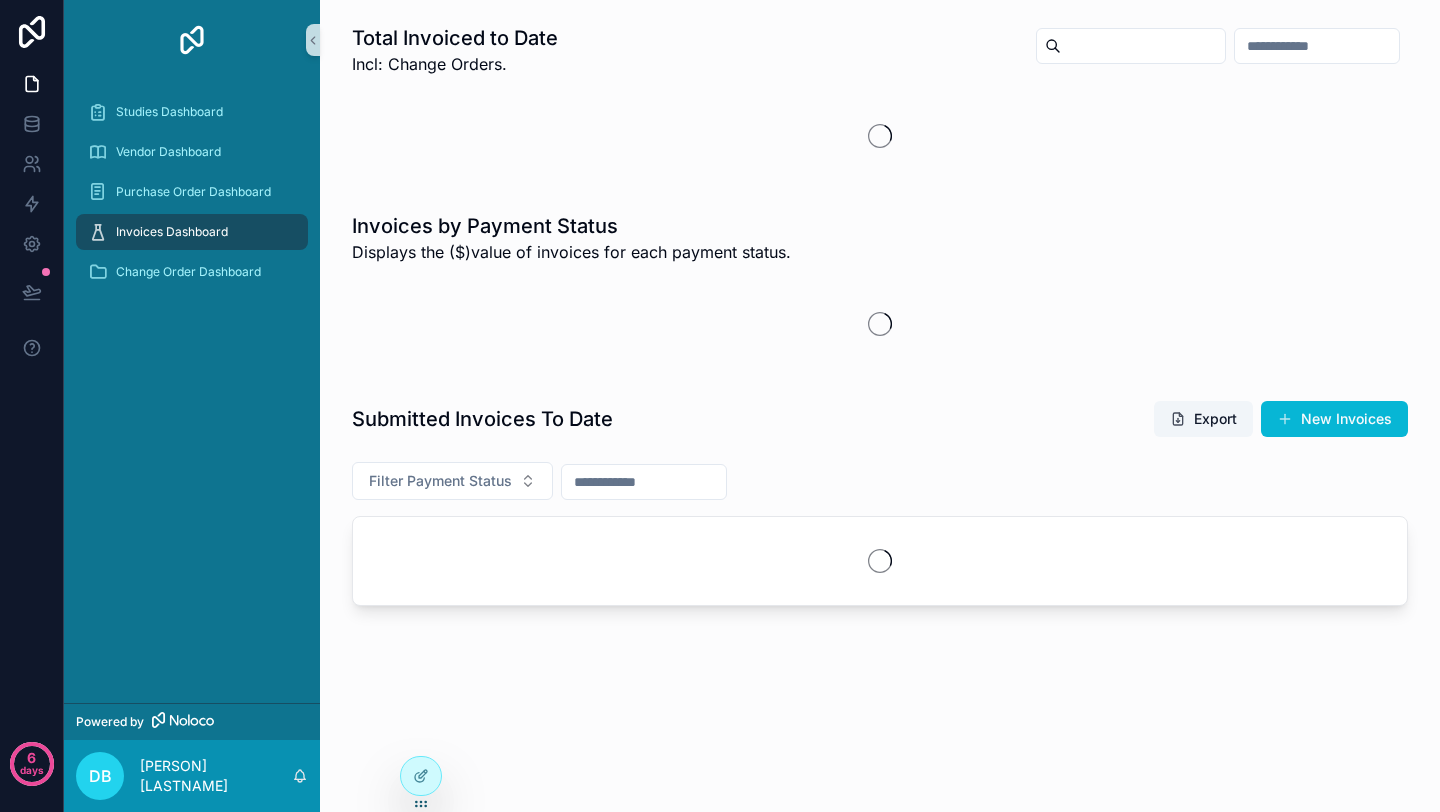 scroll, scrollTop: 0, scrollLeft: 0, axis: both 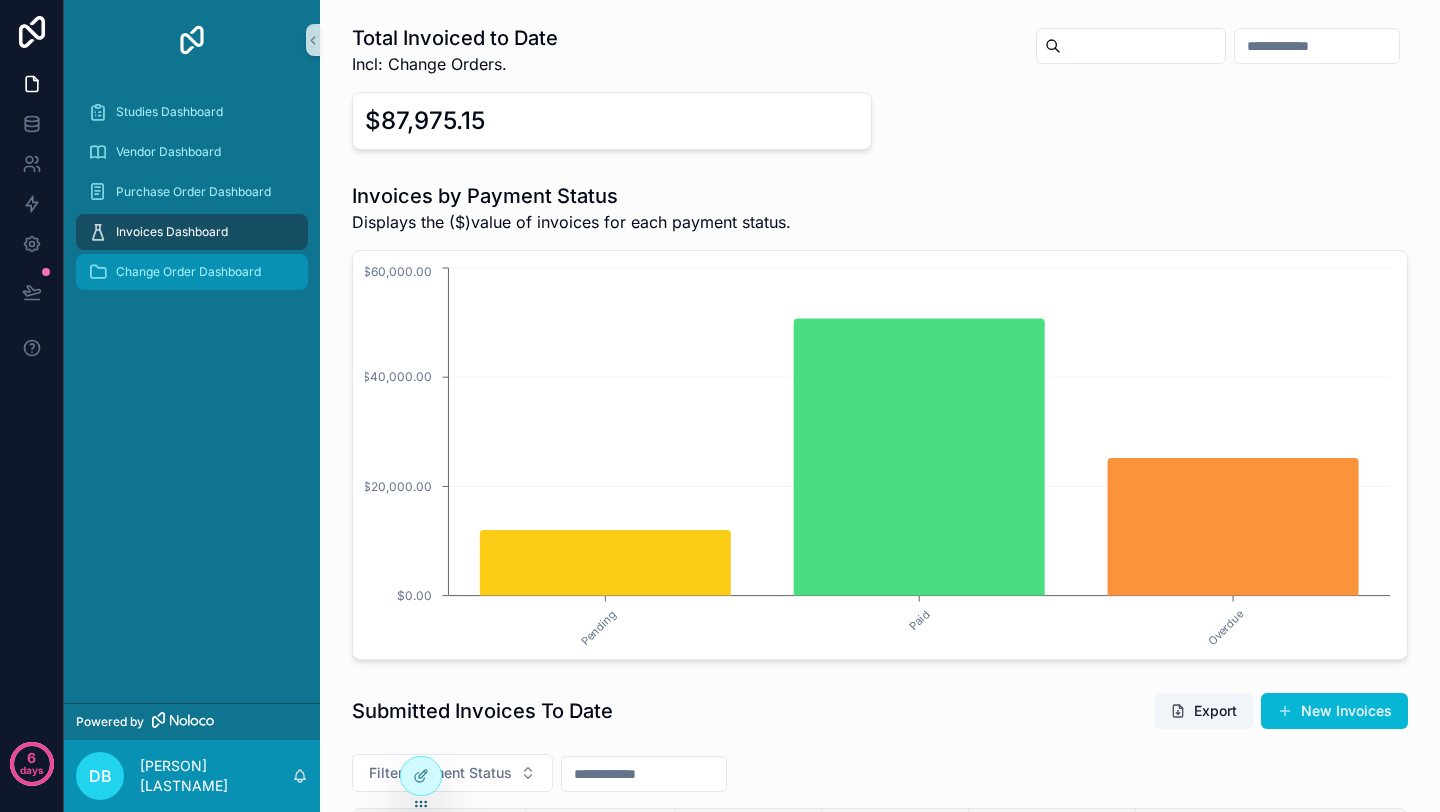 click on "Change Order Dashboard" at bounding box center (188, 272) 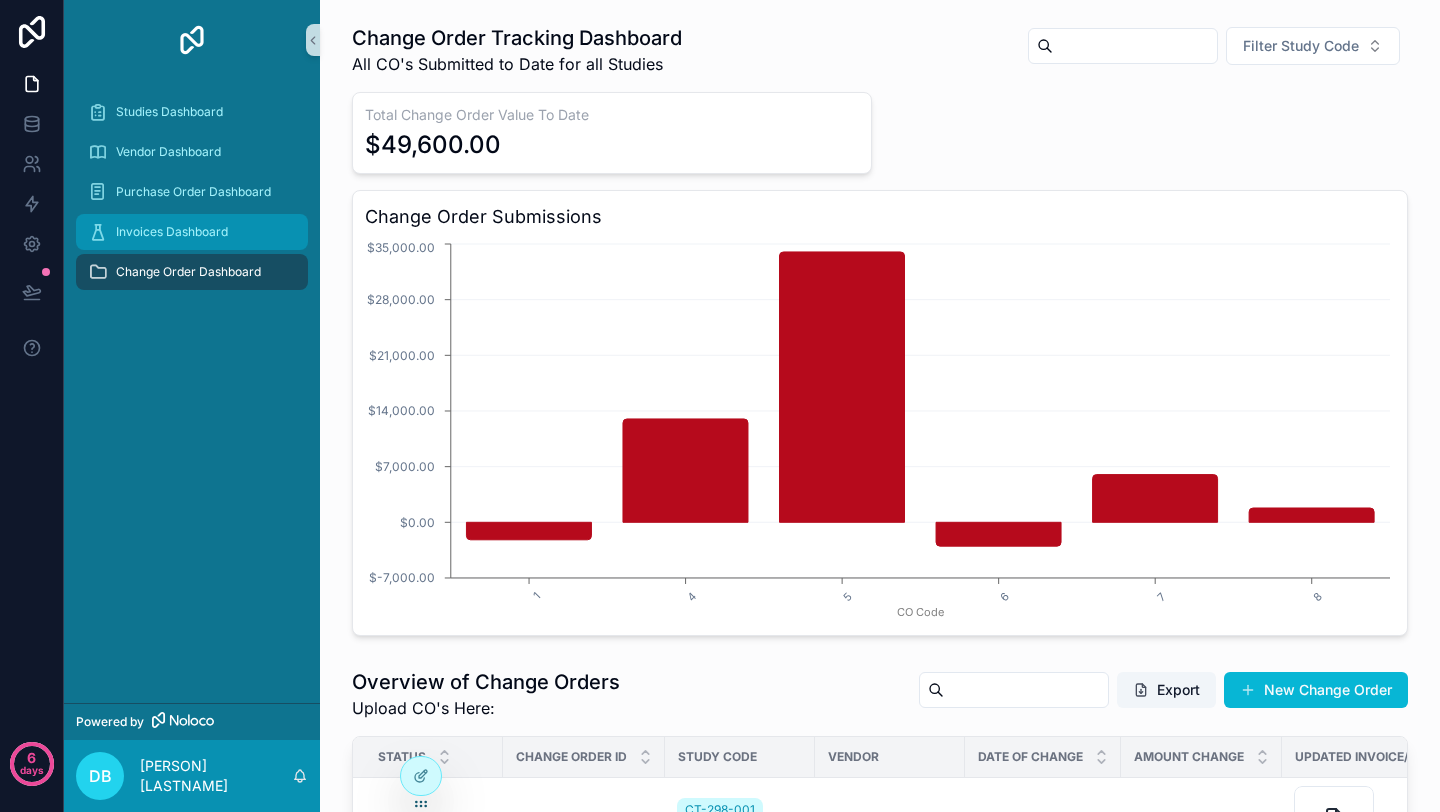 click on "Invoices Dashboard" at bounding box center [172, 232] 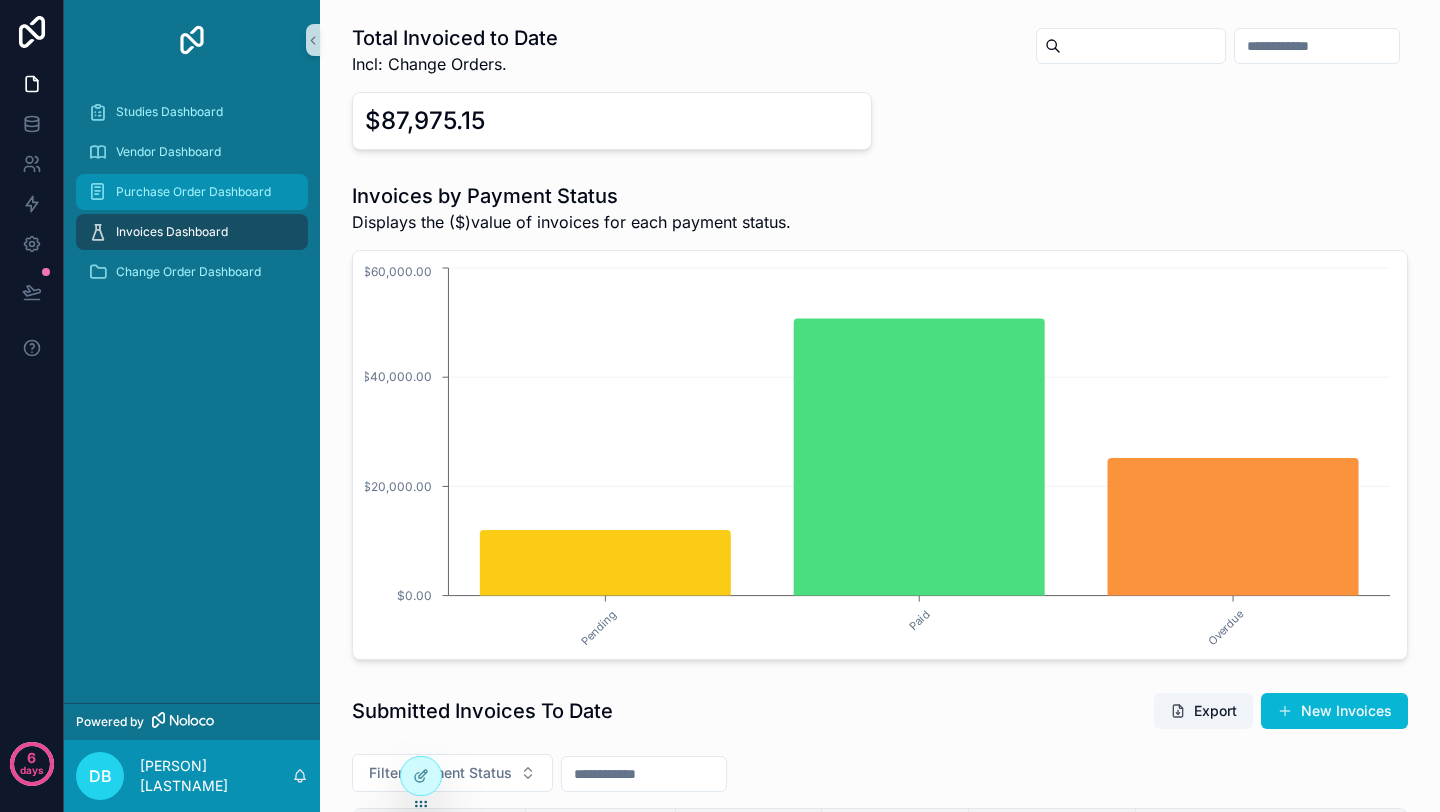 click on "Purchase Order Dashboard" at bounding box center [193, 192] 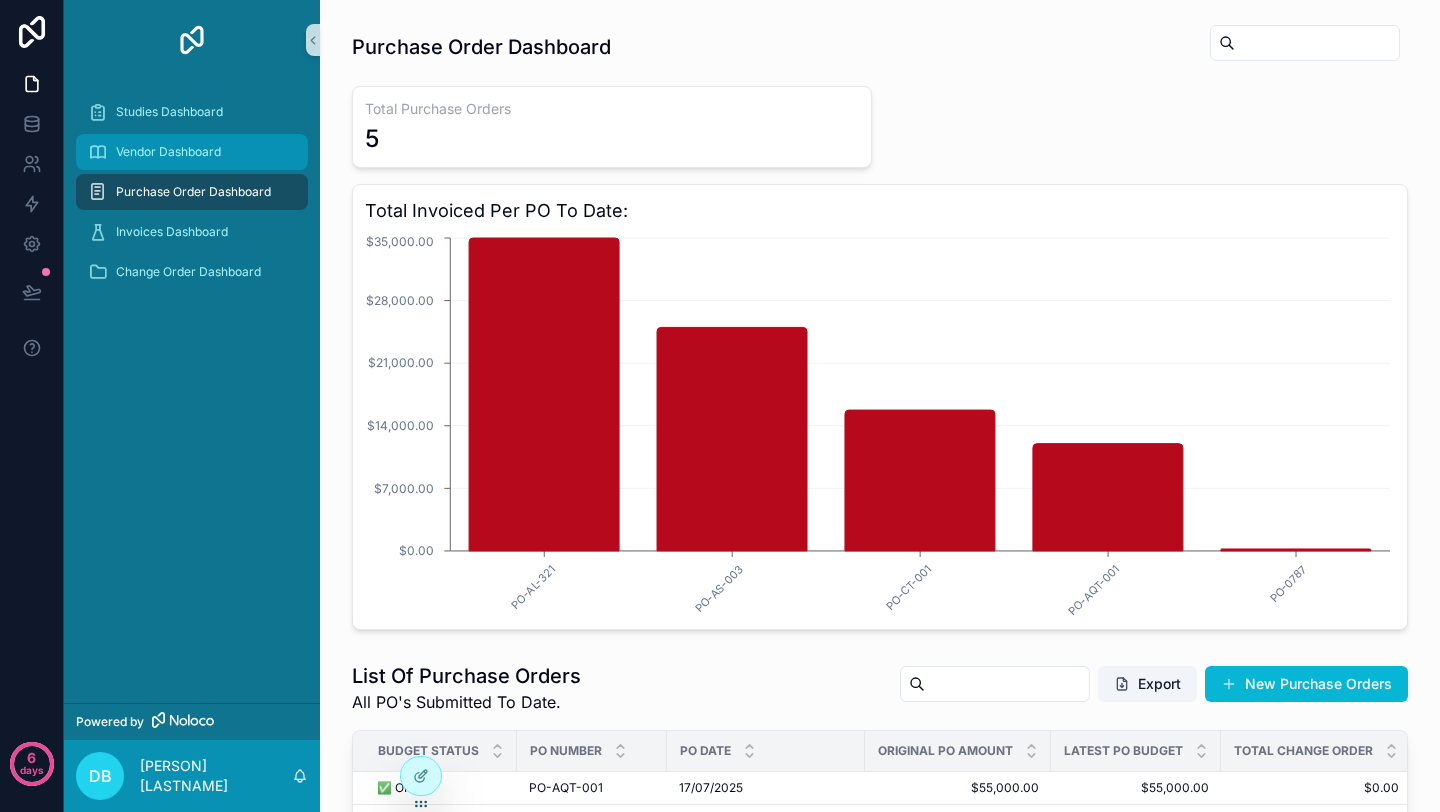 click on "Vendor Dashboard" at bounding box center (168, 152) 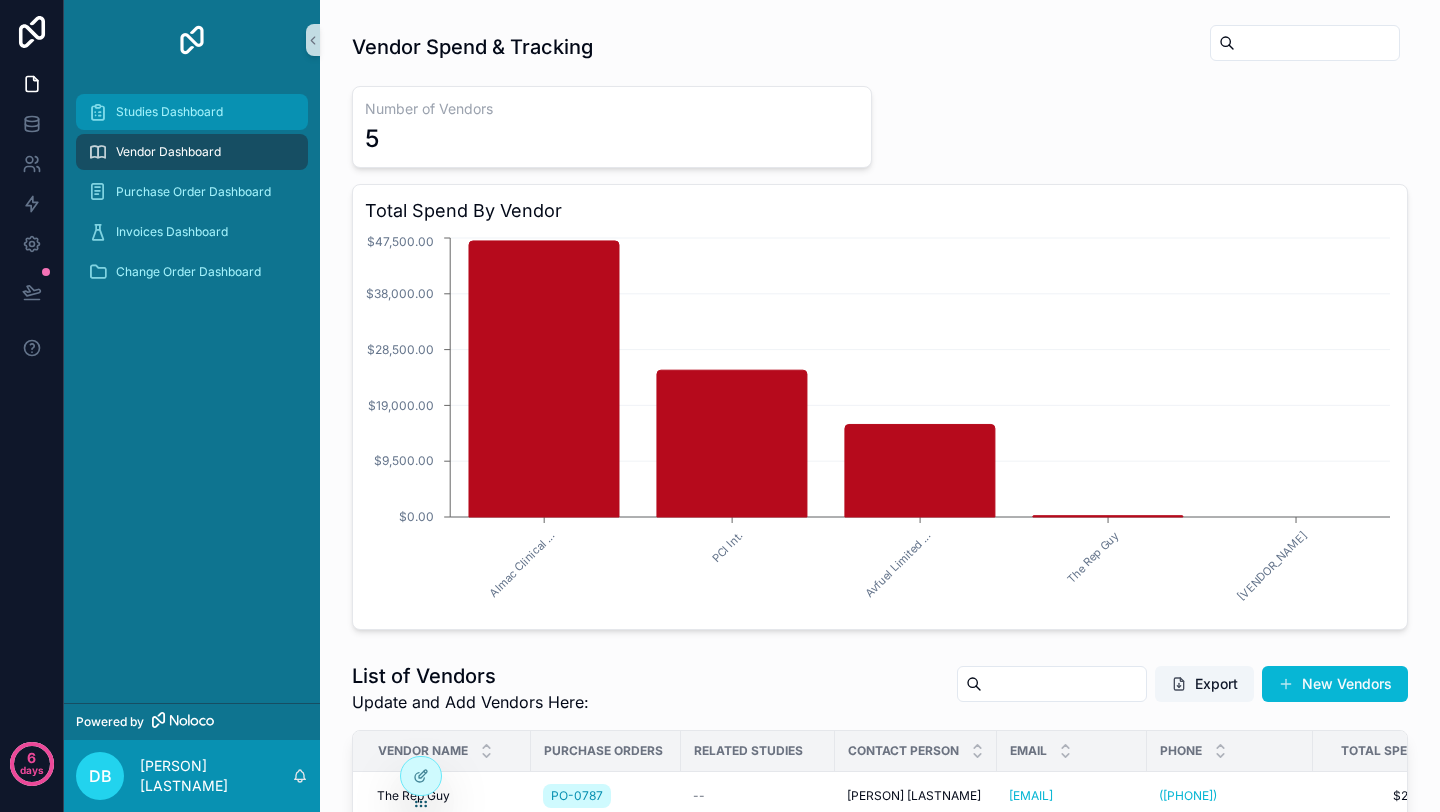 click on "Studies Dashboard" at bounding box center [169, 112] 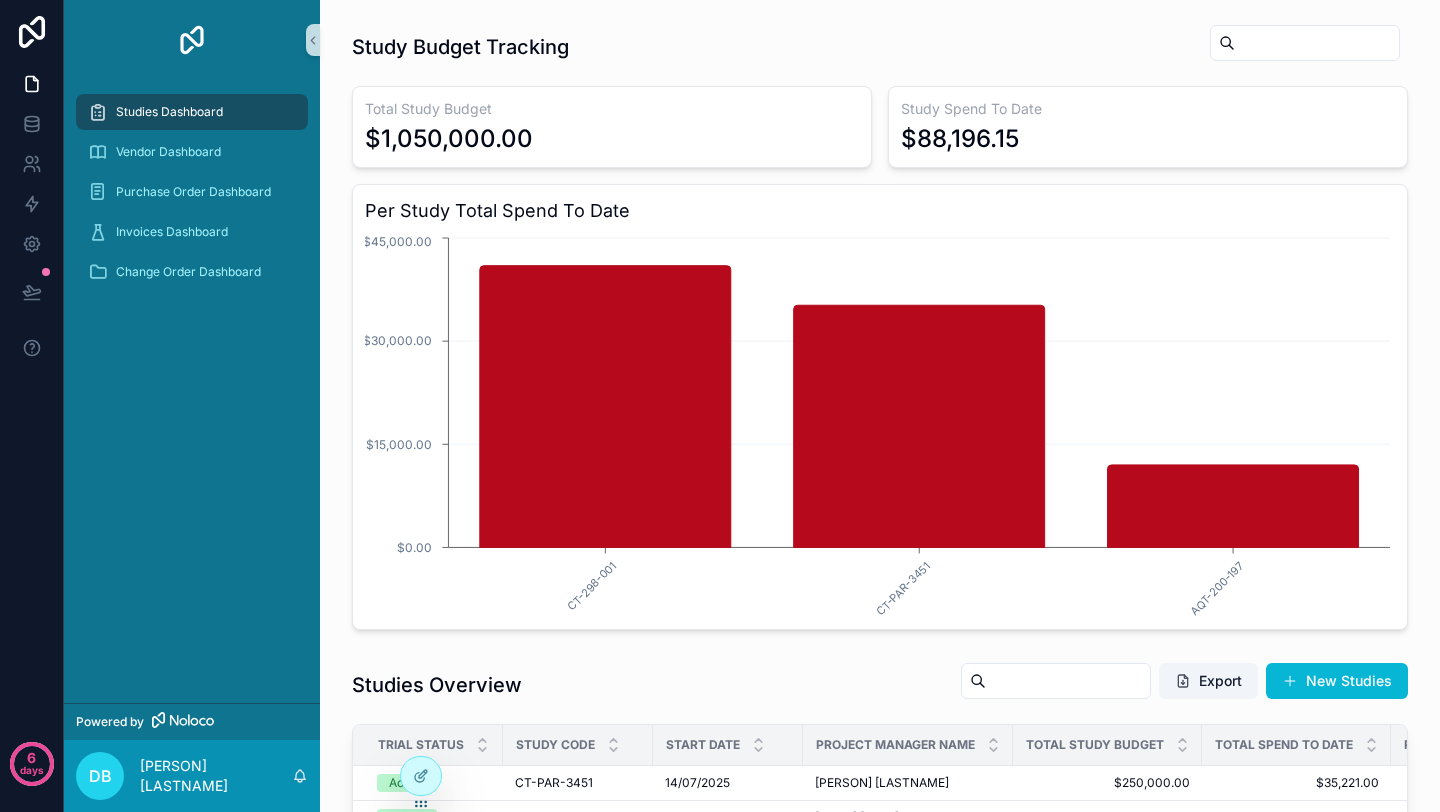 click on "Studies Dashboard Vendor Dashboard Purchase Order Dashboard Invoices Dashboard Change Order Dashboard" at bounding box center (192, 391) 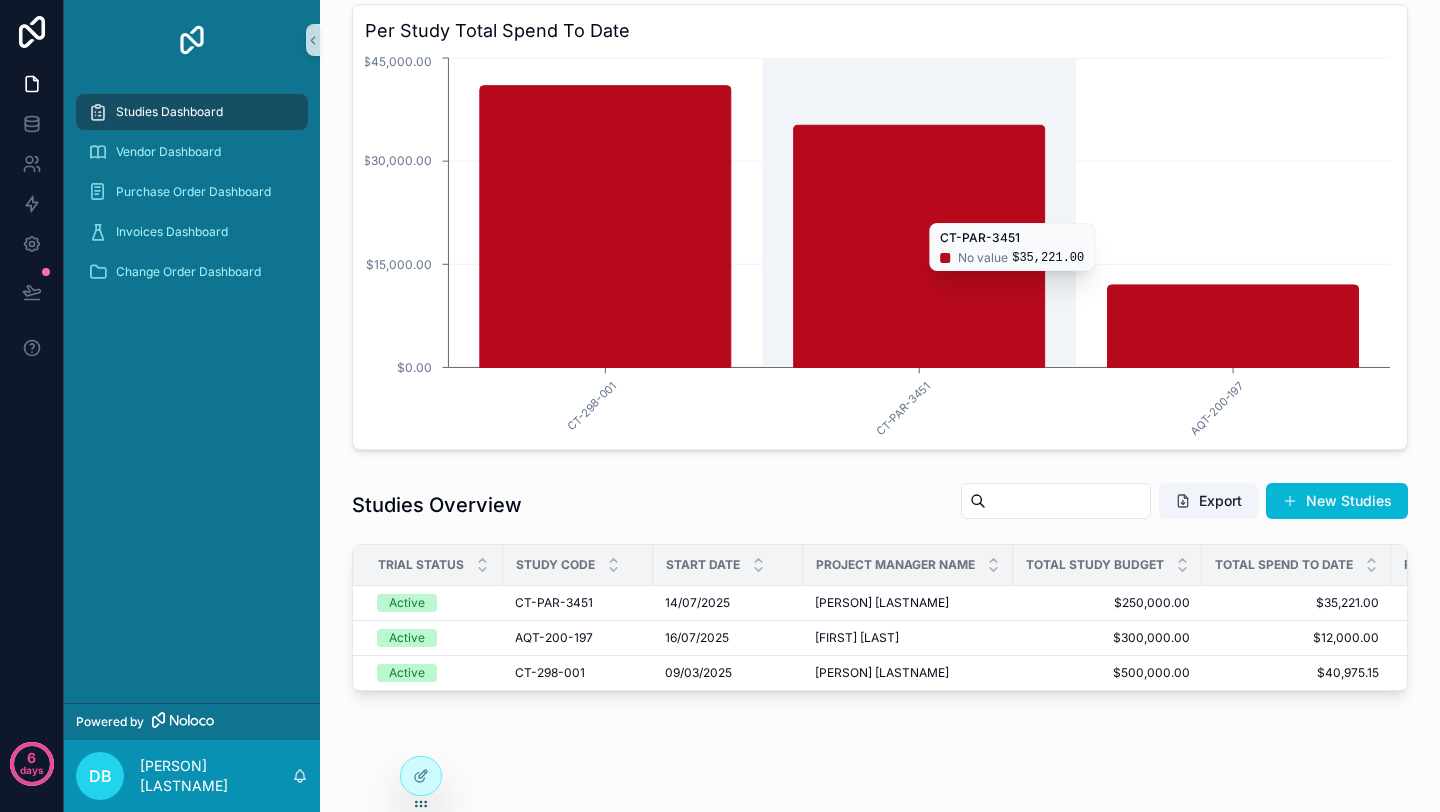 scroll, scrollTop: 235, scrollLeft: 0, axis: vertical 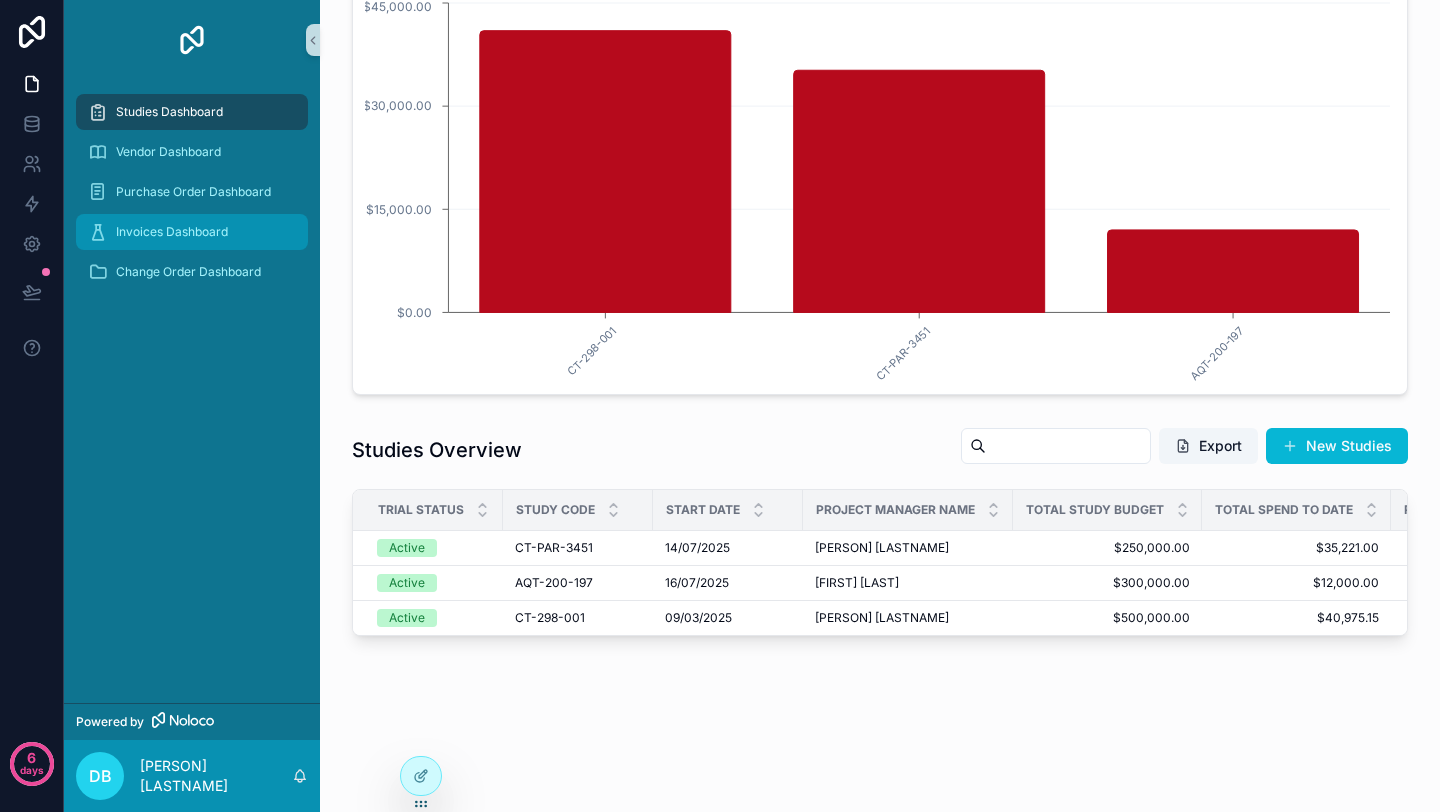 click on "Invoices Dashboard" at bounding box center [172, 232] 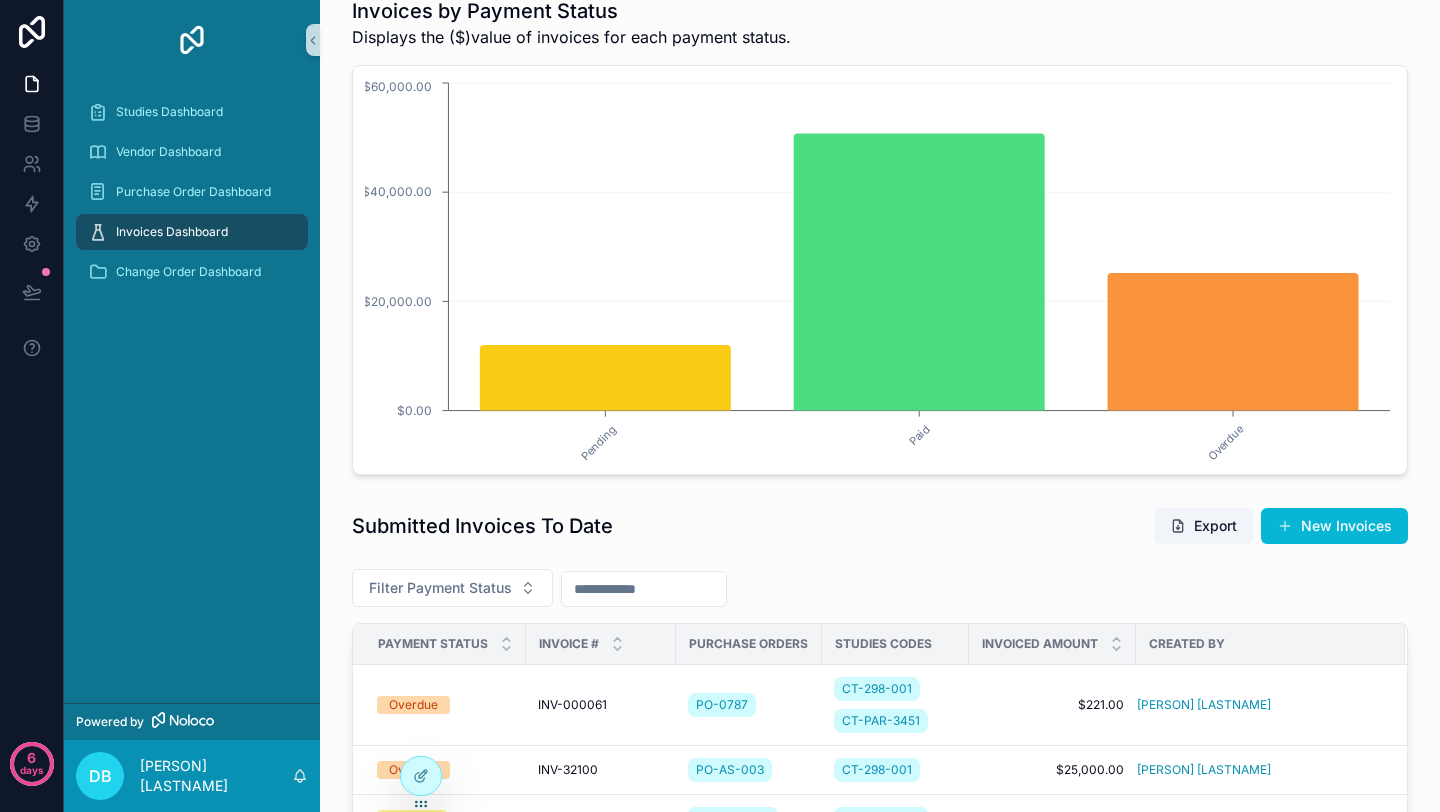 scroll, scrollTop: 247, scrollLeft: 0, axis: vertical 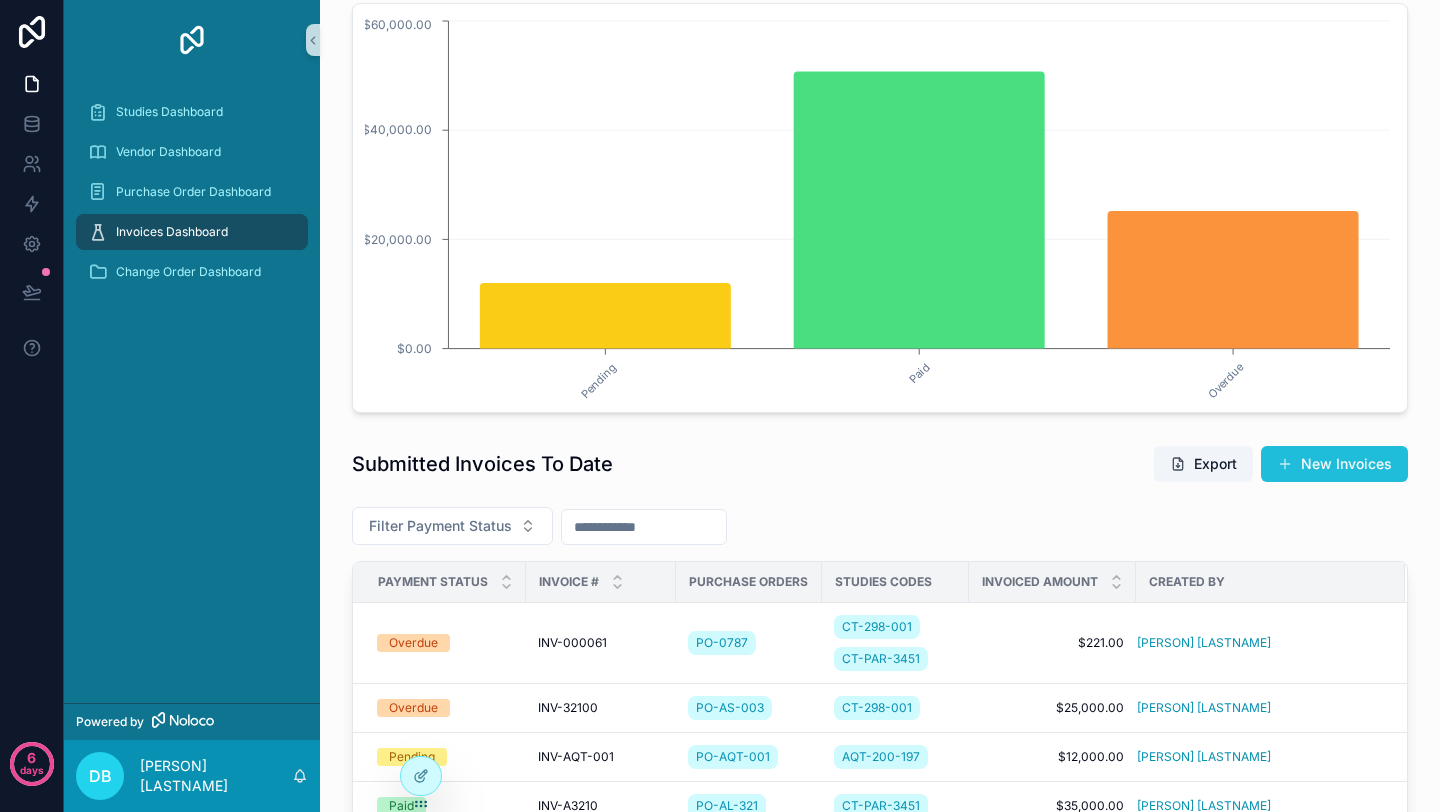 click on "New Invoices" at bounding box center [1334, 464] 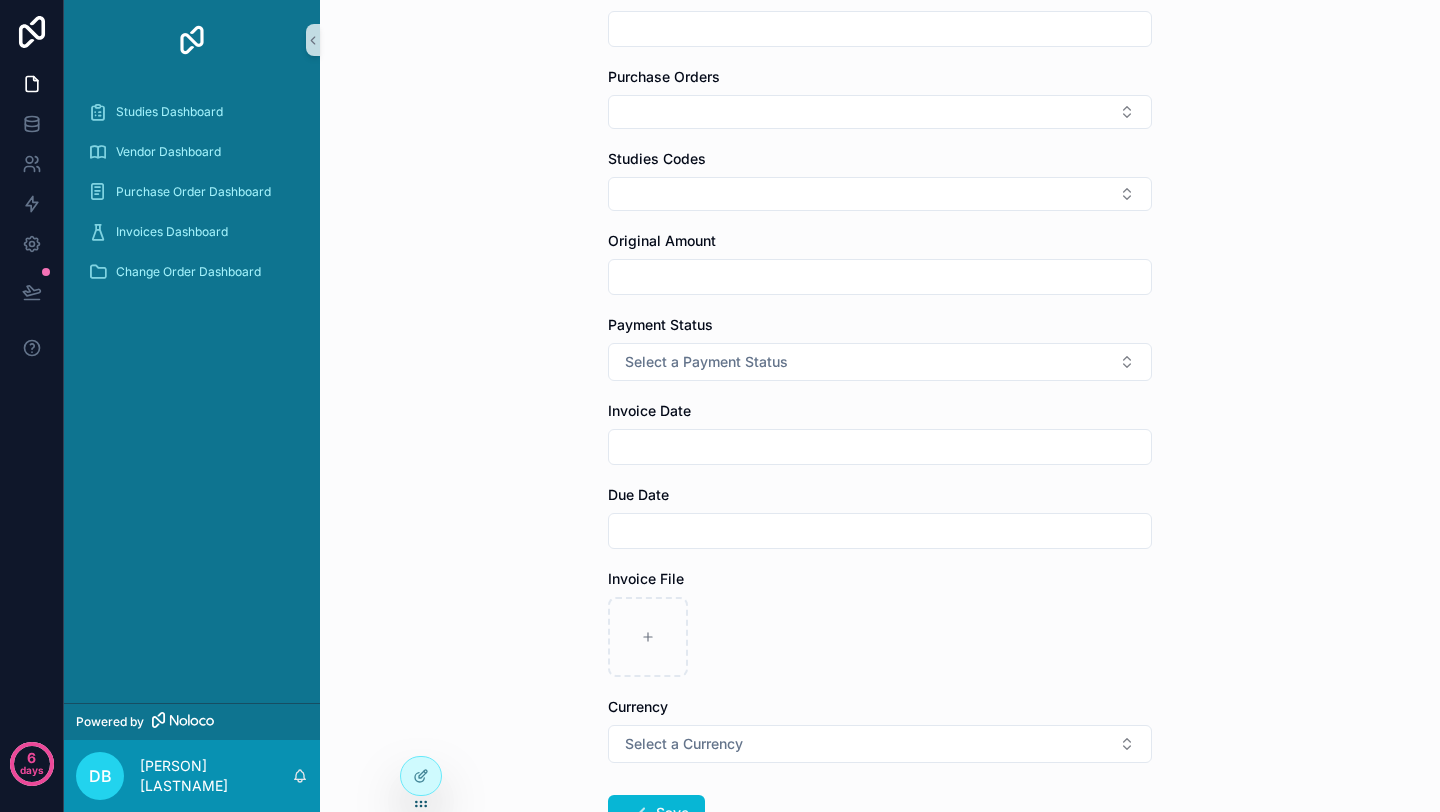 scroll, scrollTop: 0, scrollLeft: 0, axis: both 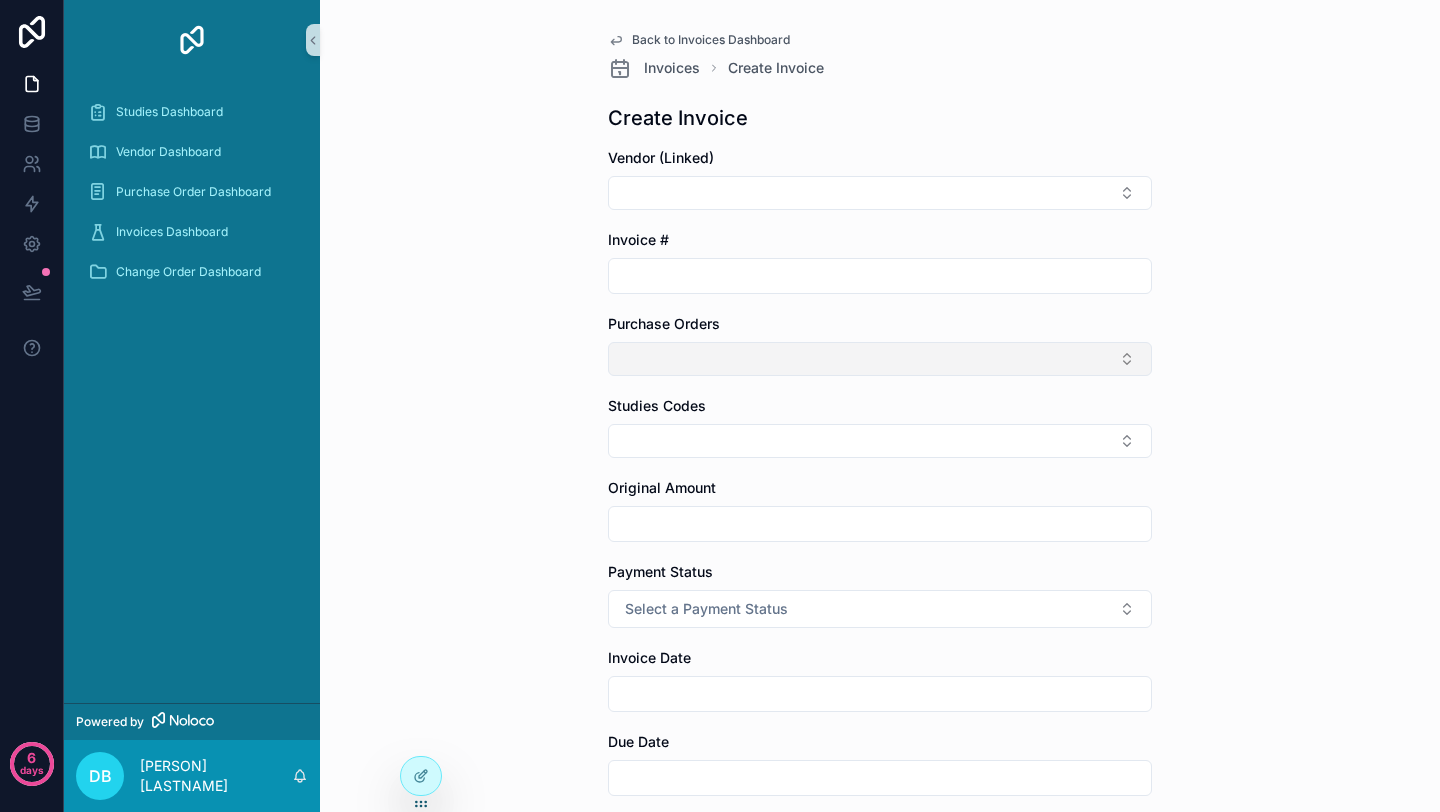 click at bounding box center (880, 359) 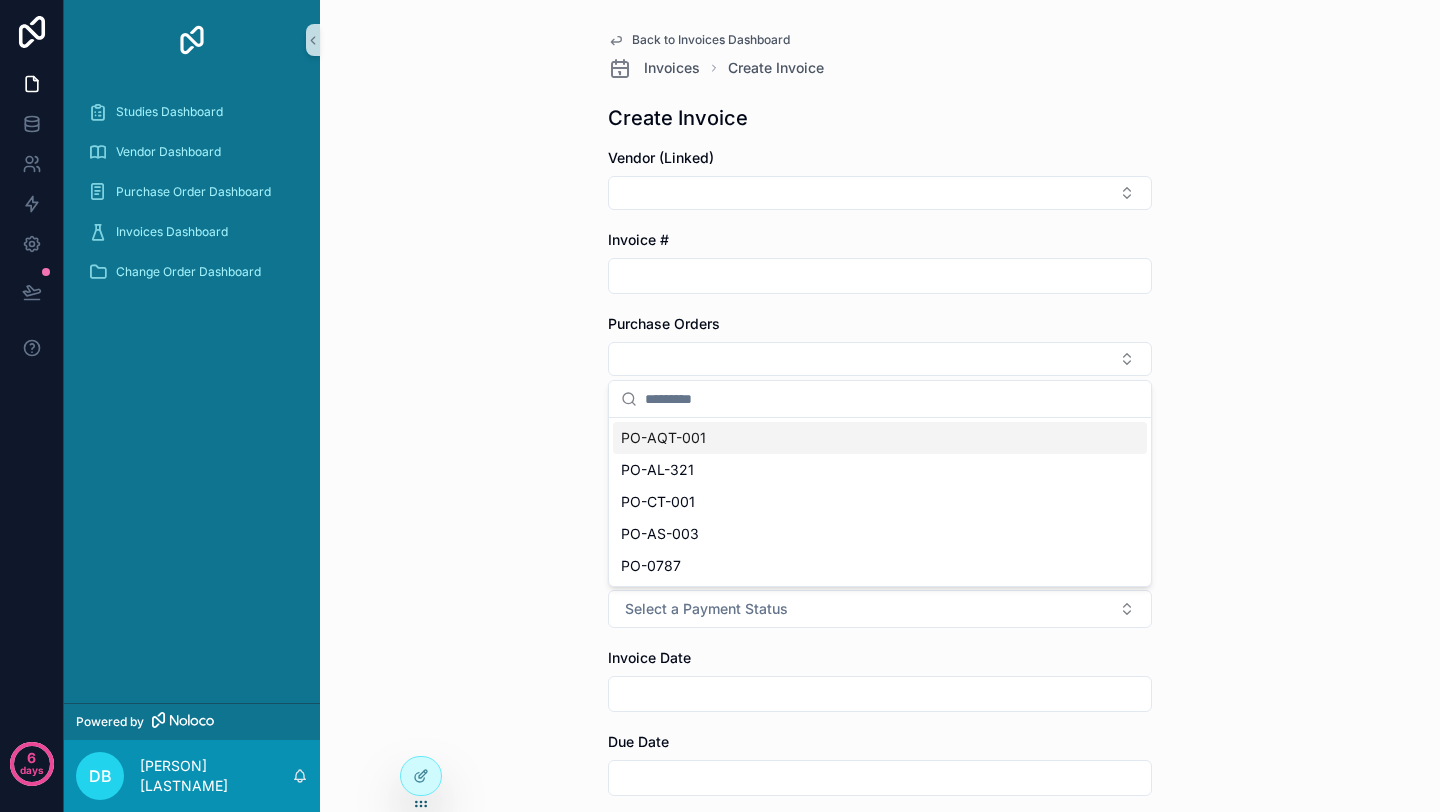 click on "Back to Invoices Dashboard Invoices Create Invoice Create Invoice Vendor (Linked) Invoice # Purchase Orders Studies Codes Original Amount Payment Status Select a Payment Status Invoice Date Due Date Invoice File Currency Select a Currency Save" at bounding box center (880, 406) 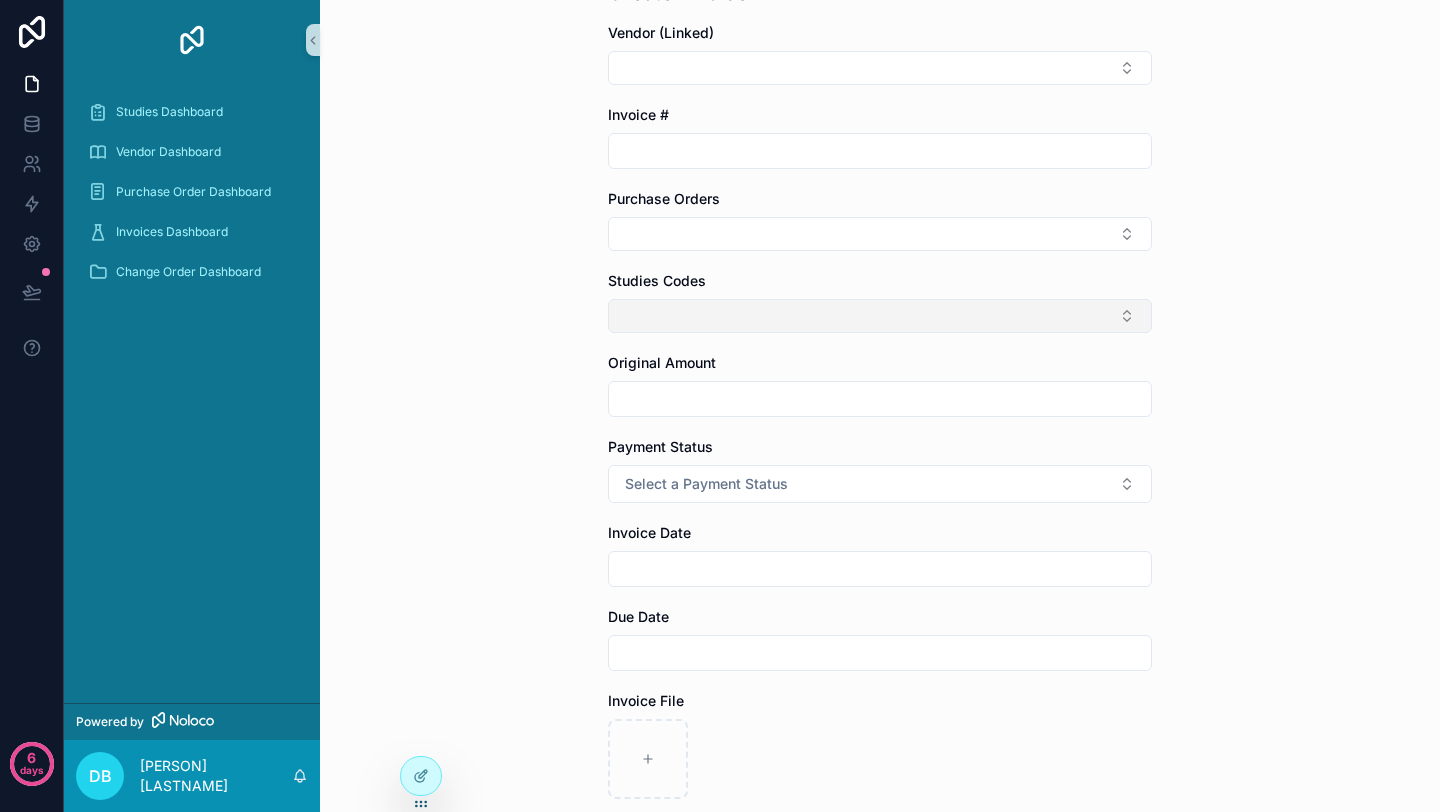scroll, scrollTop: 216, scrollLeft: 0, axis: vertical 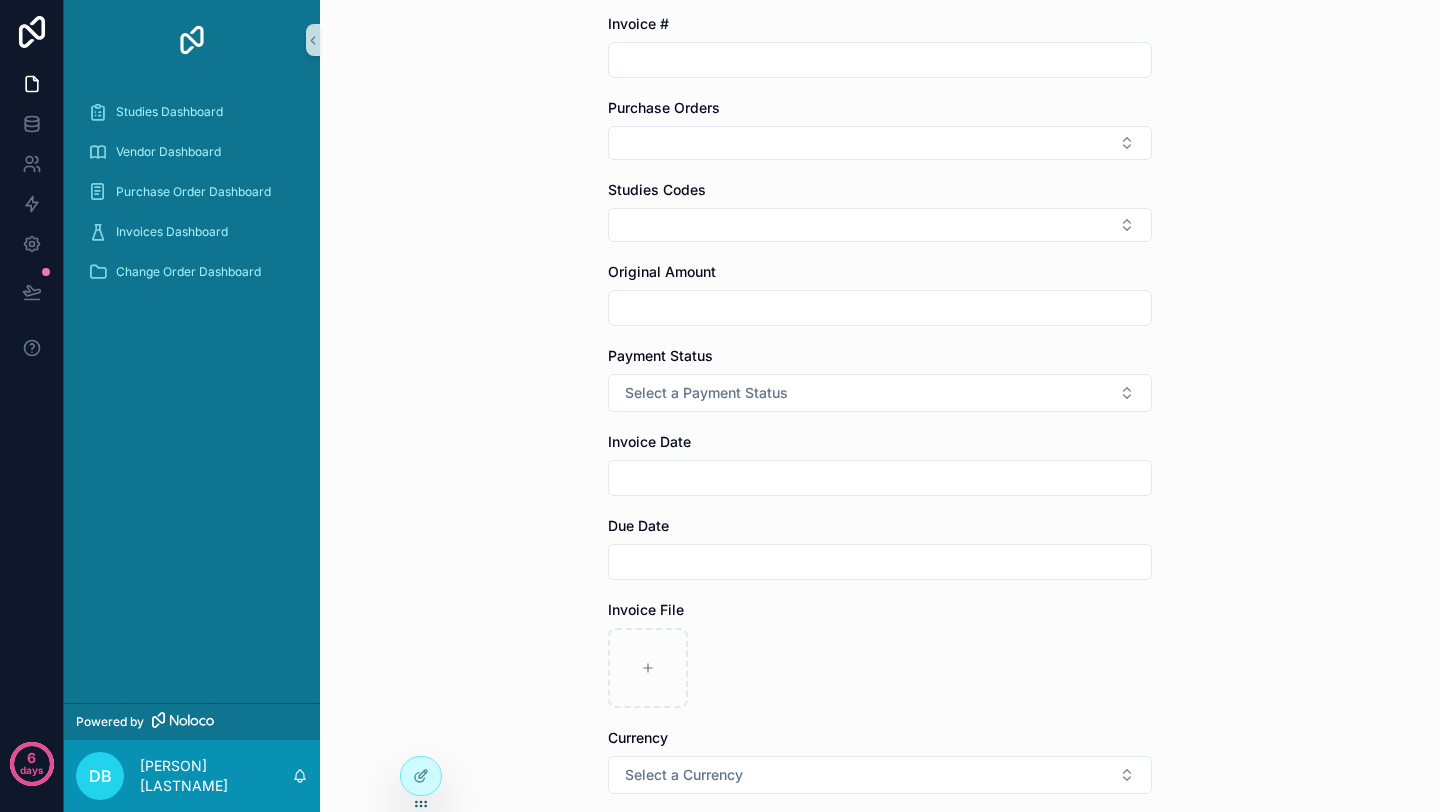 click on "Original Amount" at bounding box center [880, 272] 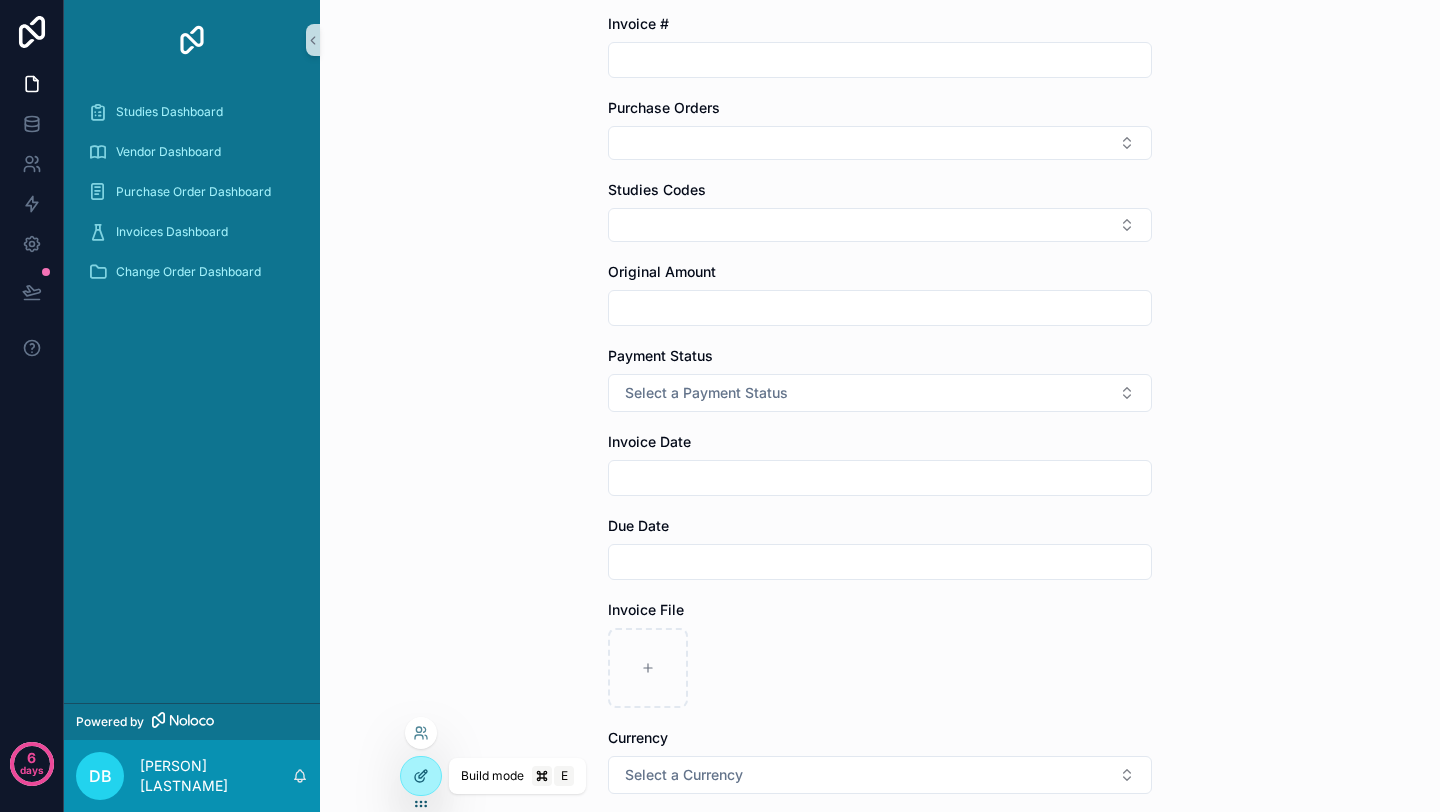 click 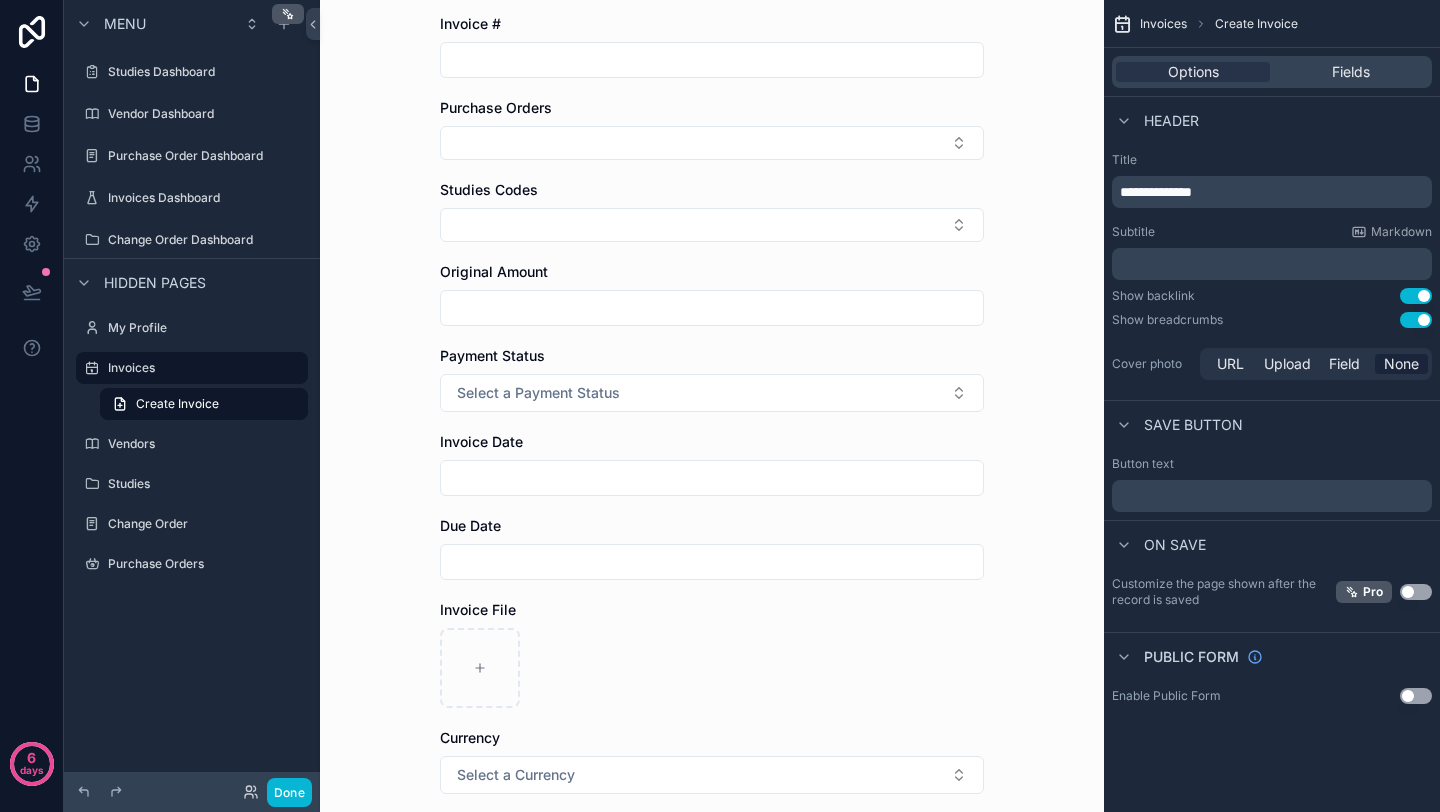 scroll, scrollTop: 0, scrollLeft: 0, axis: both 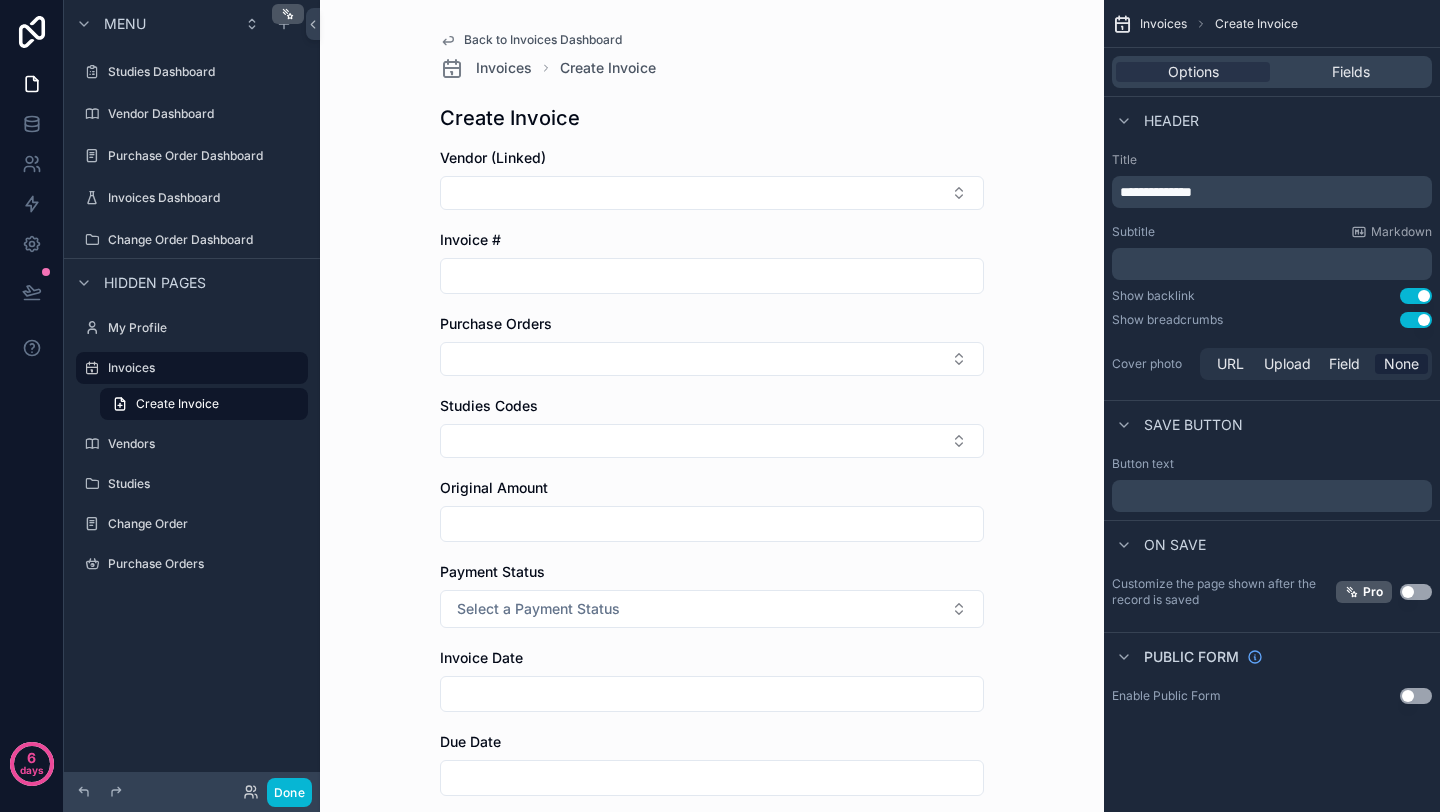 click on "Studies Codes" at bounding box center (712, 427) 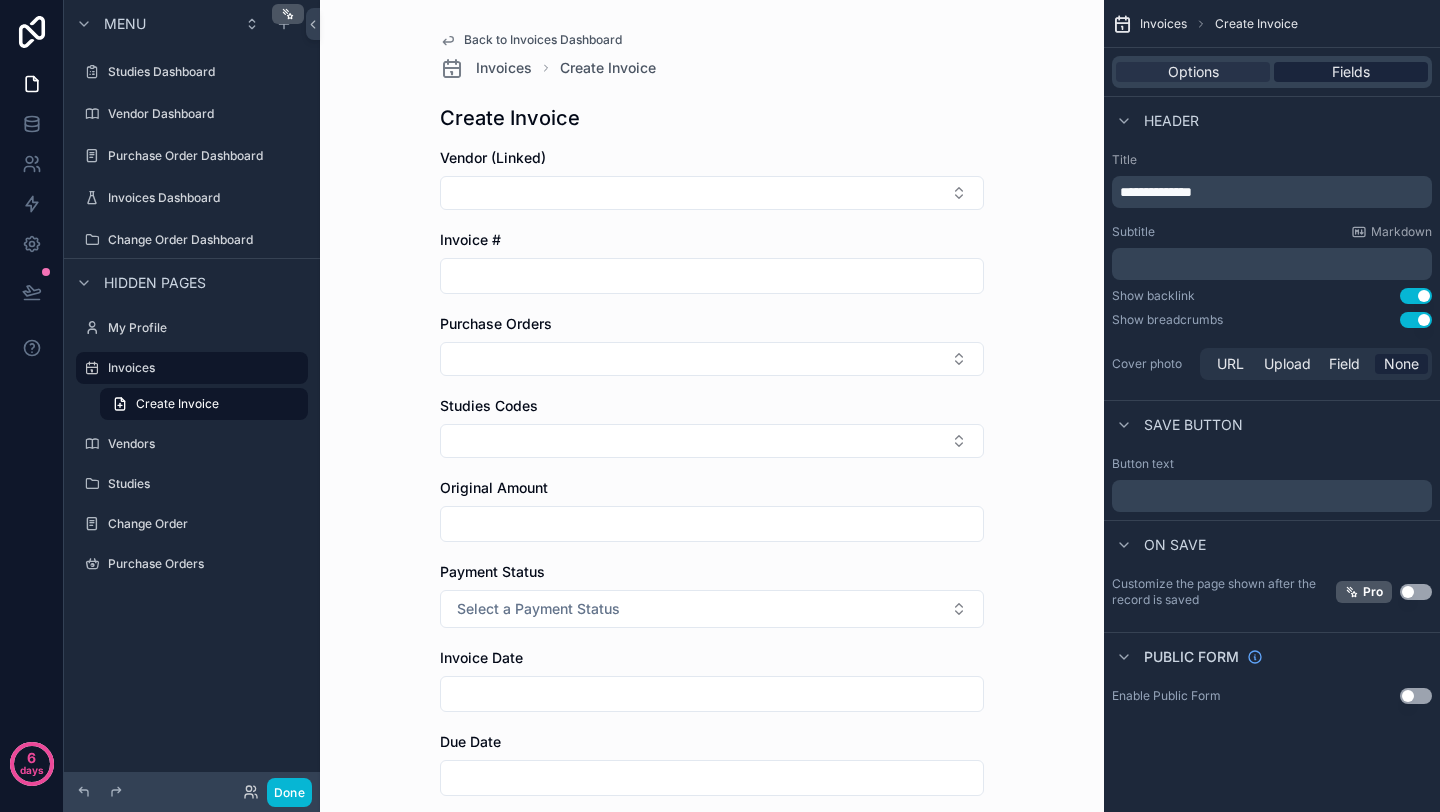 click on "Fields" at bounding box center (1351, 72) 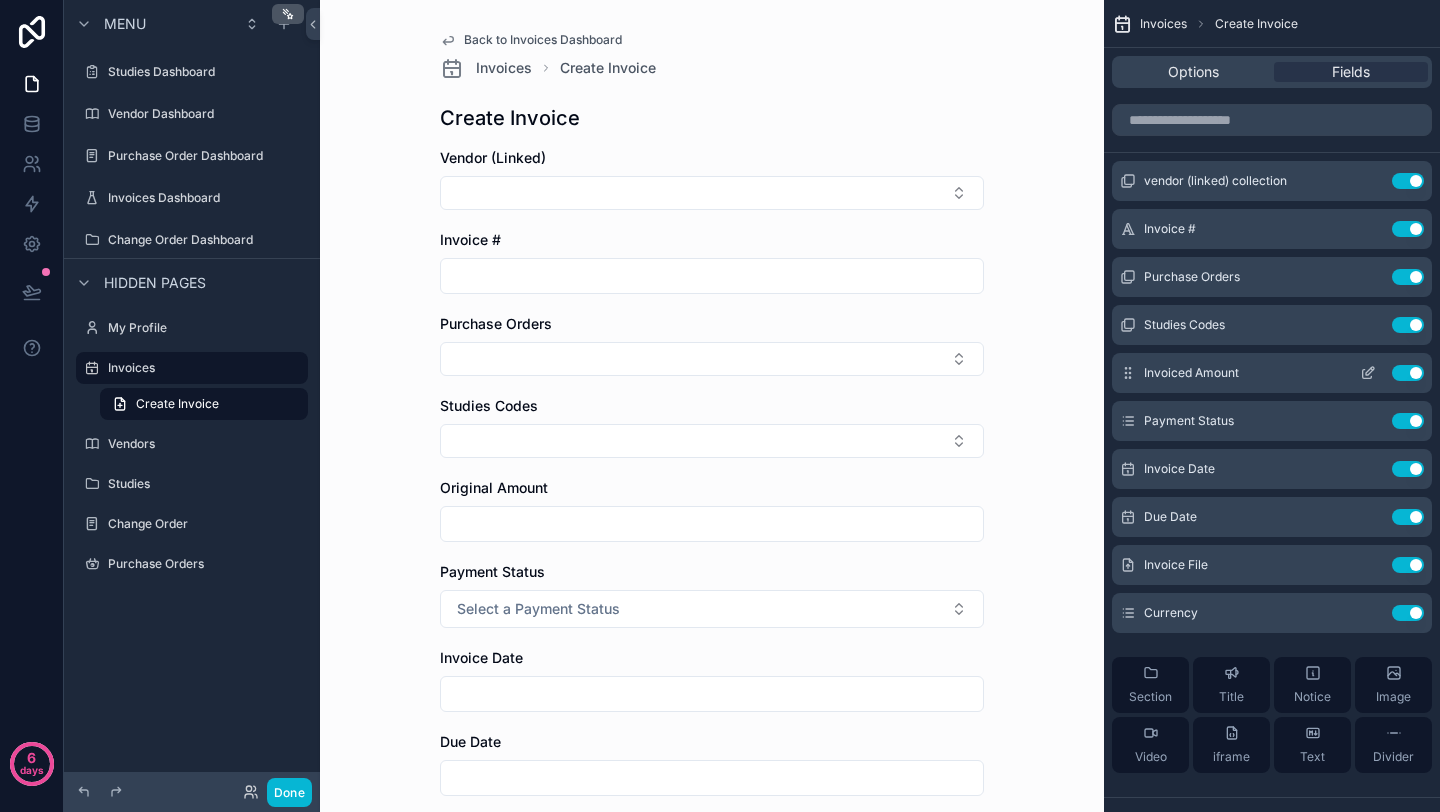 click 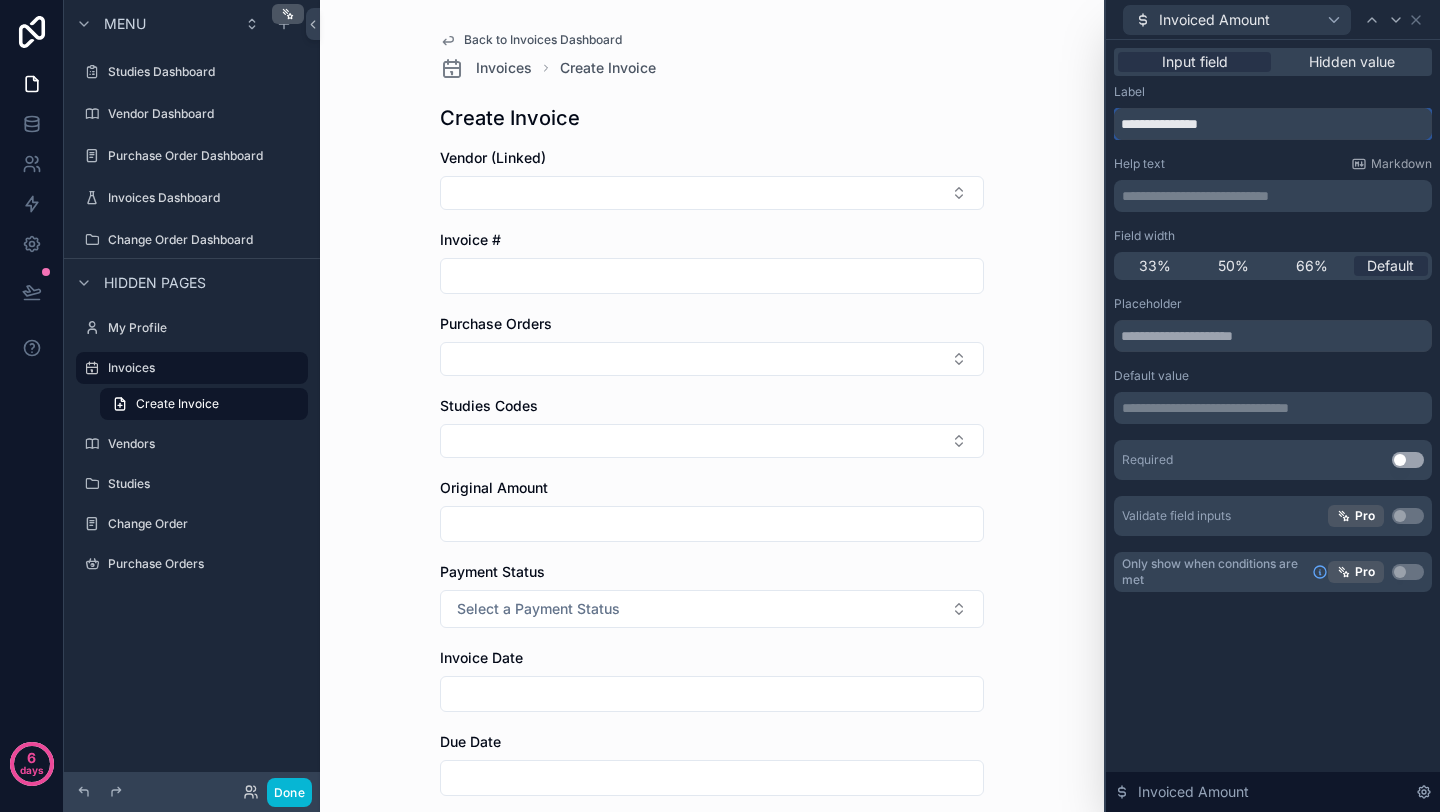 click on "**********" at bounding box center [1273, 124] 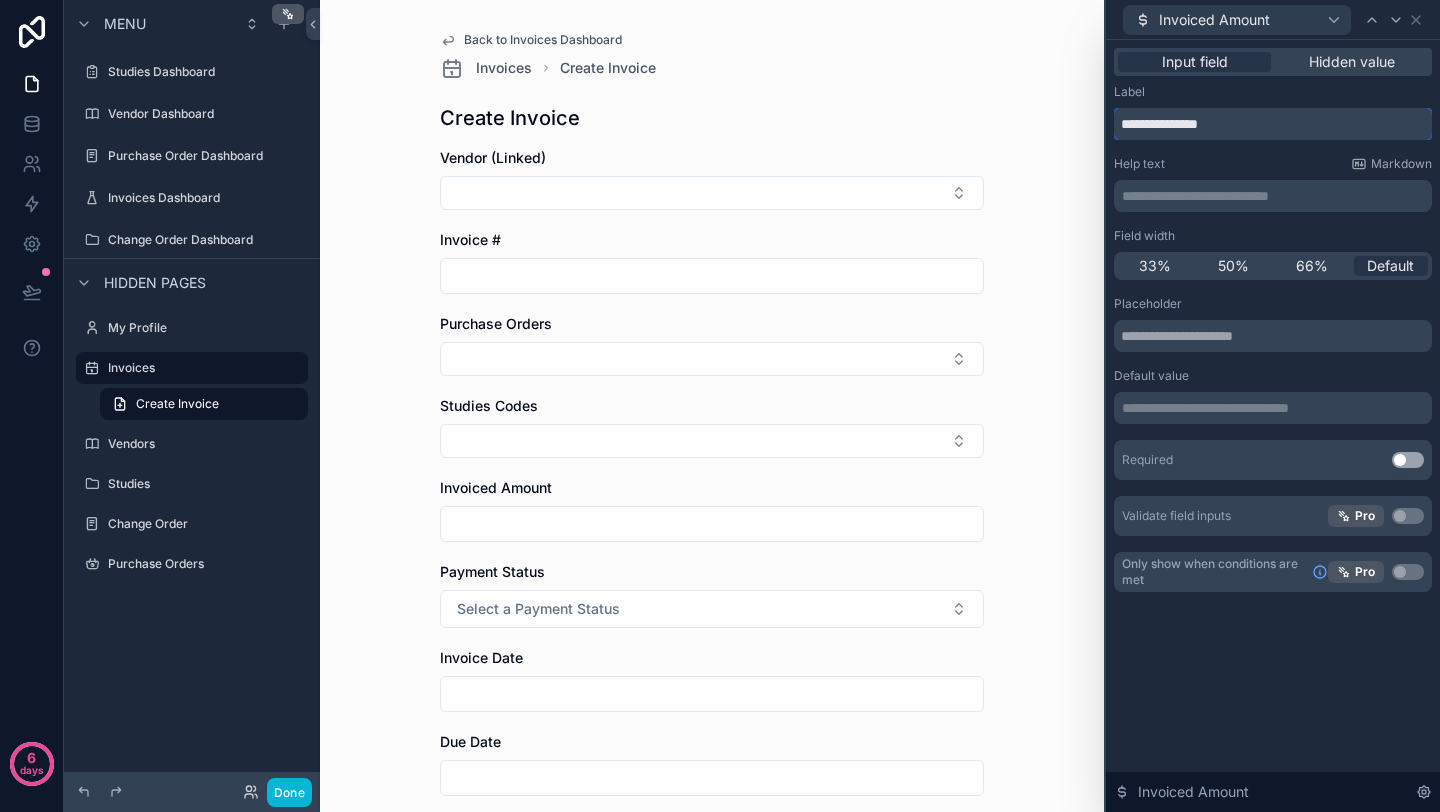 type on "**********" 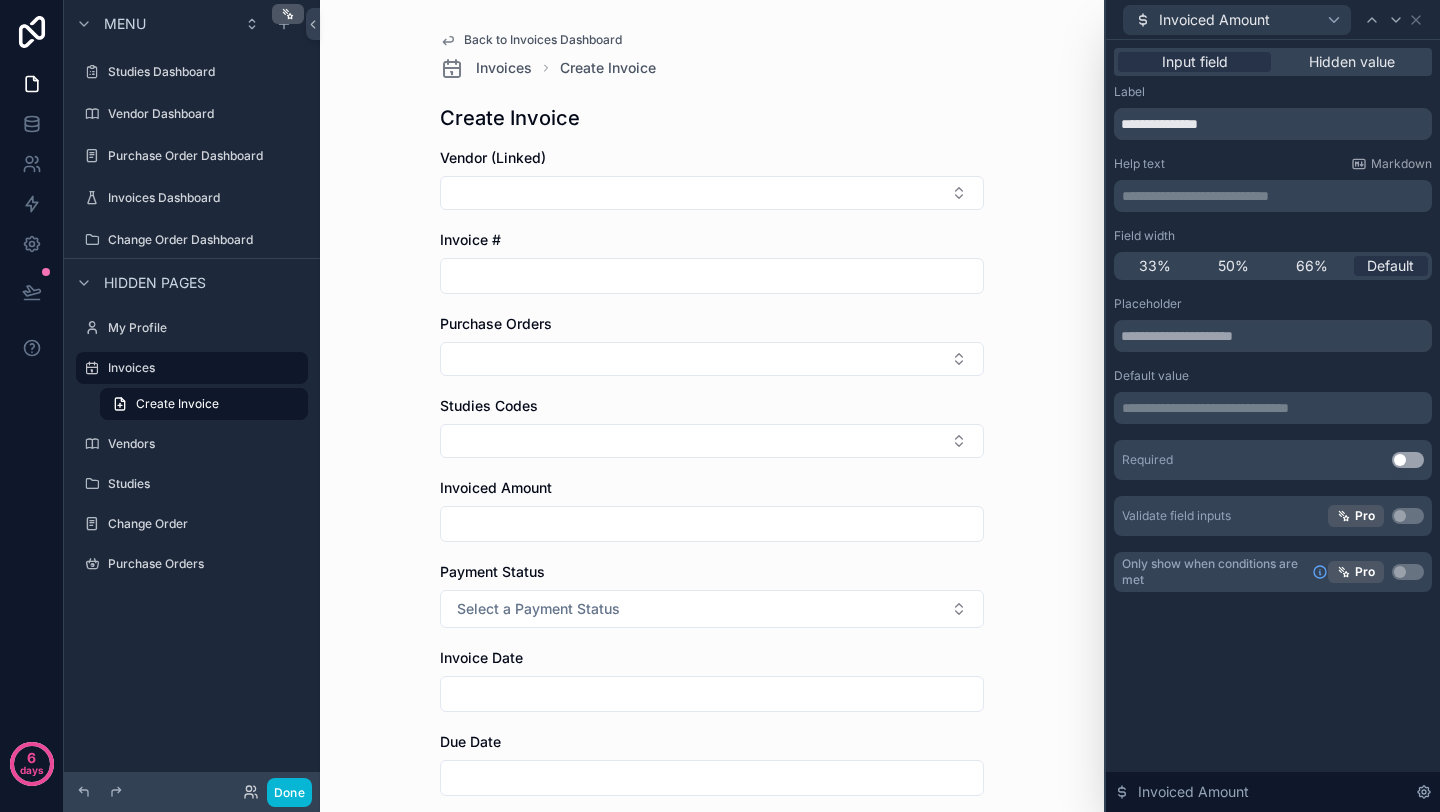 click on "**********" at bounding box center (1273, 426) 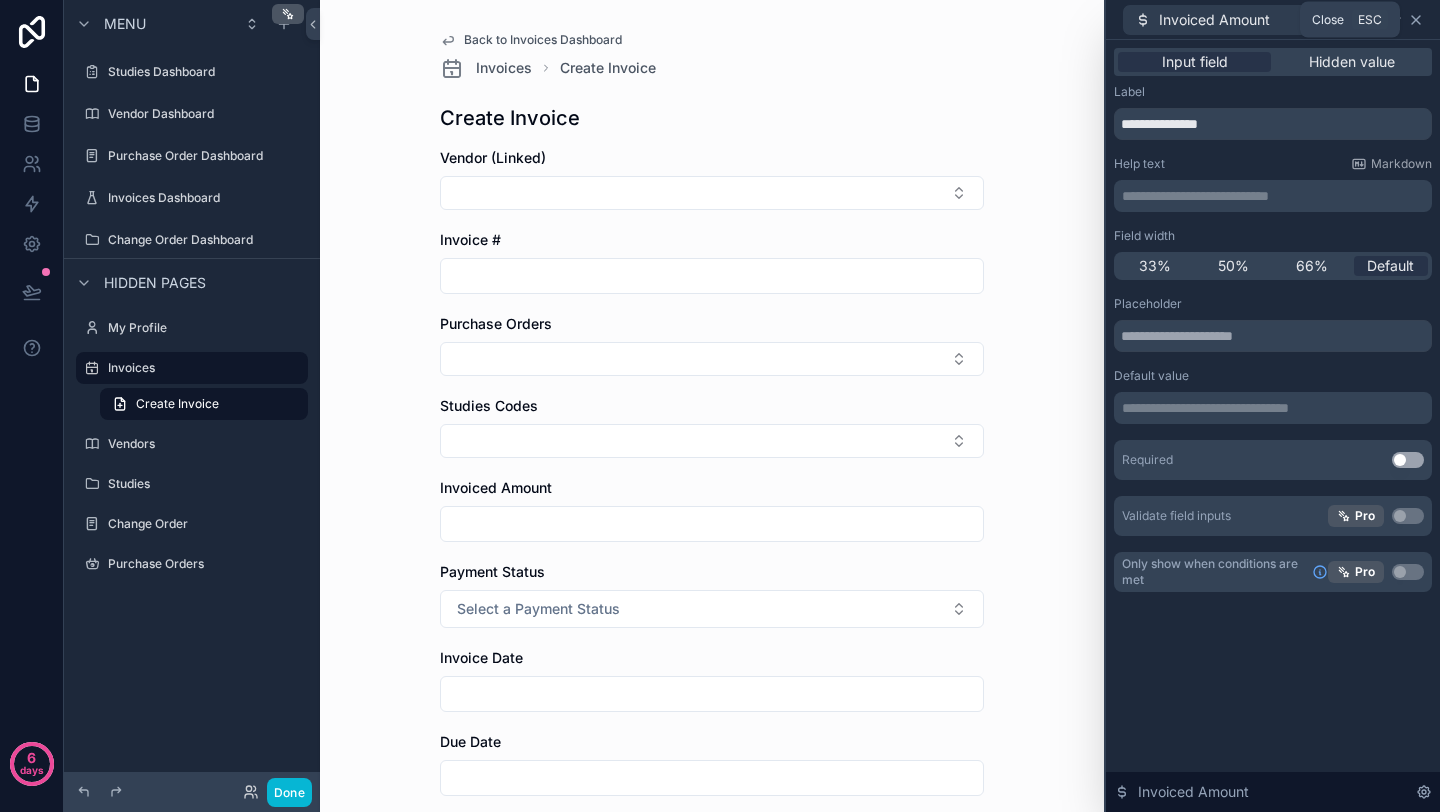 click 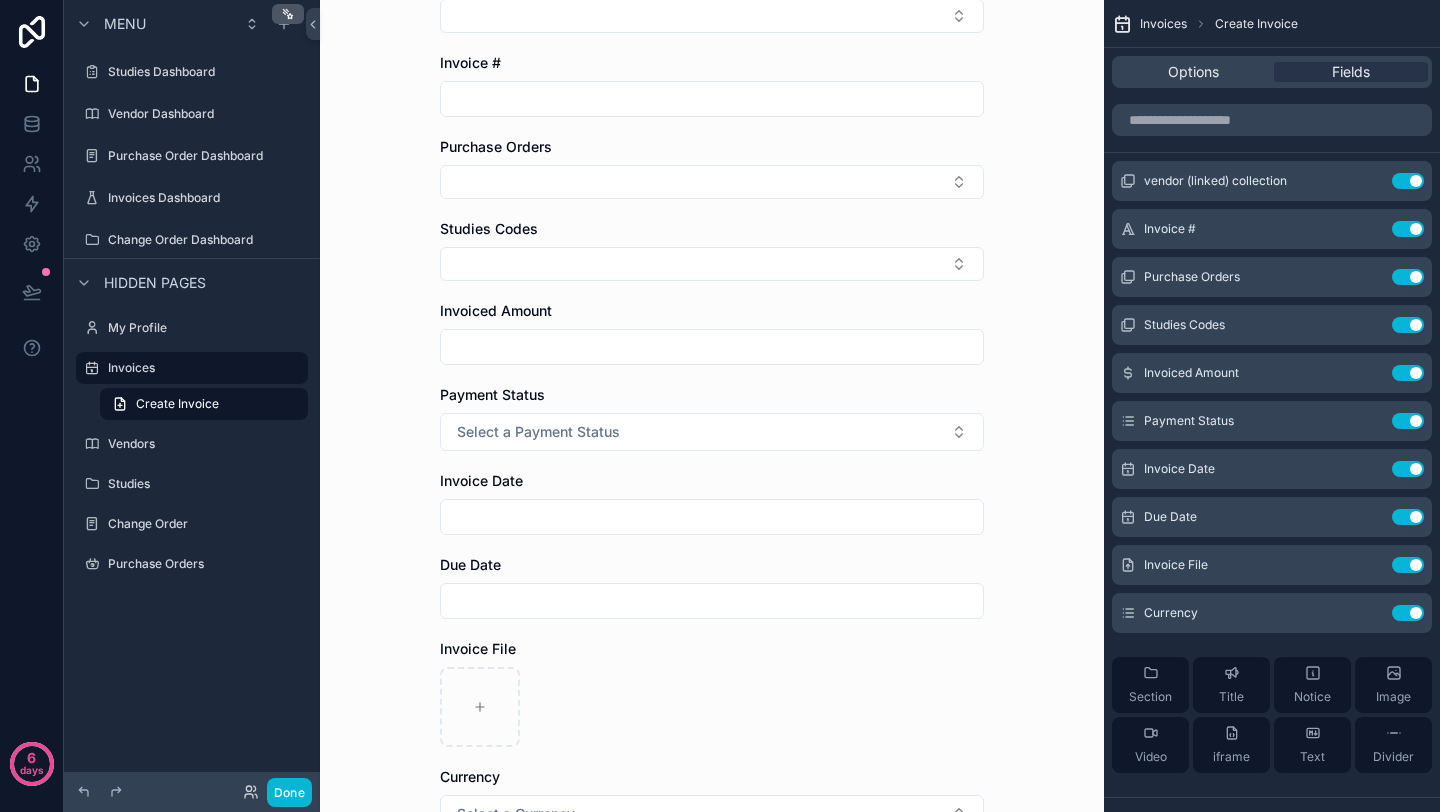 scroll, scrollTop: 179, scrollLeft: 0, axis: vertical 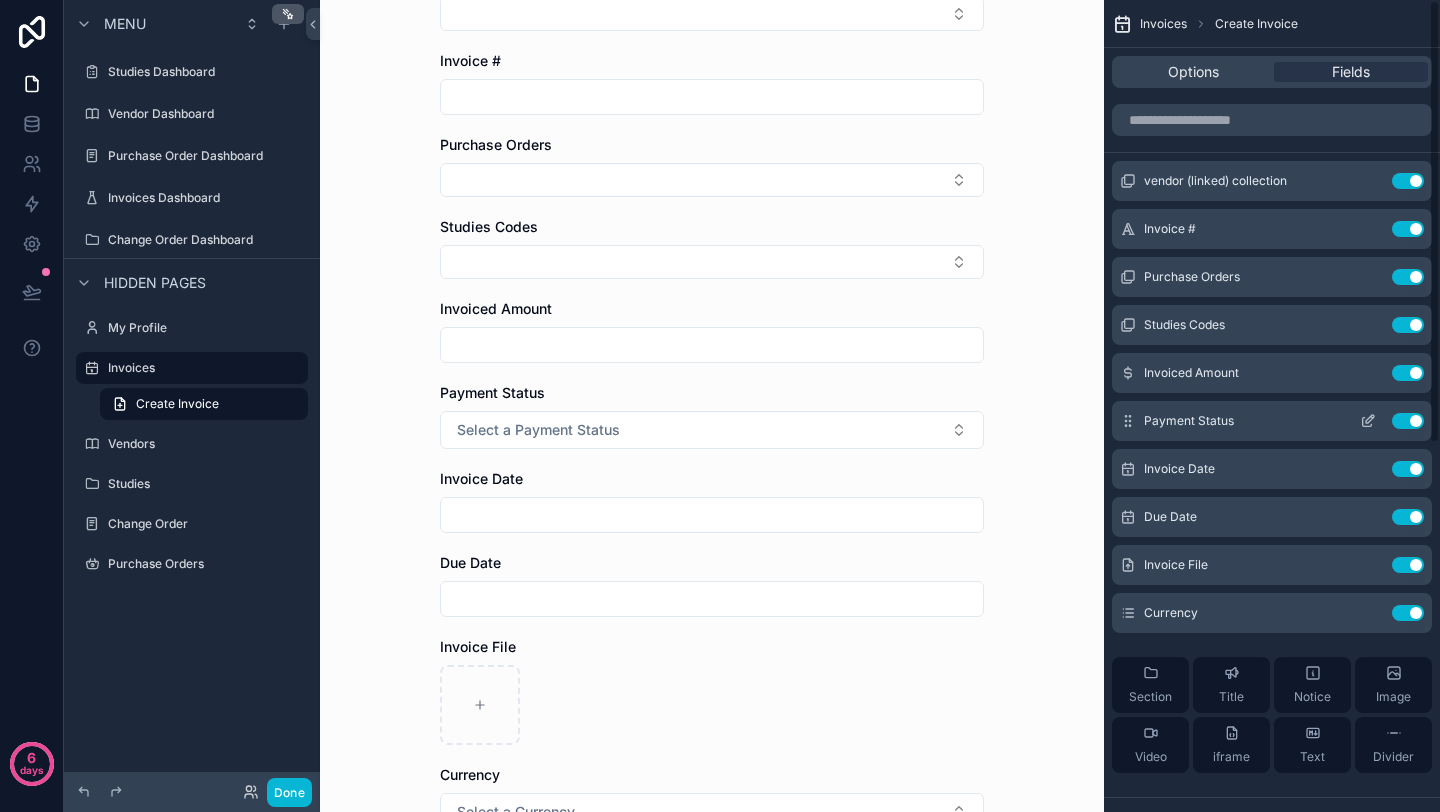 click 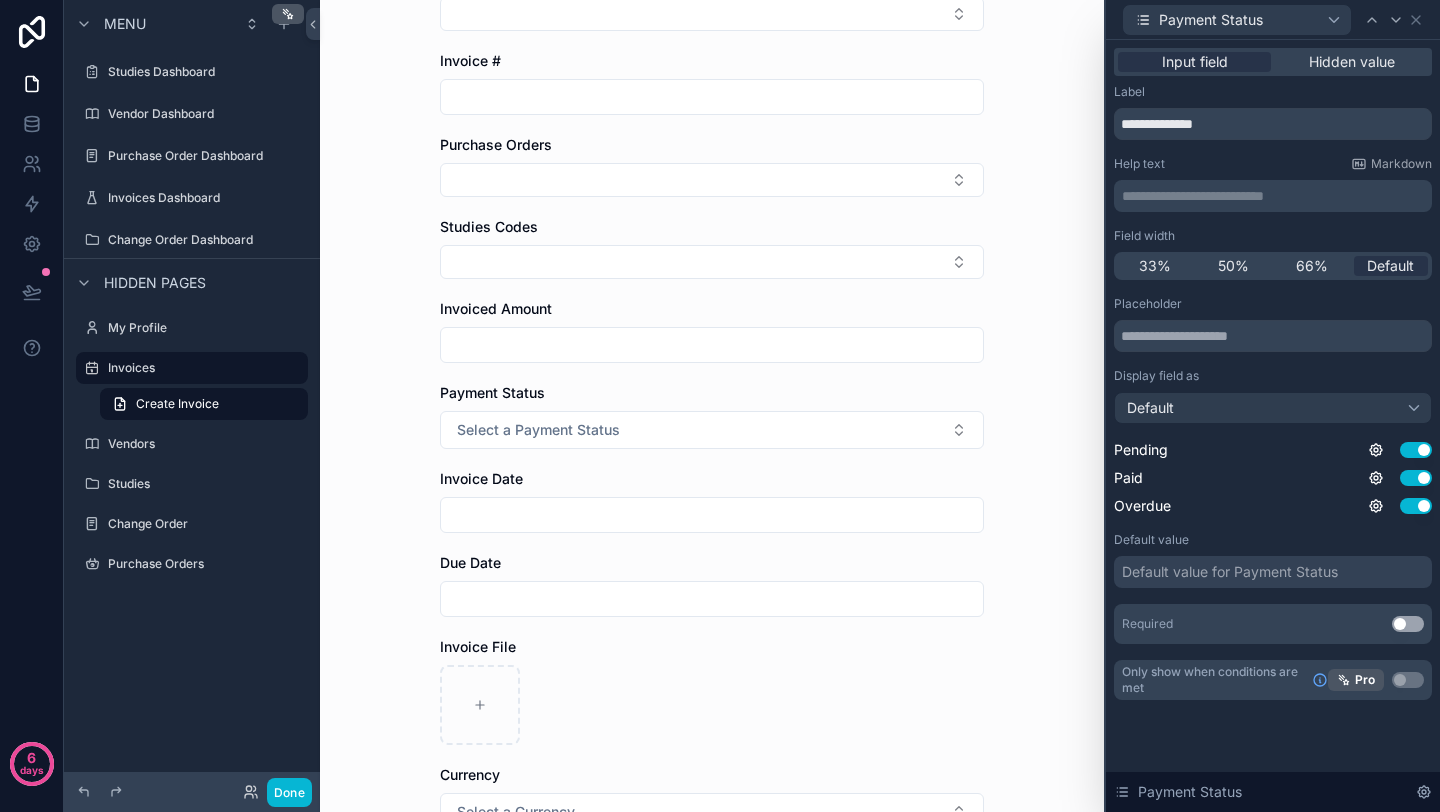 click on "**********" at bounding box center [1275, 196] 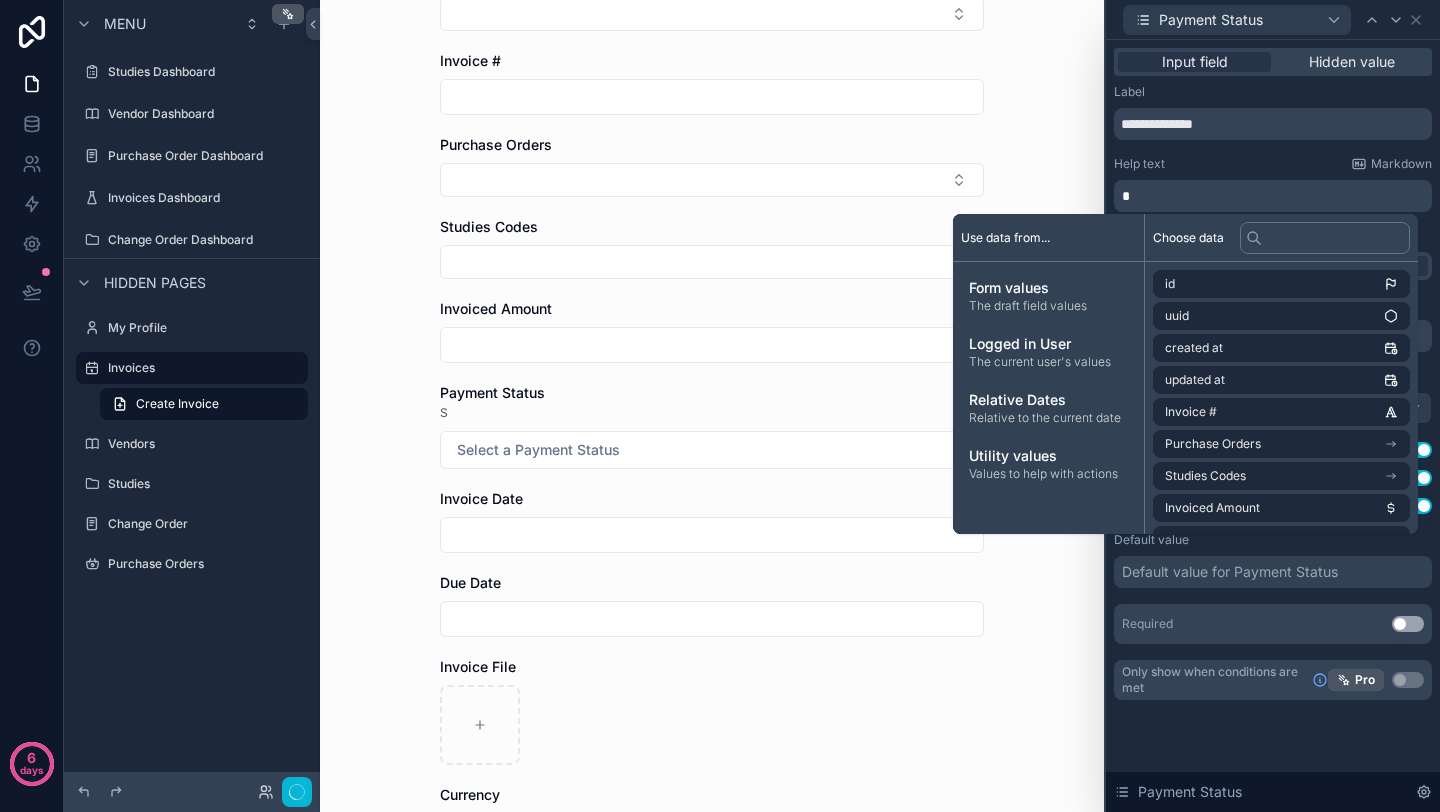 scroll, scrollTop: 0, scrollLeft: 0, axis: both 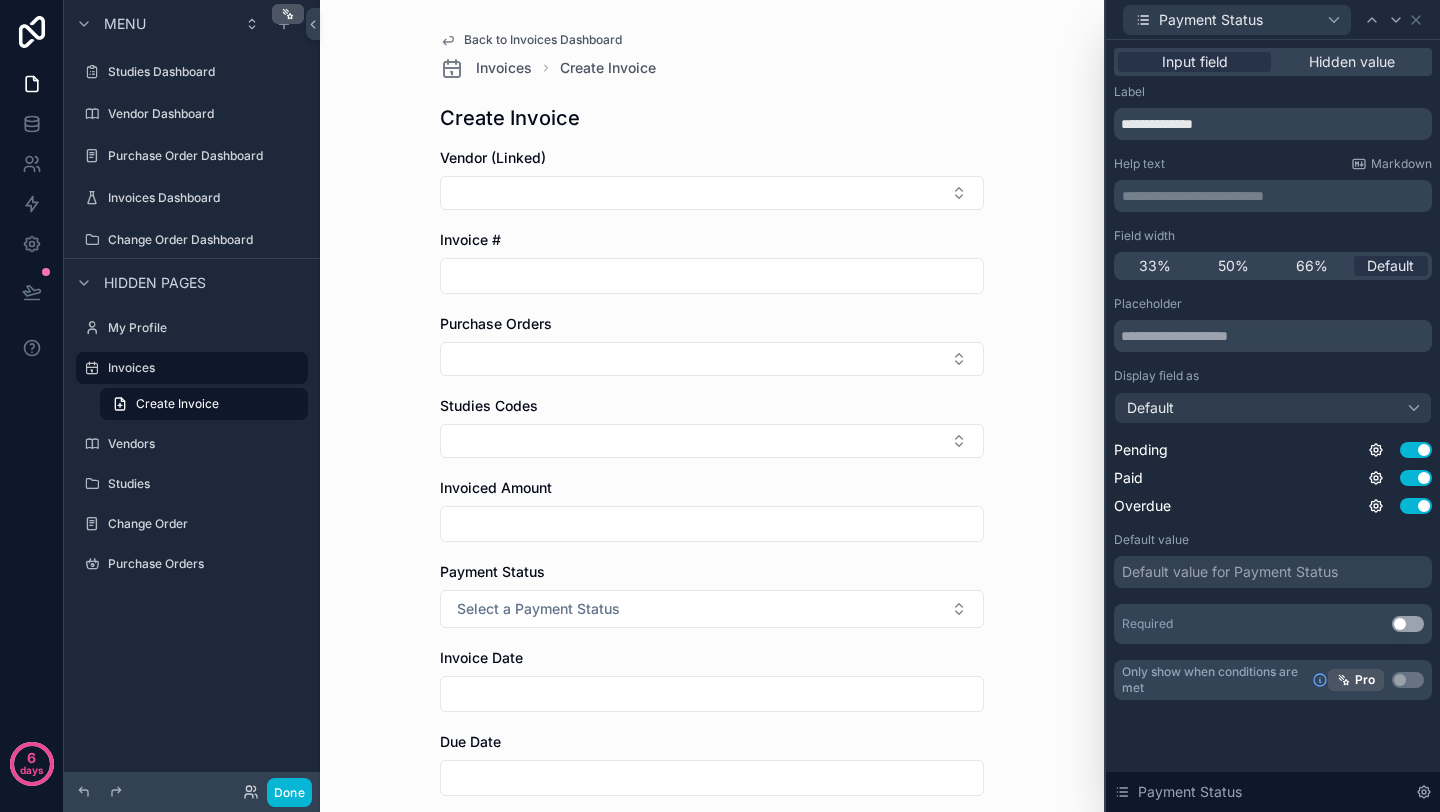 click on "Help text Markdown" at bounding box center [1273, 164] 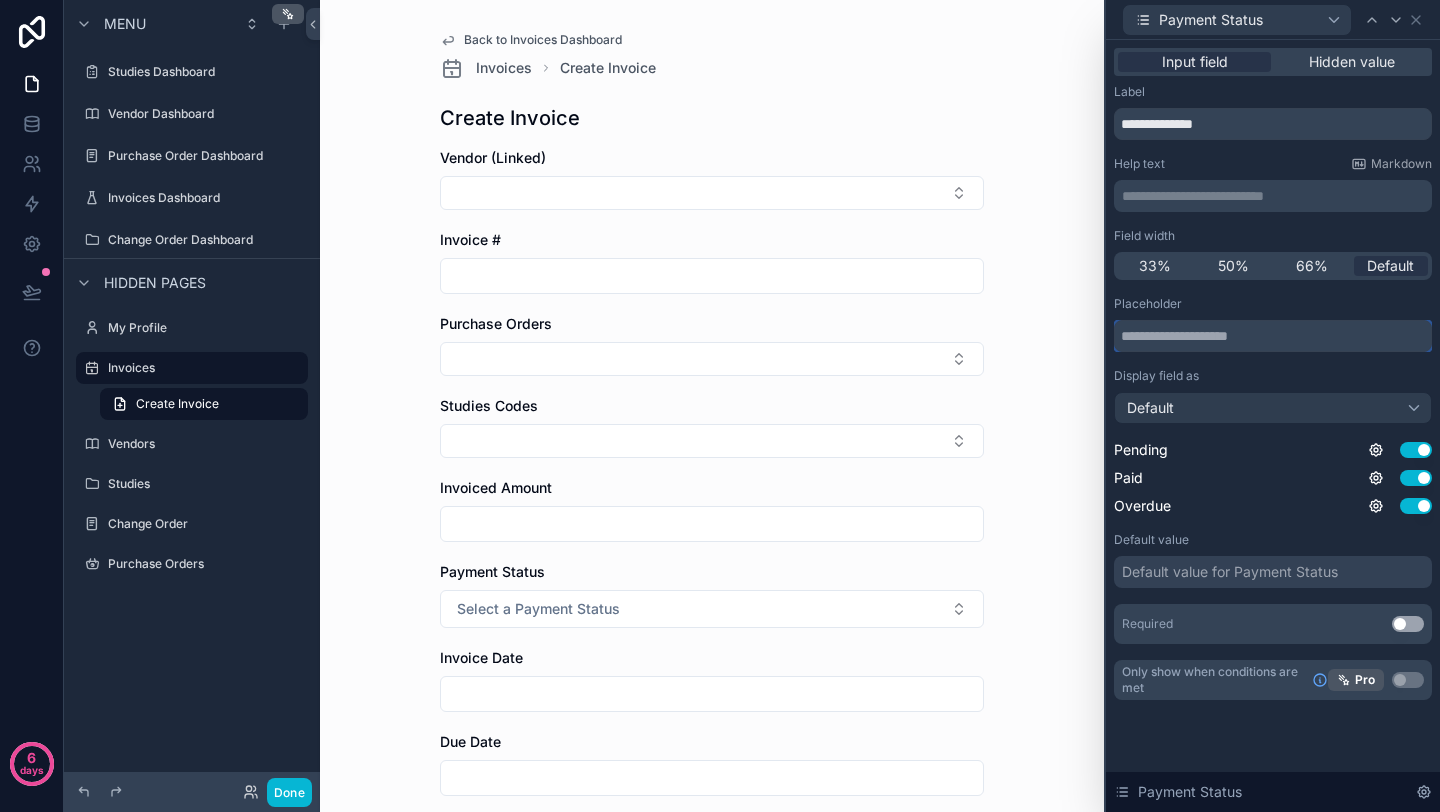 click at bounding box center [1273, 336] 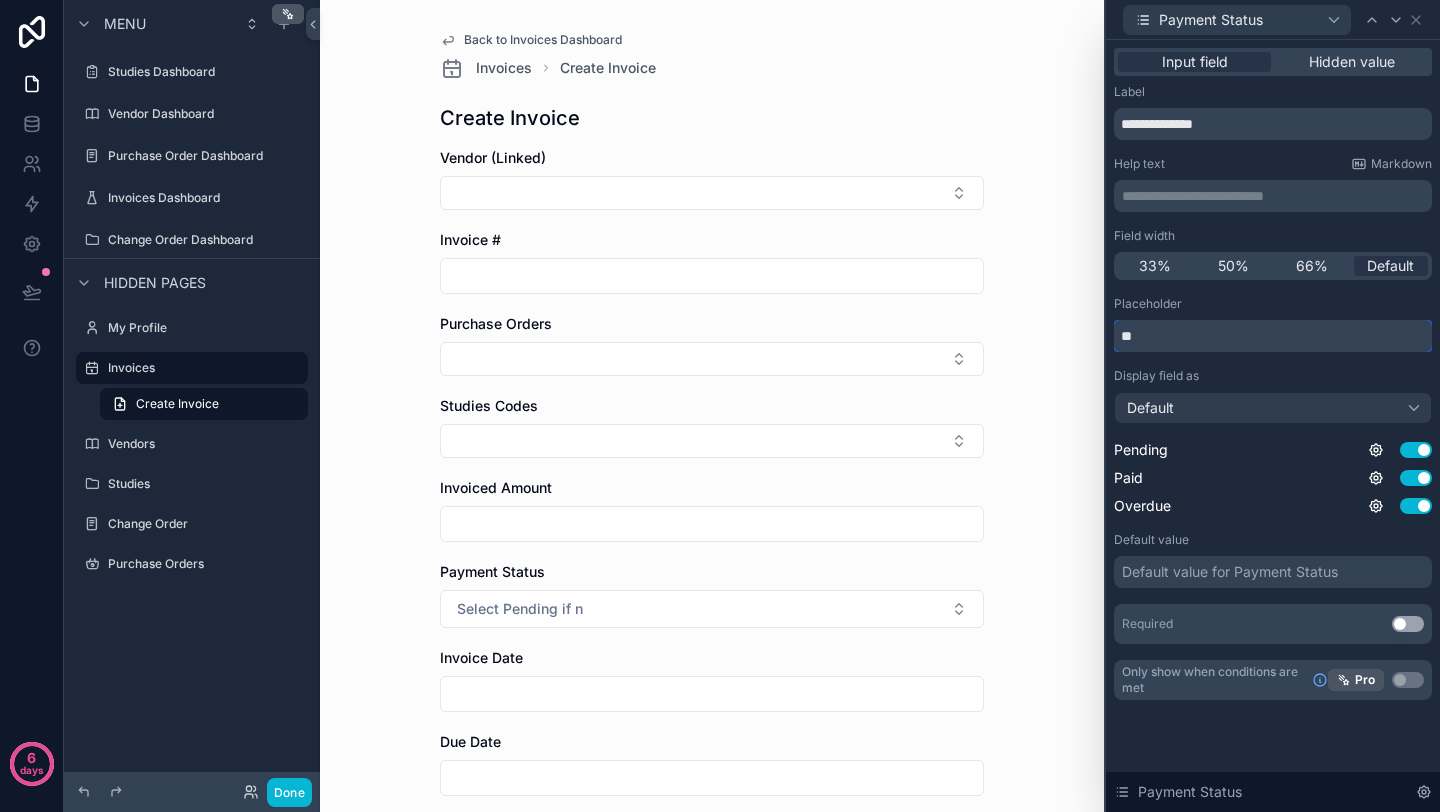 type on "*" 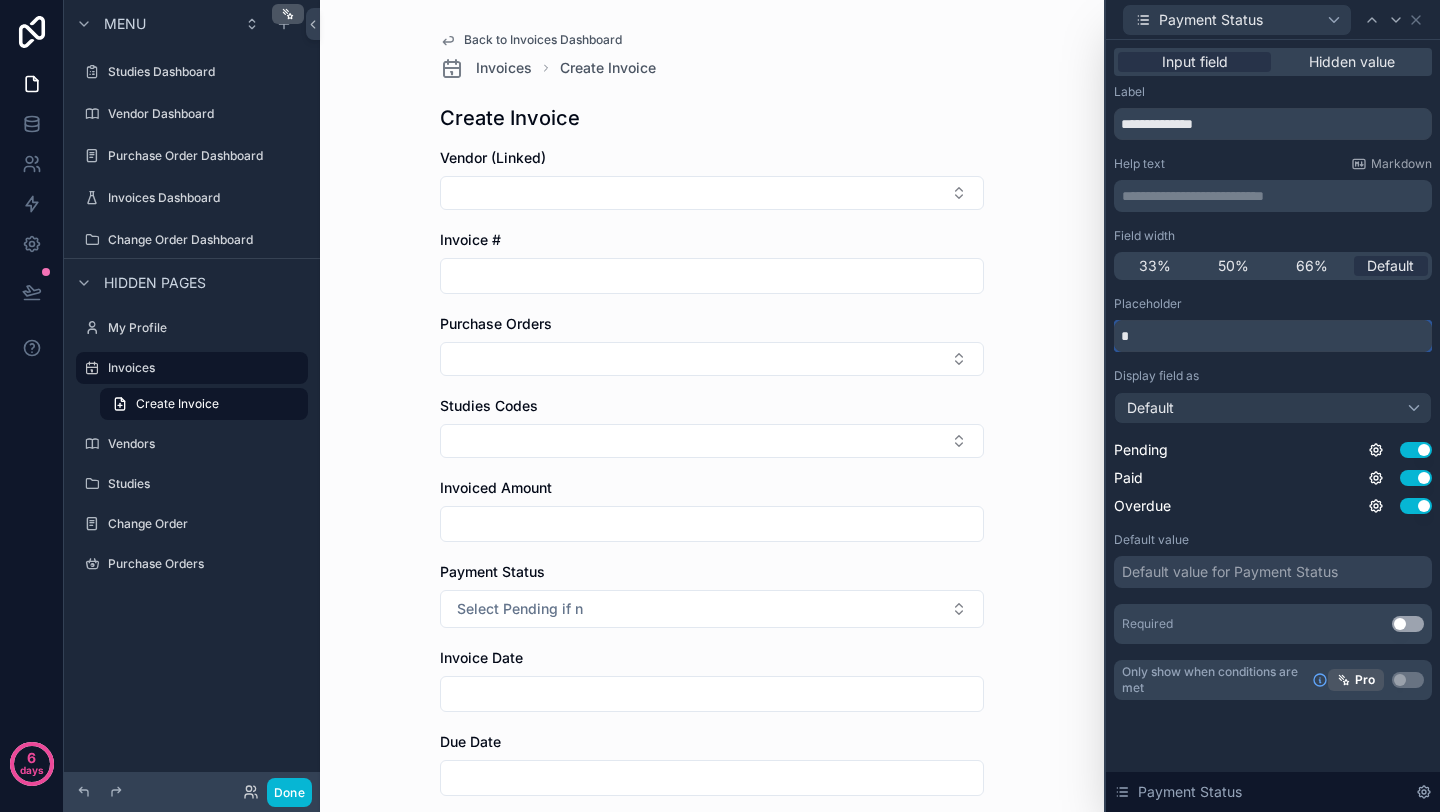 type 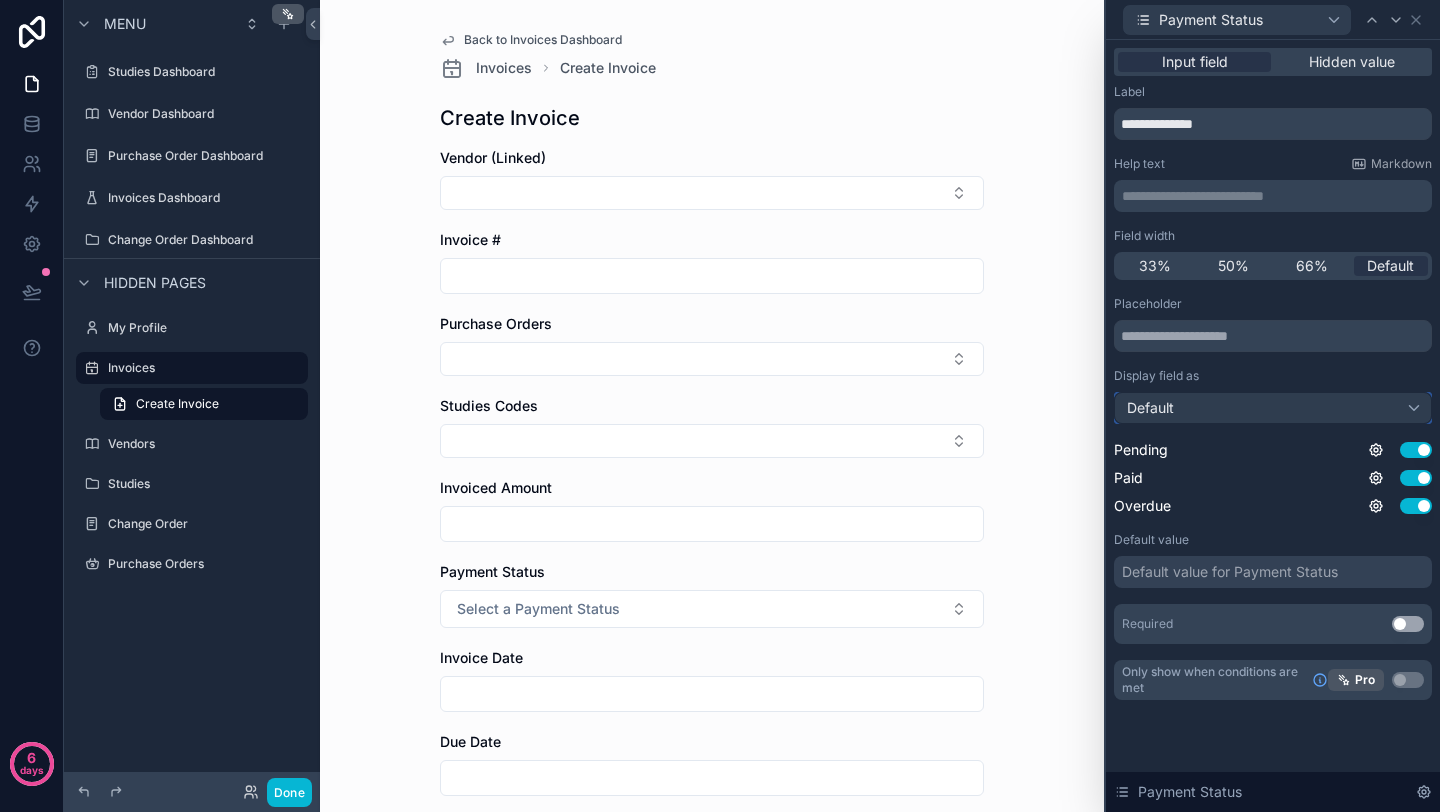 click on "Default" at bounding box center [1273, 408] 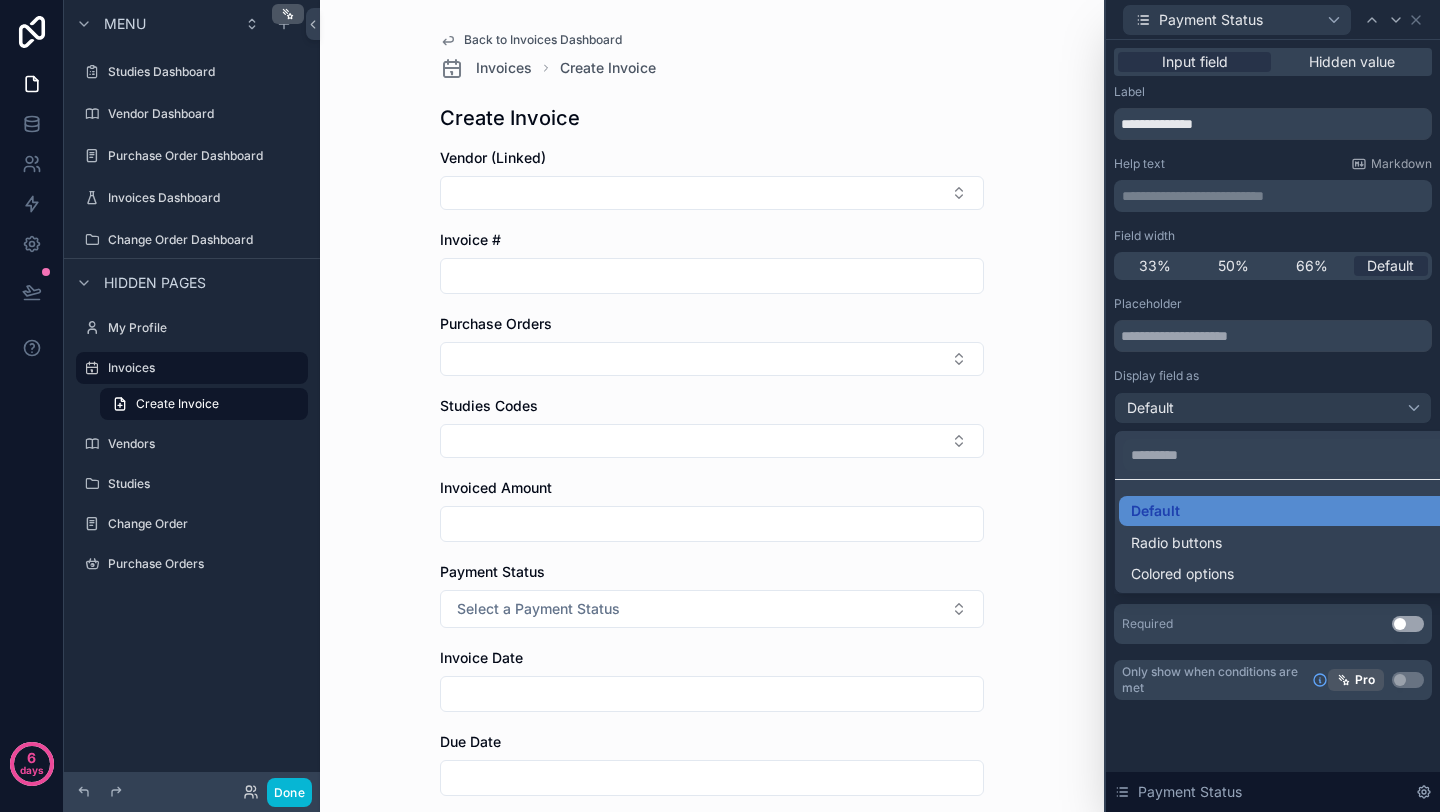 click at bounding box center (1273, 406) 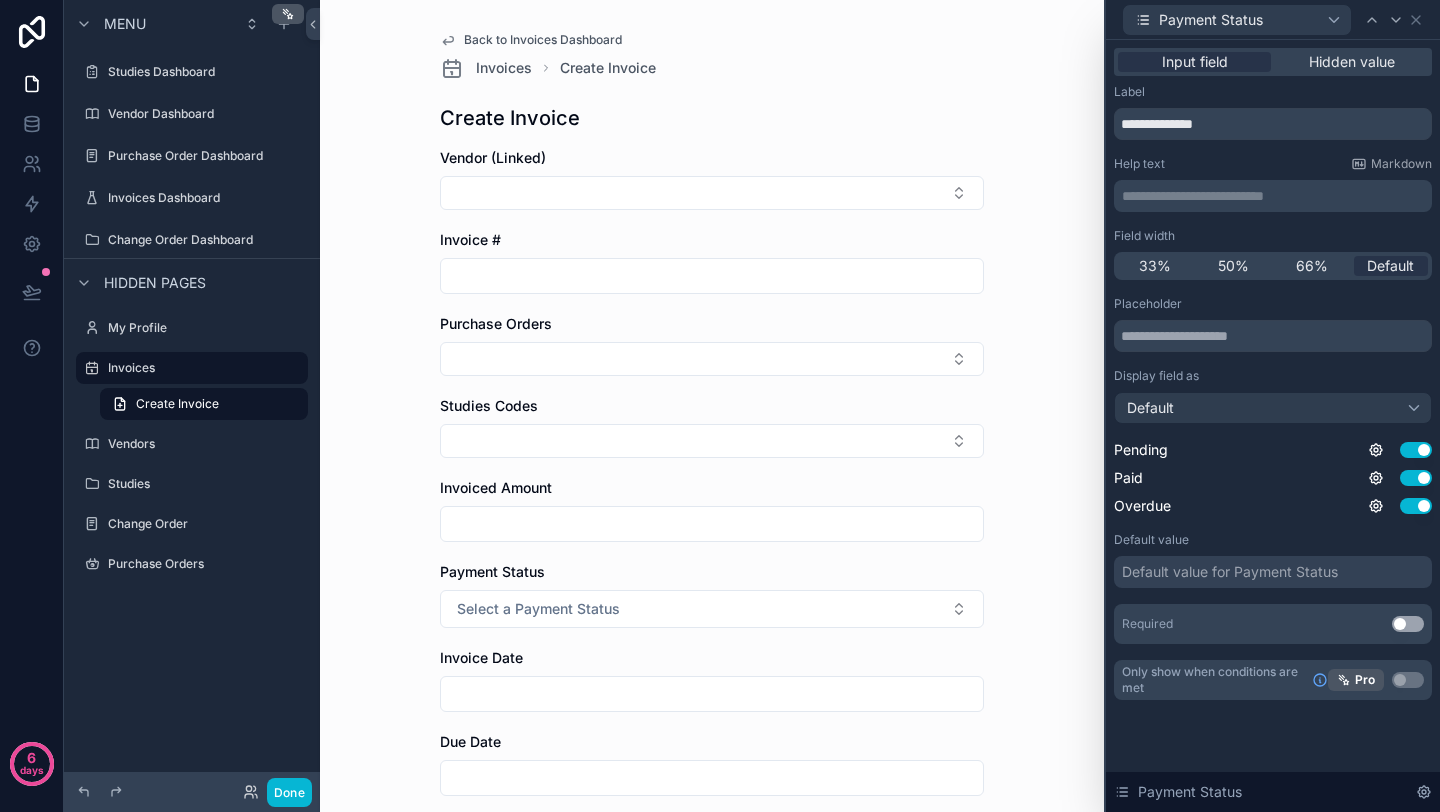 click on "Default value for Payment Status" at bounding box center (1273, 572) 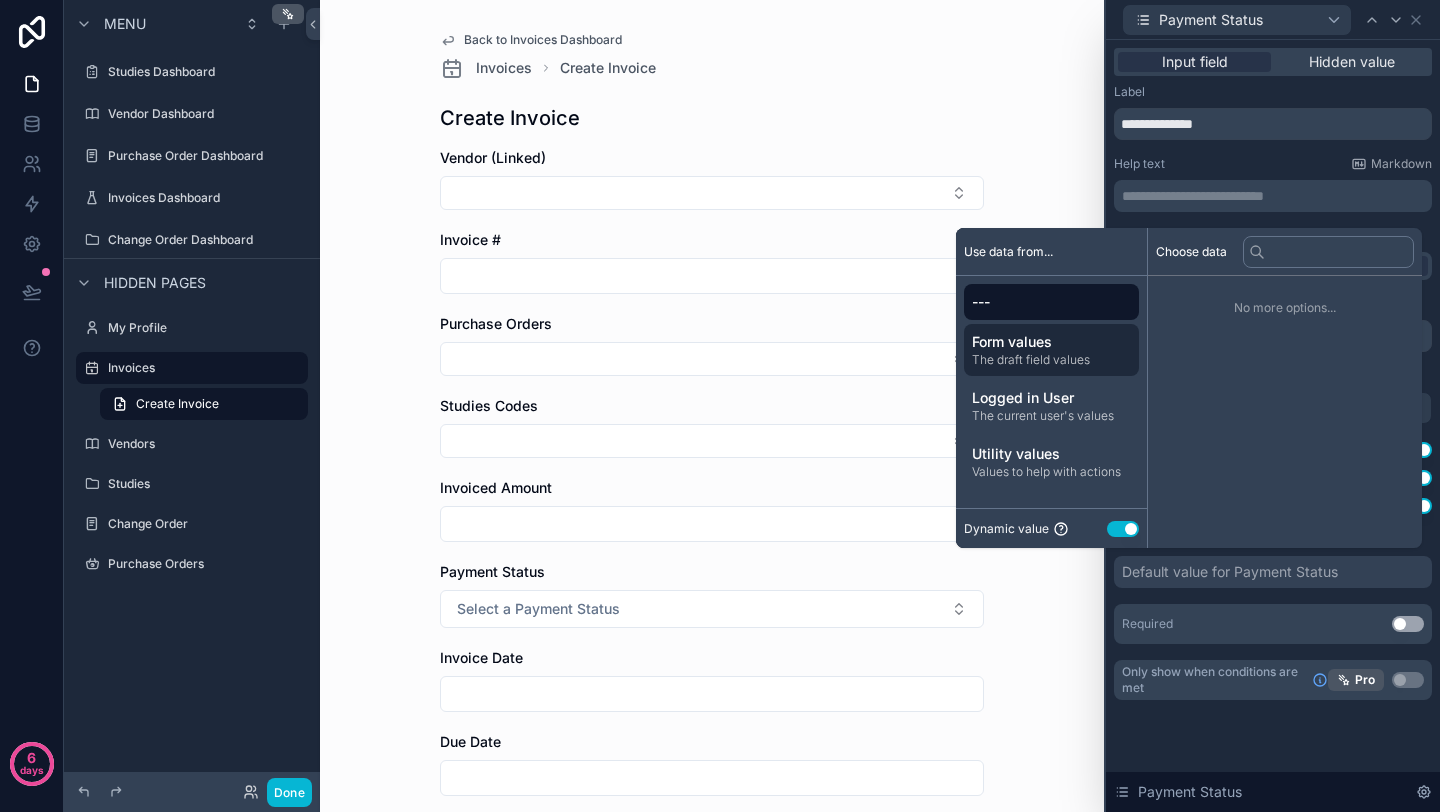 click on "The draft field values" at bounding box center (1051, 360) 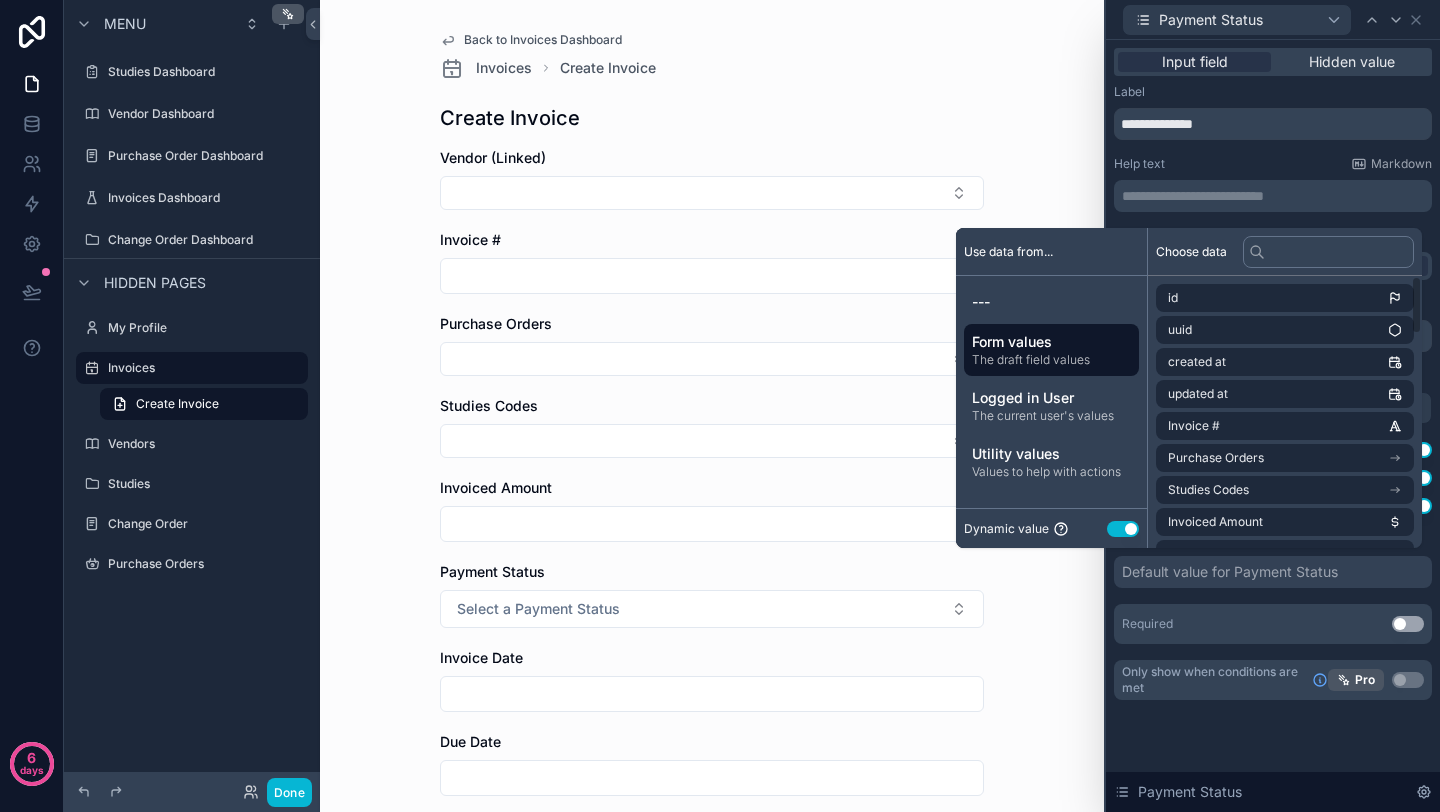 click on "Back to Invoices Dashboard Invoices Create Invoice Create Invoice Vendor (Linked) Invoice # Purchase Orders Studies Codes Invoiced Amount Payment Status Select a Payment Status Invoice Date Due Date Invoice File Currency Select a Currency Save" at bounding box center (712, 406) 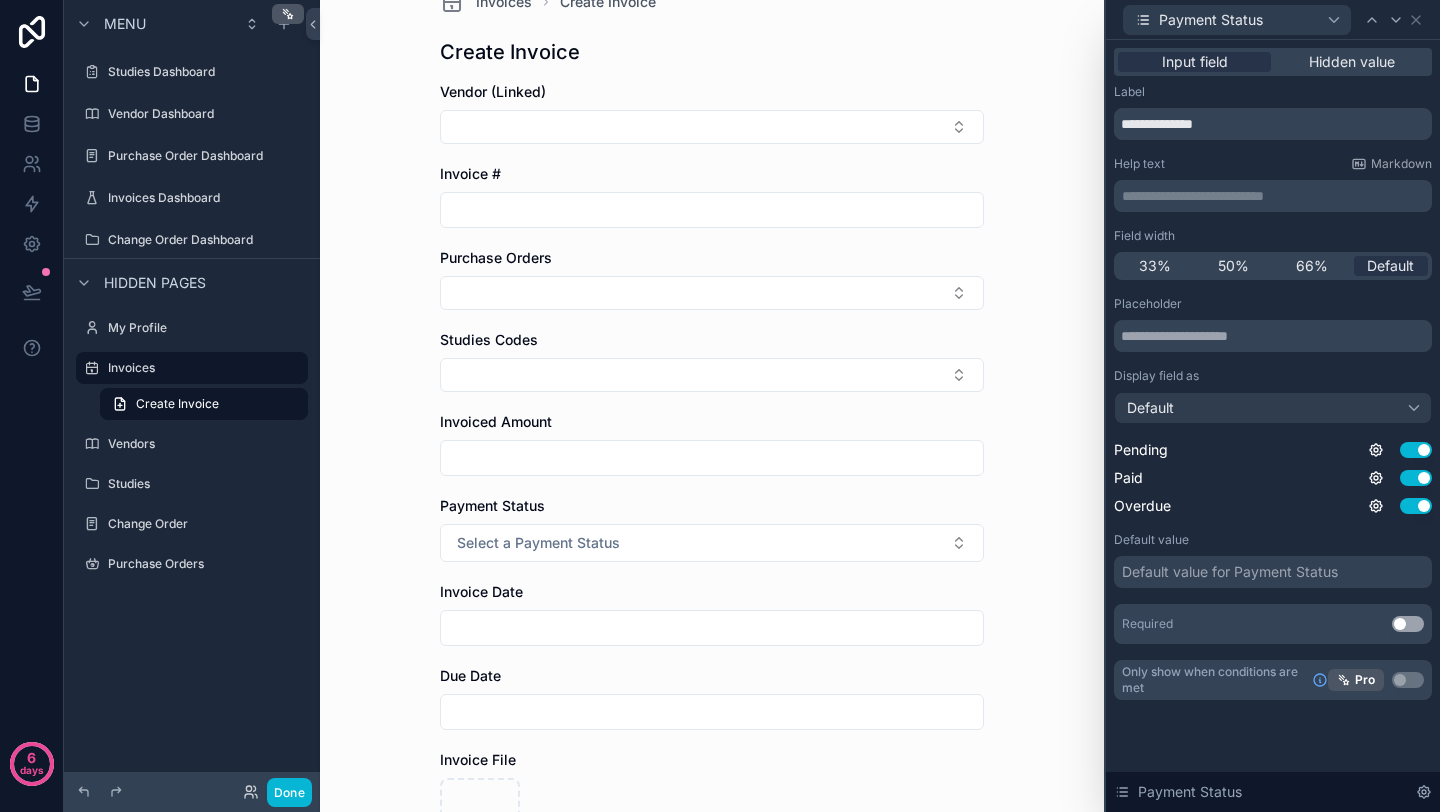 scroll, scrollTop: 0, scrollLeft: 0, axis: both 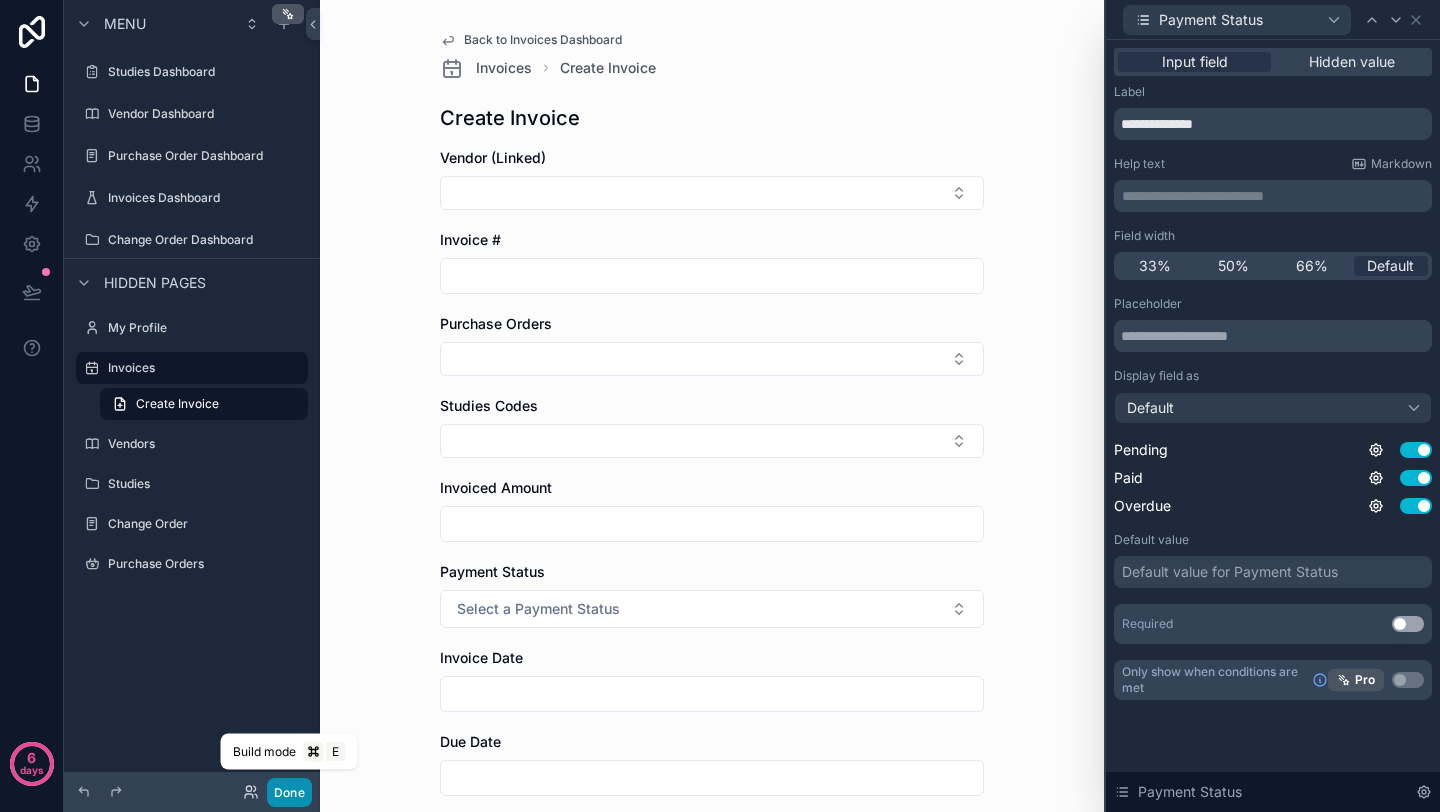 click on "Done" at bounding box center (289, 792) 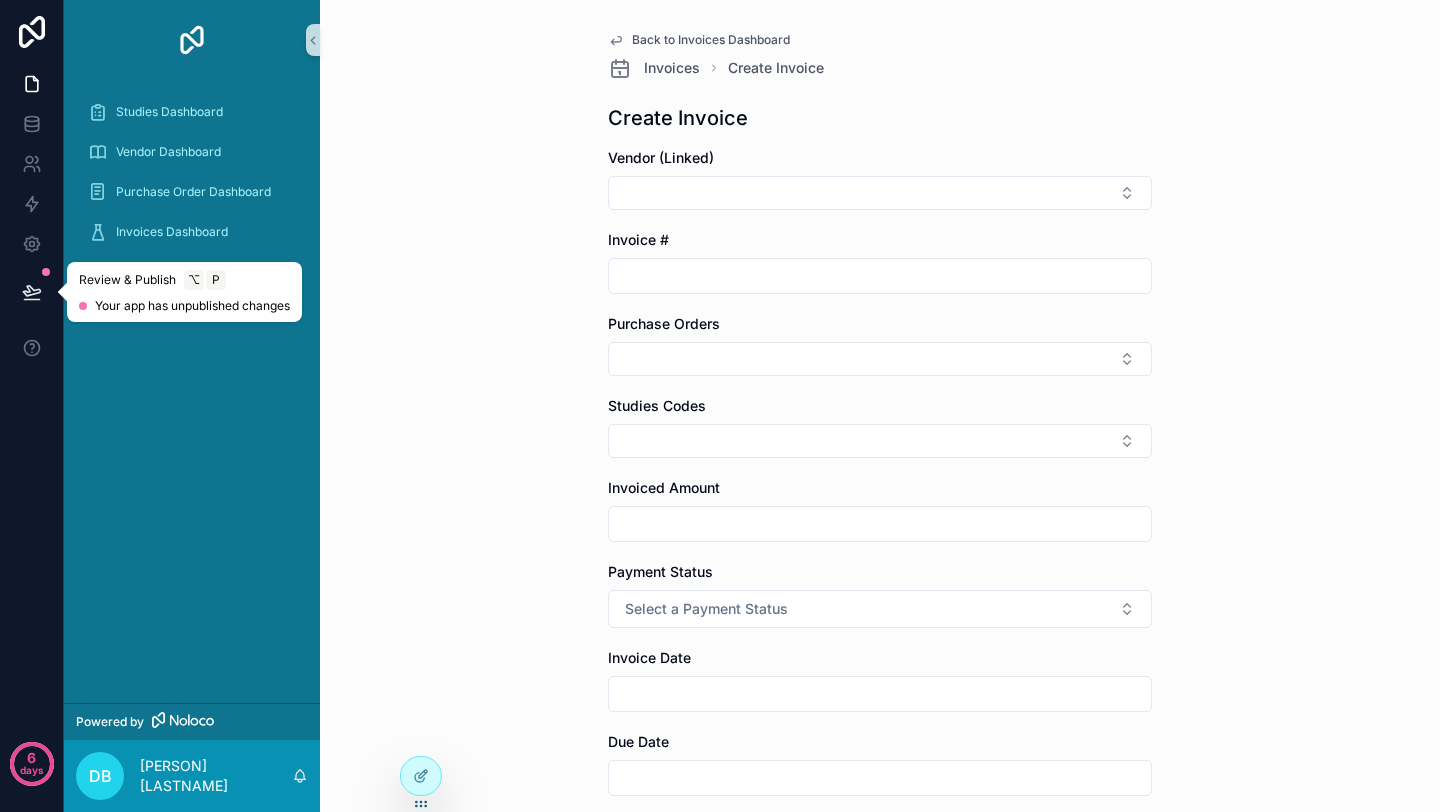 click 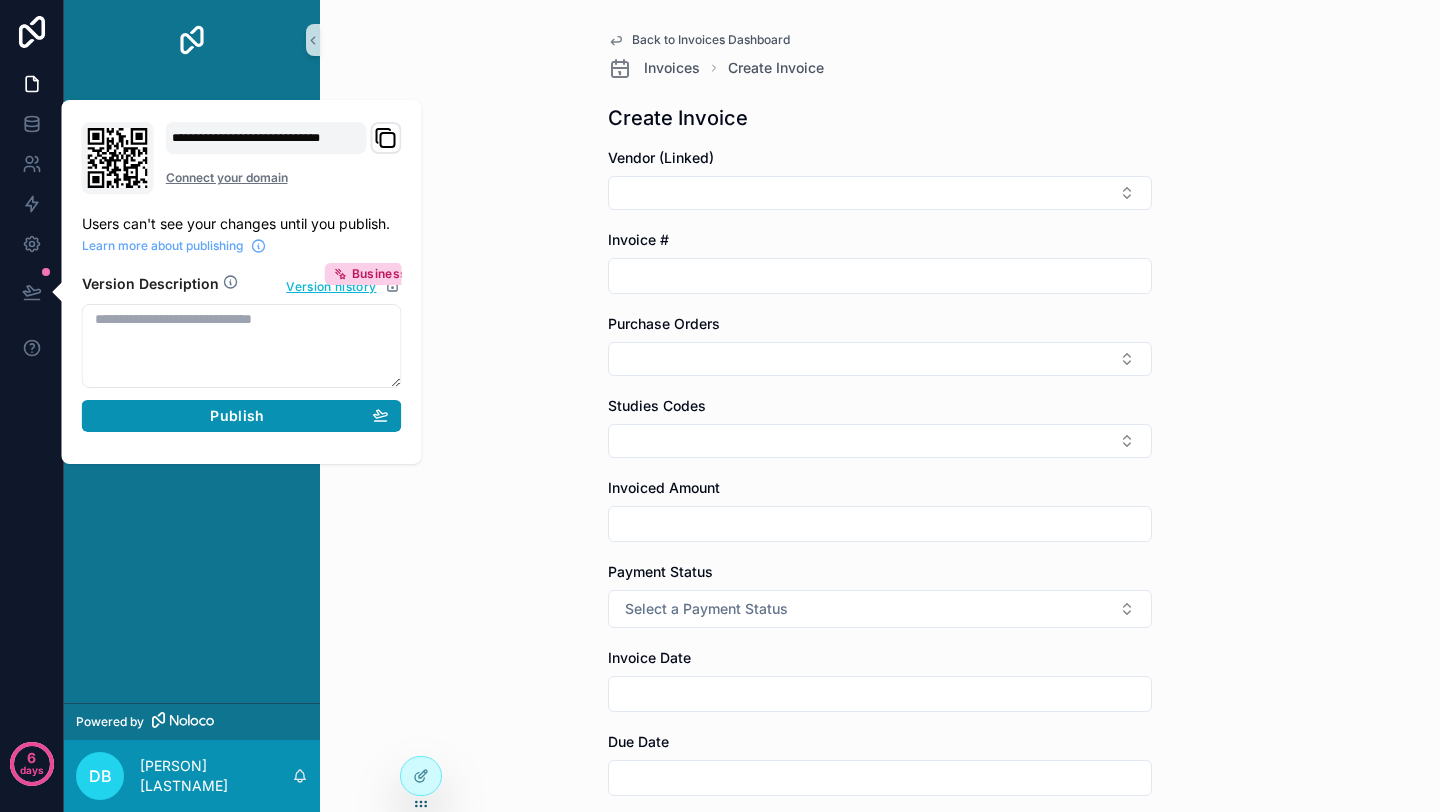 click on "Publish" at bounding box center (242, 416) 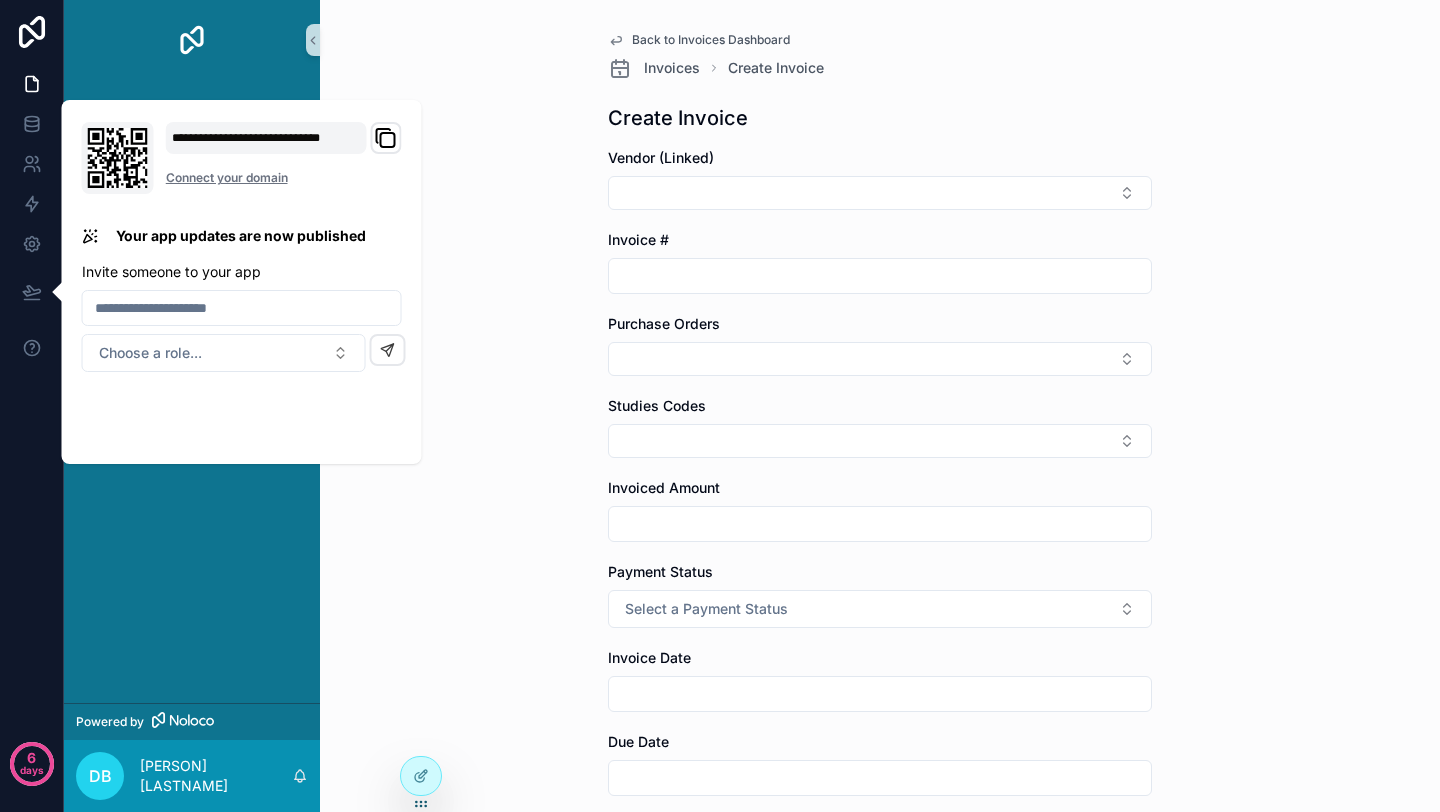 click on "Studies Dashboard Vendor Dashboard Purchase Order Dashboard Invoices Dashboard Change Order Dashboard" at bounding box center [192, 391] 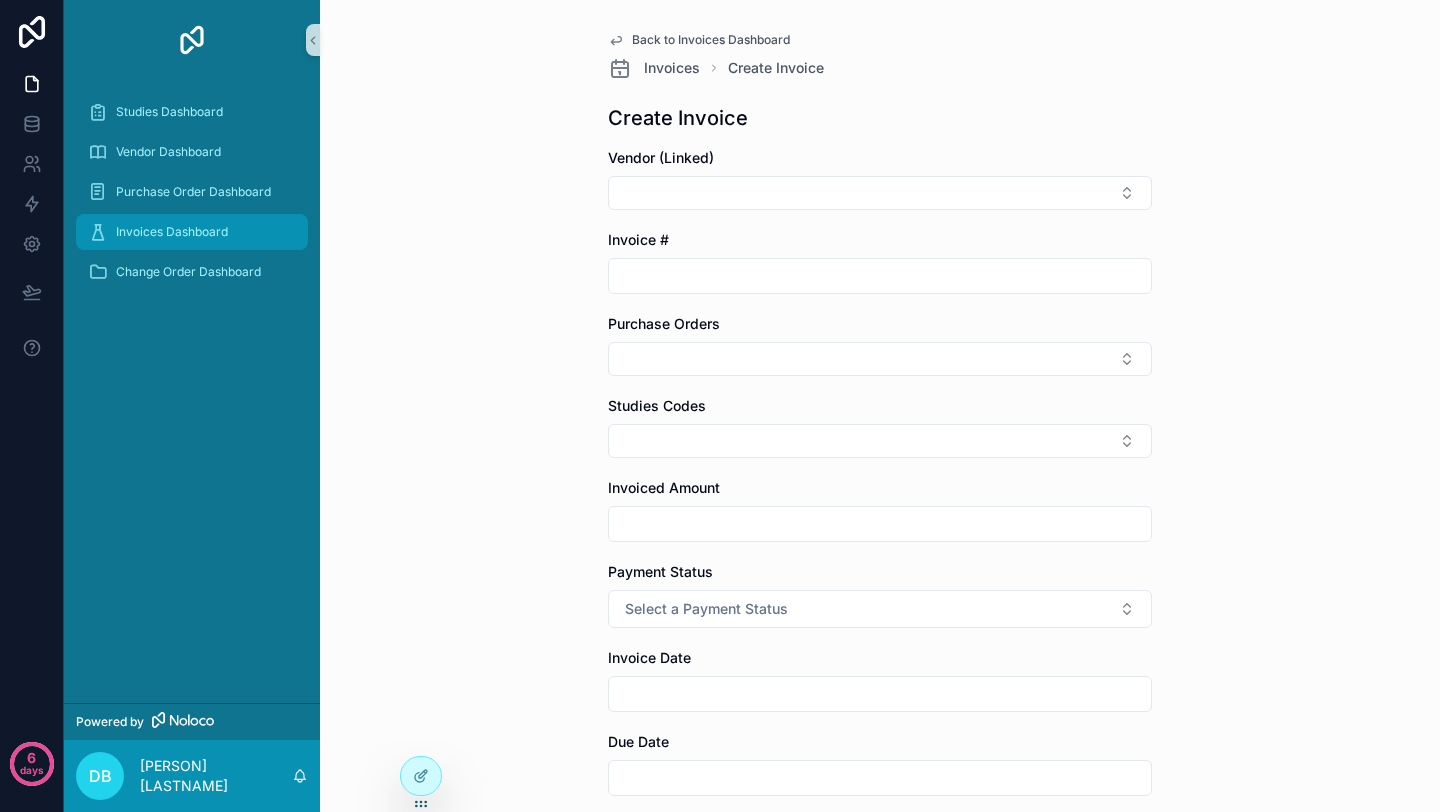 click on "Invoices Dashboard" at bounding box center (172, 232) 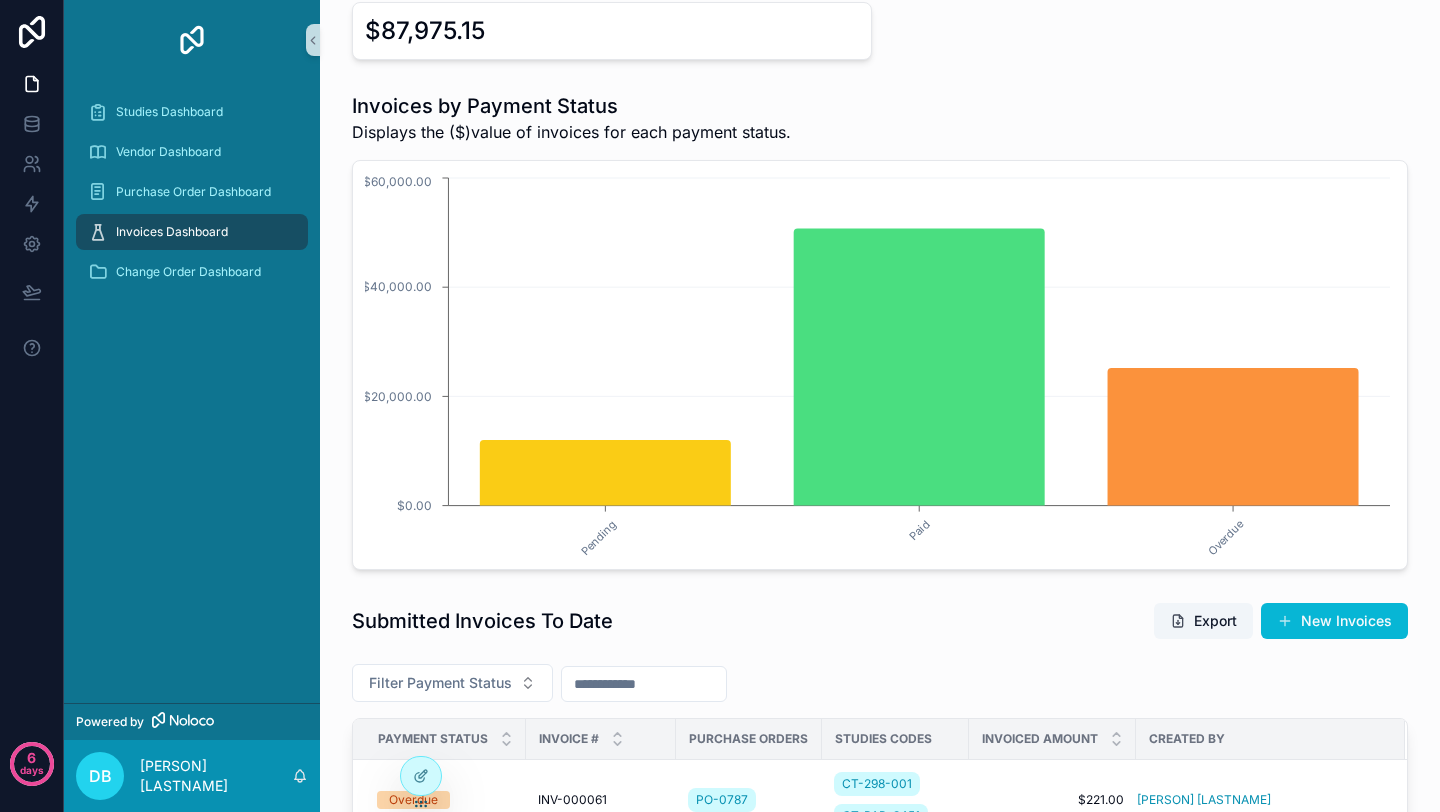 scroll, scrollTop: 0, scrollLeft: 0, axis: both 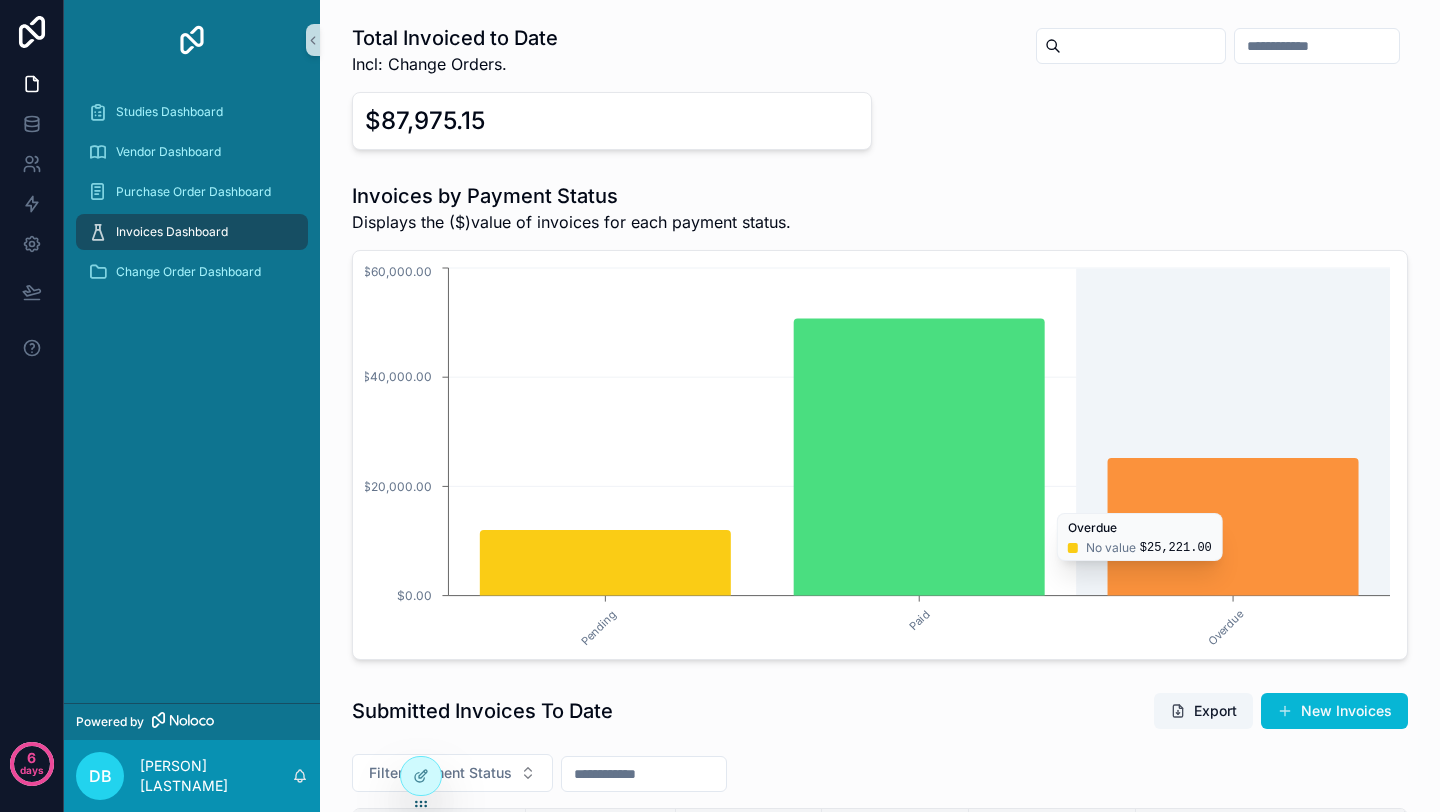 click 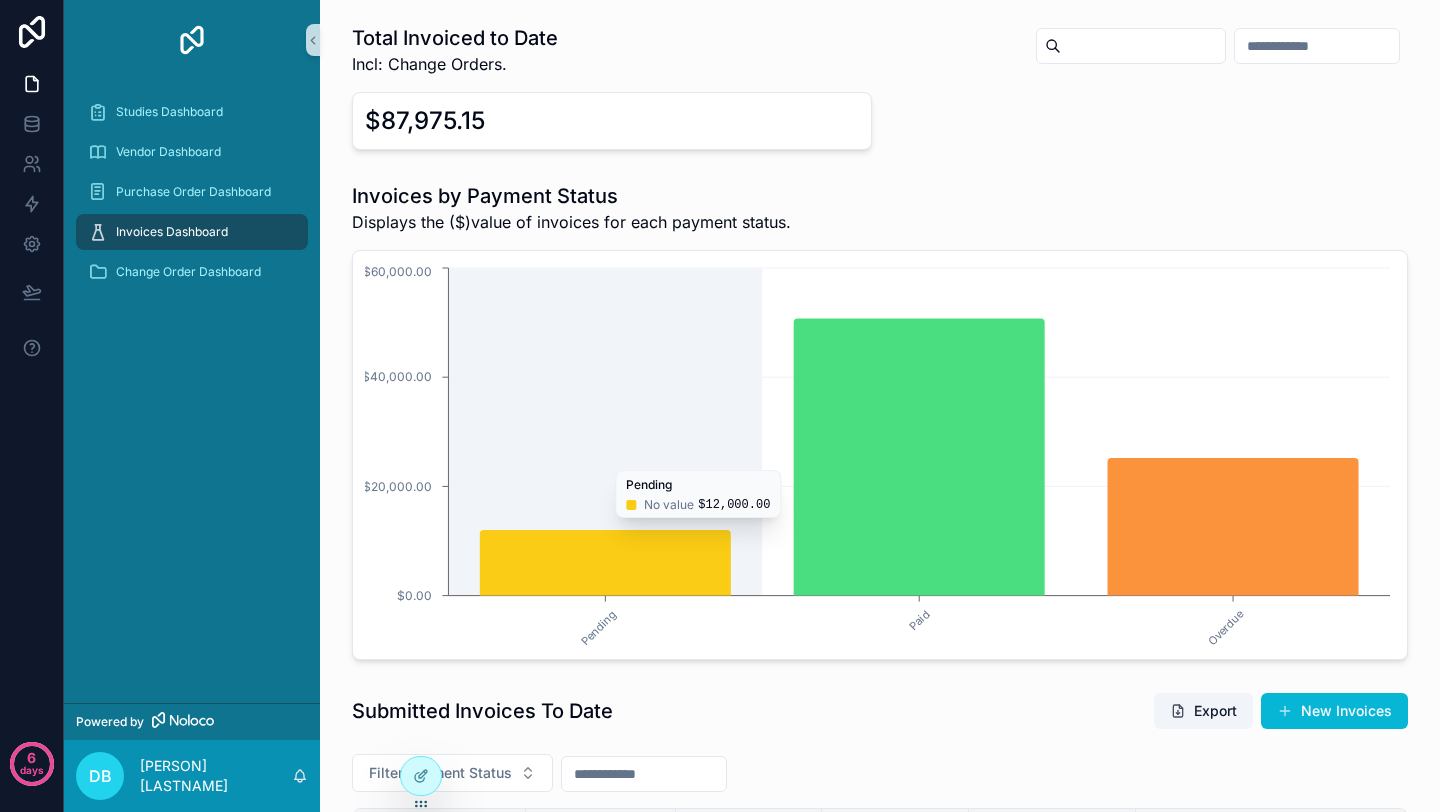 click 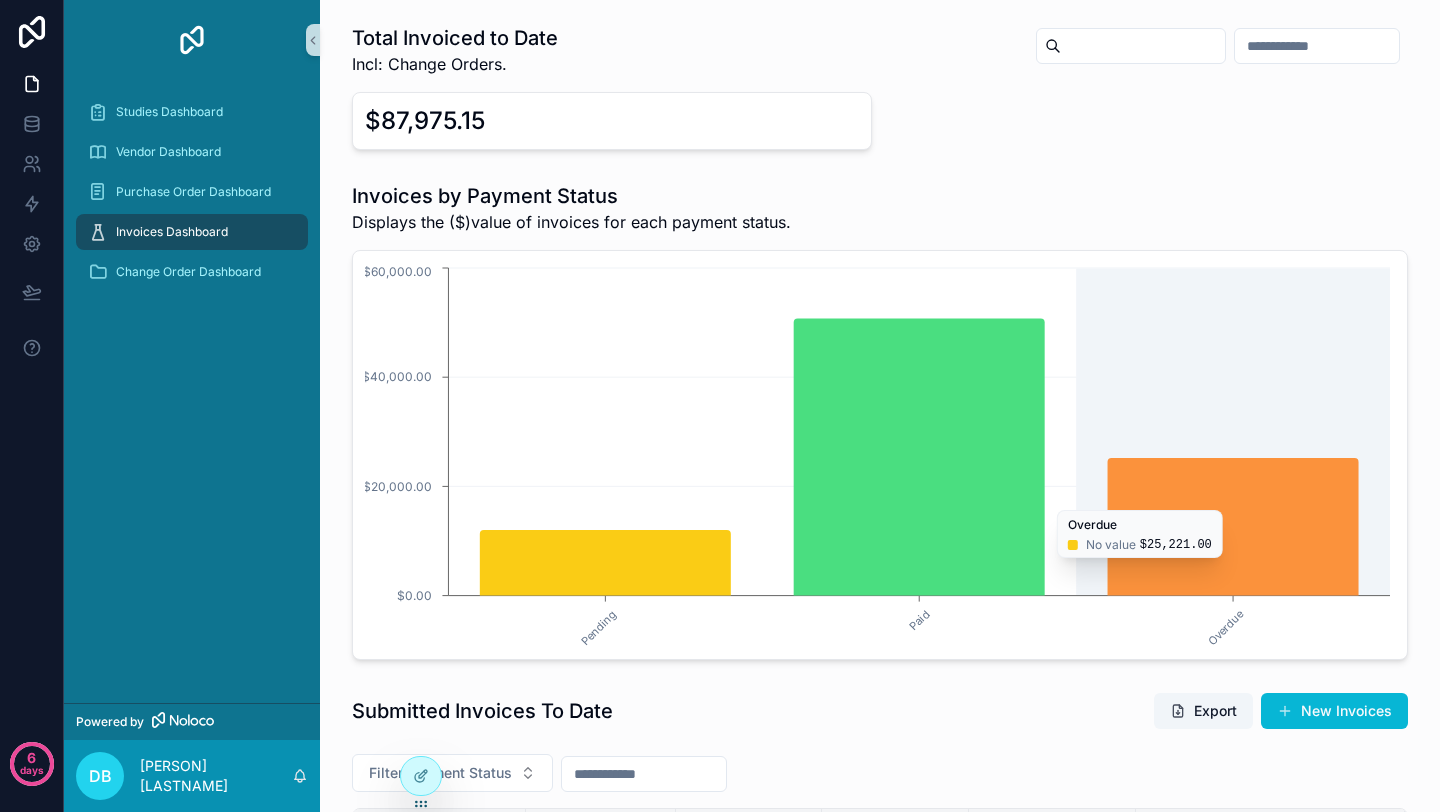 click 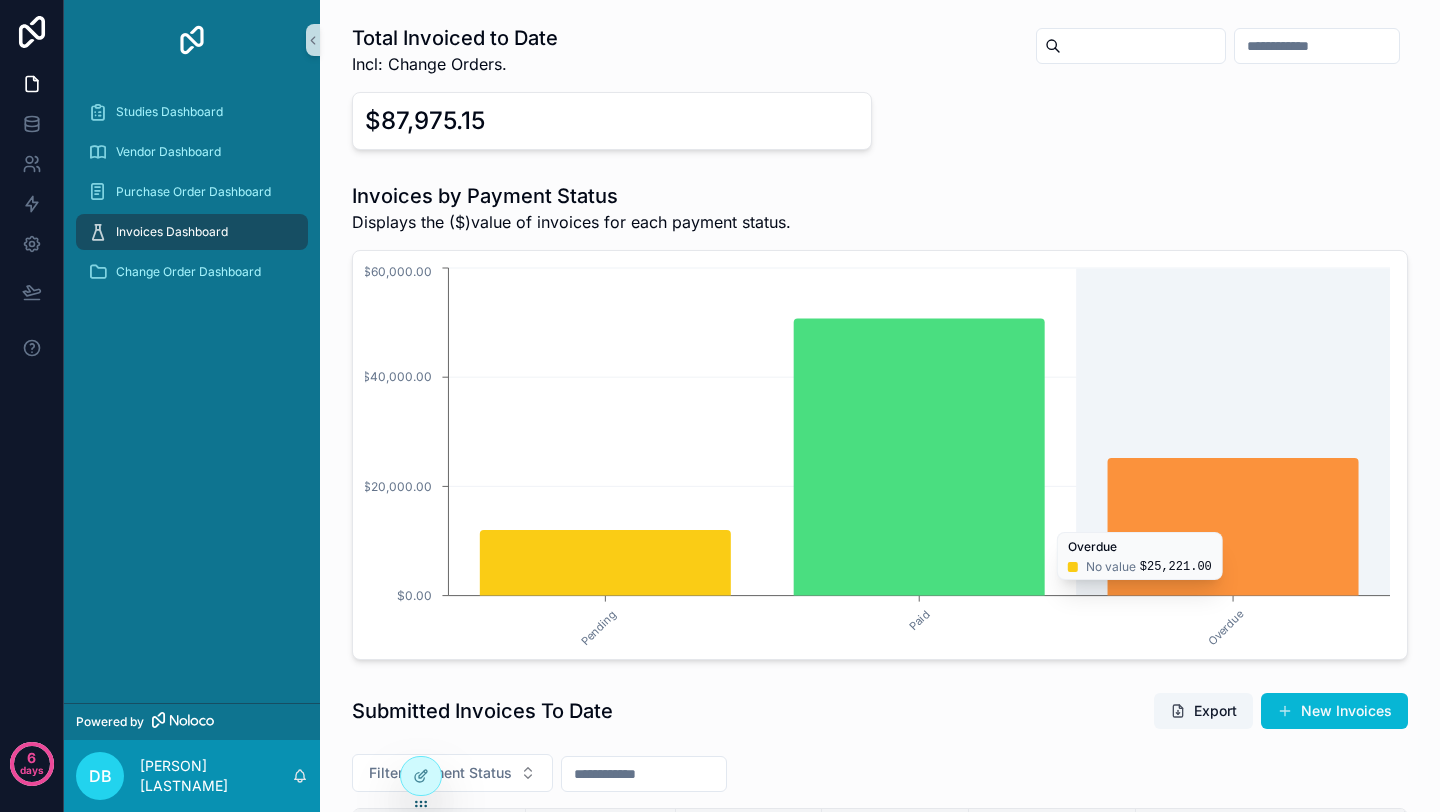 click 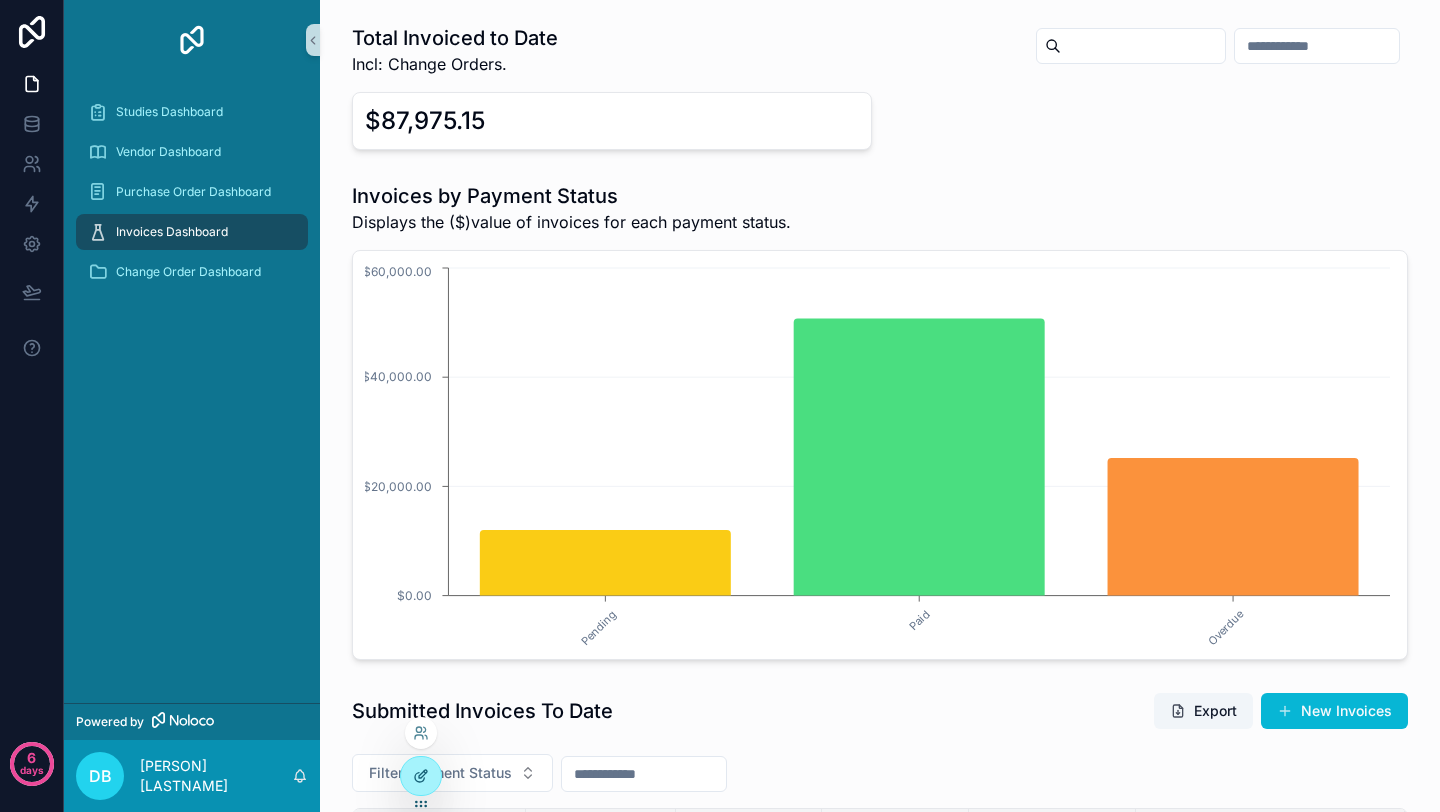 click 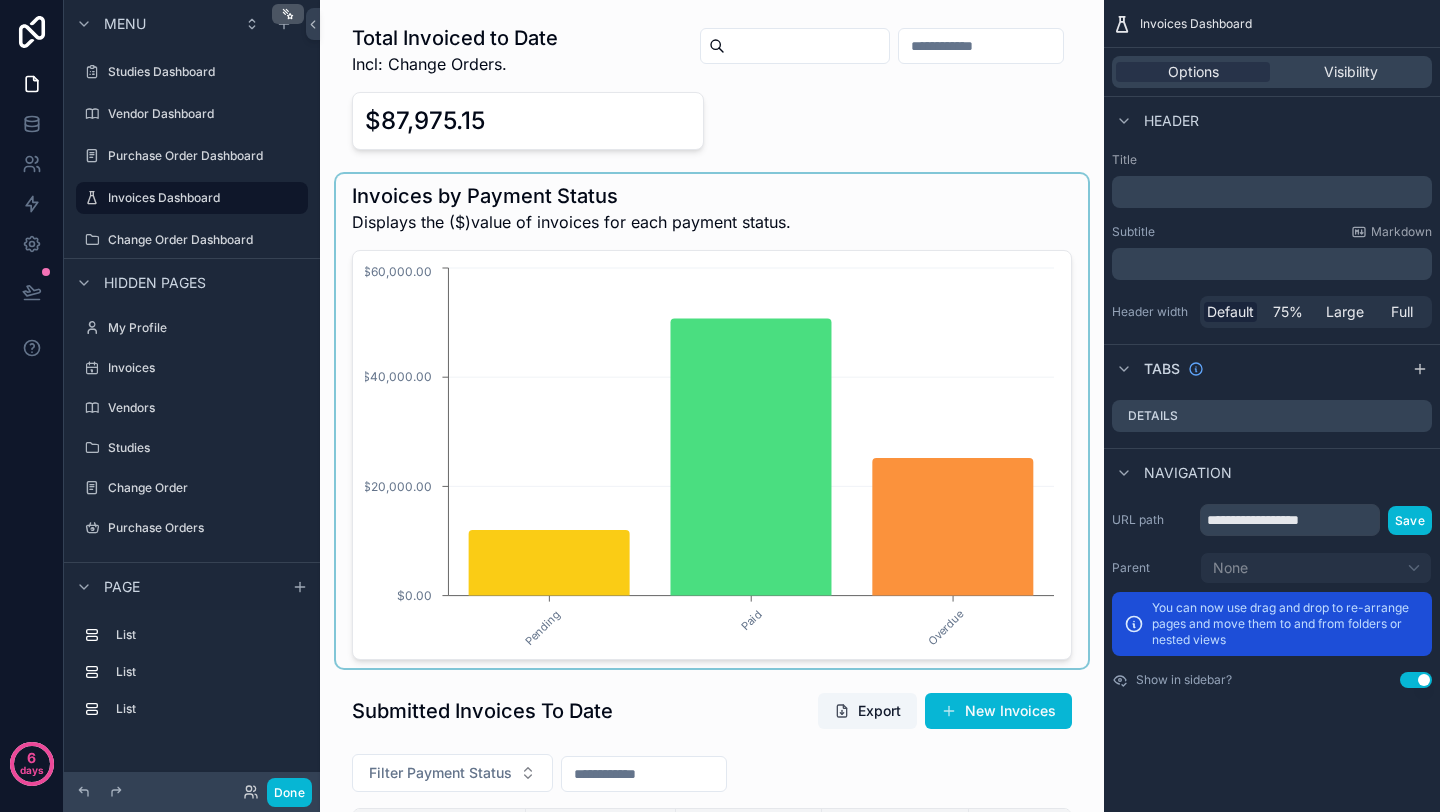 click at bounding box center [712, 421] 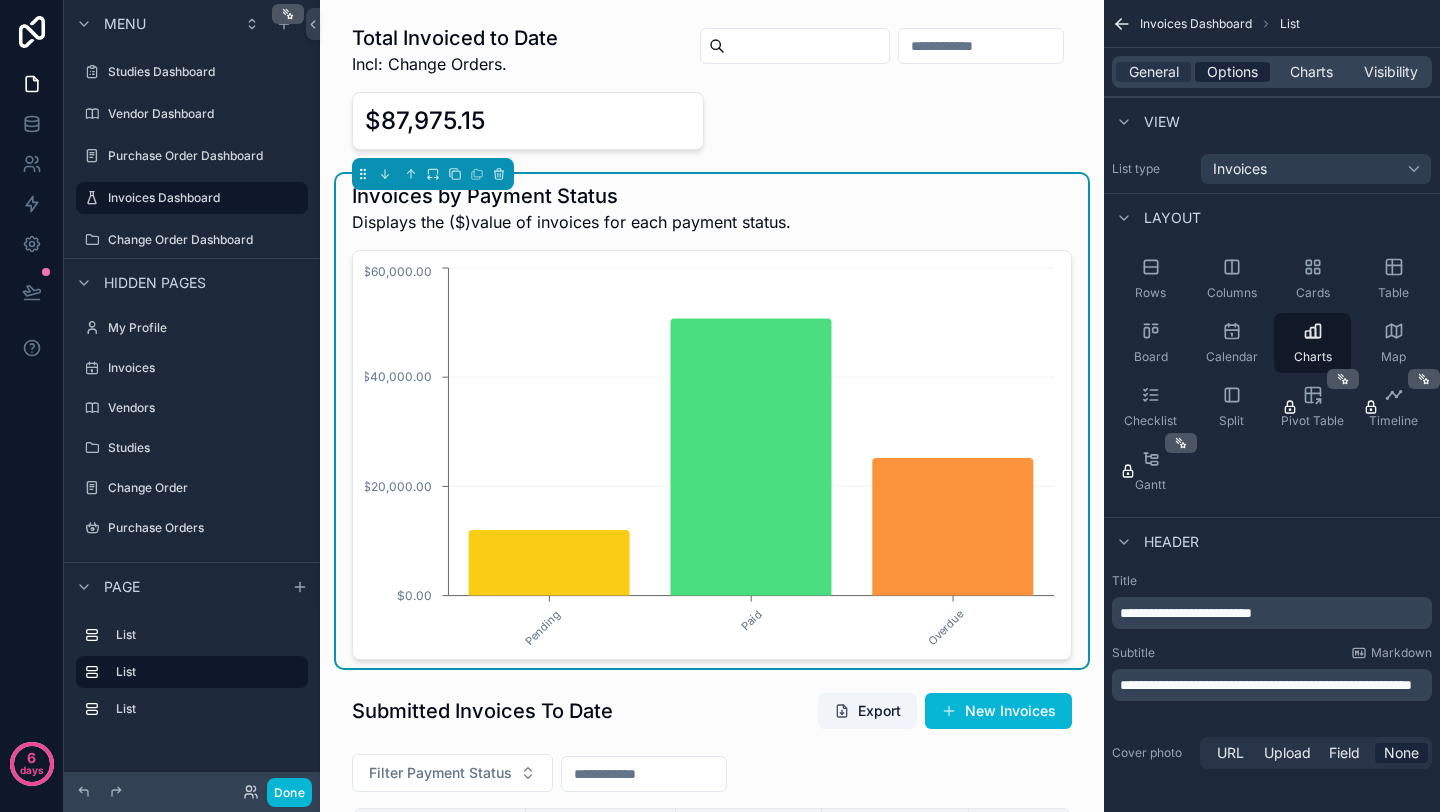 click on "Options" at bounding box center (1232, 72) 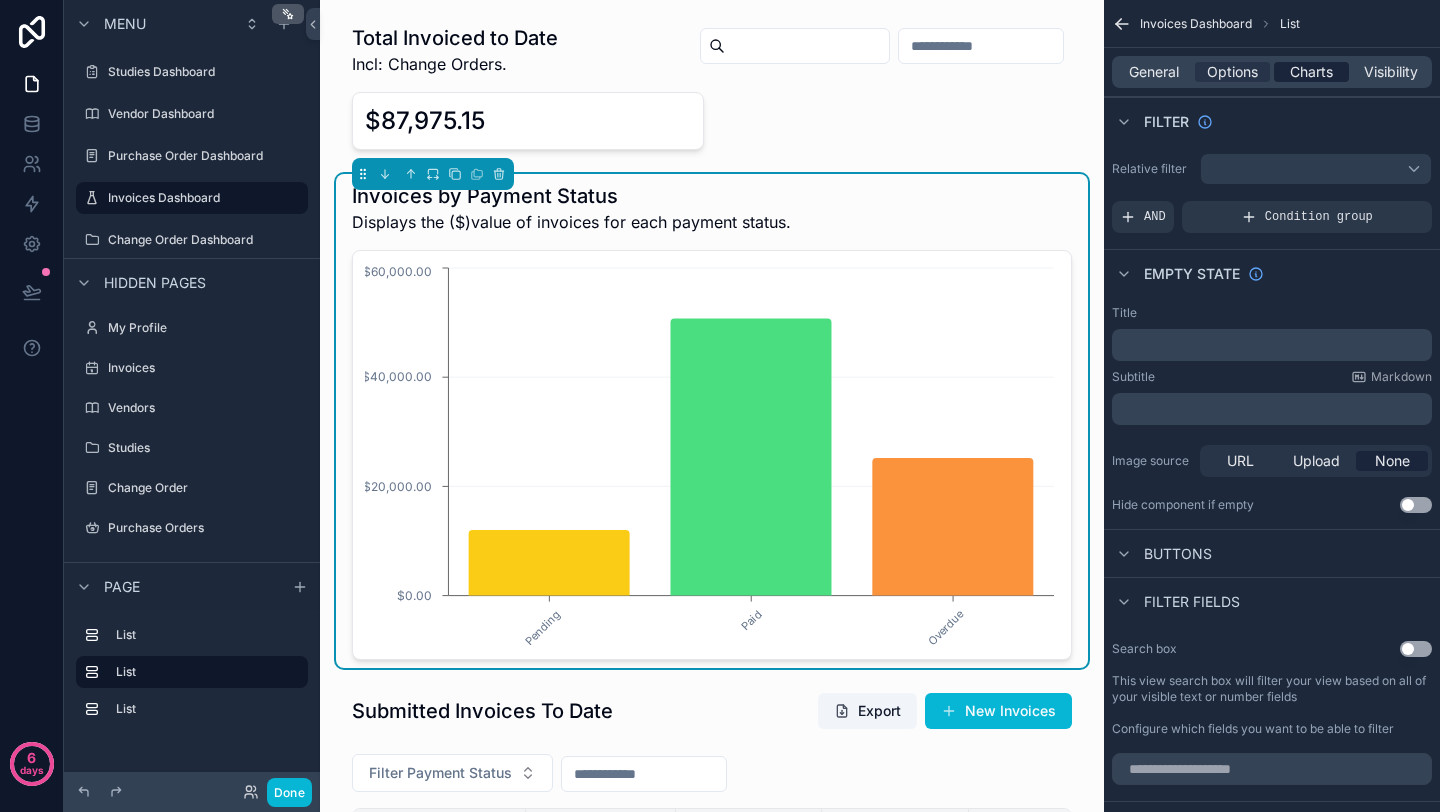 click on "Charts" at bounding box center [1311, 72] 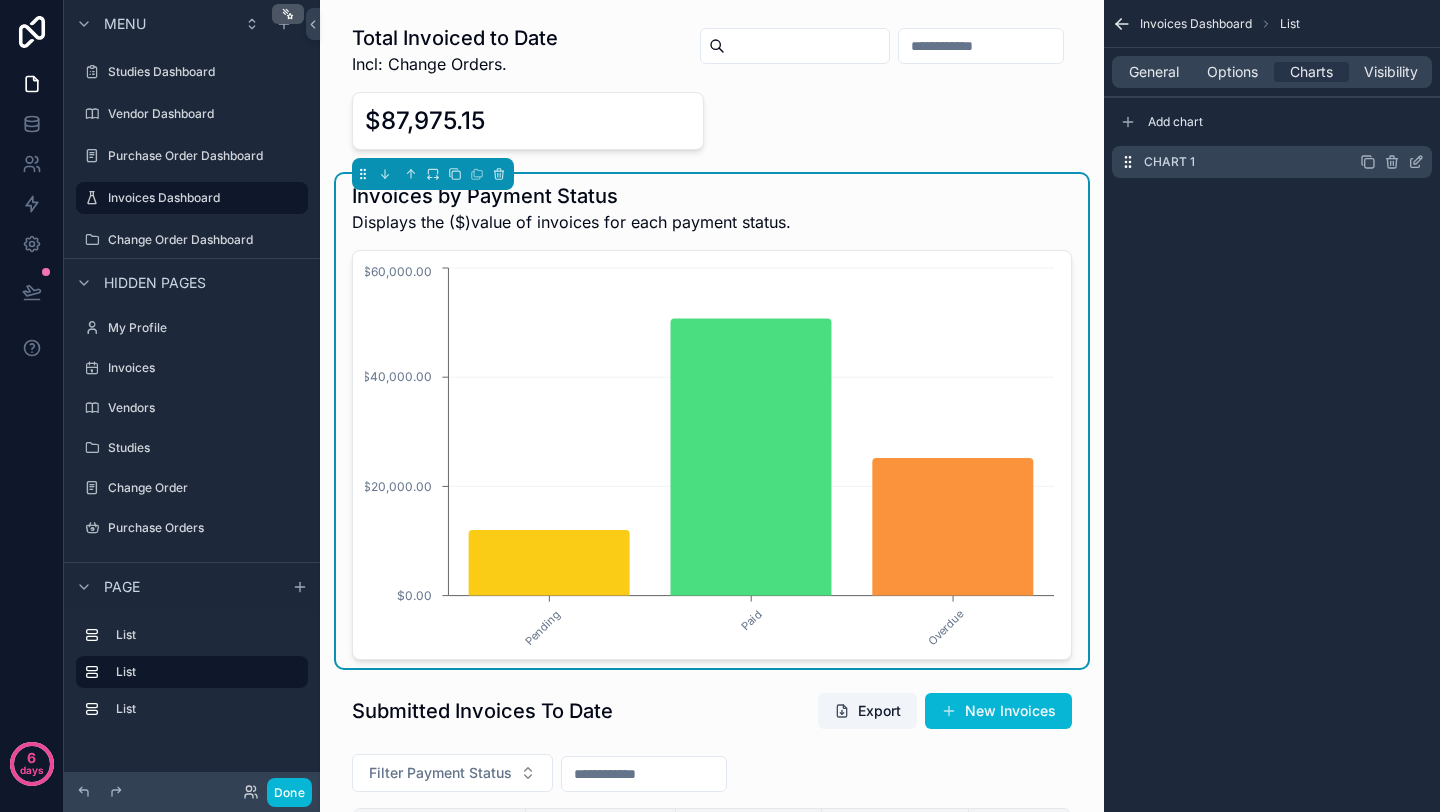 click 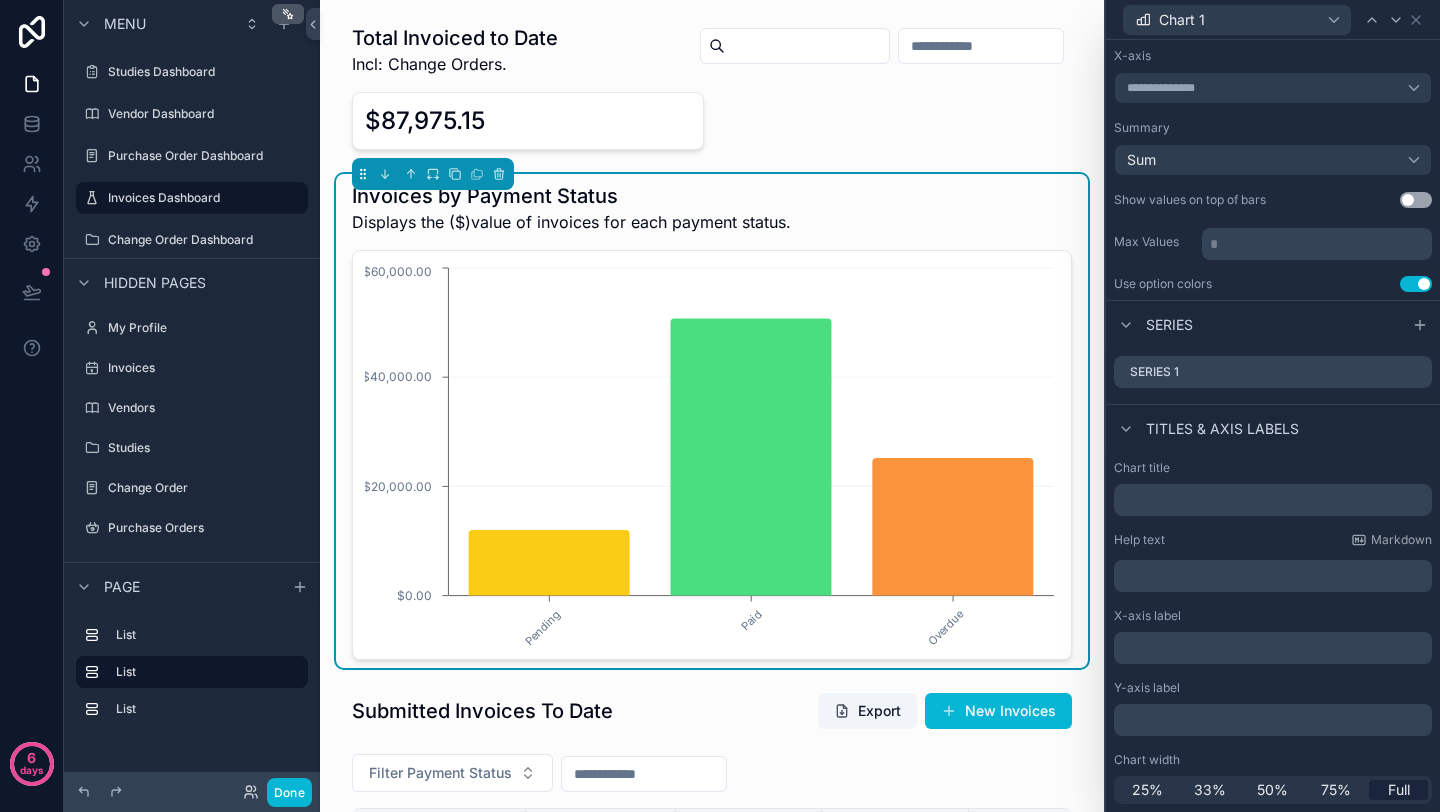 scroll, scrollTop: 0, scrollLeft: 0, axis: both 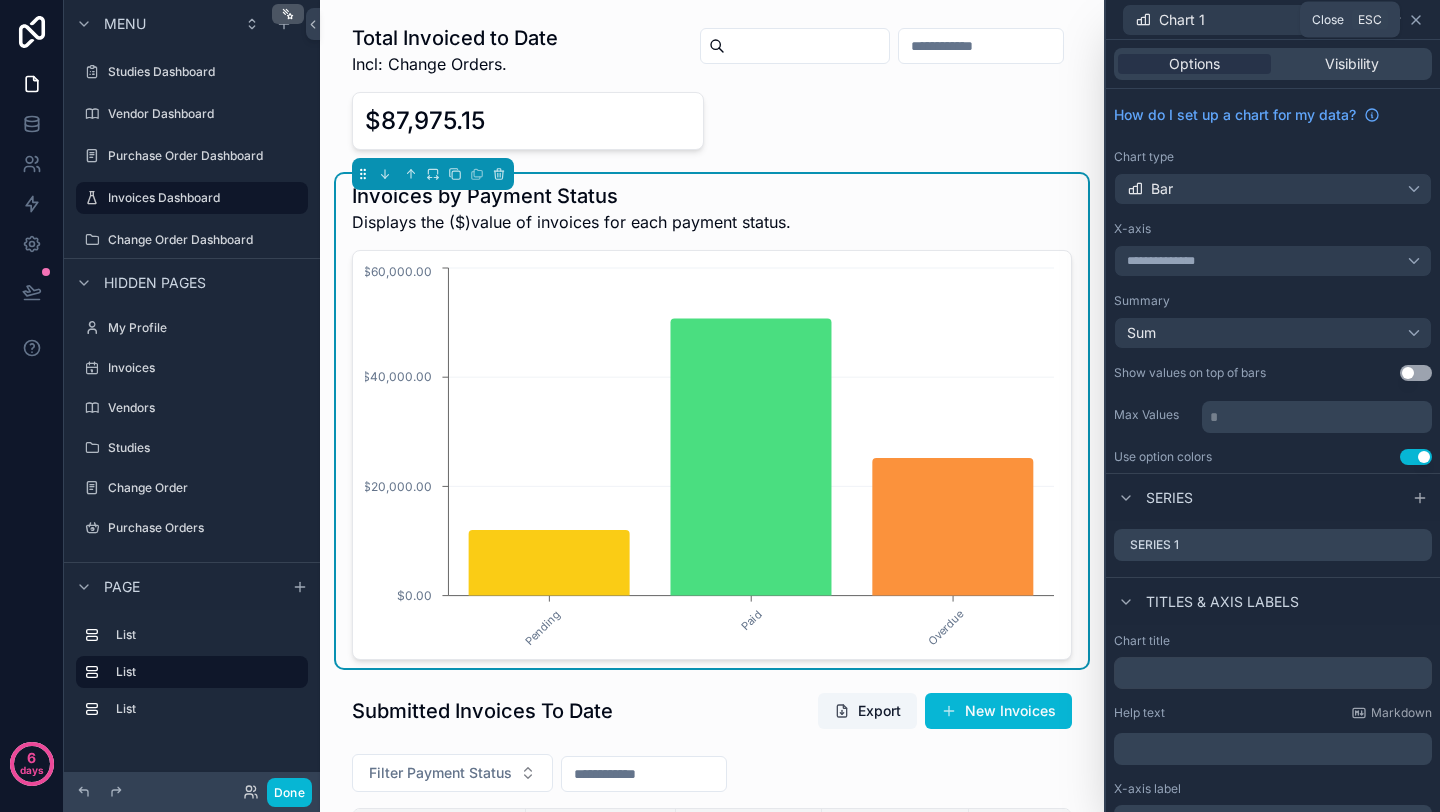 click 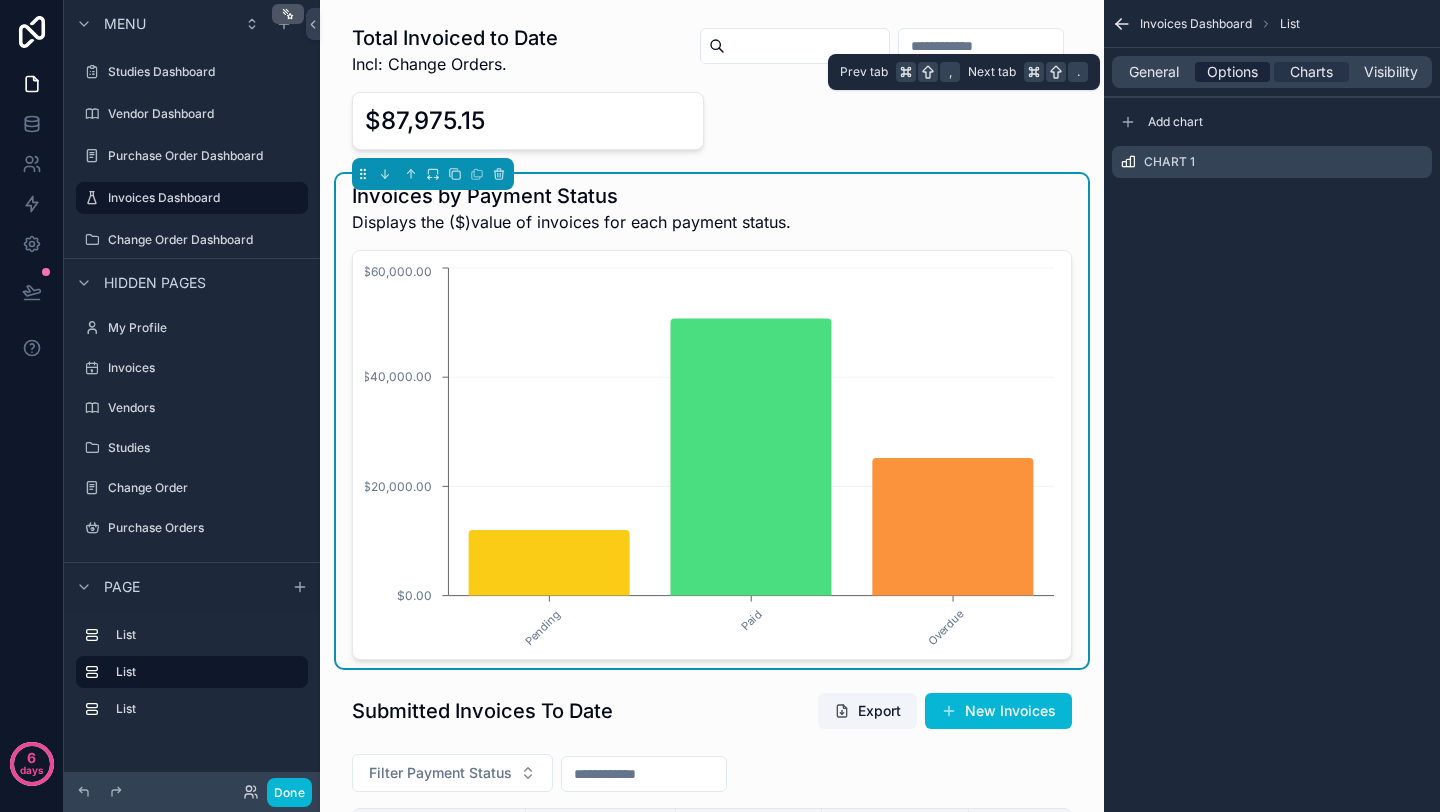 click on "Options" at bounding box center (1232, 72) 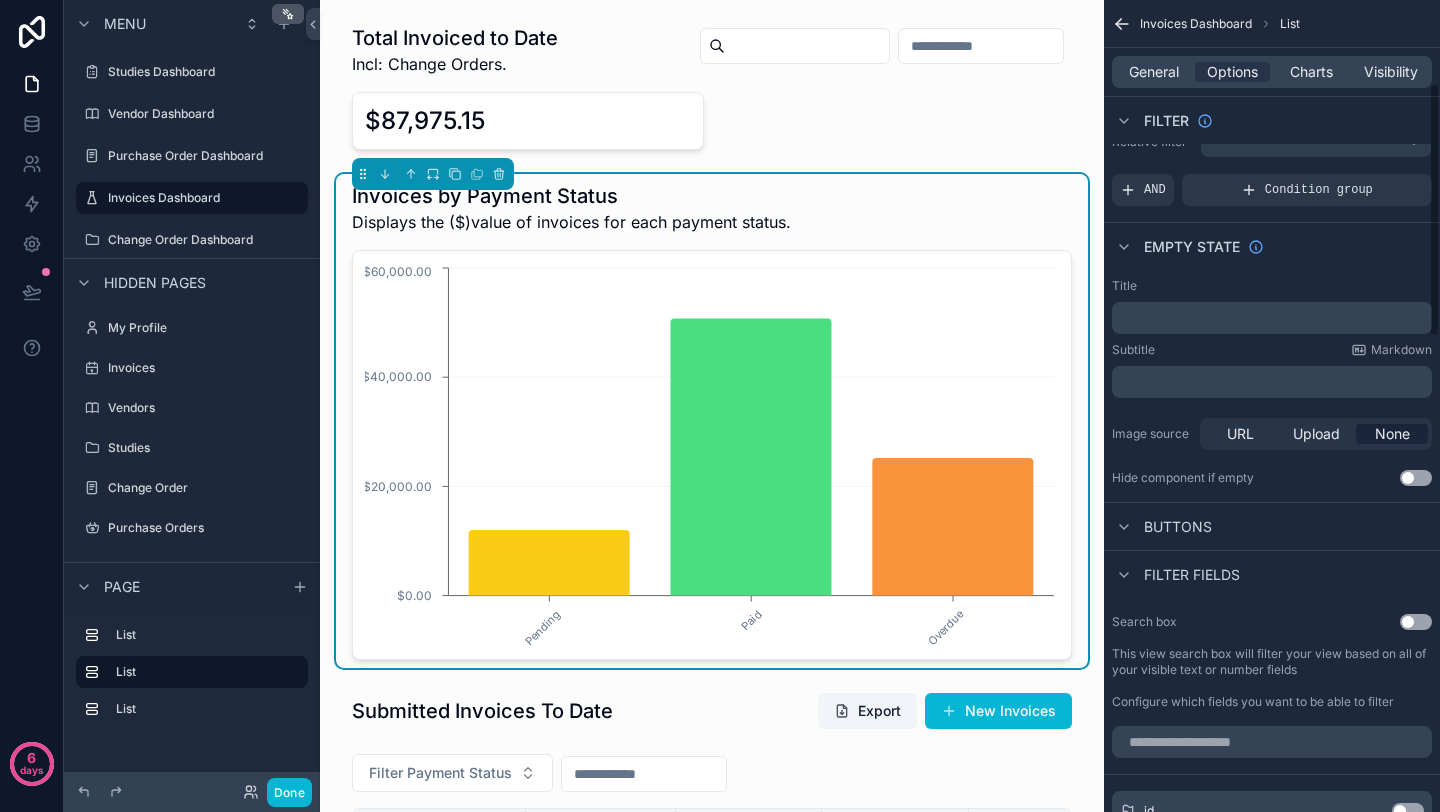 scroll, scrollTop: 0, scrollLeft: 0, axis: both 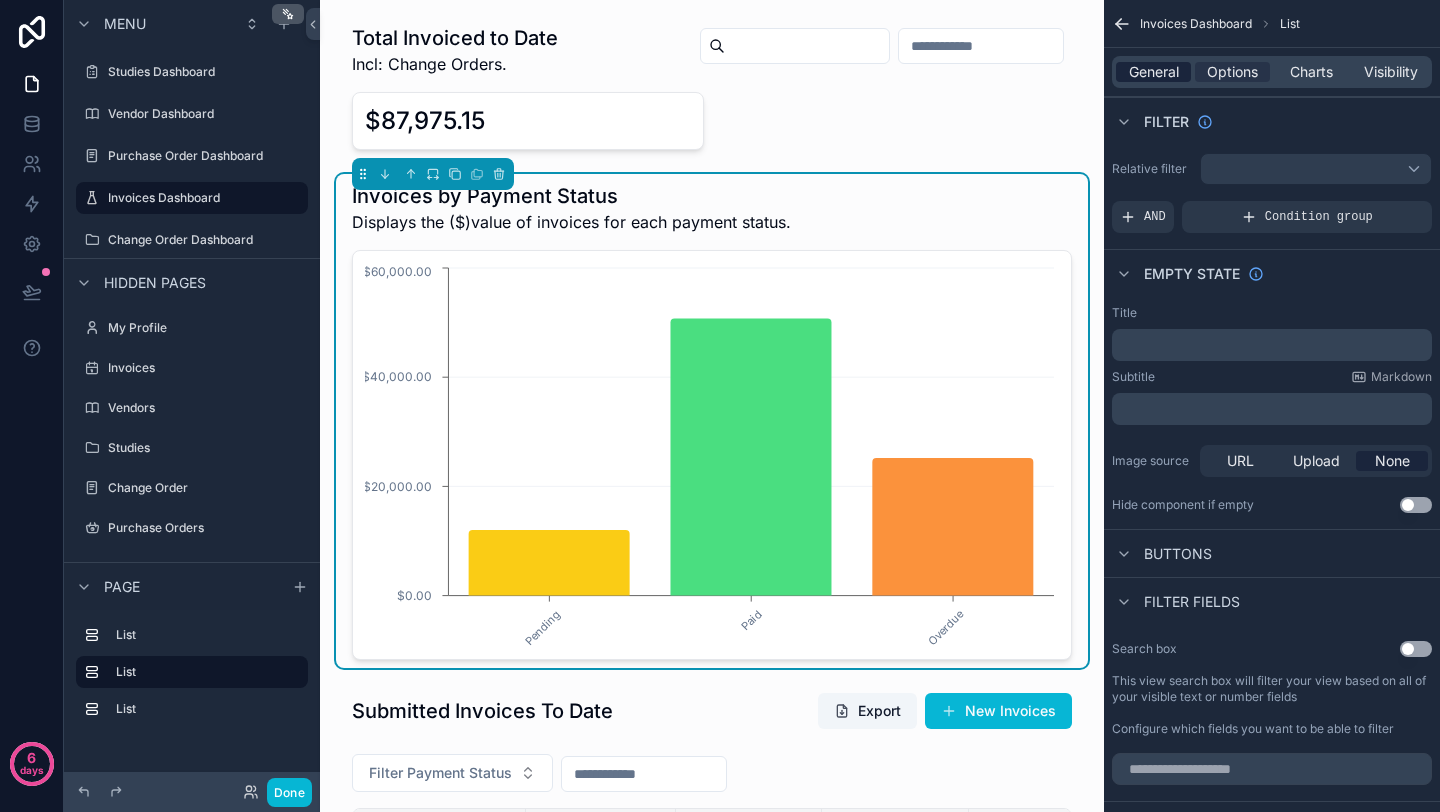 click on "General" at bounding box center [1154, 72] 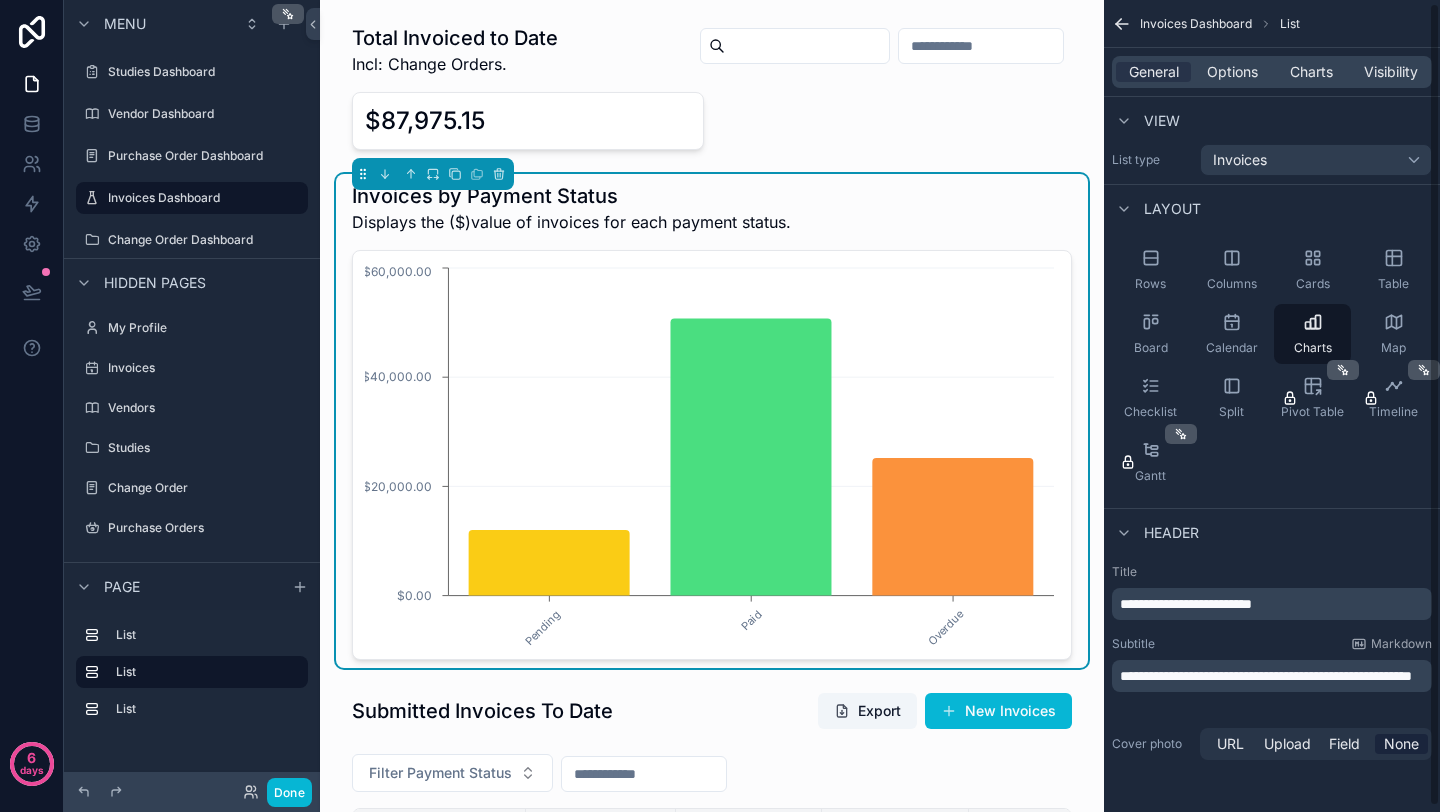 scroll, scrollTop: 0, scrollLeft: 0, axis: both 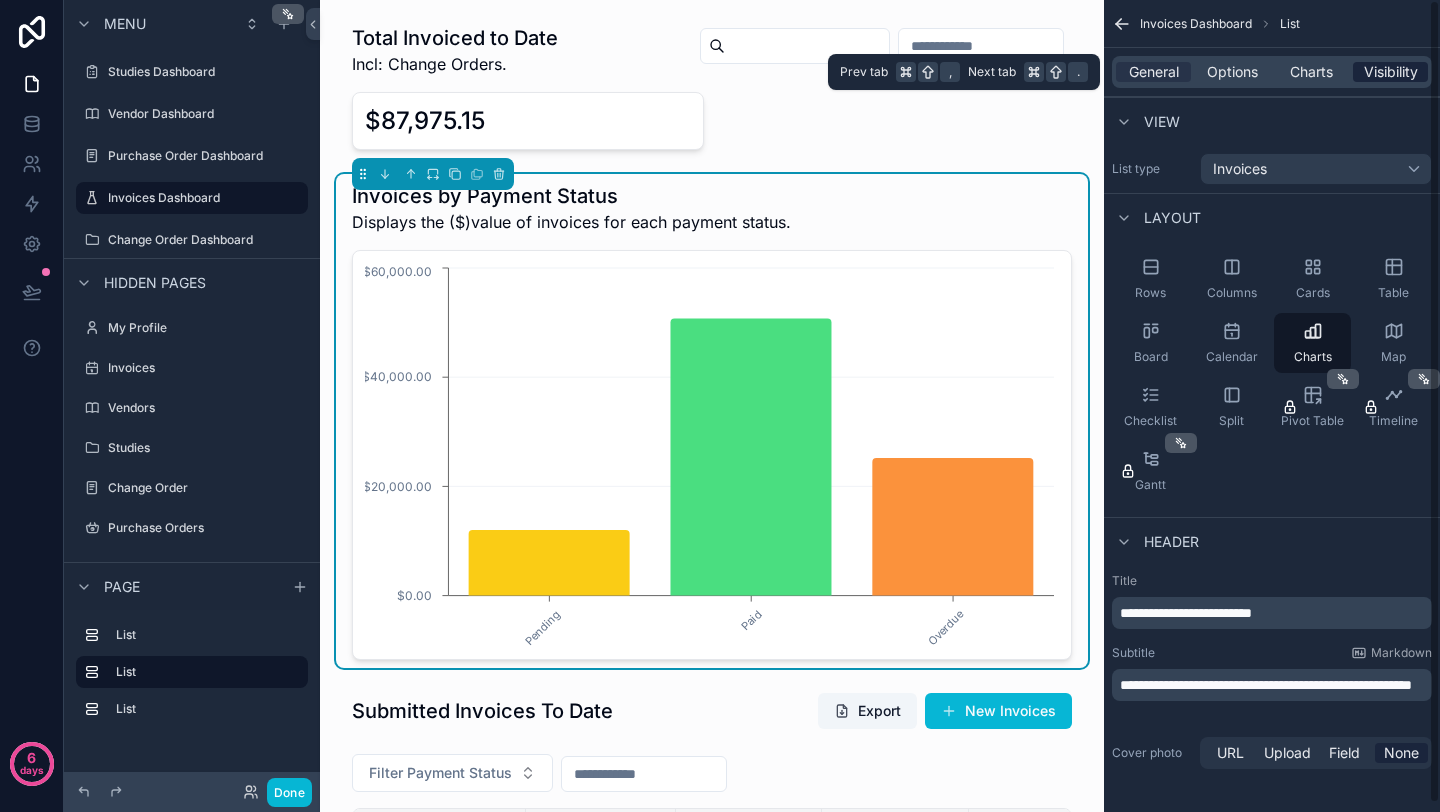 click on "Visibility" at bounding box center (1391, 72) 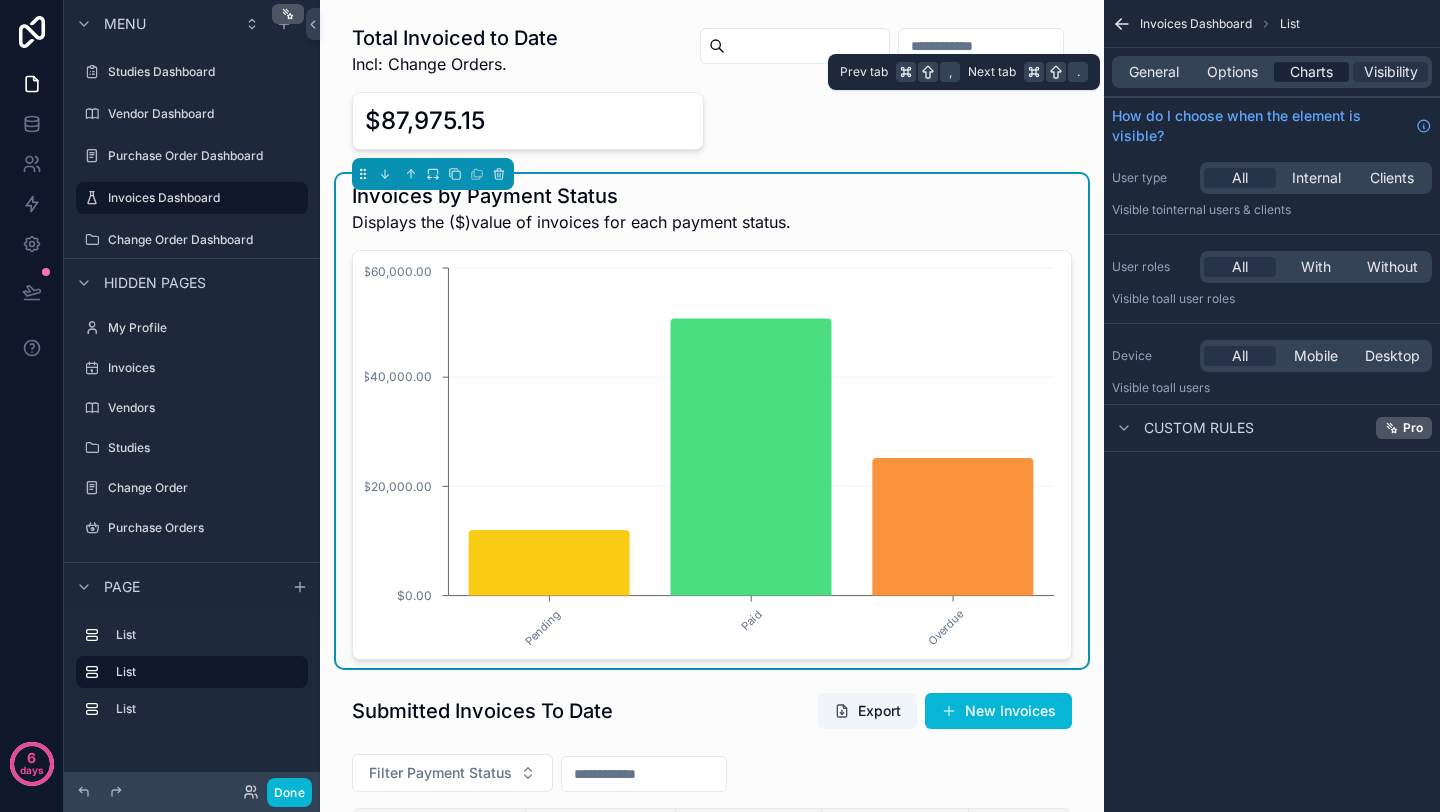 click on "Charts" at bounding box center (1311, 72) 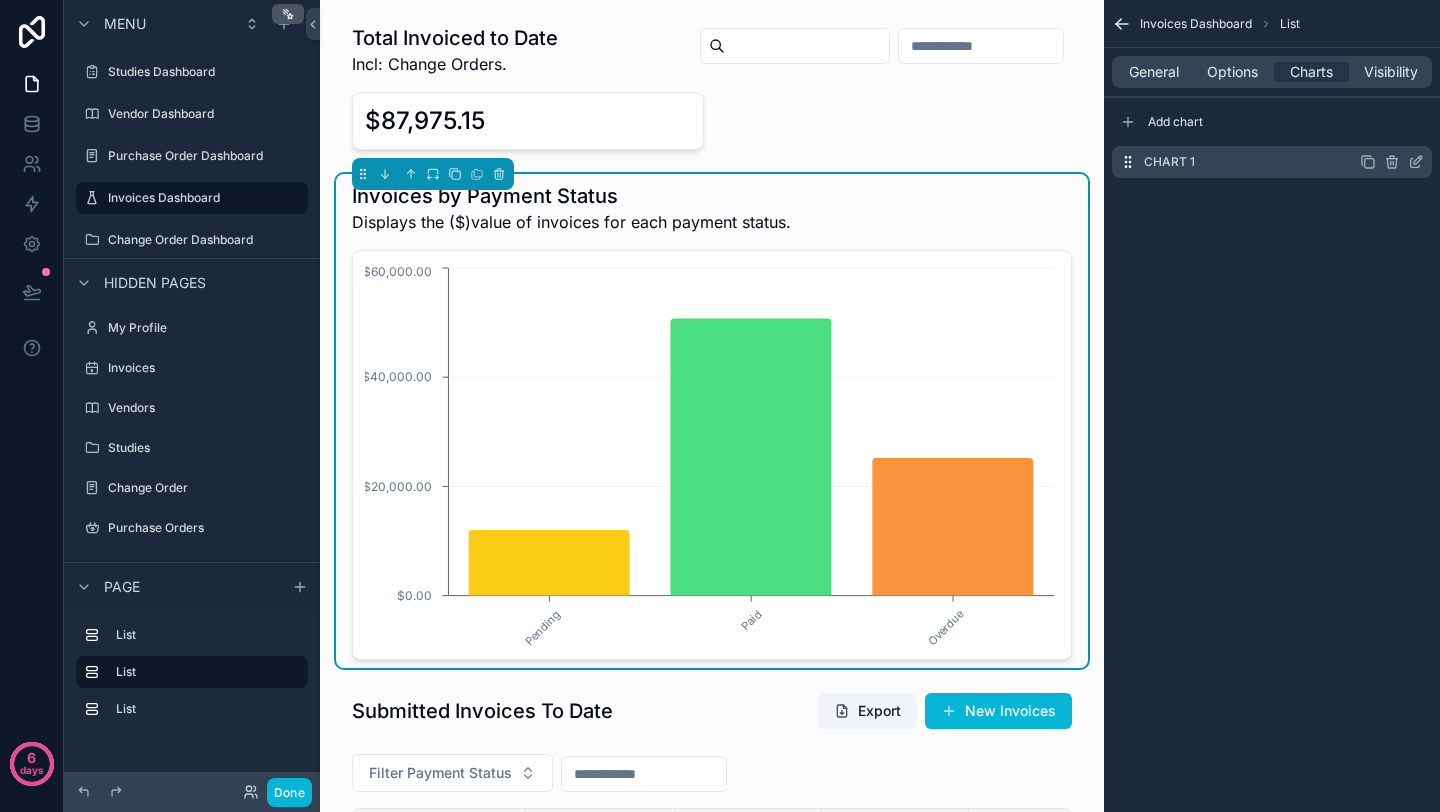 click 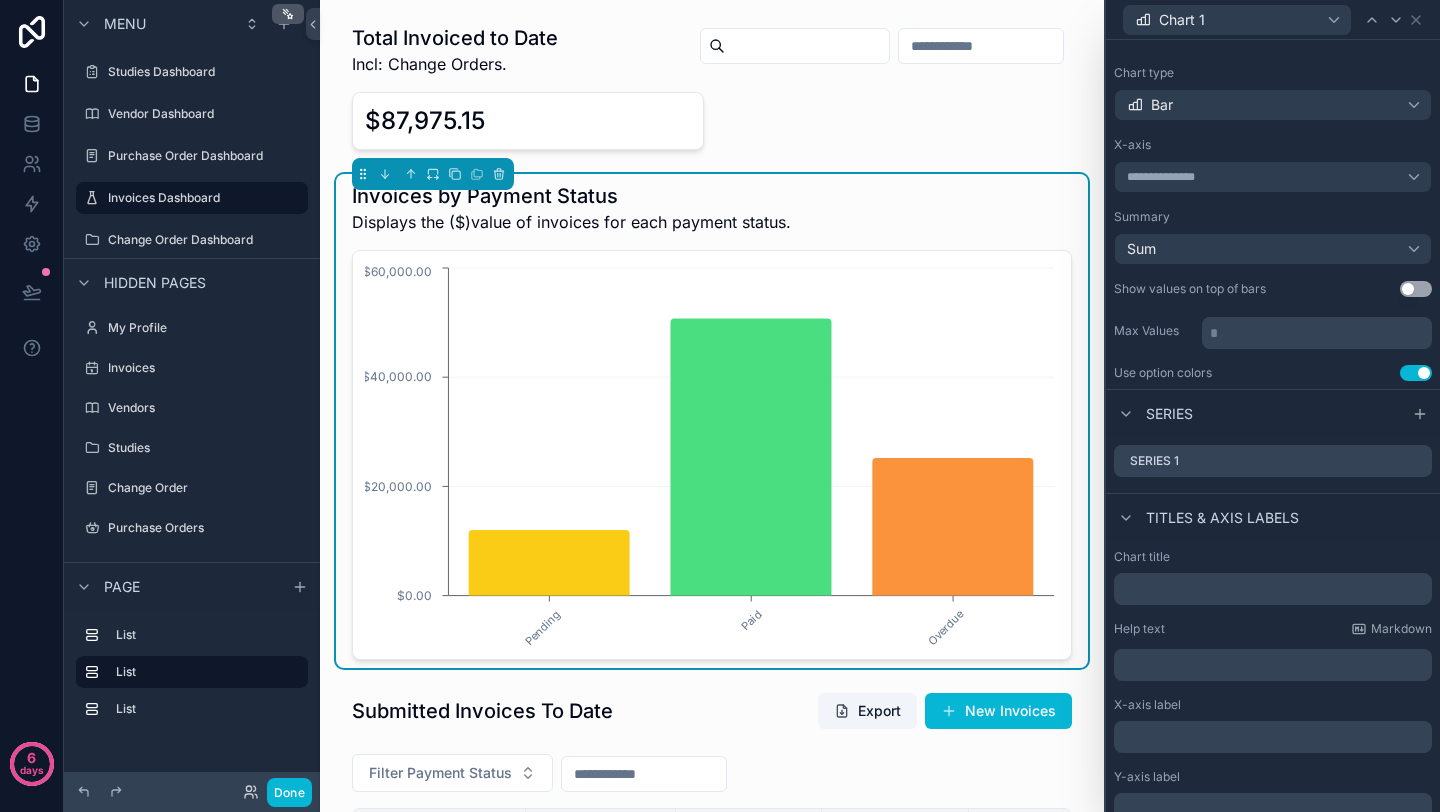 scroll, scrollTop: 85, scrollLeft: 0, axis: vertical 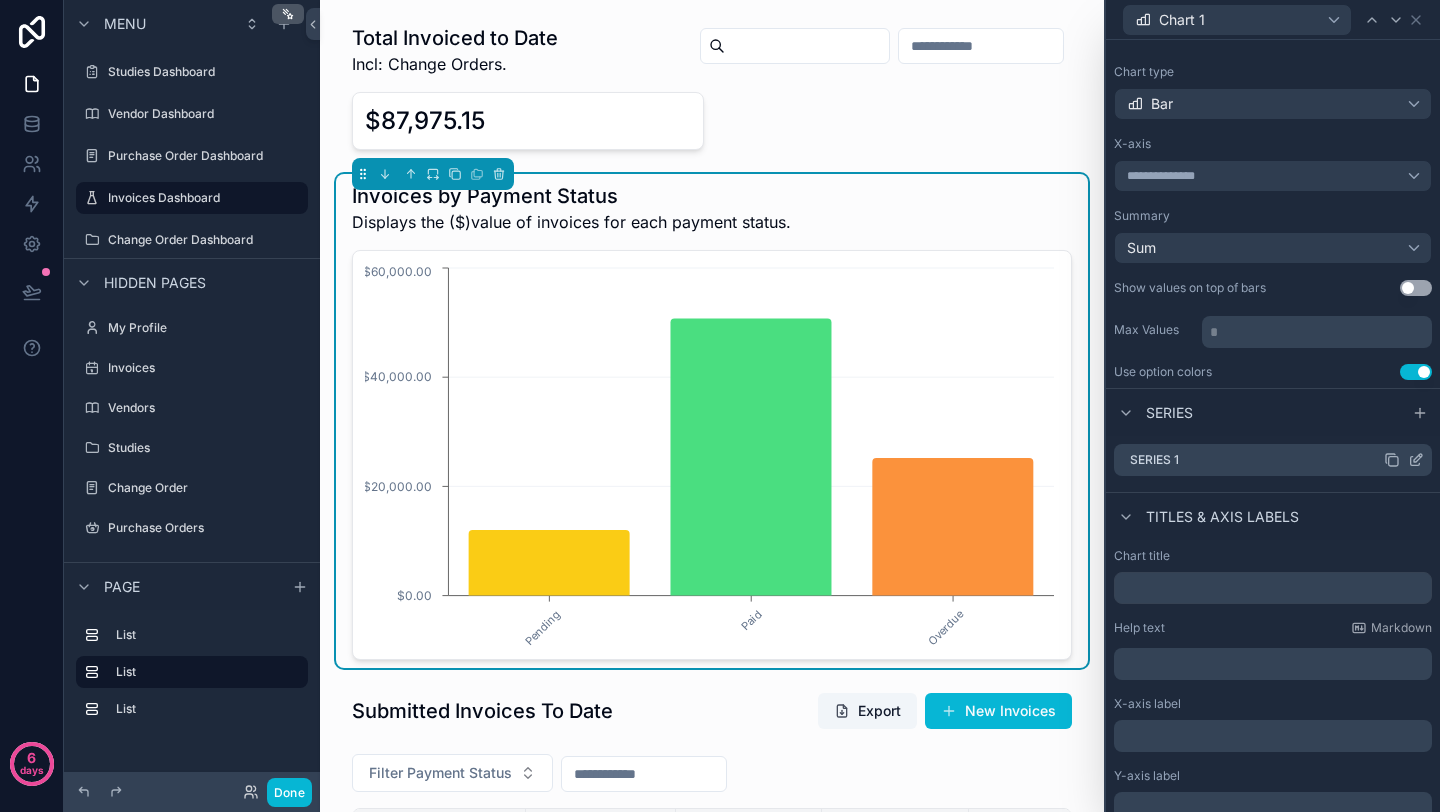 click 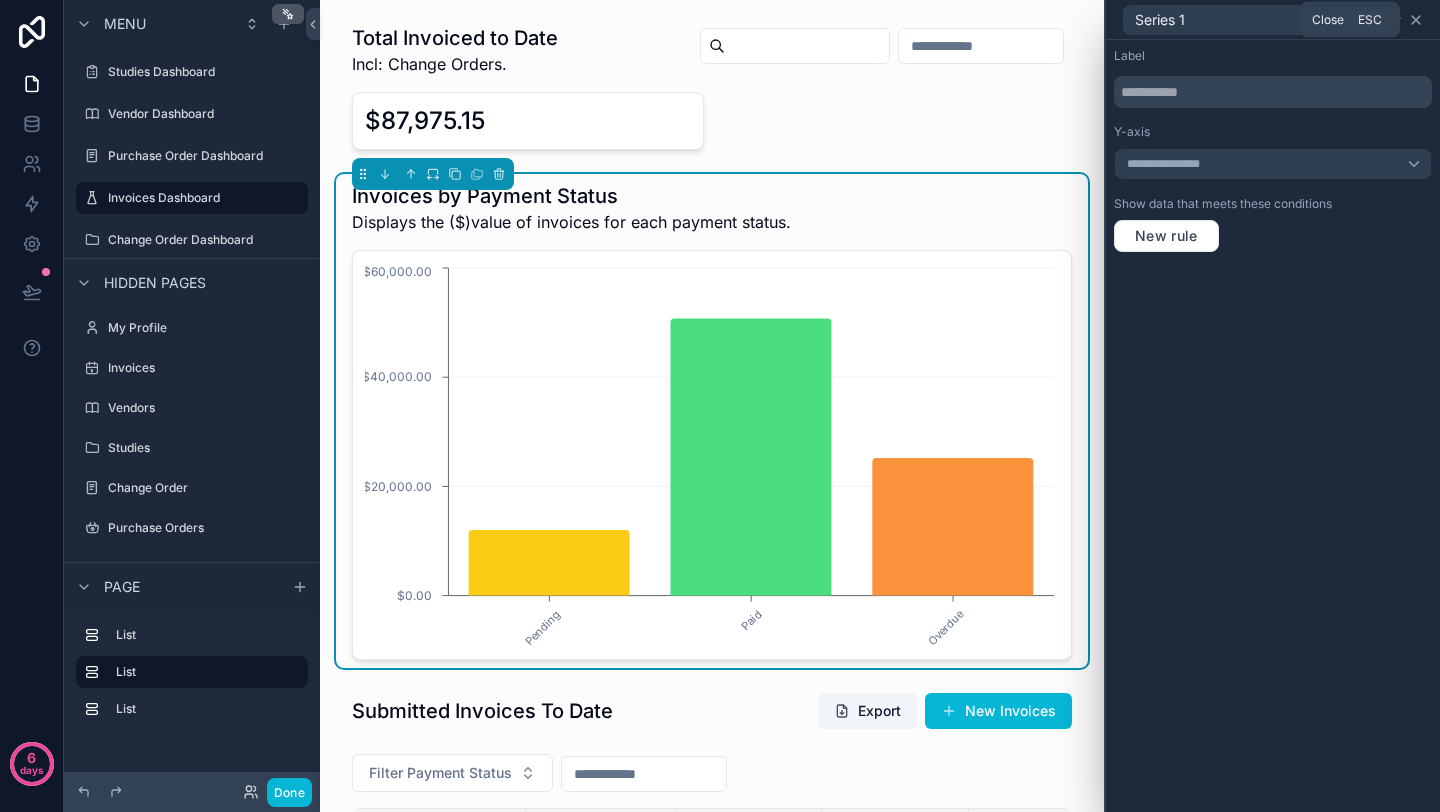 click 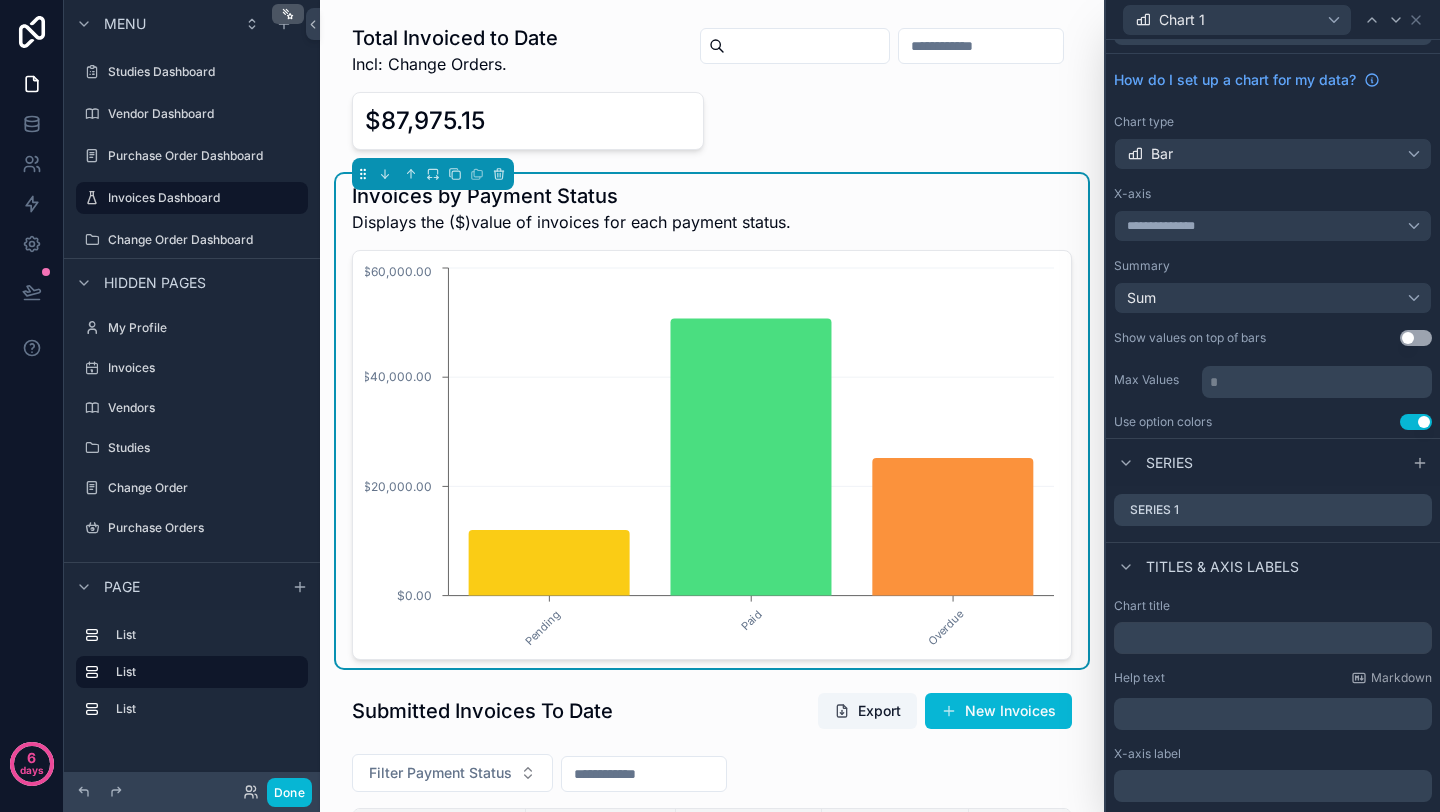 scroll, scrollTop: 0, scrollLeft: 0, axis: both 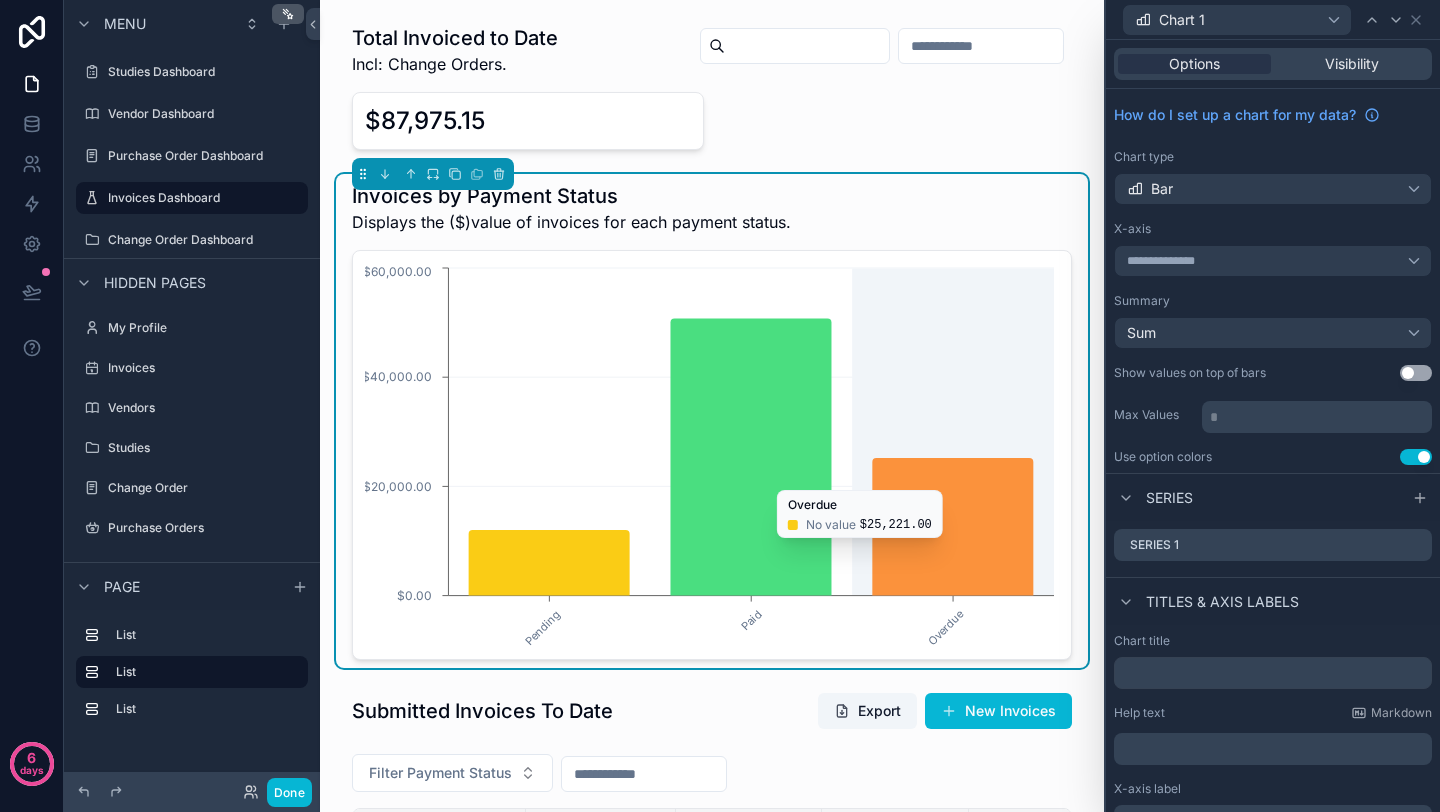 click 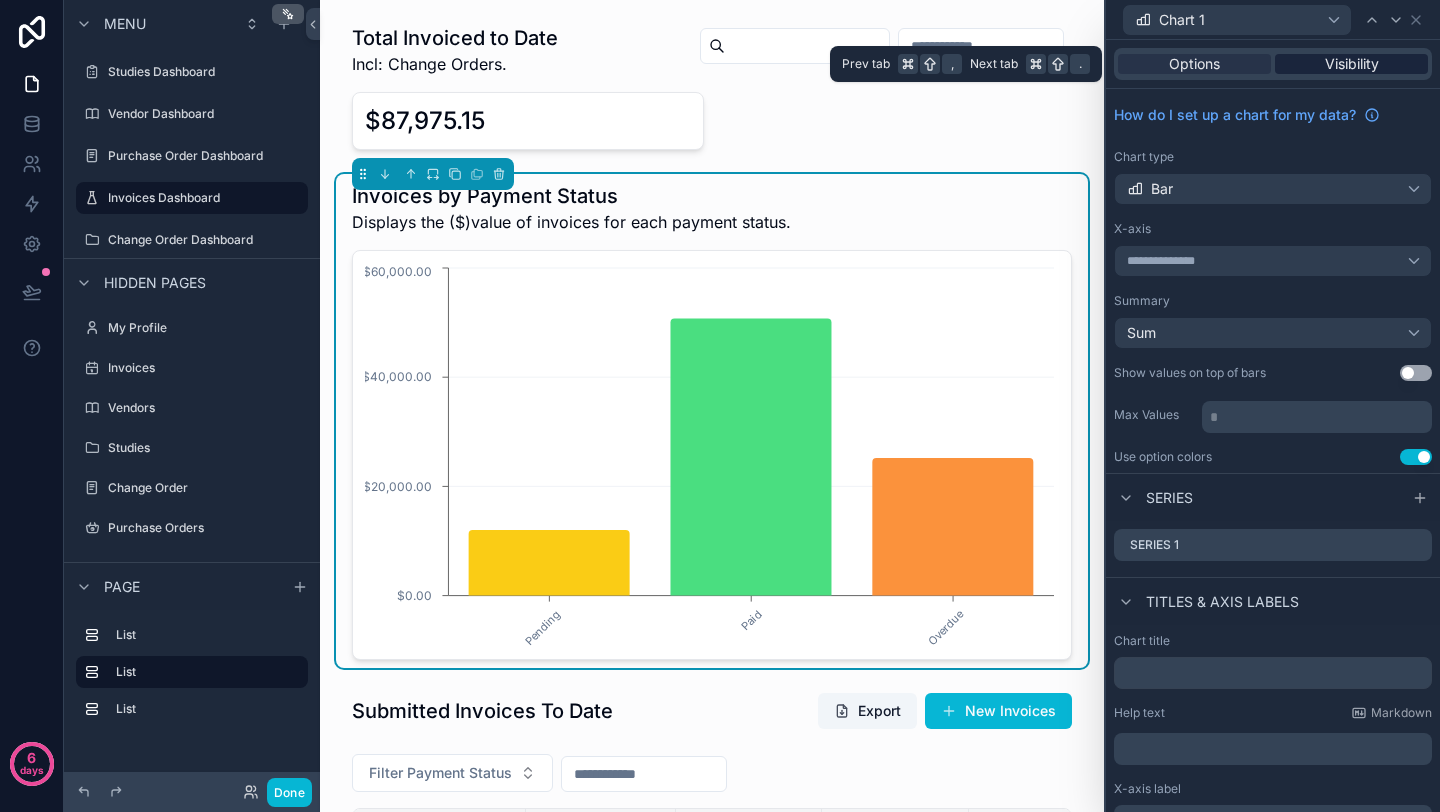 click on "Visibility" at bounding box center (1352, 64) 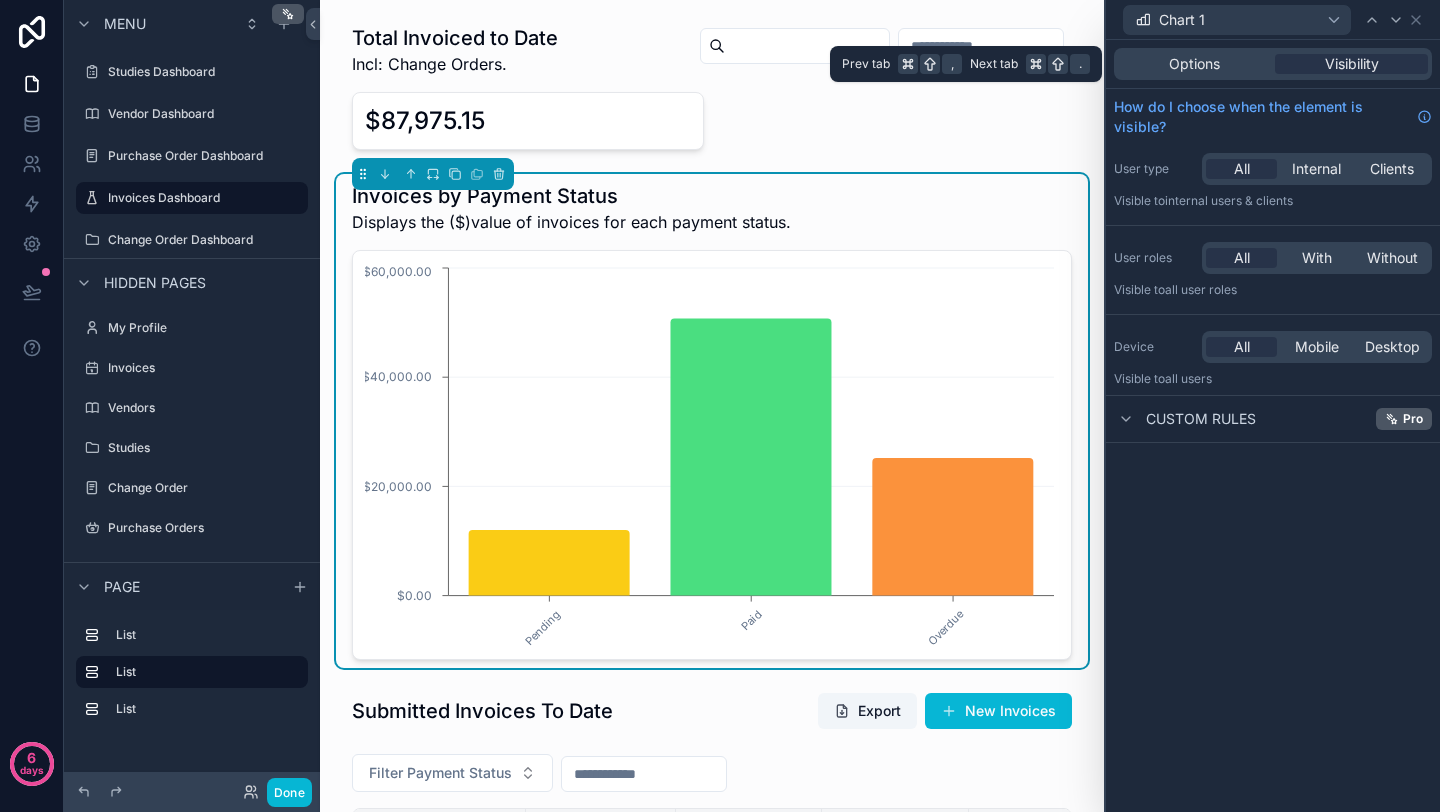 click on "Options Visibility" at bounding box center (1273, 64) 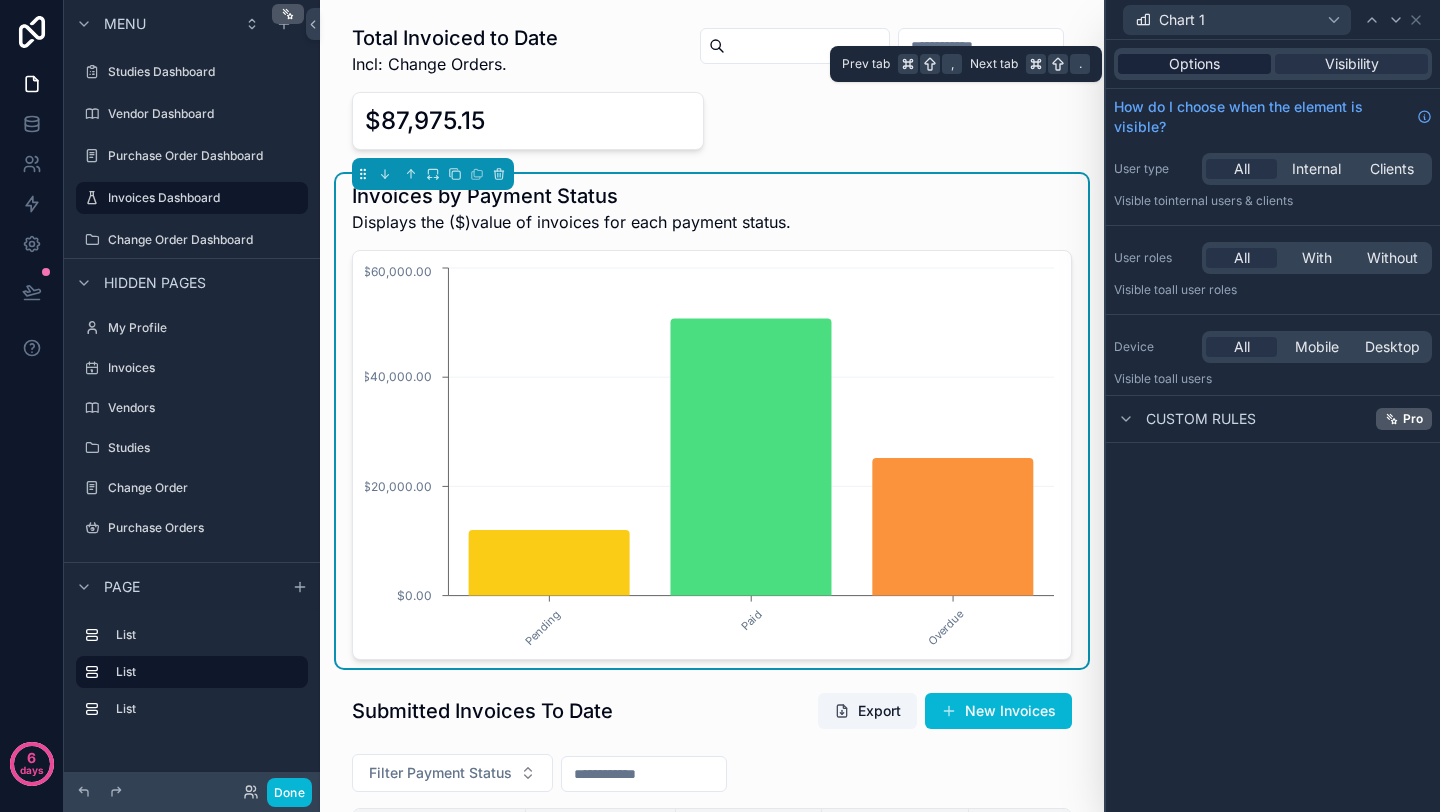 click on "Options" at bounding box center (1194, 64) 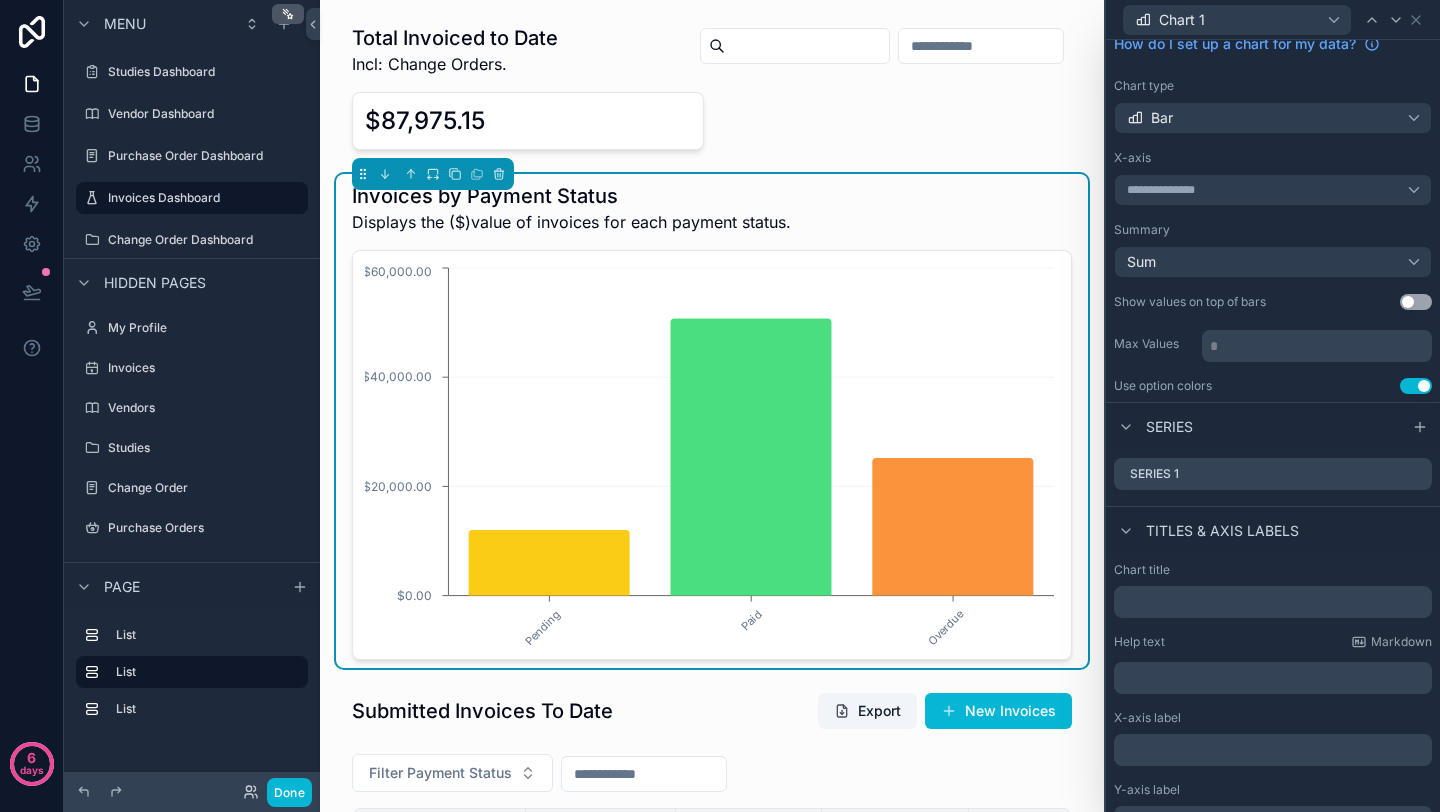 scroll, scrollTop: 61, scrollLeft: 0, axis: vertical 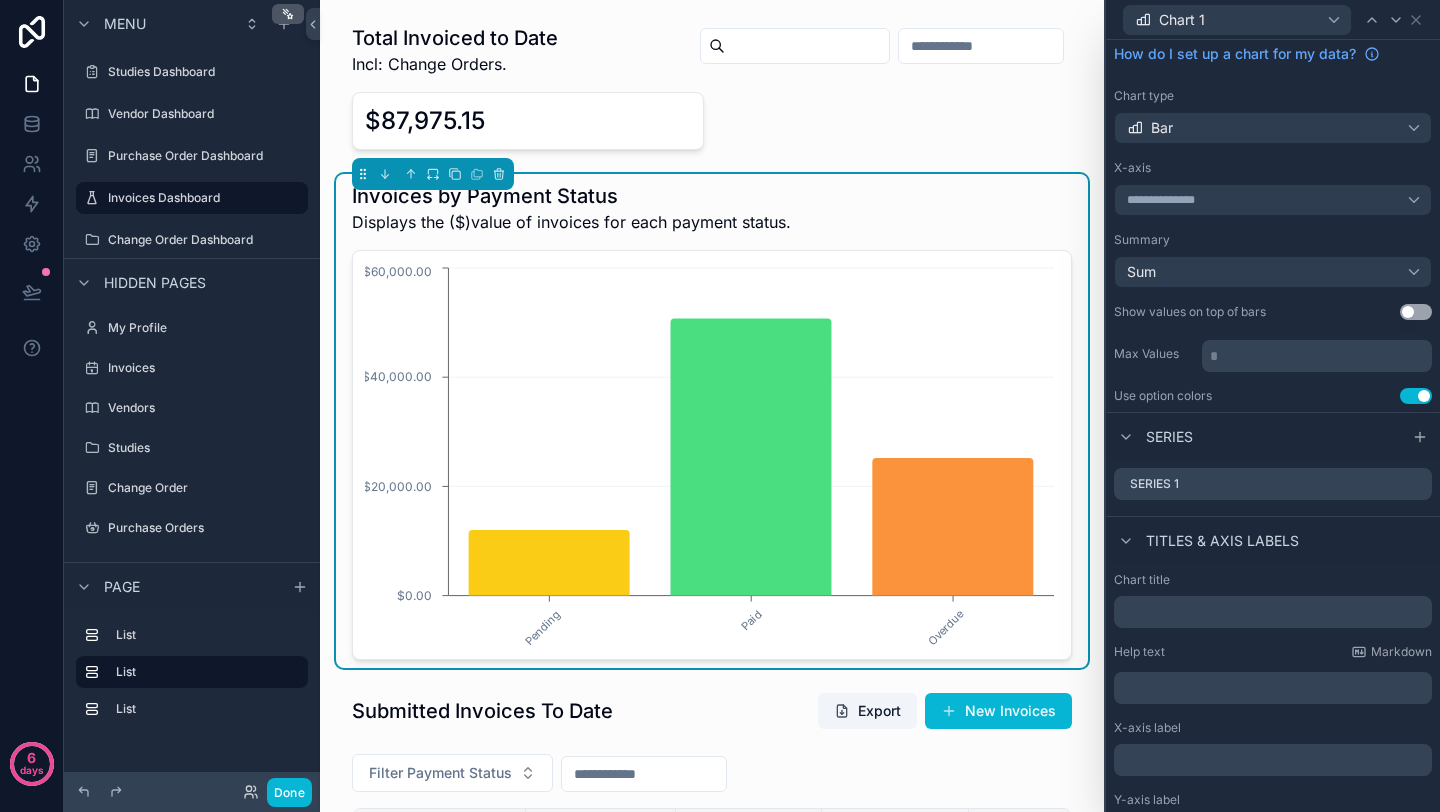 click on "Use setting" at bounding box center [1416, 312] 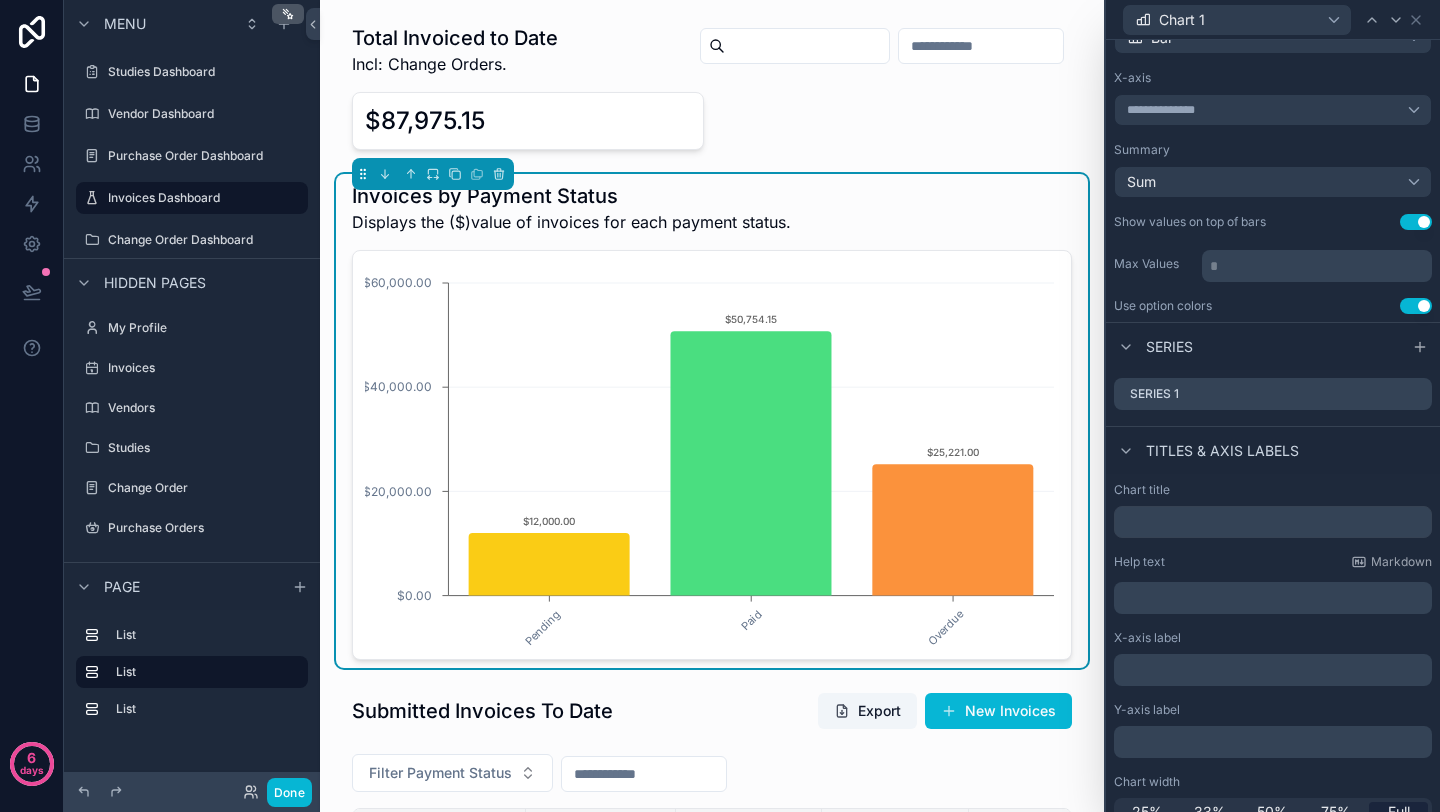 scroll, scrollTop: 173, scrollLeft: 0, axis: vertical 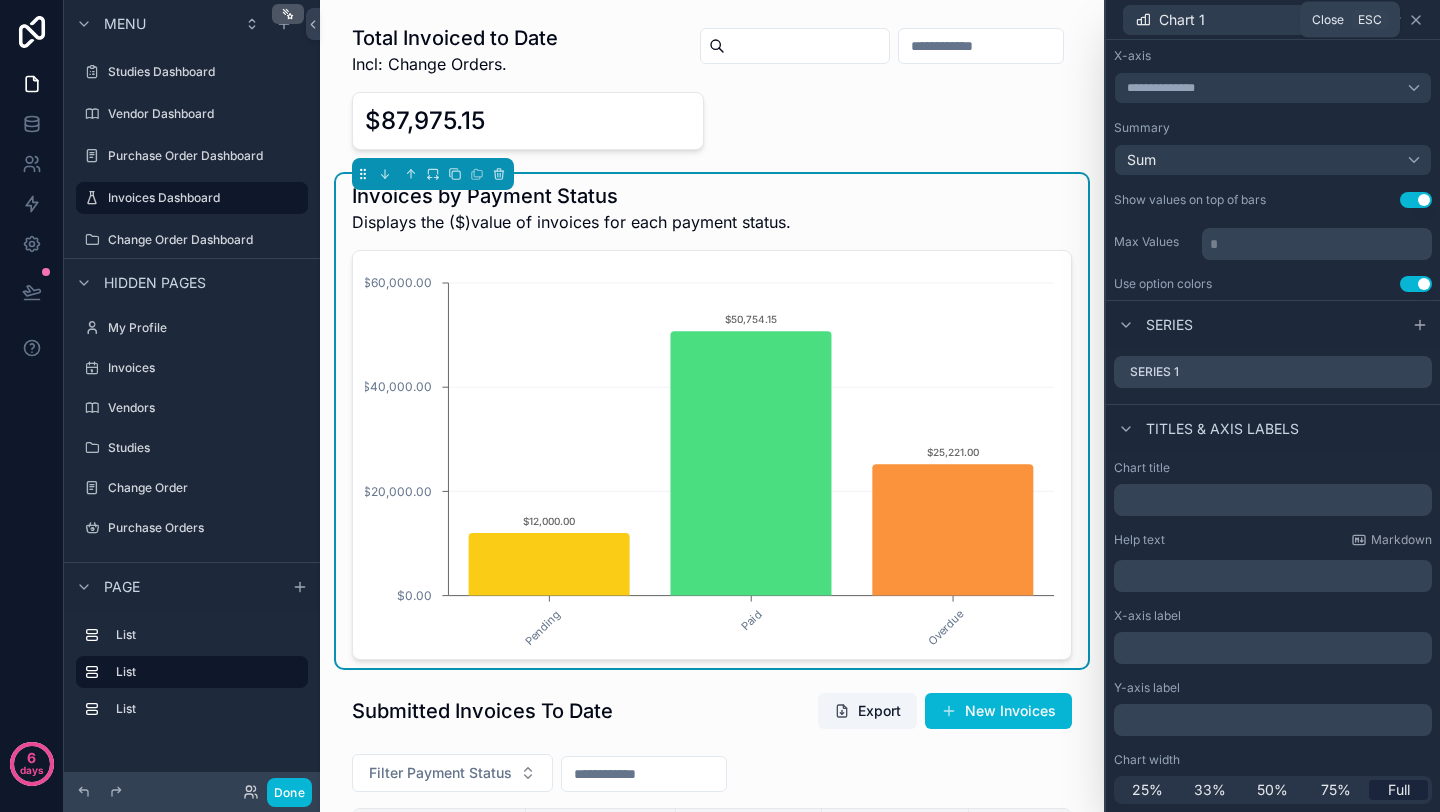 click 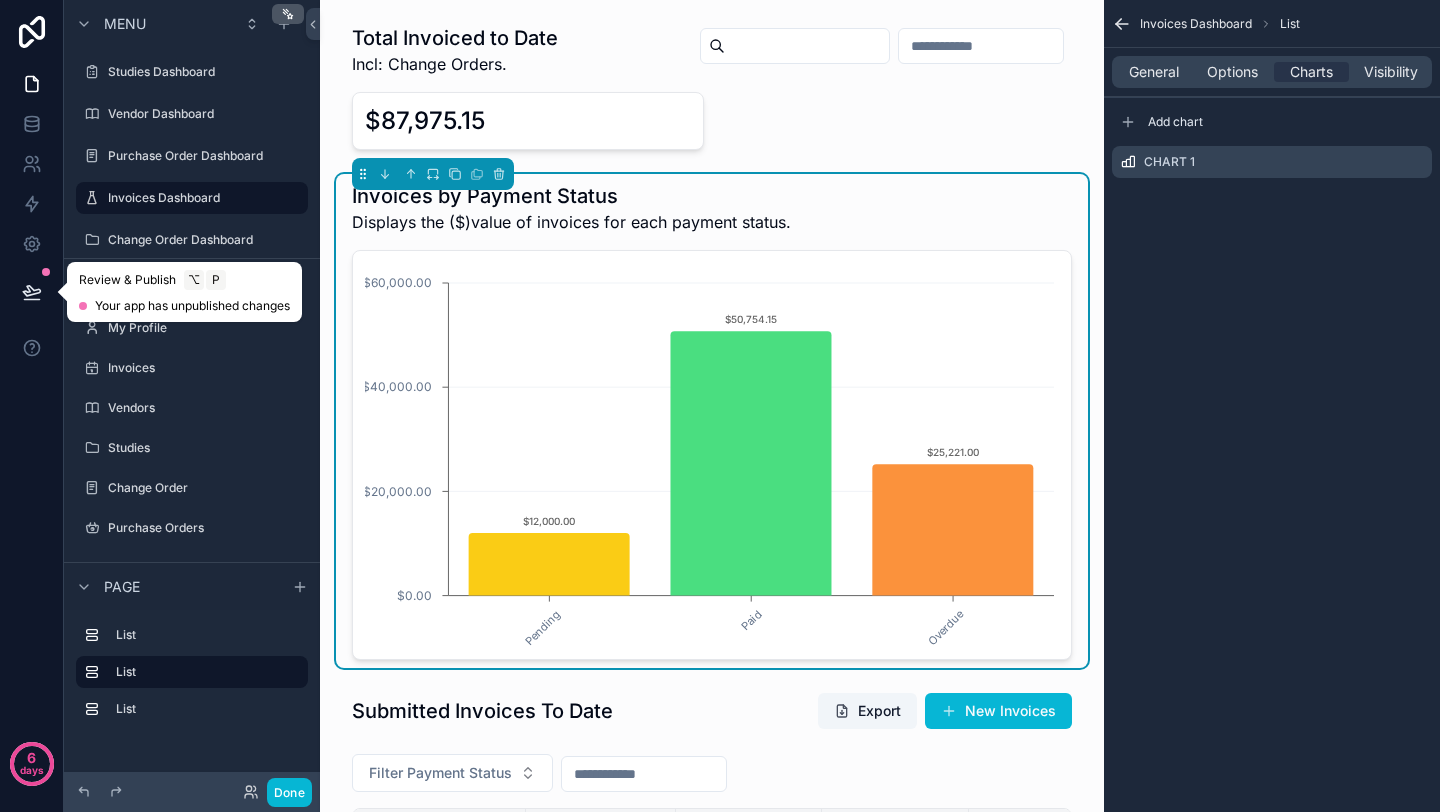 click 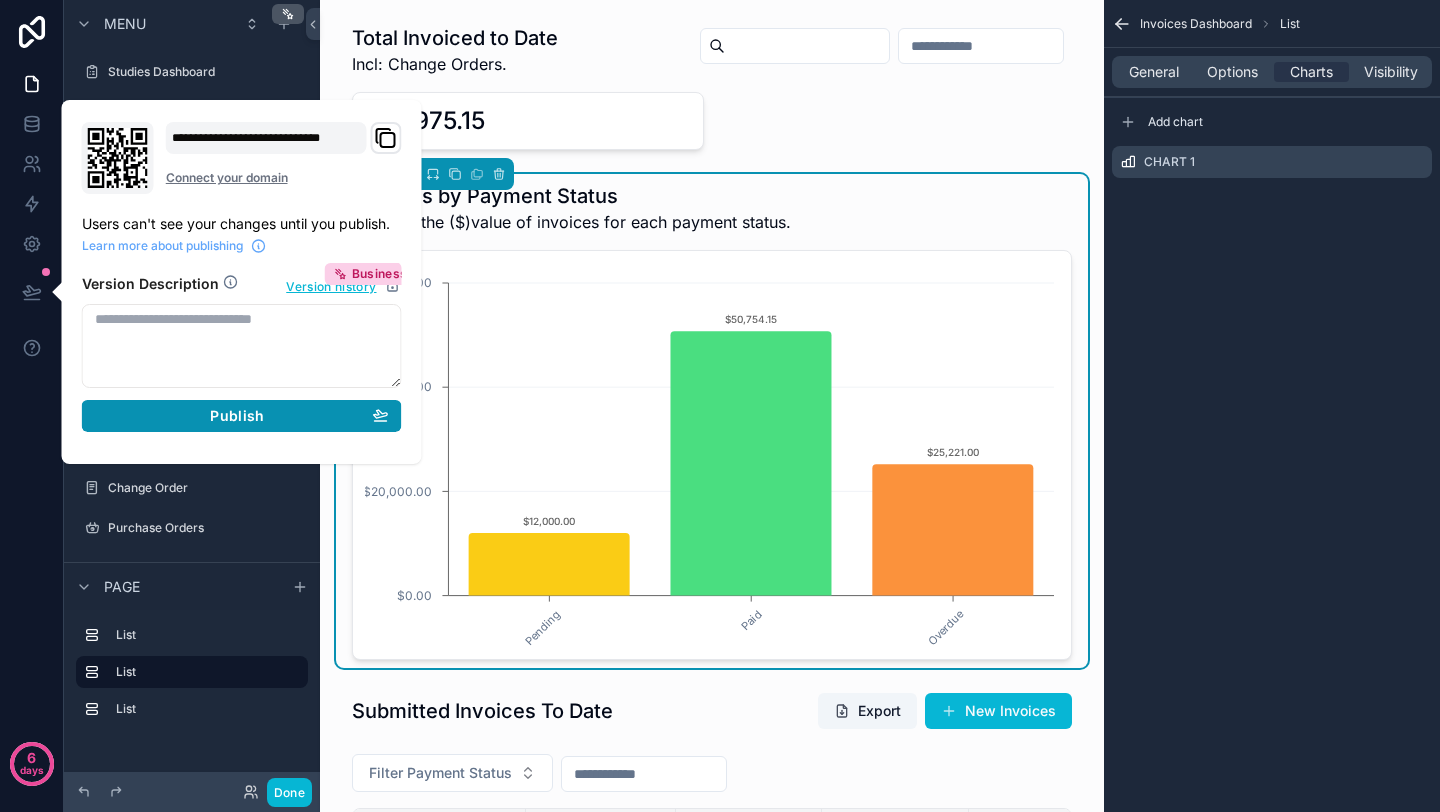 click on "Publish" at bounding box center (237, 416) 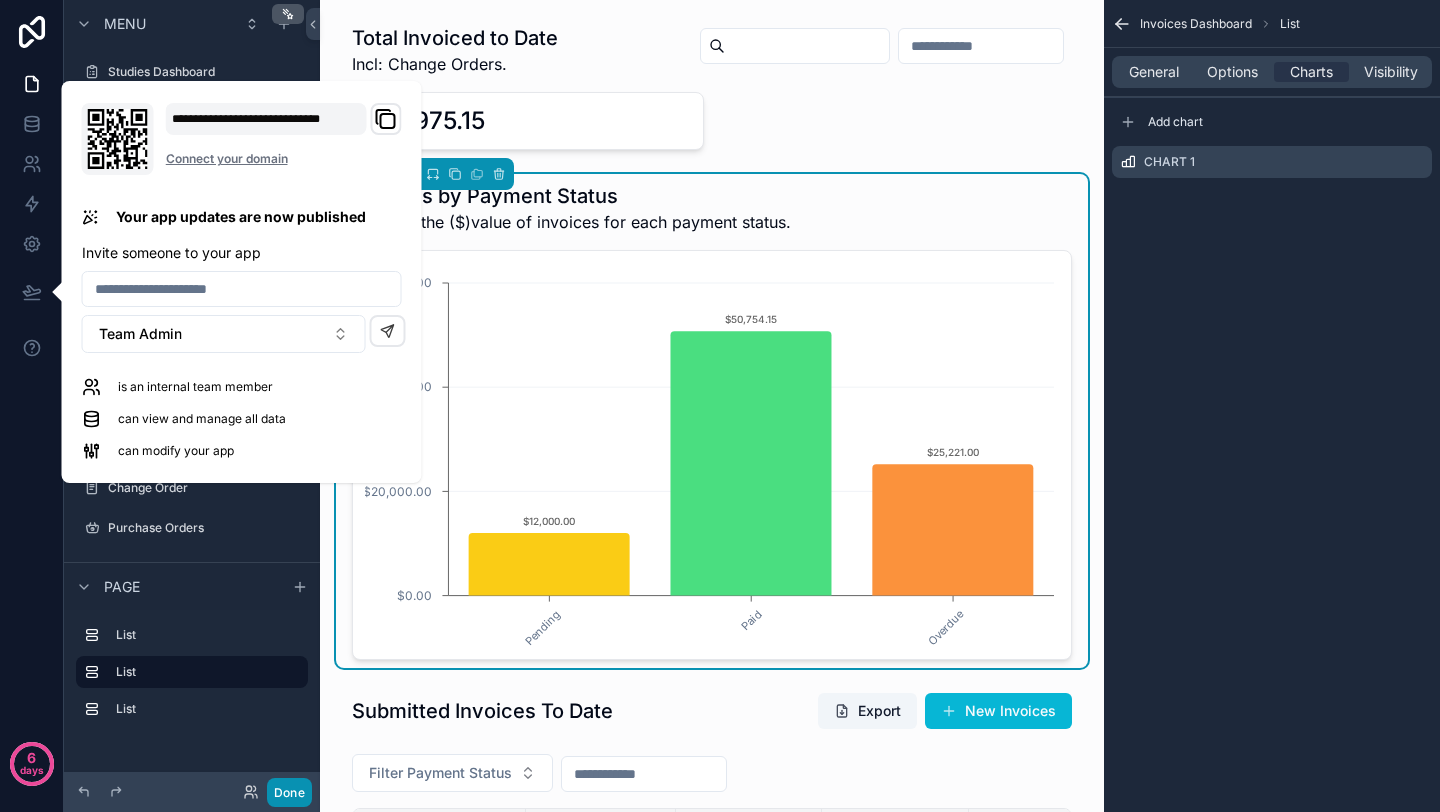 click on "Done" at bounding box center [289, 792] 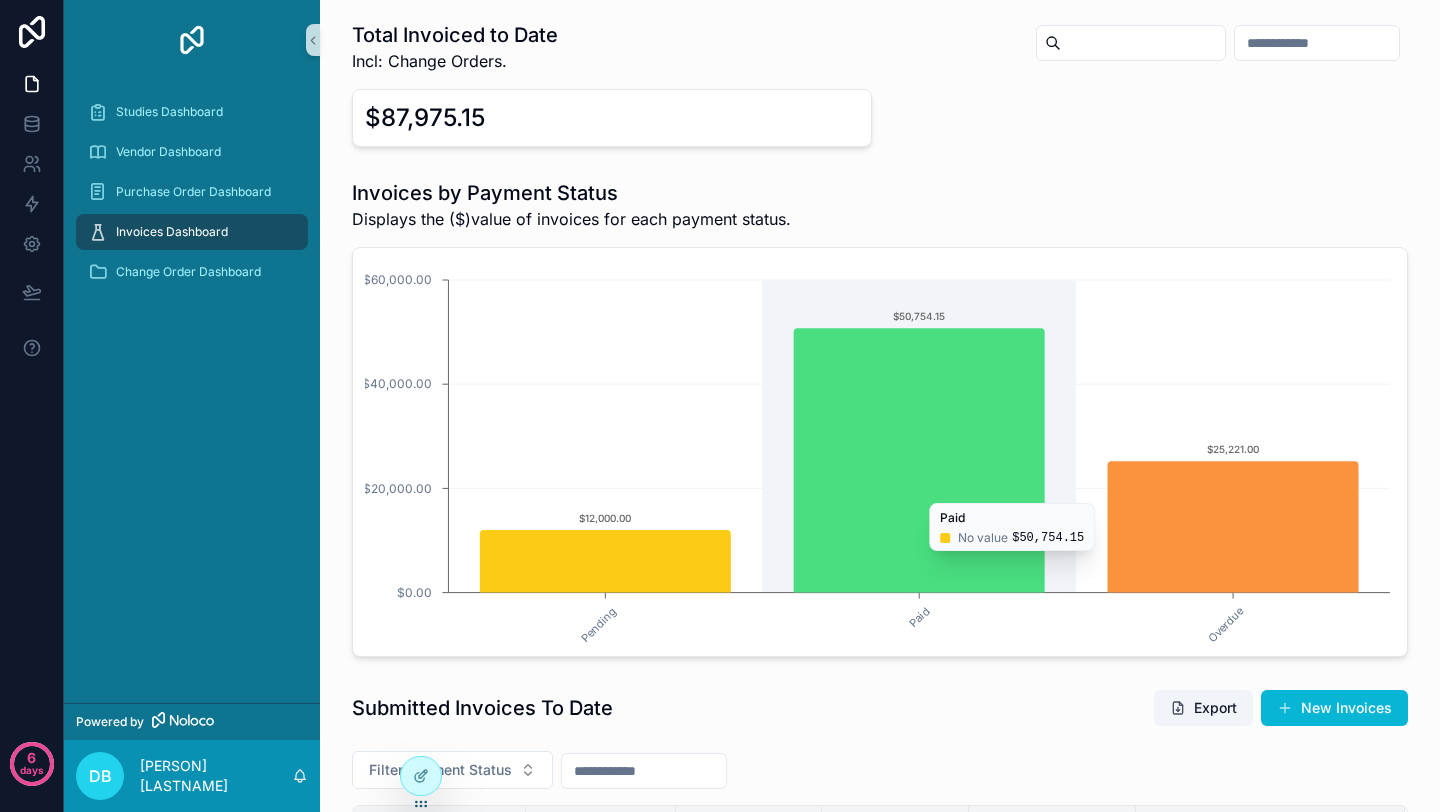 scroll, scrollTop: 2, scrollLeft: 0, axis: vertical 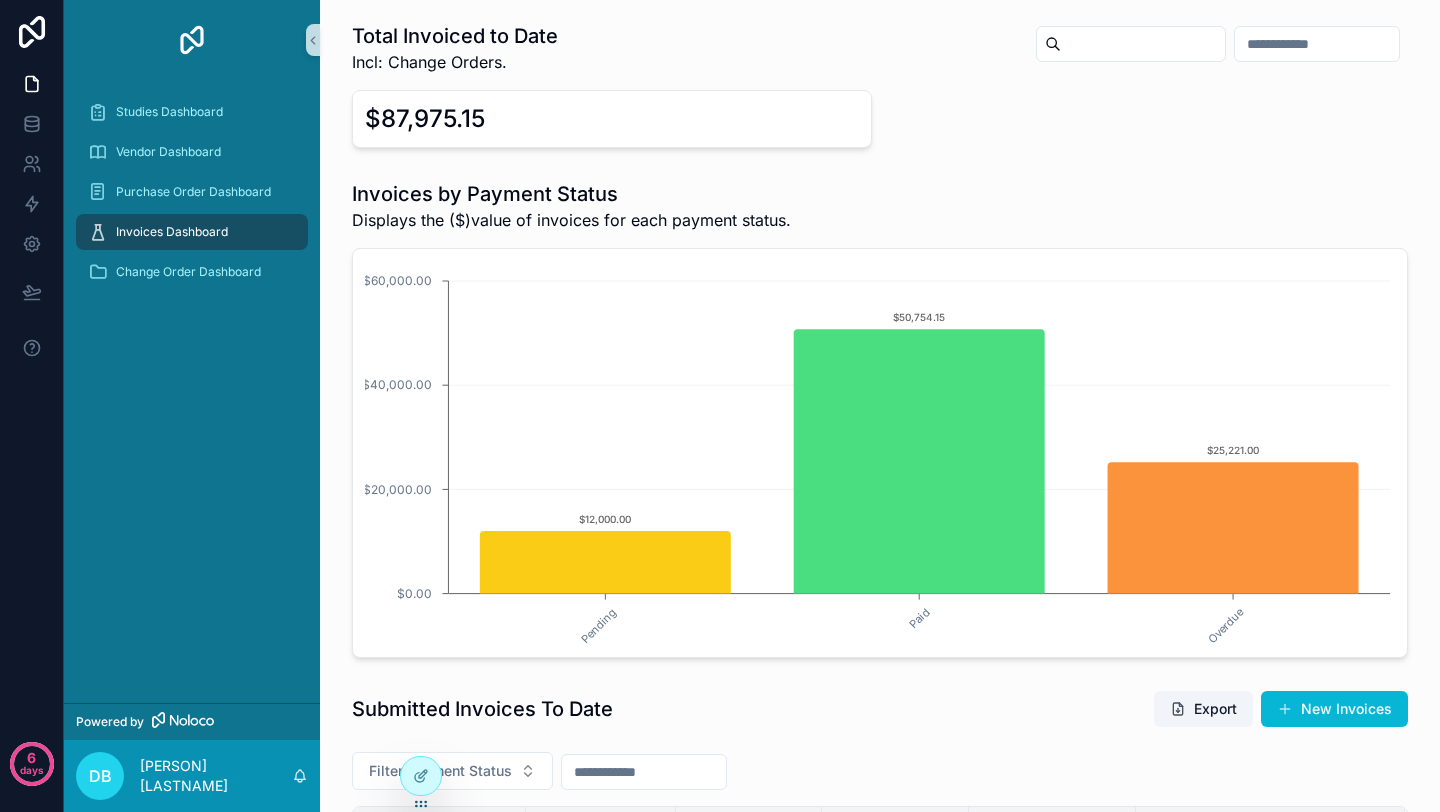 click at bounding box center (1143, 44) 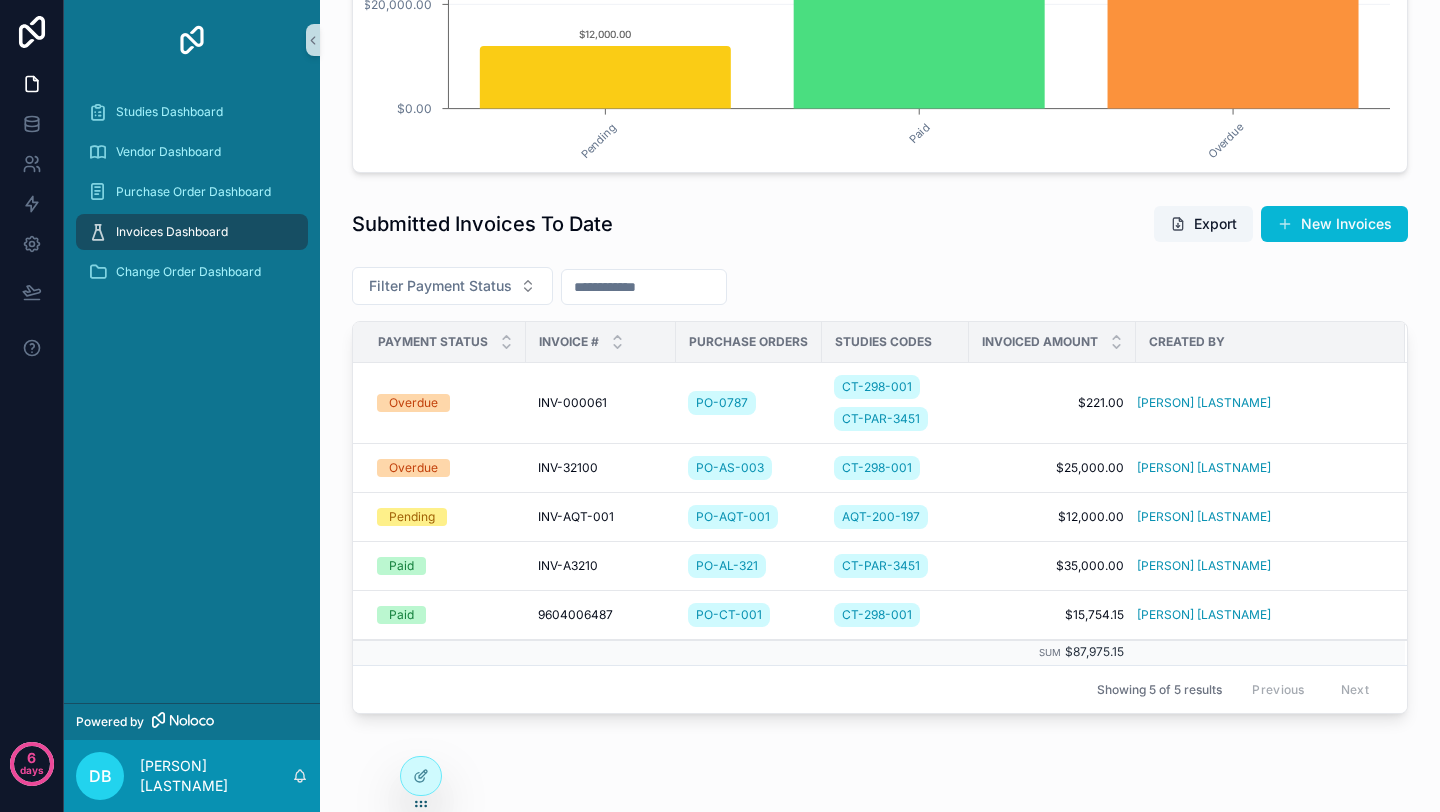 scroll, scrollTop: 511, scrollLeft: 0, axis: vertical 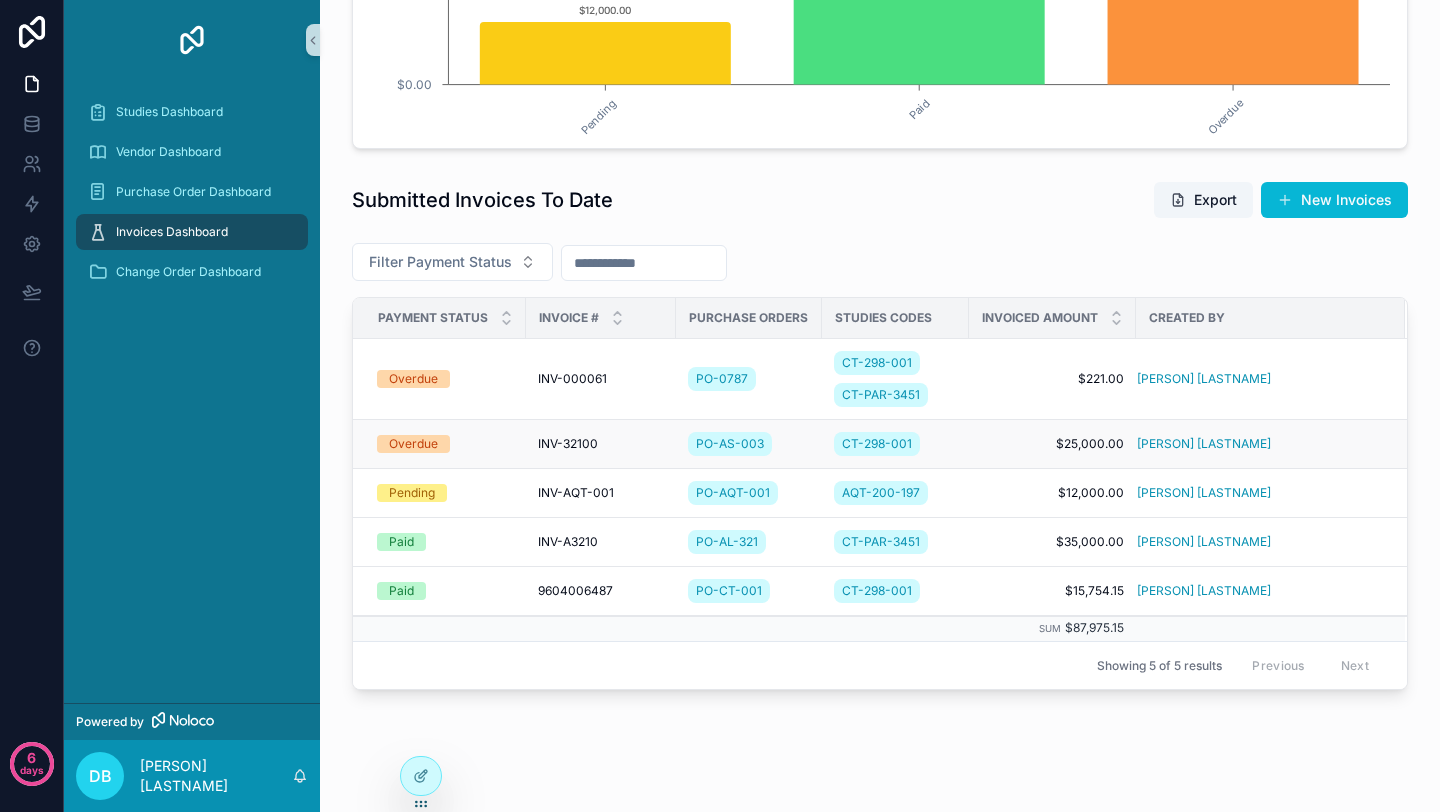 drag, startPoint x: 611, startPoint y: 441, endPoint x: 559, endPoint y: 442, distance: 52.009613 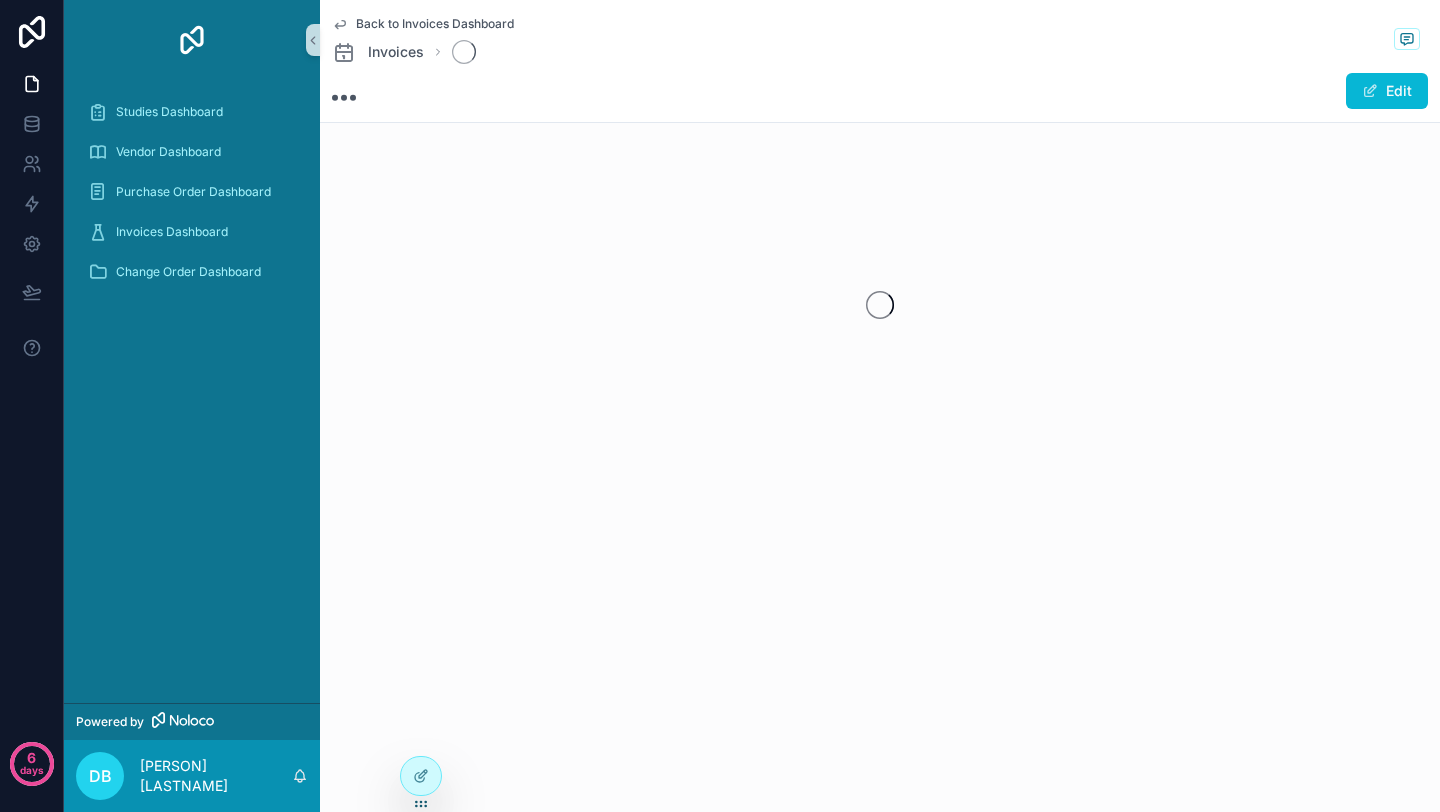 scroll, scrollTop: 0, scrollLeft: 0, axis: both 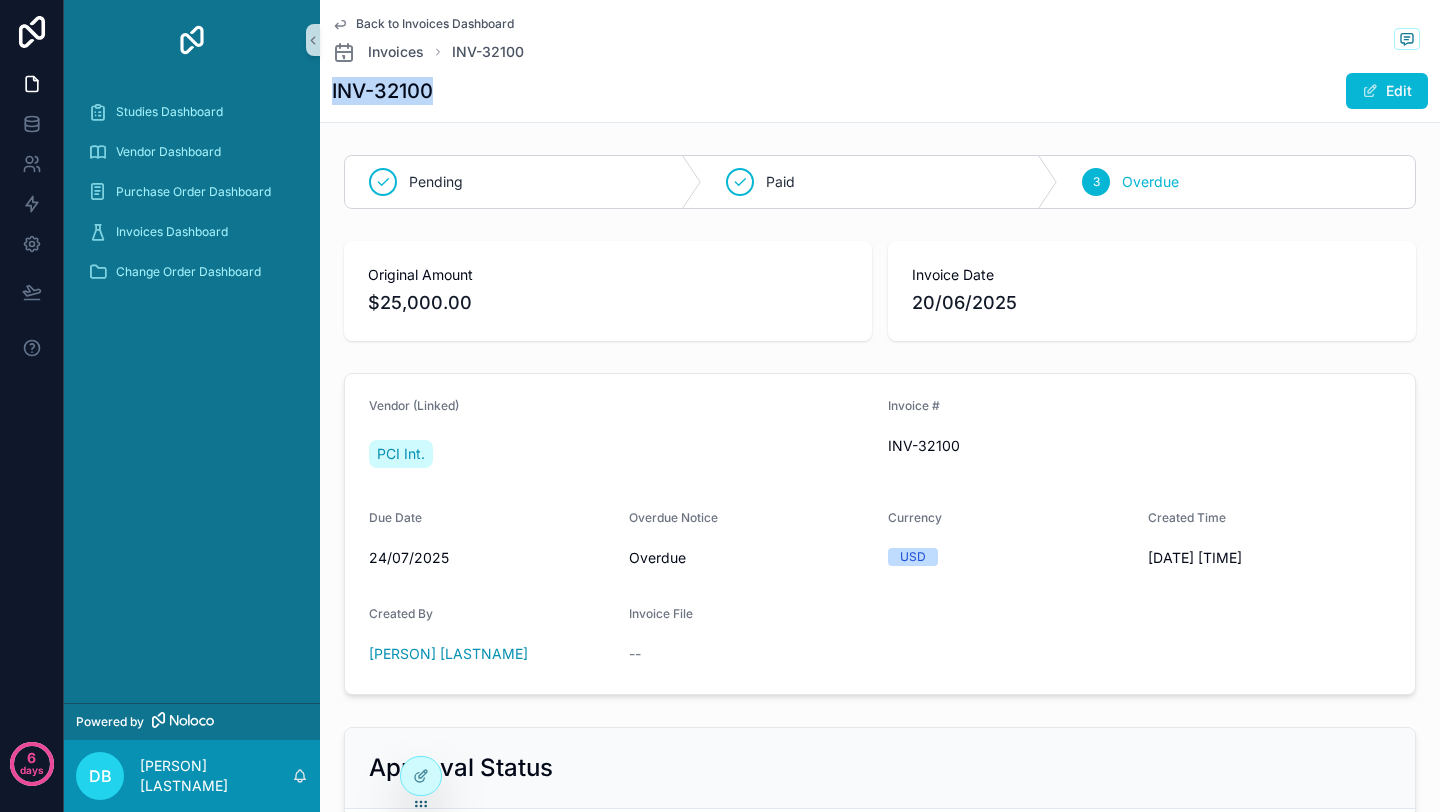 drag, startPoint x: 433, startPoint y: 87, endPoint x: 329, endPoint y: 88, distance: 104.00481 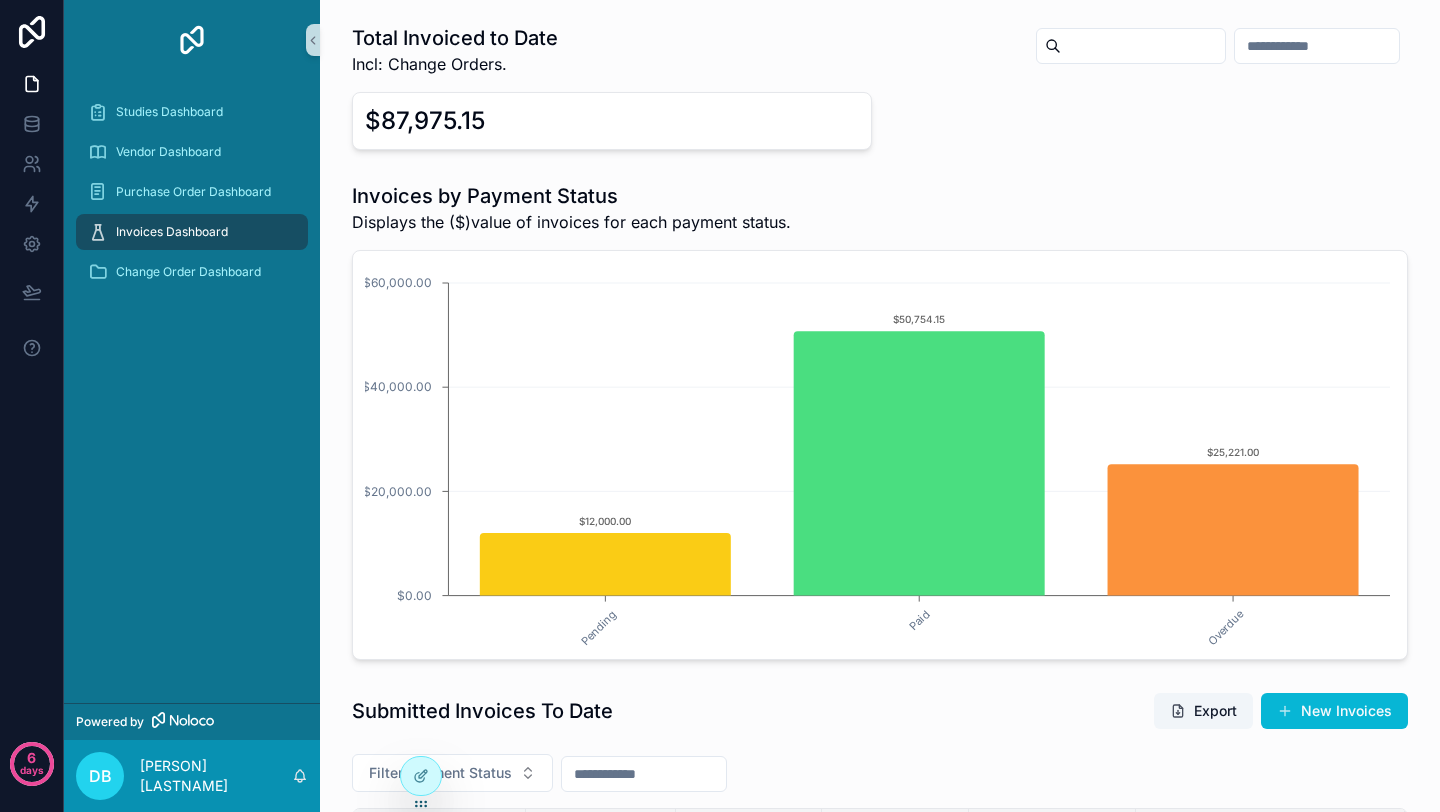 click at bounding box center (1143, 46) 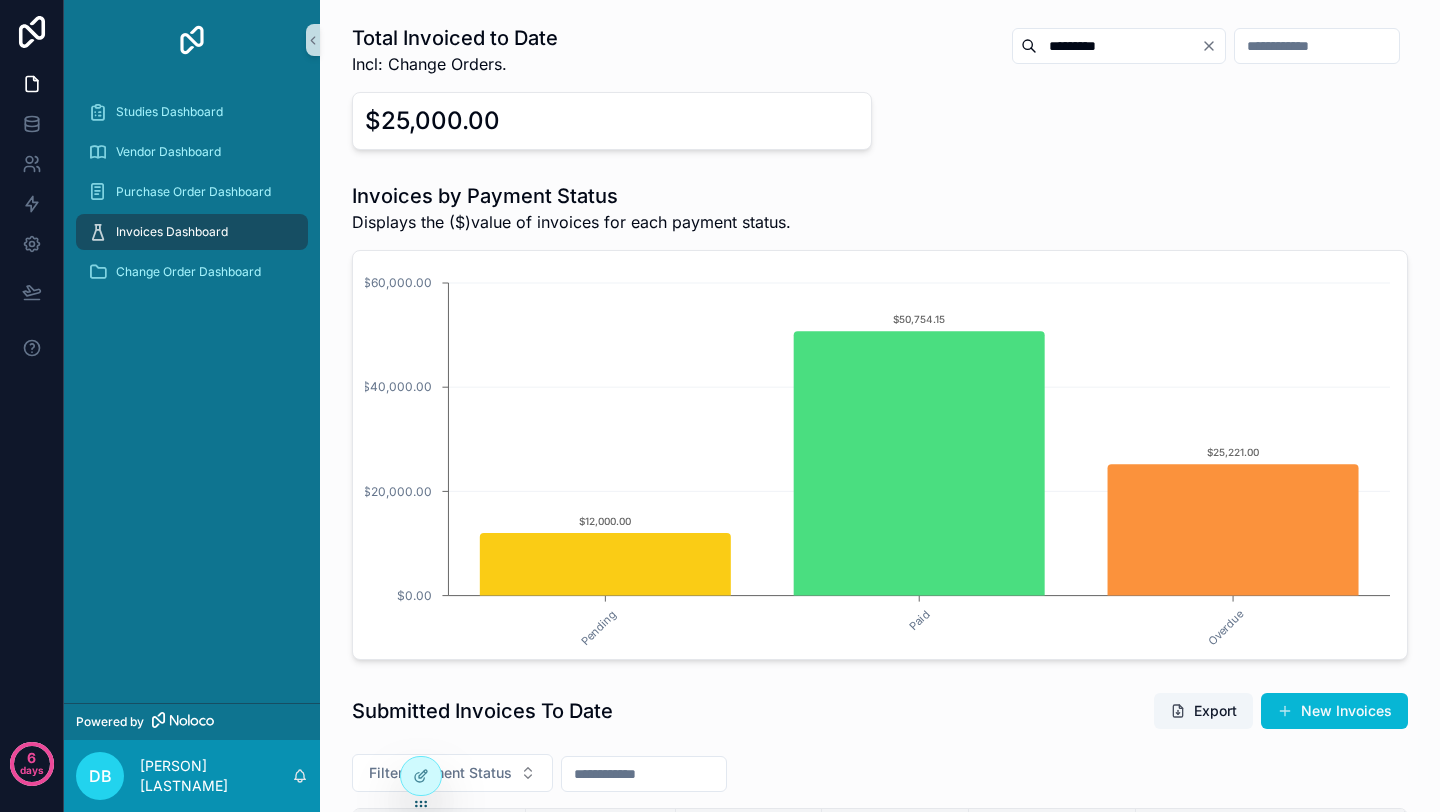 type on "*********" 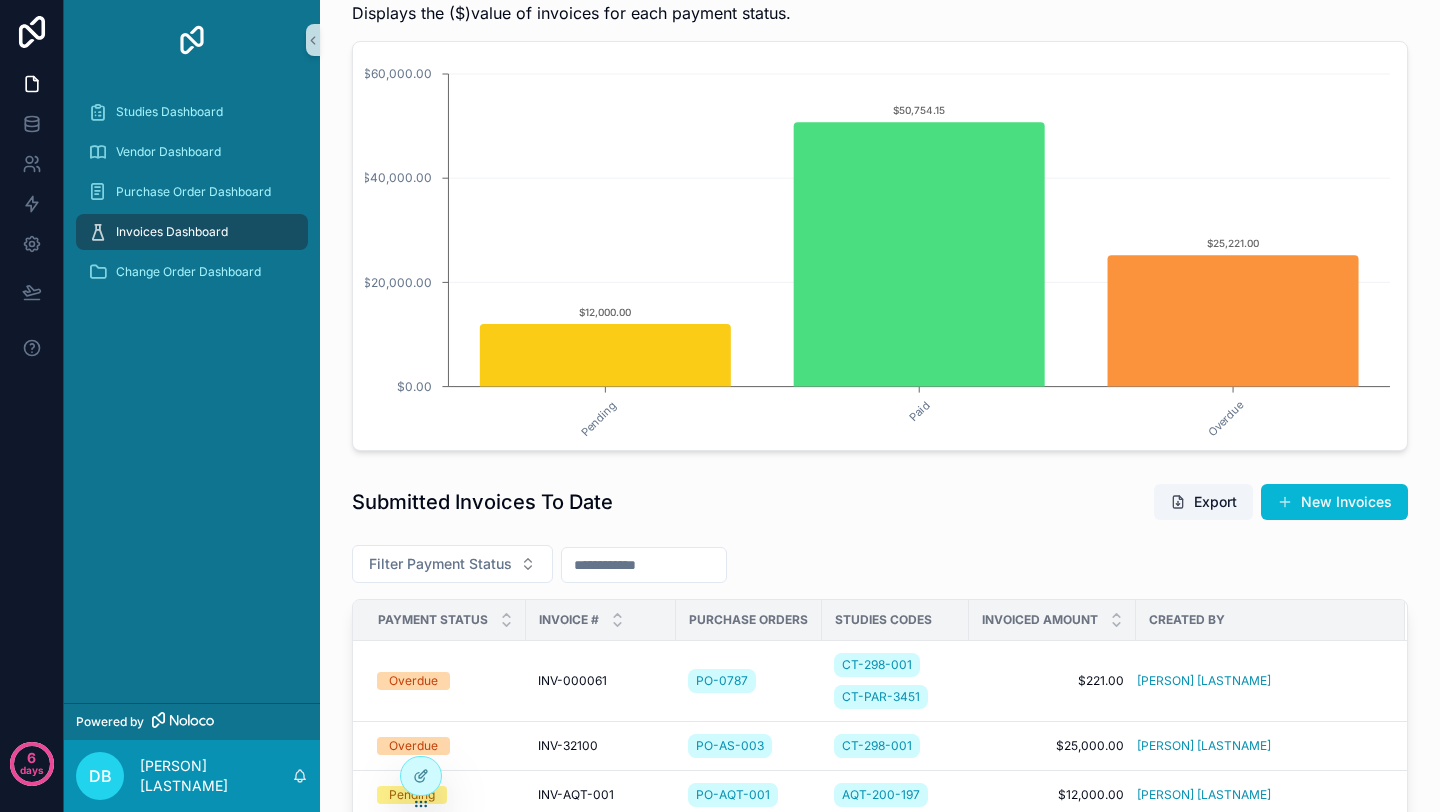 scroll, scrollTop: 0, scrollLeft: 0, axis: both 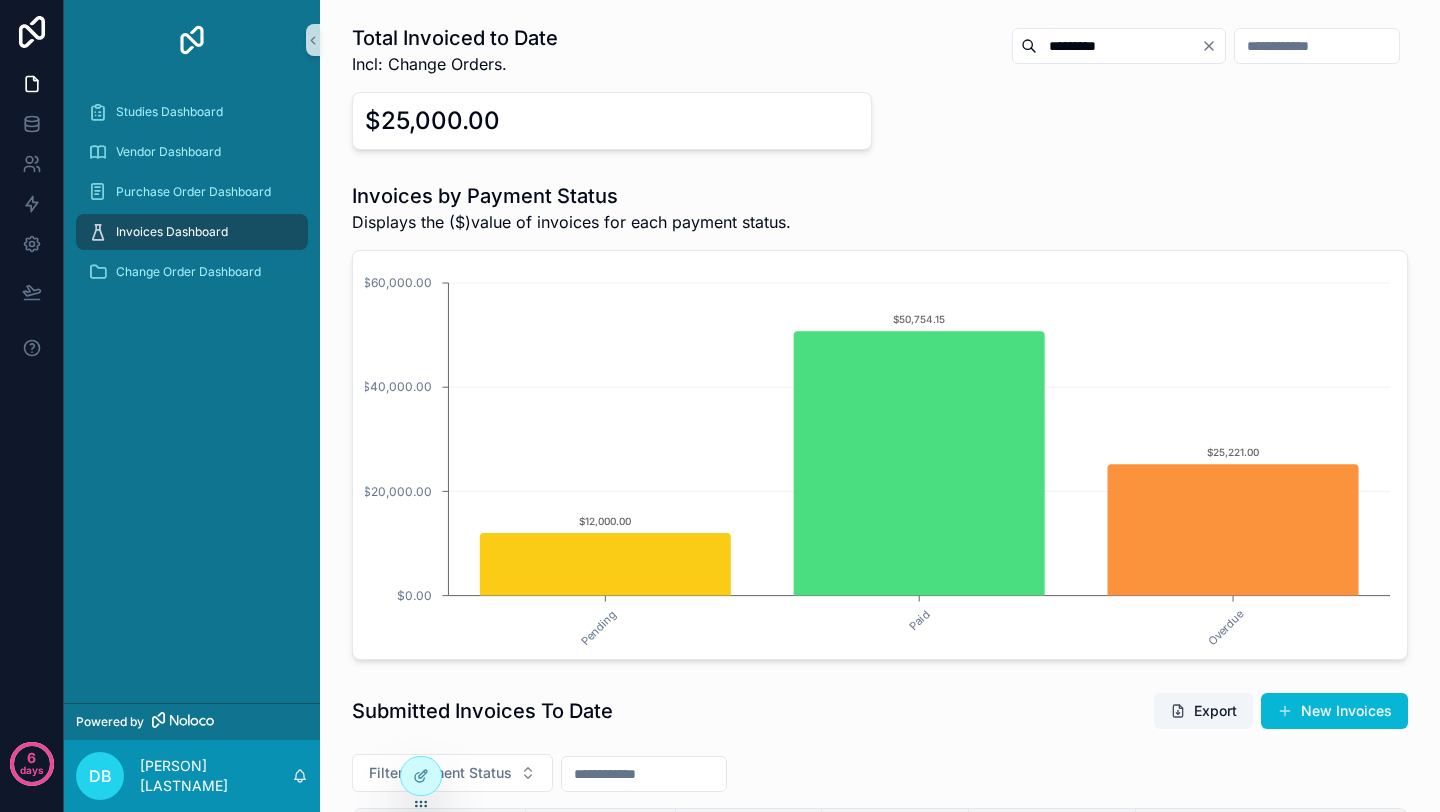 click 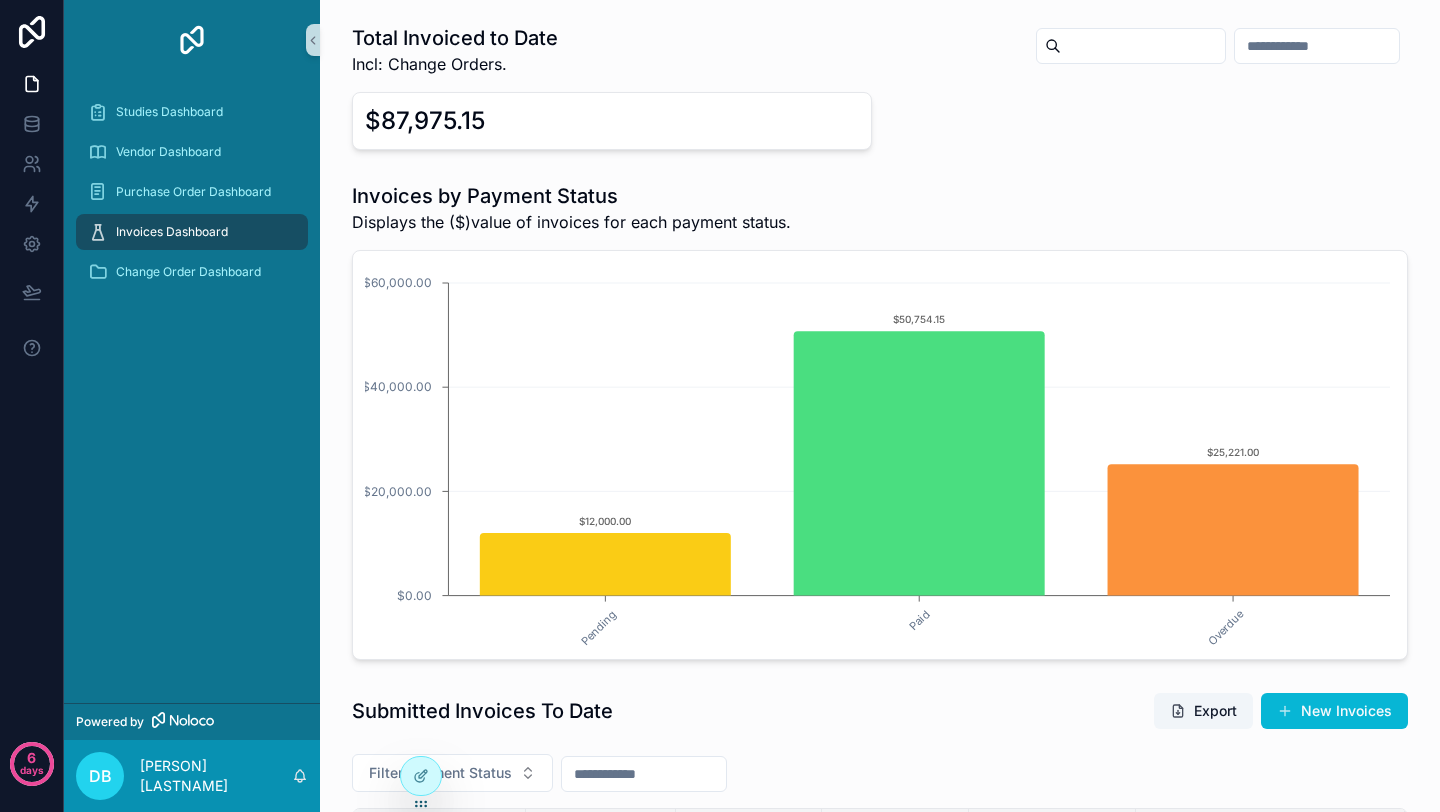 click at bounding box center [1317, 46] 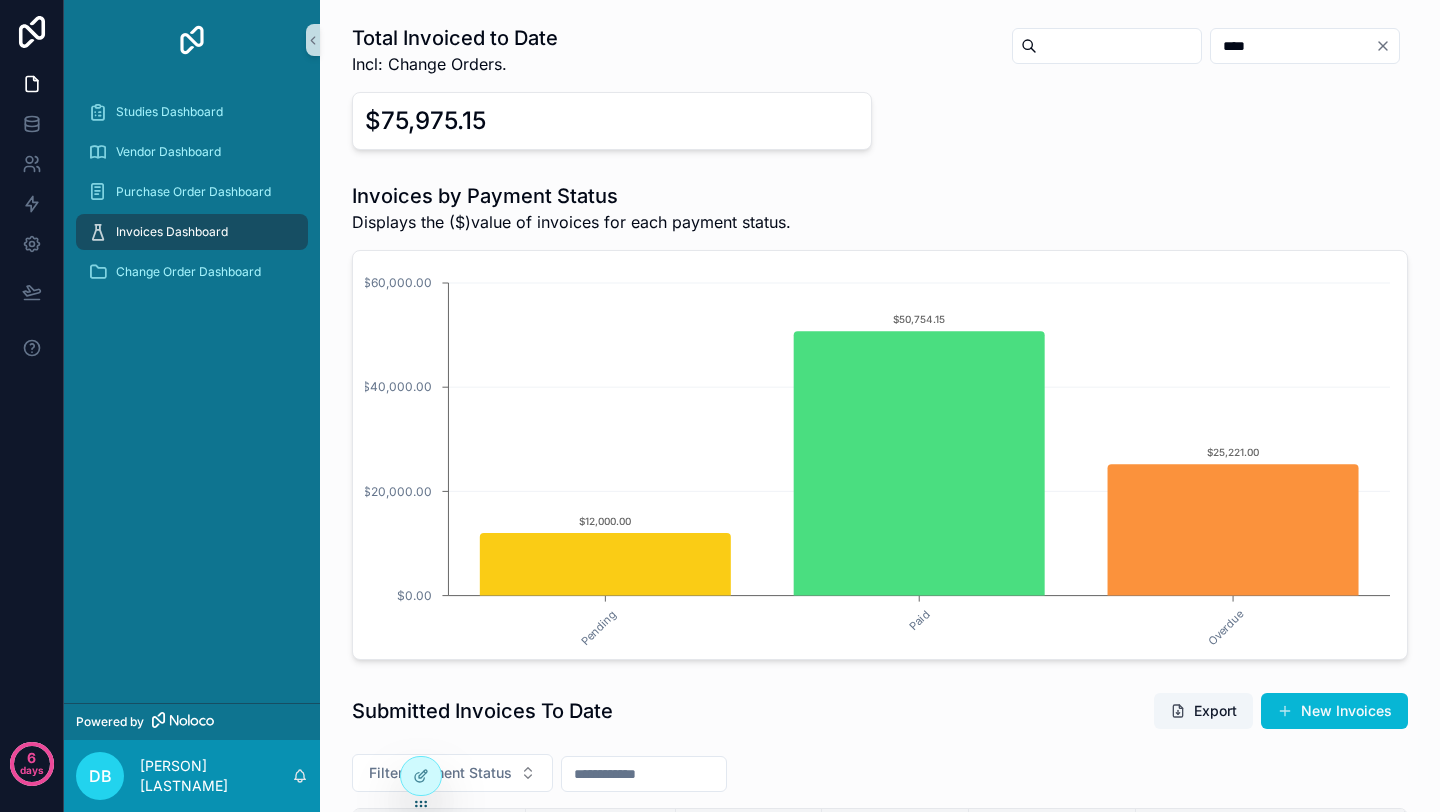 type on "****" 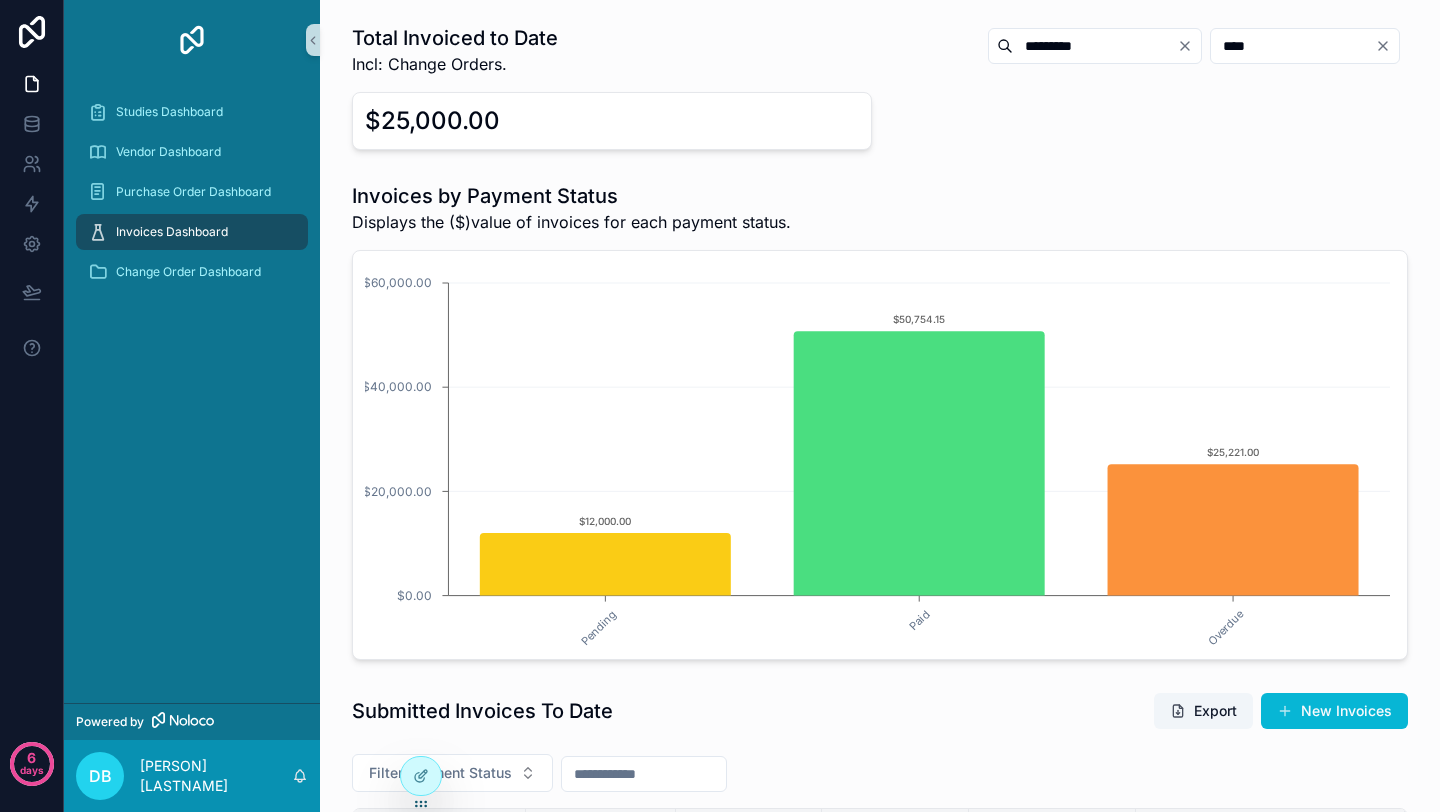 type on "*********" 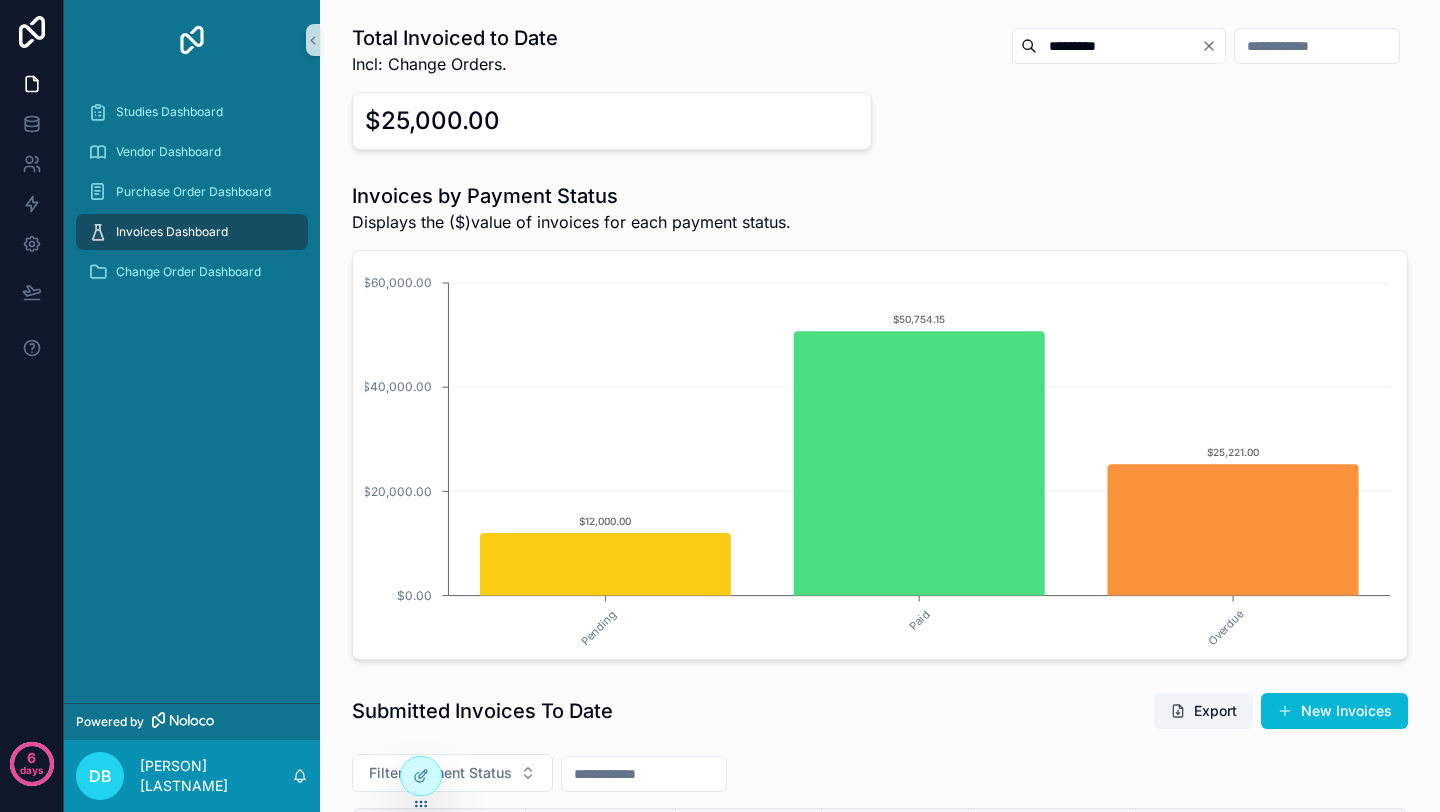 click on "Invoices by Payment Status Displays the ($)value of invoices for each payment status." at bounding box center (880, 208) 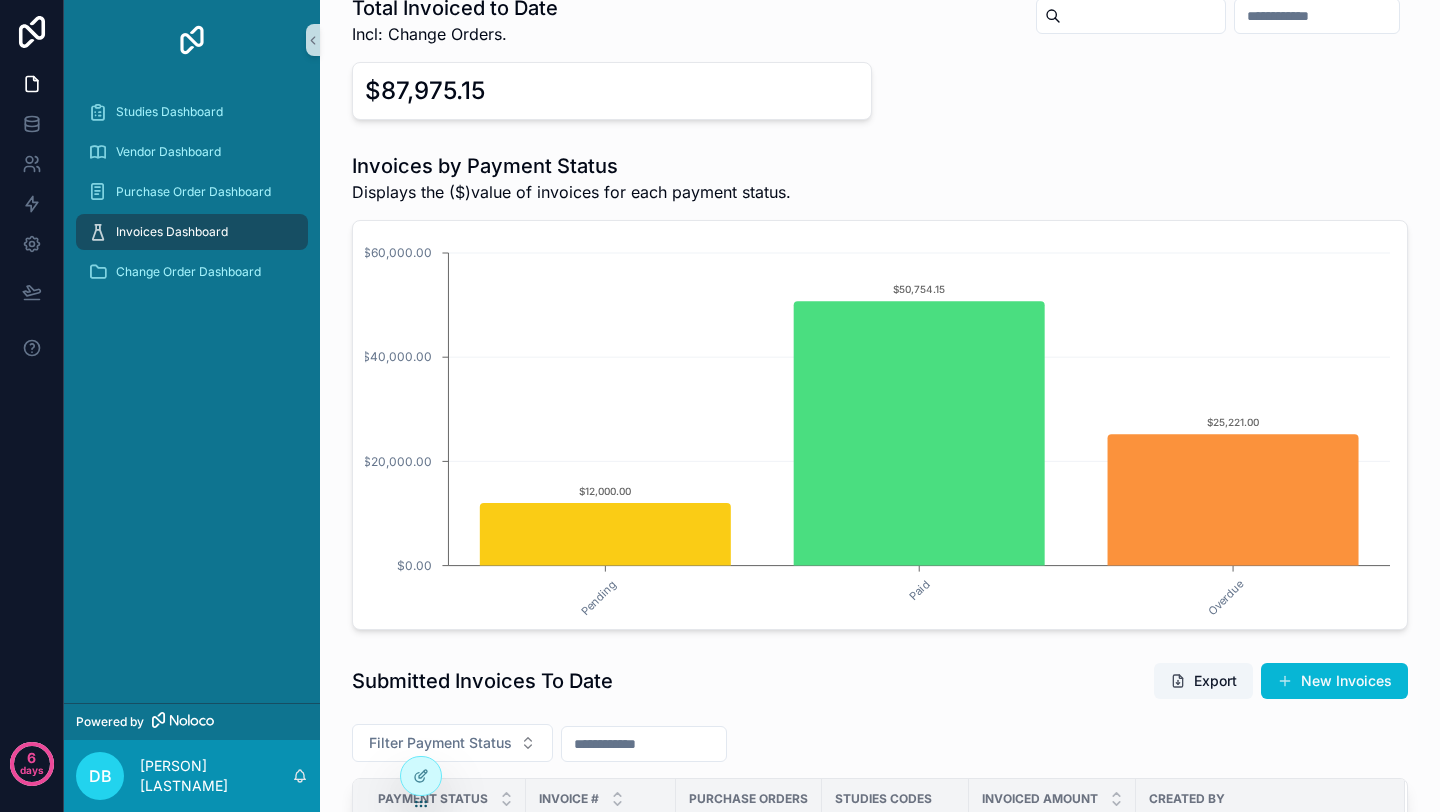 scroll, scrollTop: 0, scrollLeft: 0, axis: both 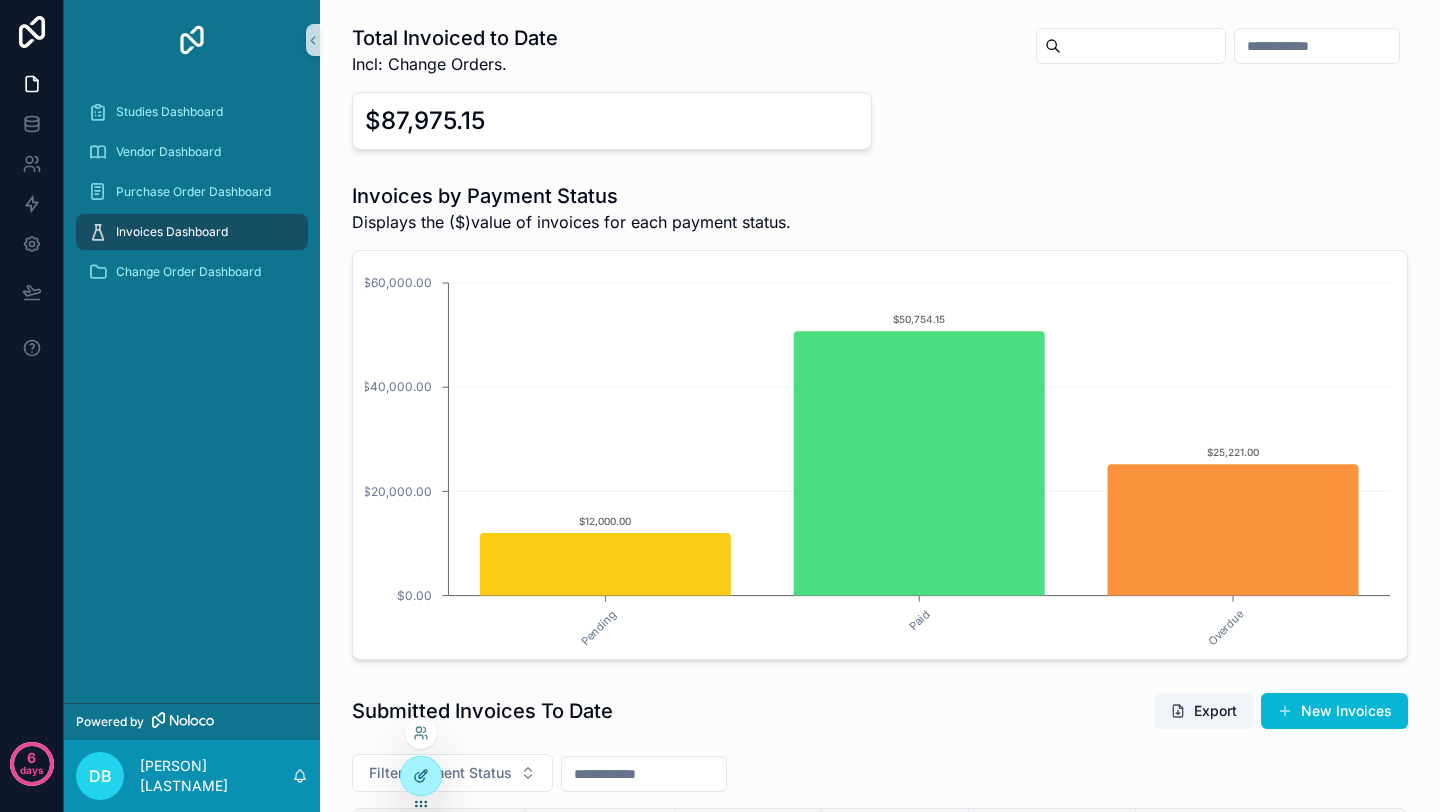 click 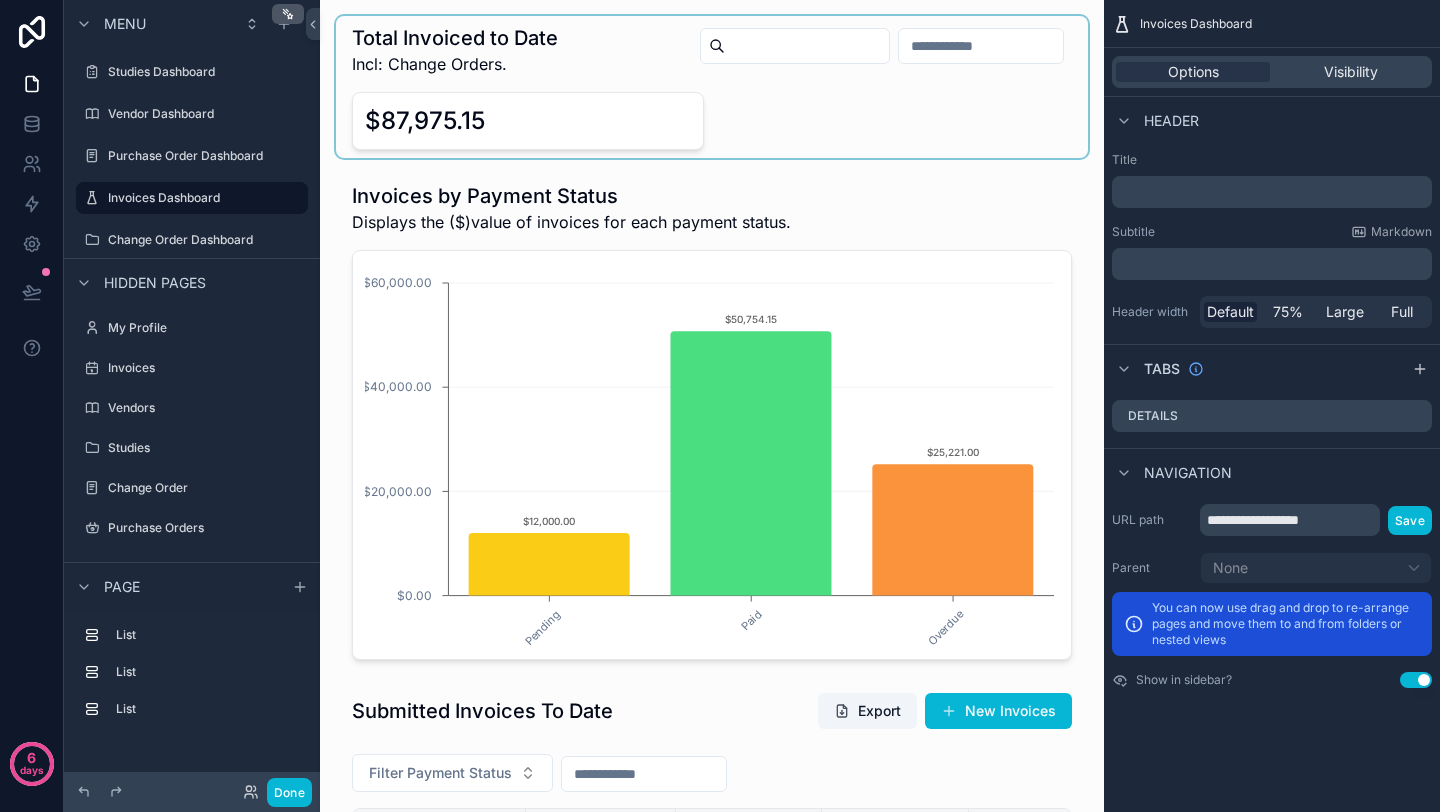 click at bounding box center (712, 87) 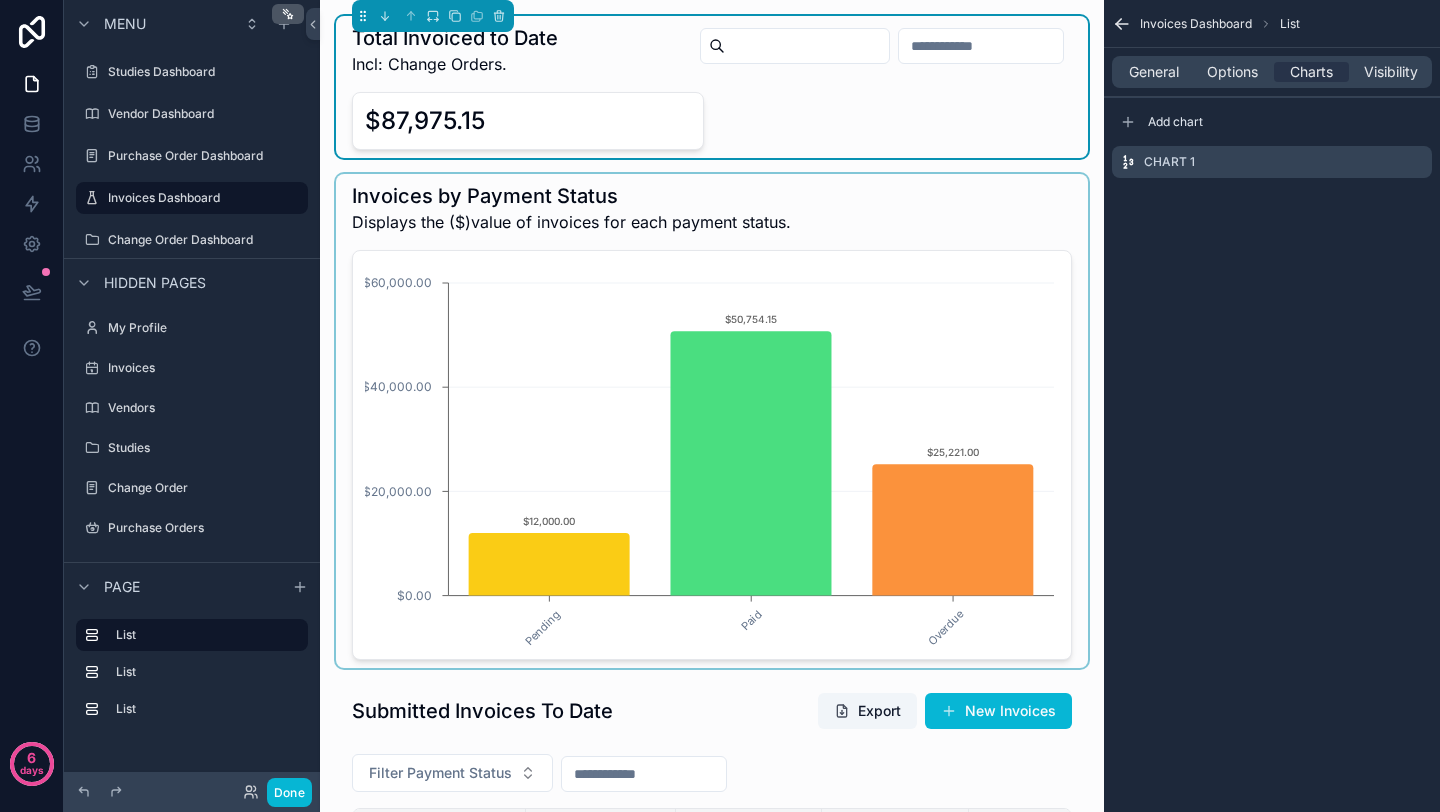 click at bounding box center (712, 421) 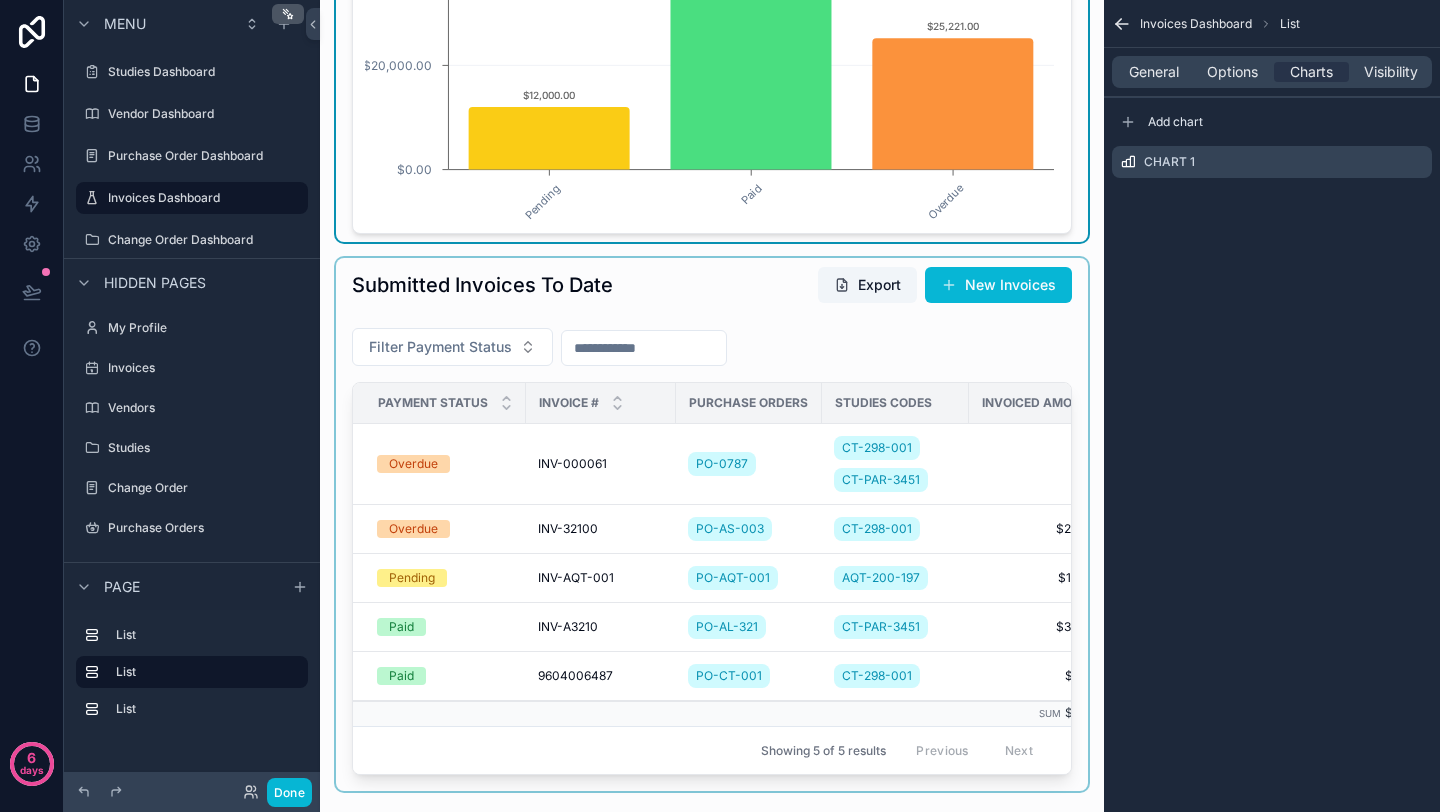 scroll, scrollTop: 428, scrollLeft: 0, axis: vertical 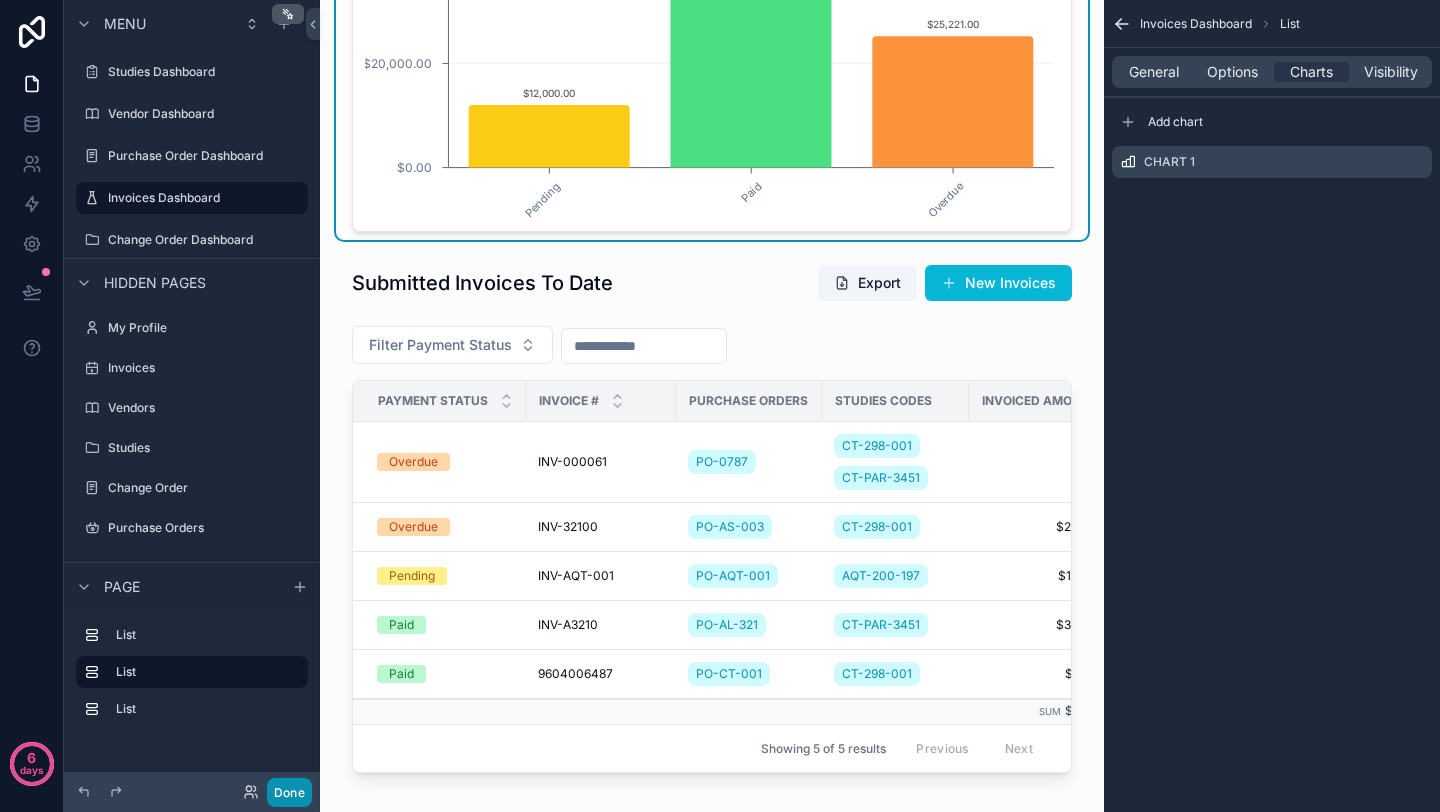 click on "Done" at bounding box center [289, 792] 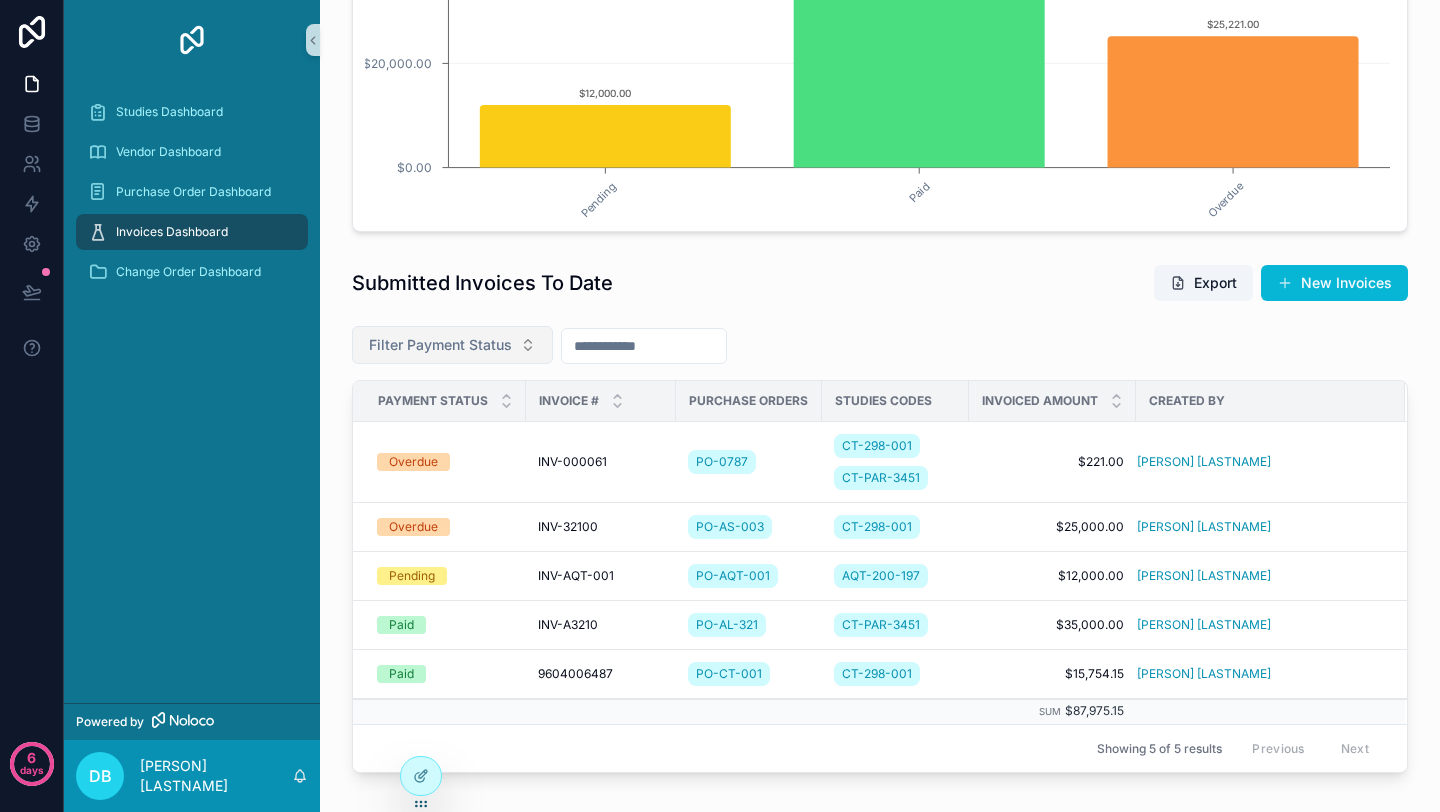click on "Filter Payment Status" at bounding box center (452, 345) 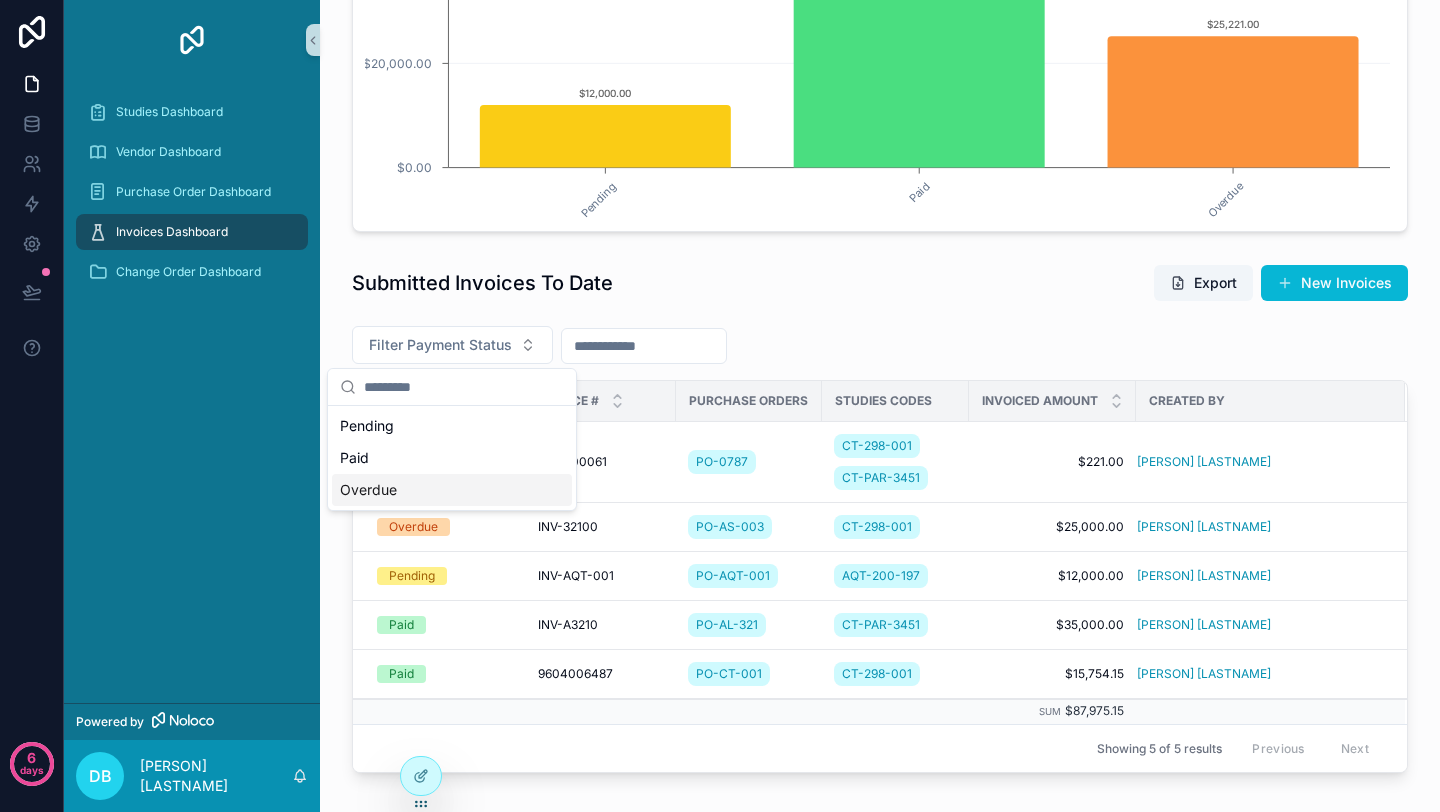 click on "Overdue" at bounding box center (452, 490) 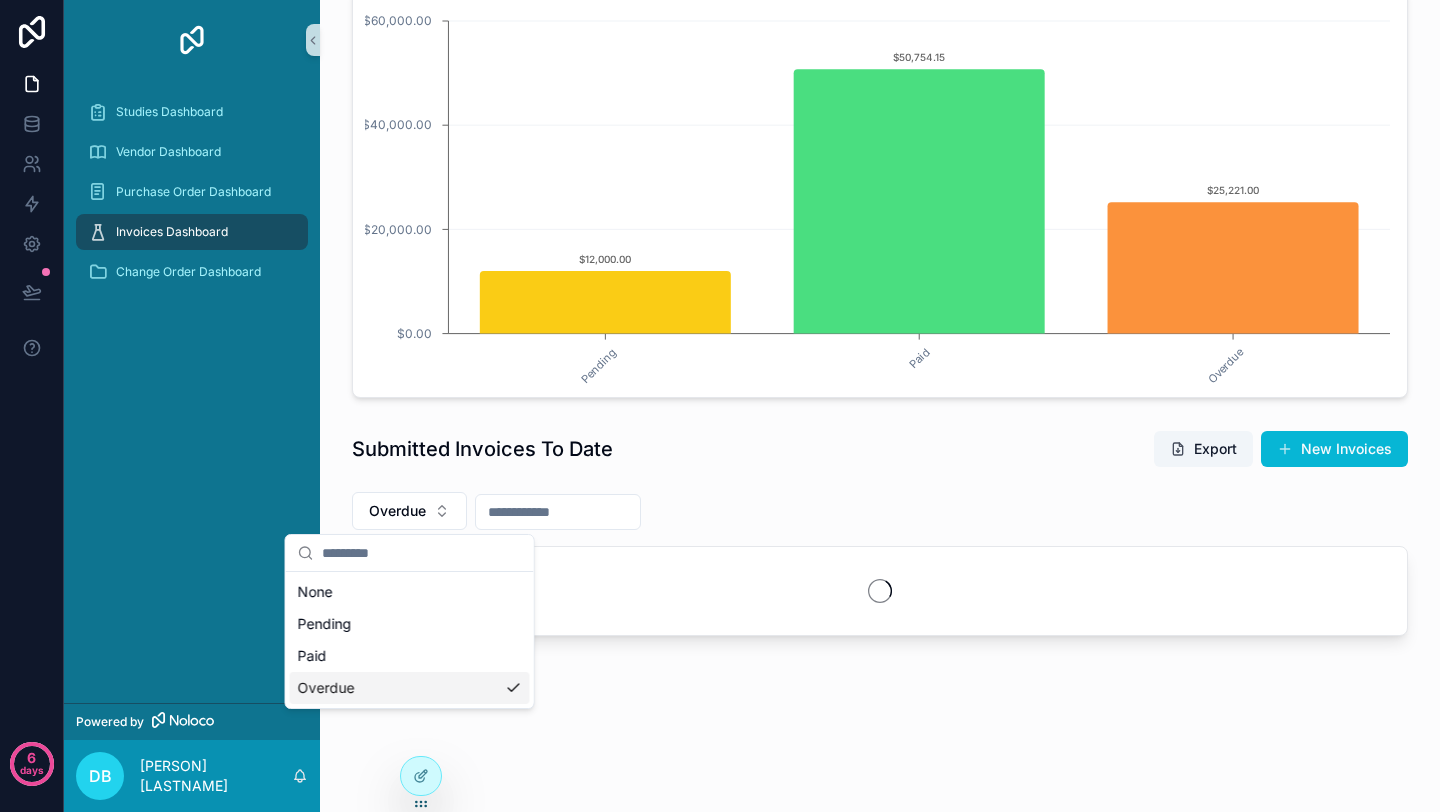 scroll, scrollTop: 262, scrollLeft: 0, axis: vertical 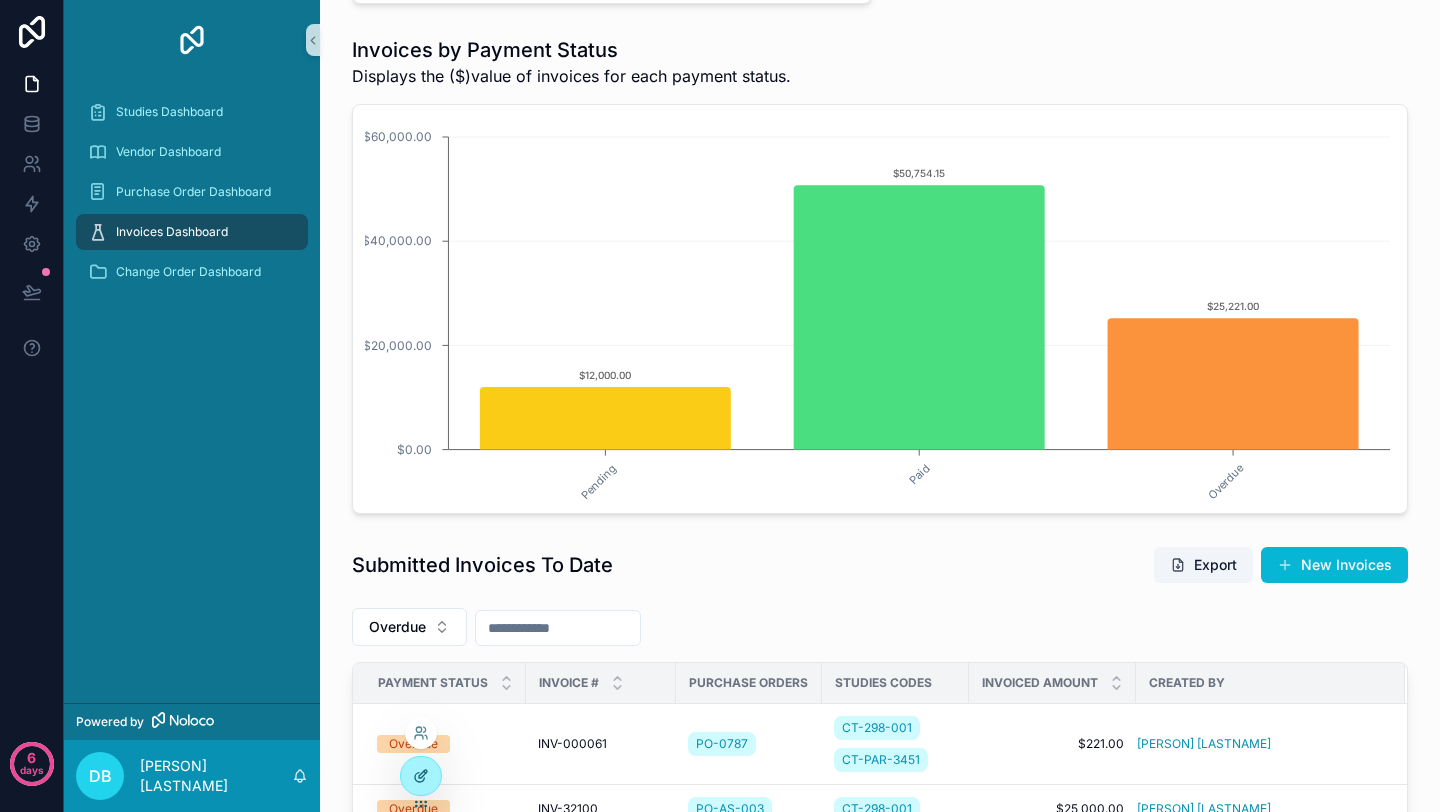 click 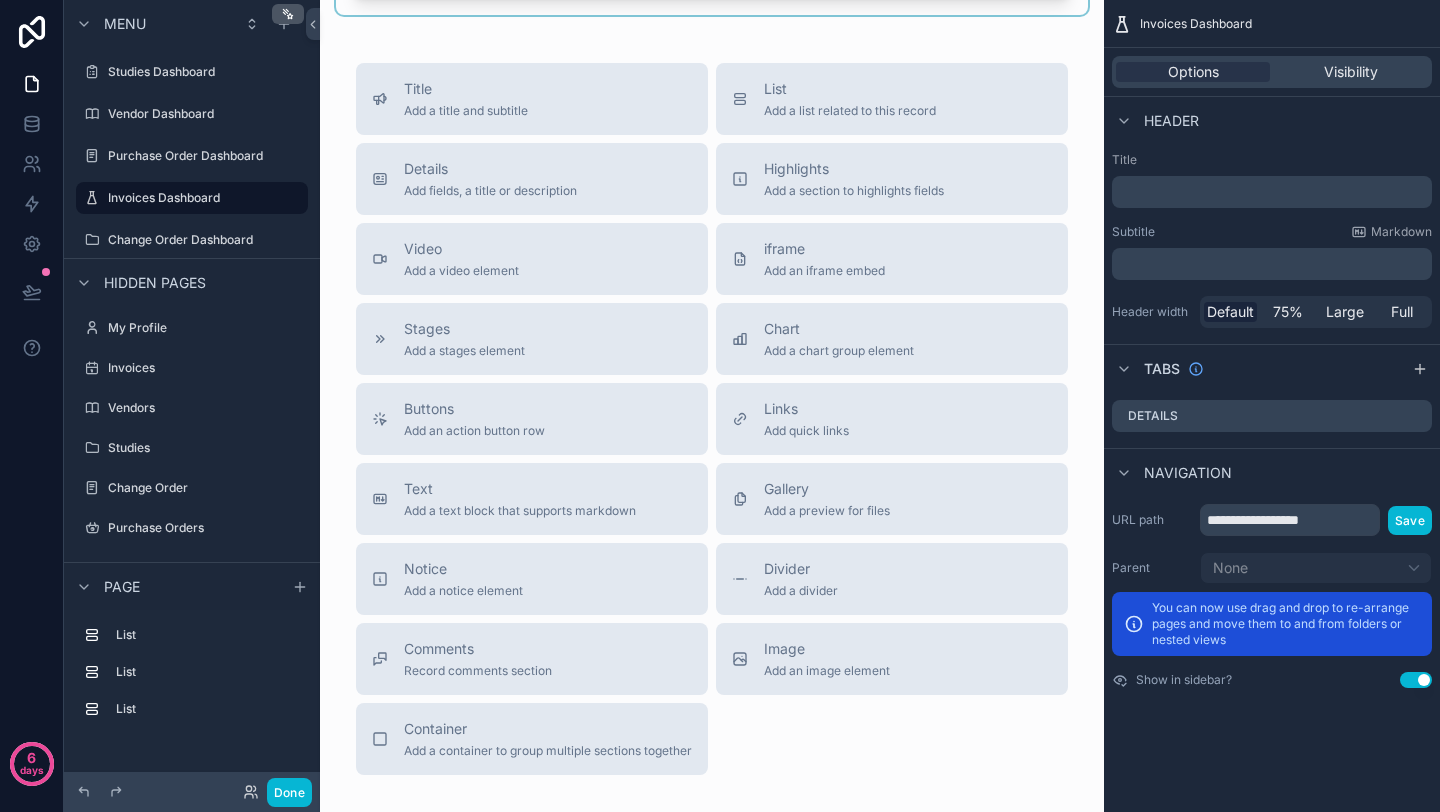 scroll, scrollTop: 1058, scrollLeft: 0, axis: vertical 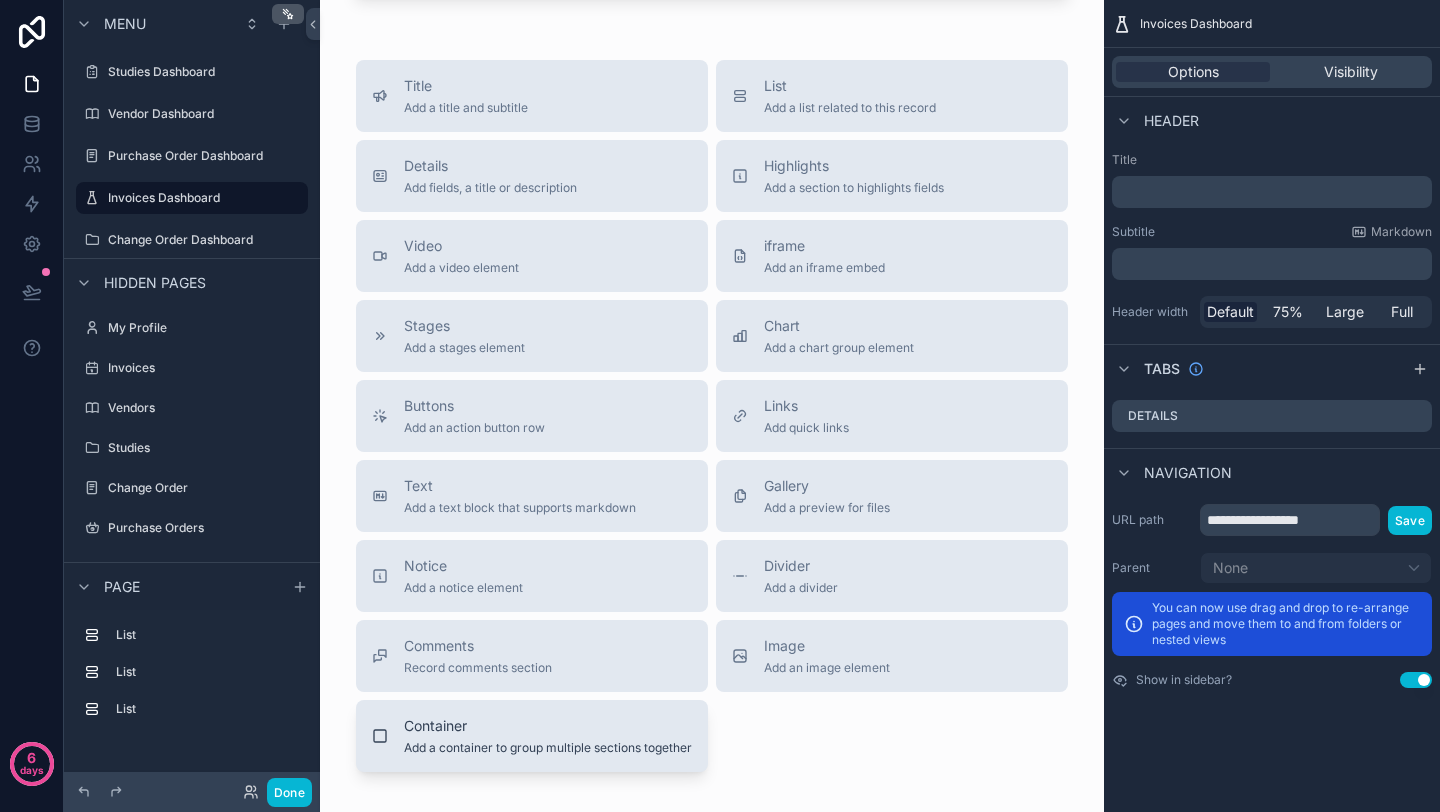 click on "Add a container to group multiple sections together" at bounding box center [548, 748] 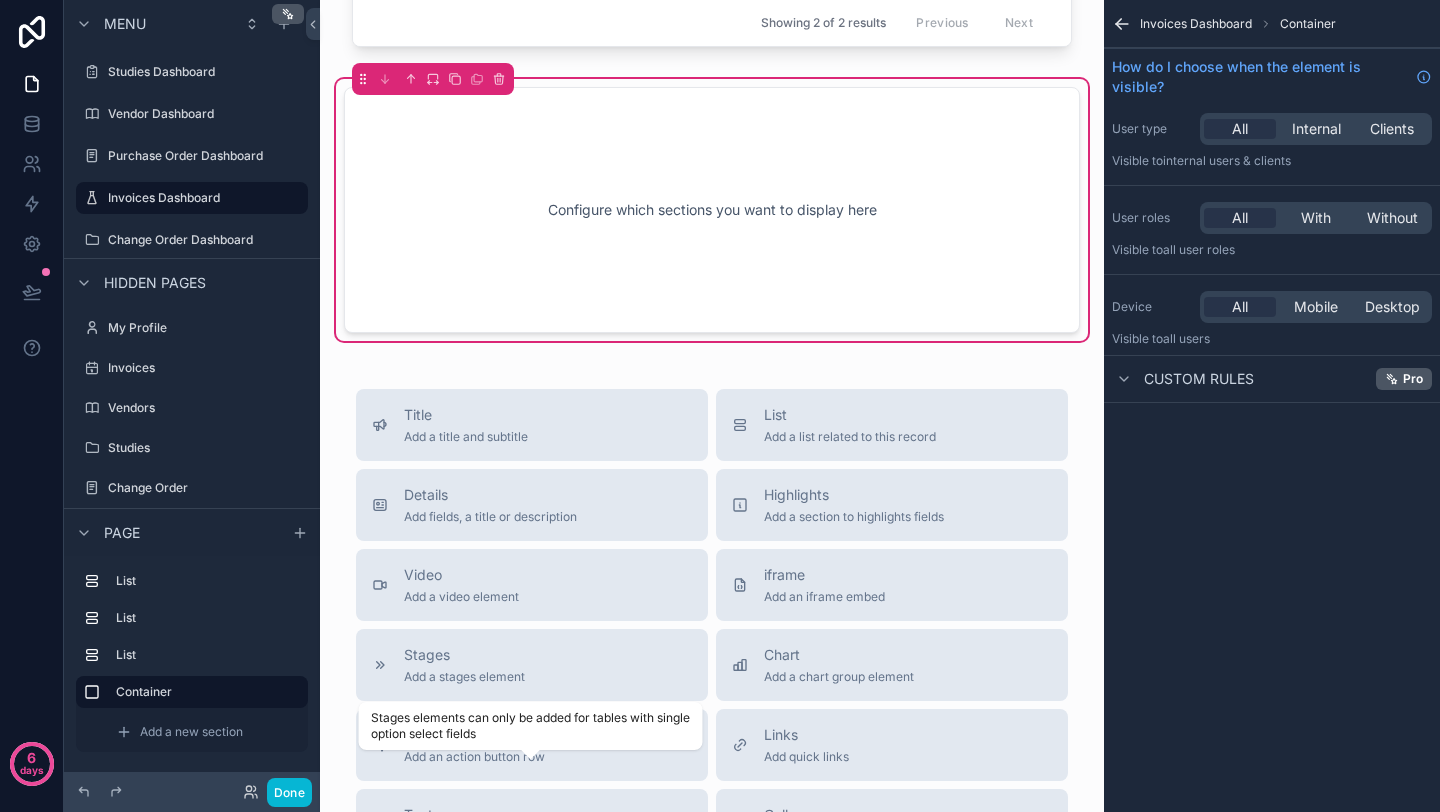 scroll, scrollTop: 810, scrollLeft: 0, axis: vertical 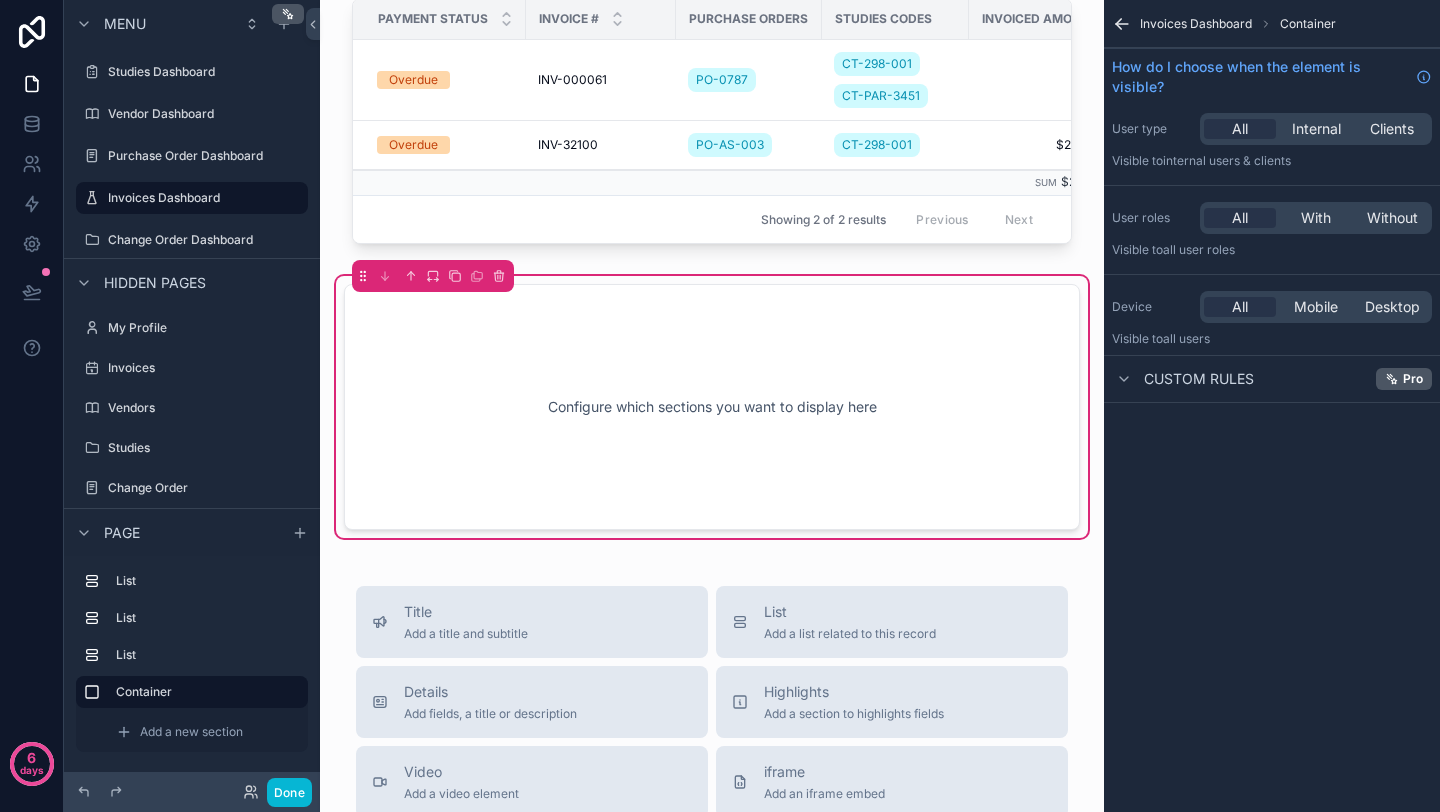 click on "Configure which sections you want to display here" at bounding box center [712, 407] 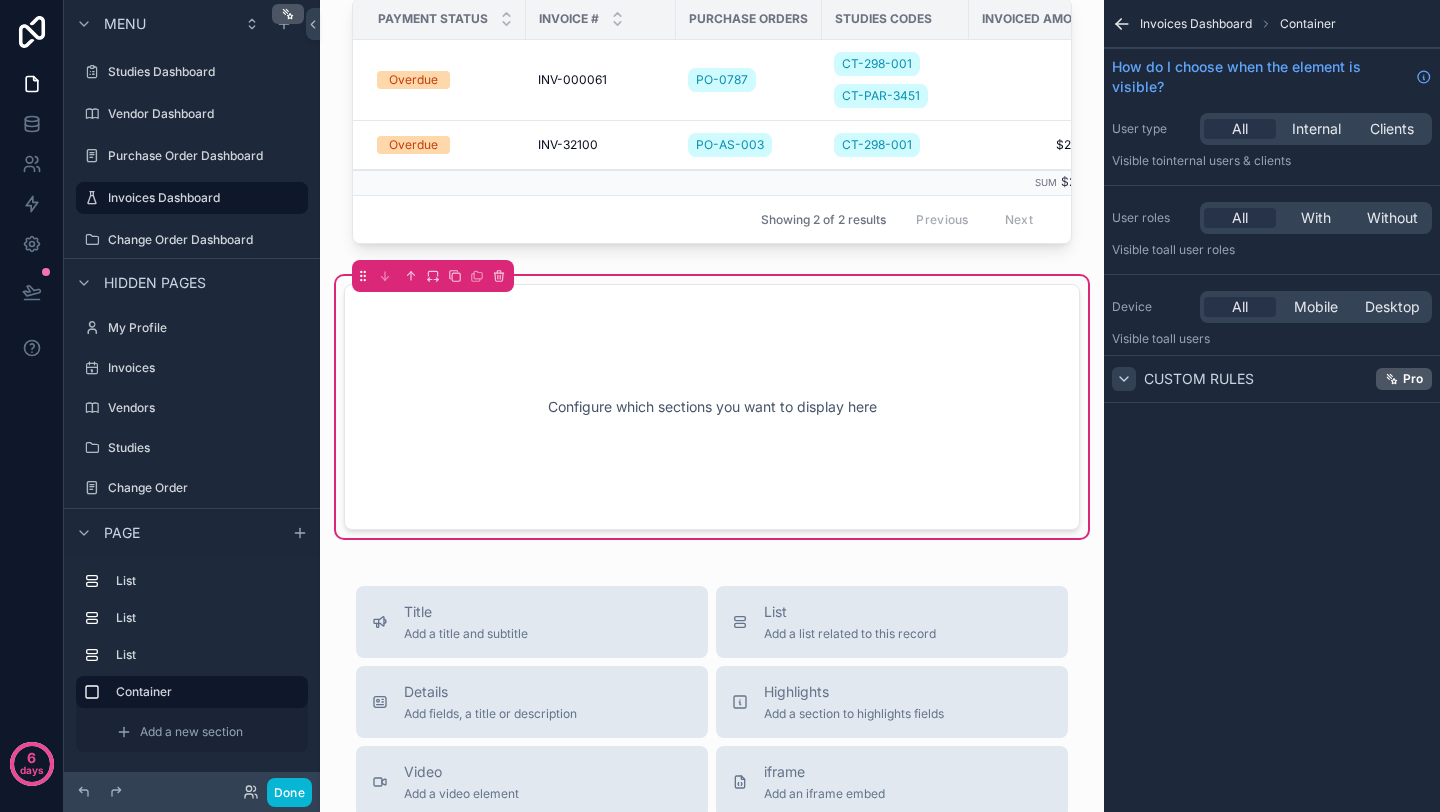 click 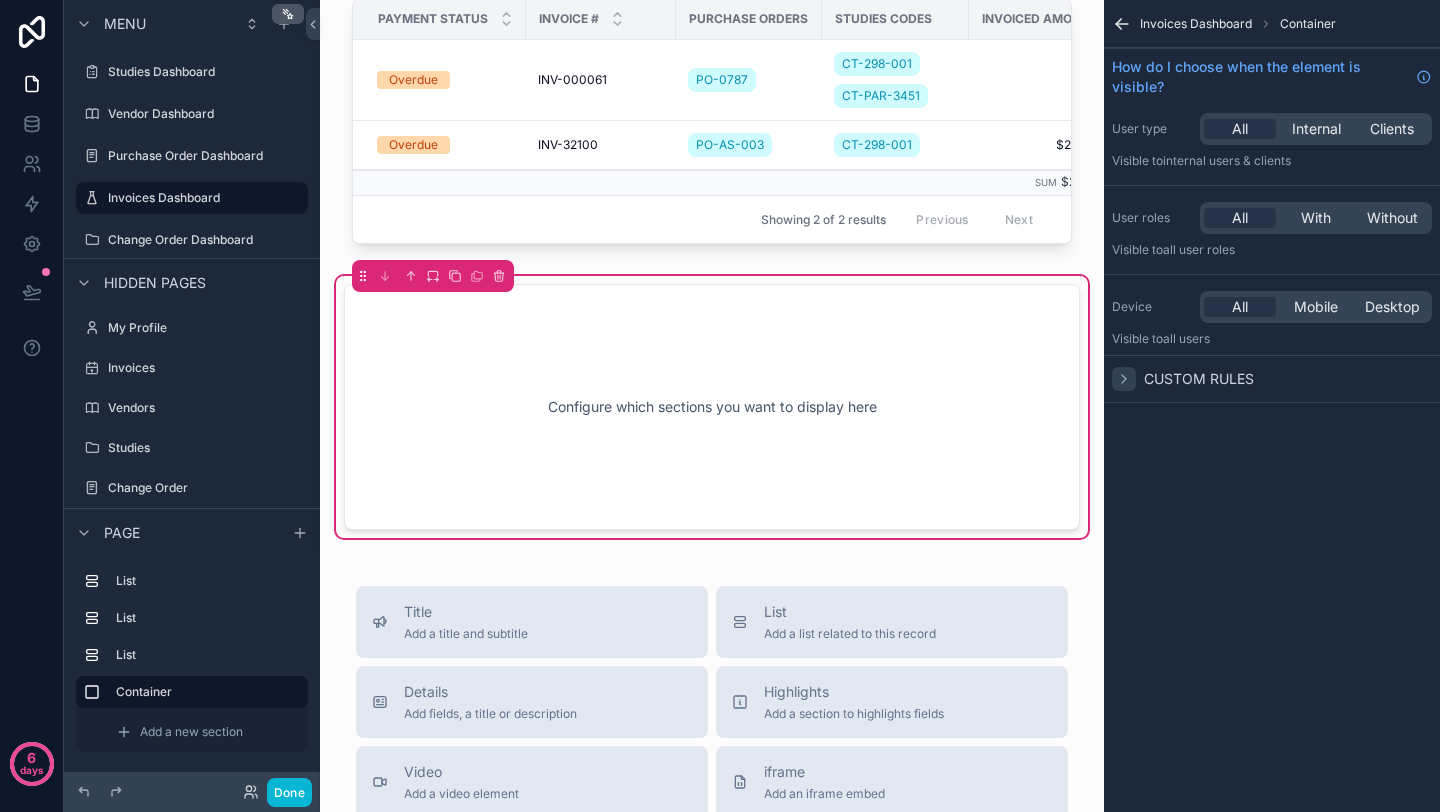 click 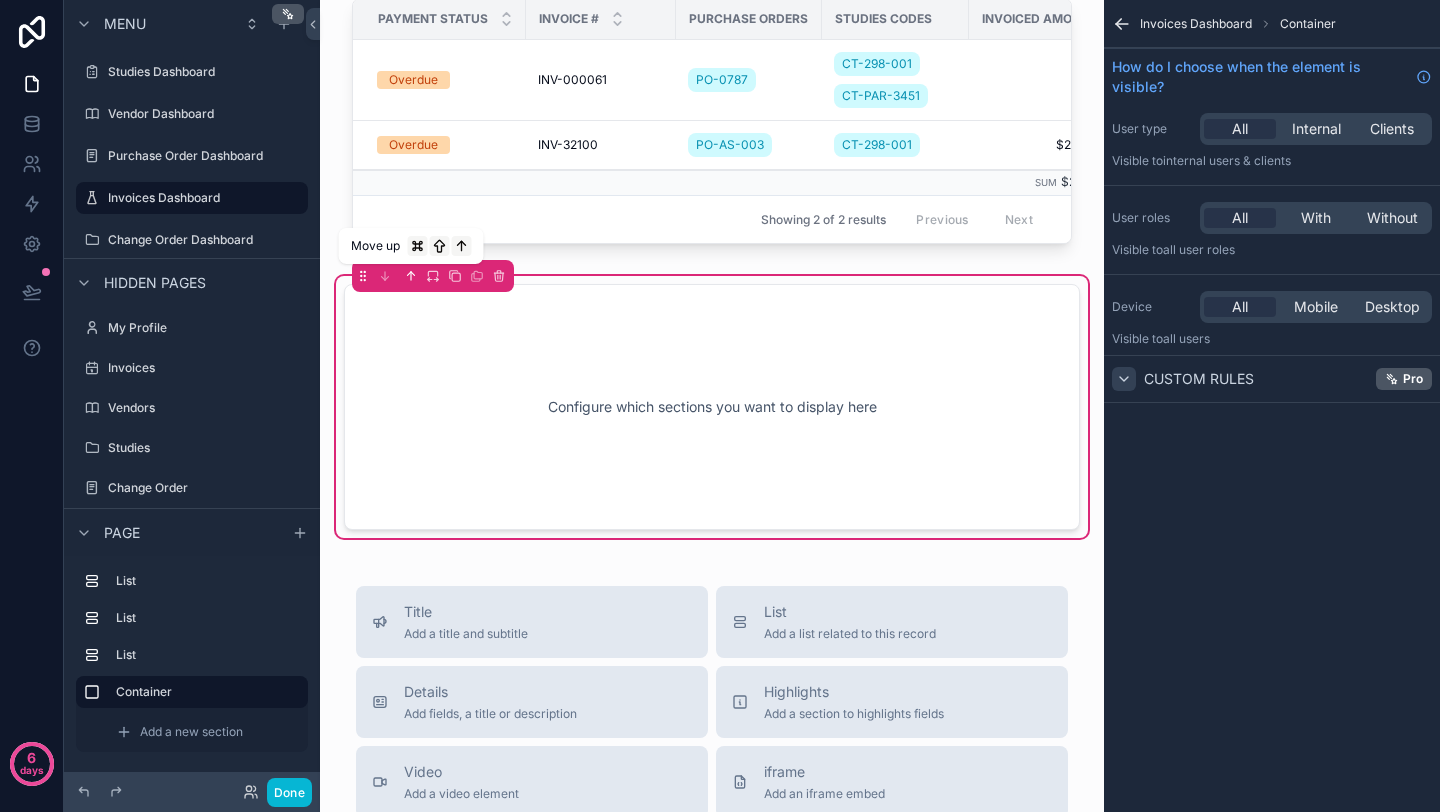 click 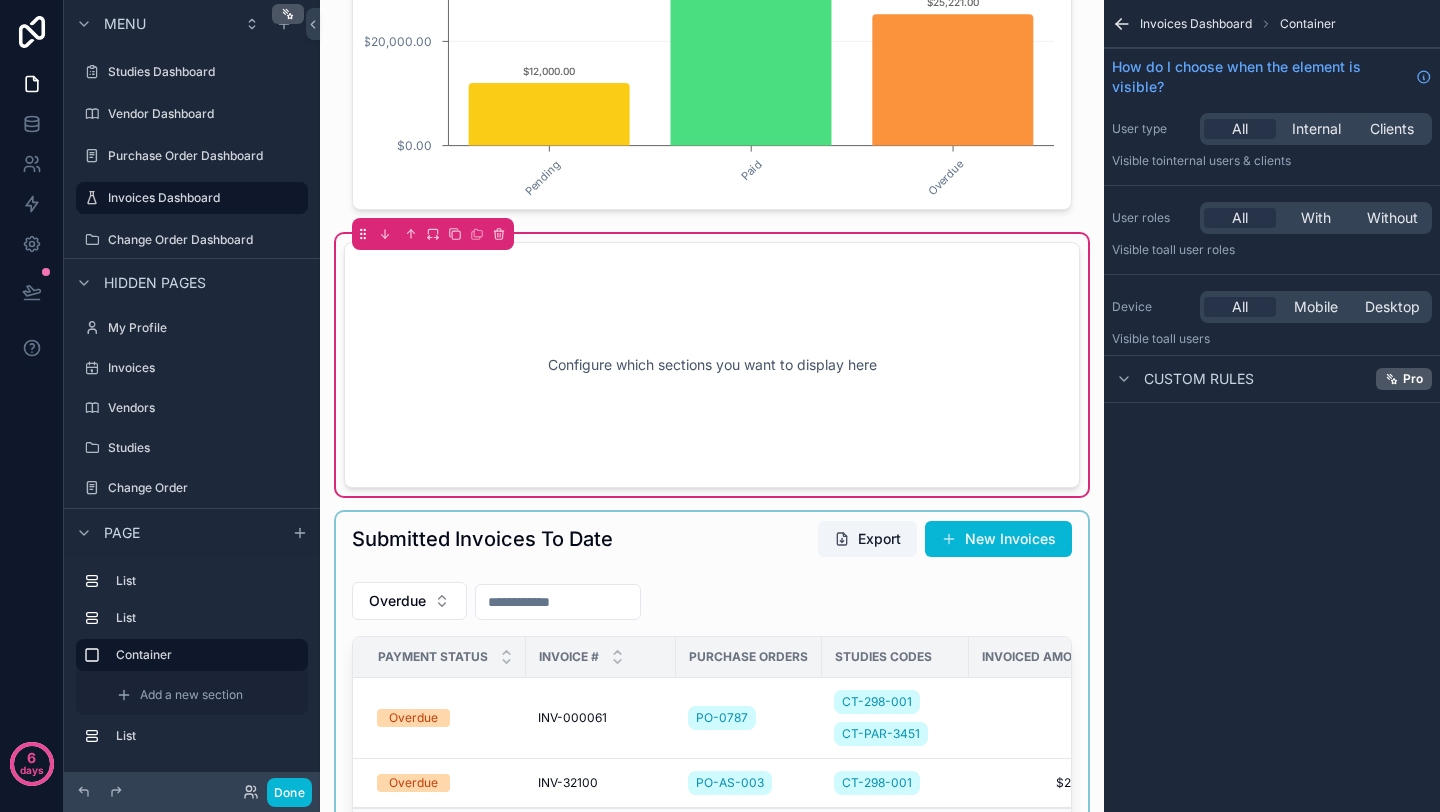 scroll, scrollTop: 387, scrollLeft: 0, axis: vertical 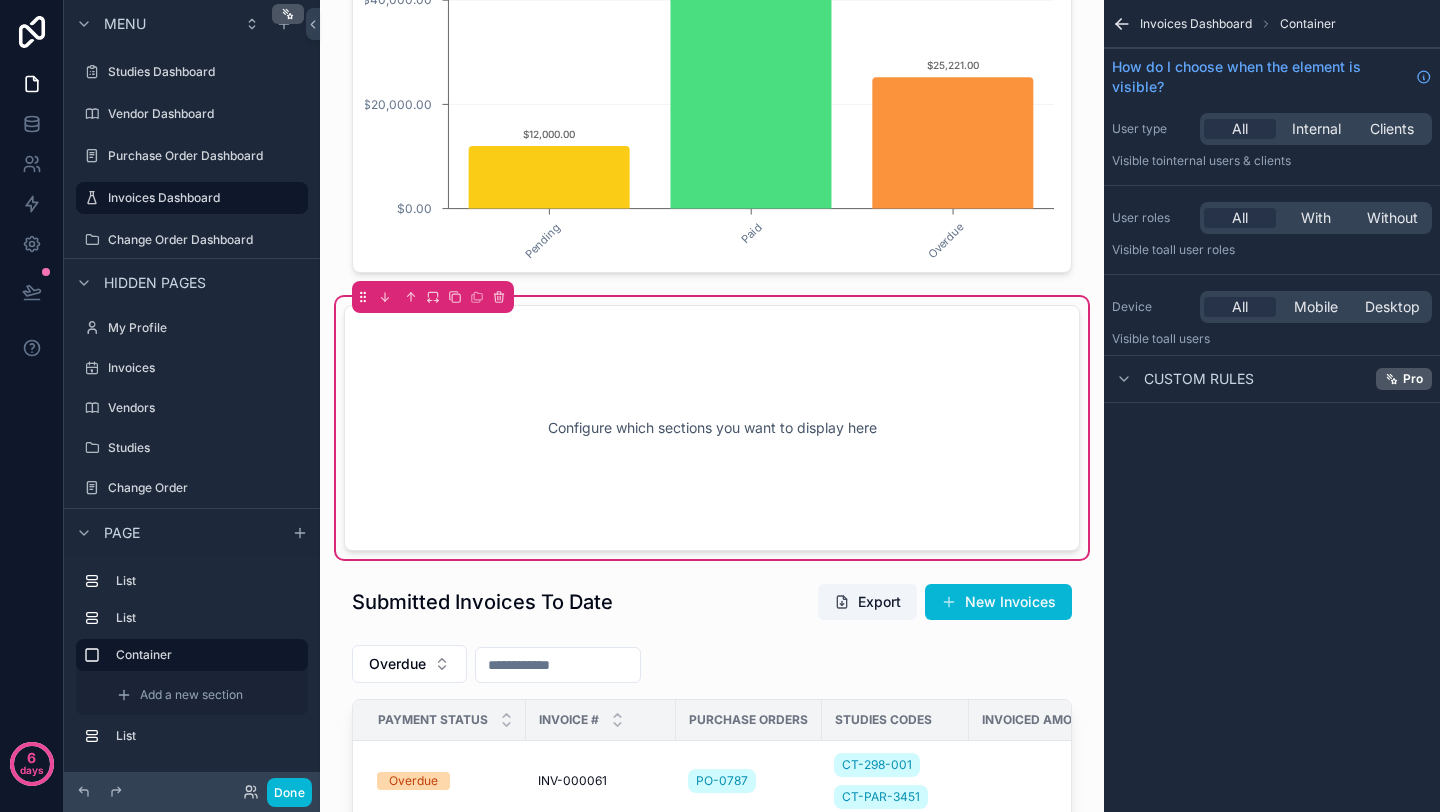click on "Configure which sections you want to display here" at bounding box center (712, 428) 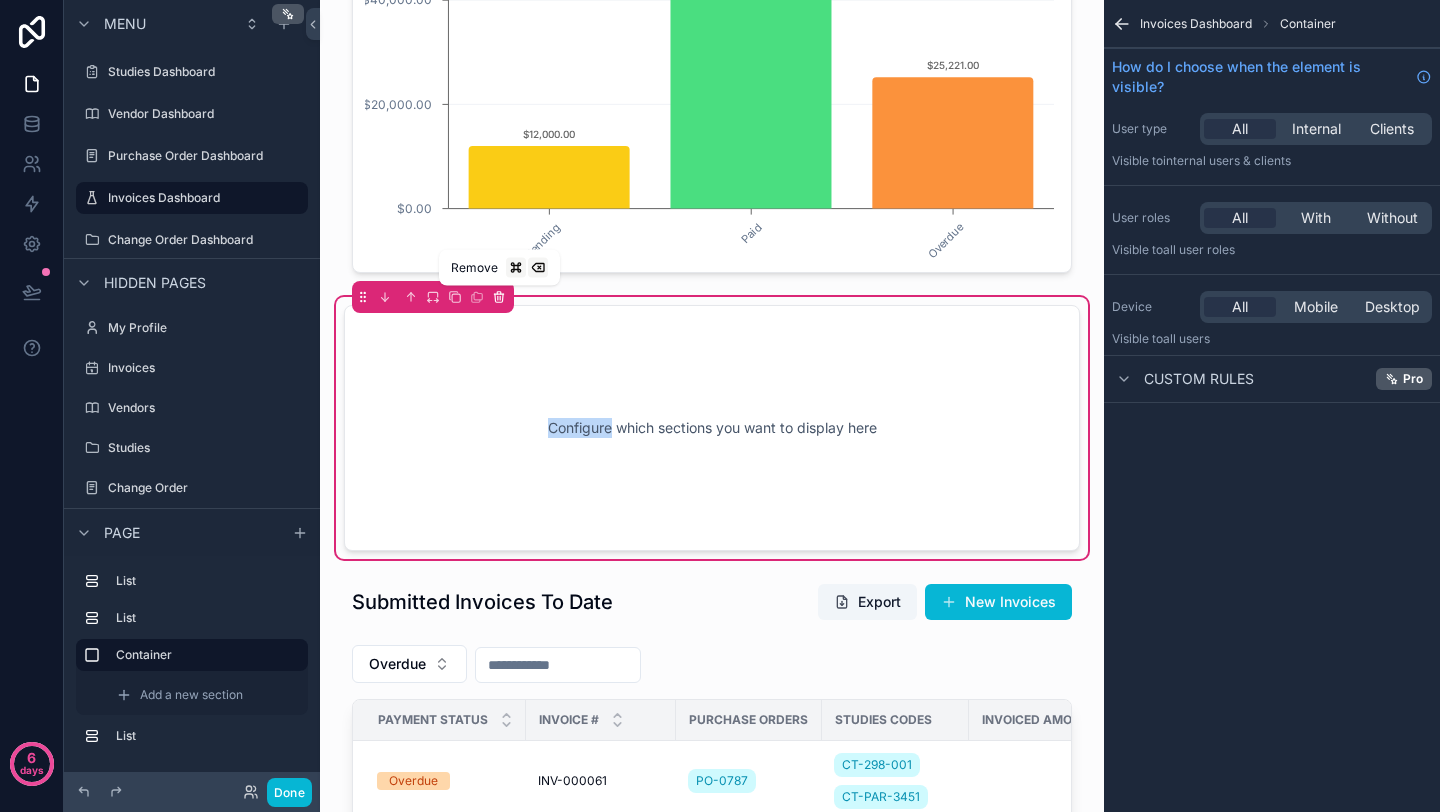 click 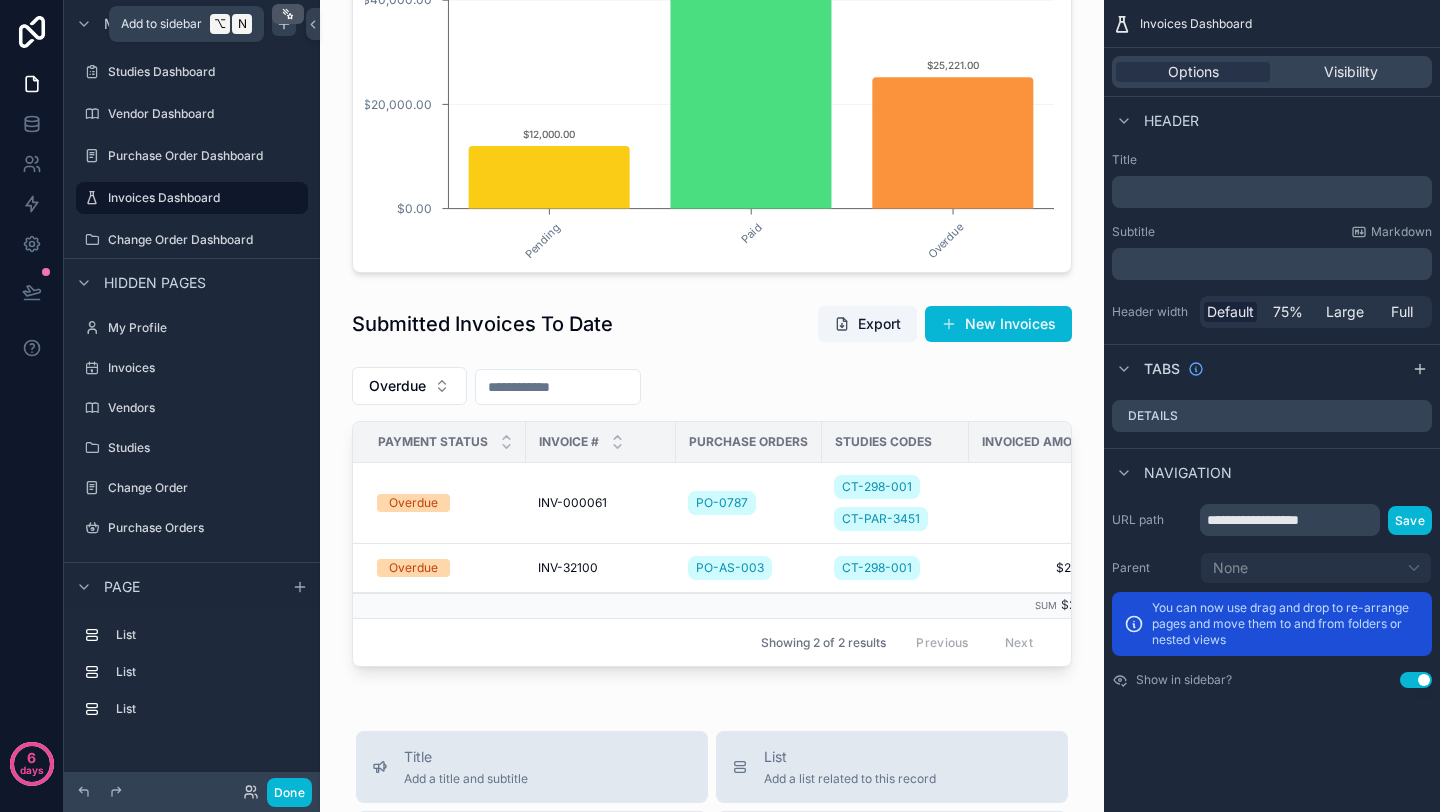 click 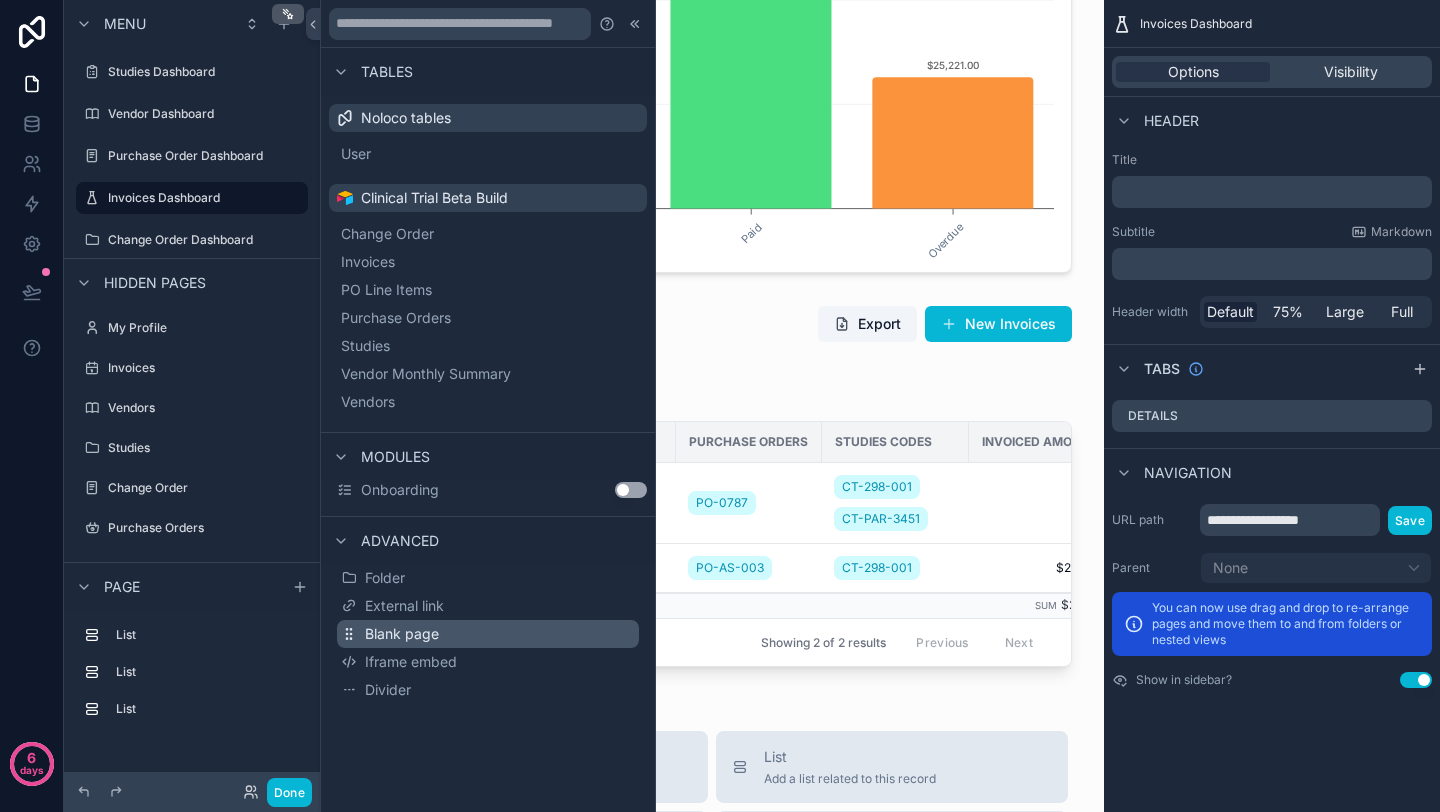 click on "Blank page" at bounding box center (402, 634) 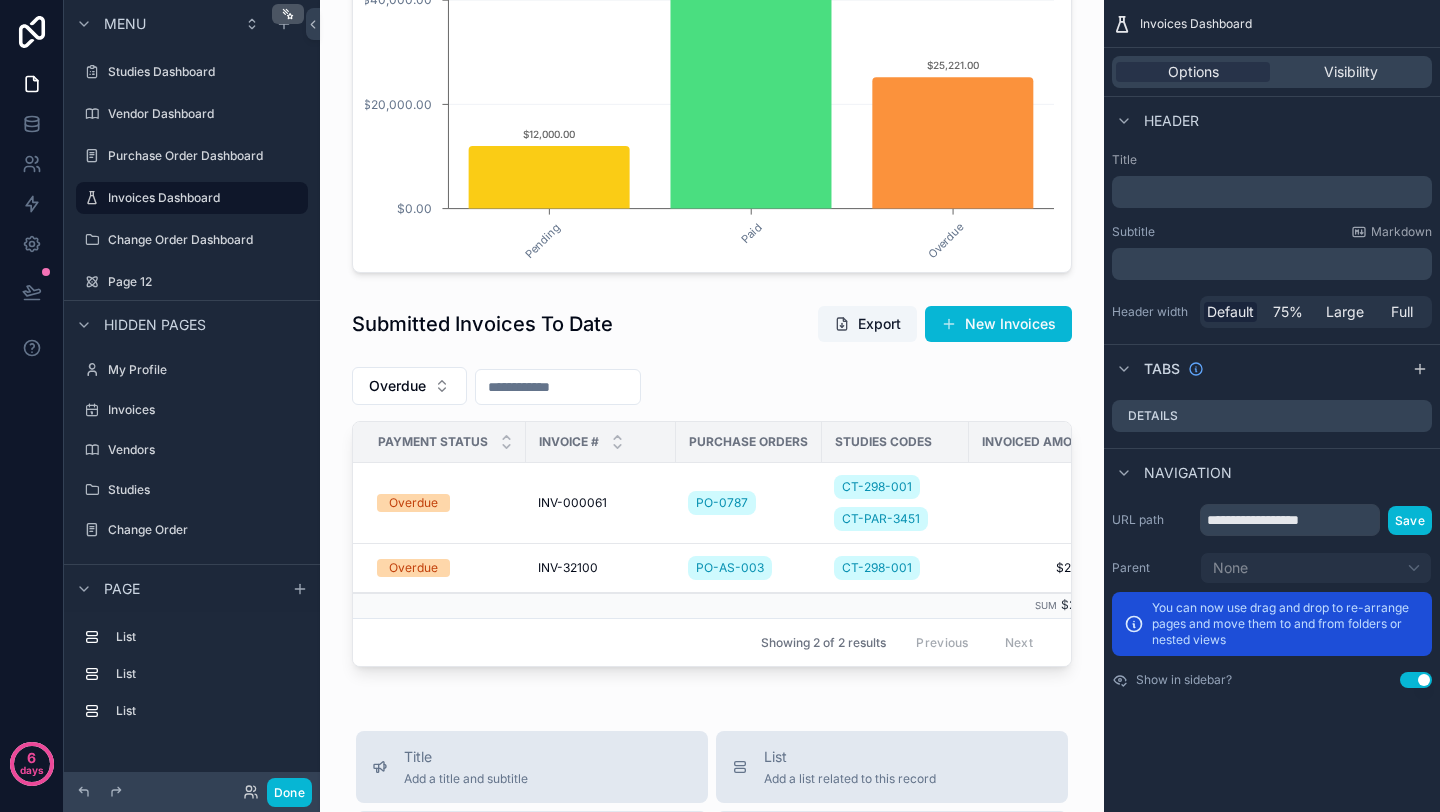 scroll, scrollTop: 140, scrollLeft: 0, axis: vertical 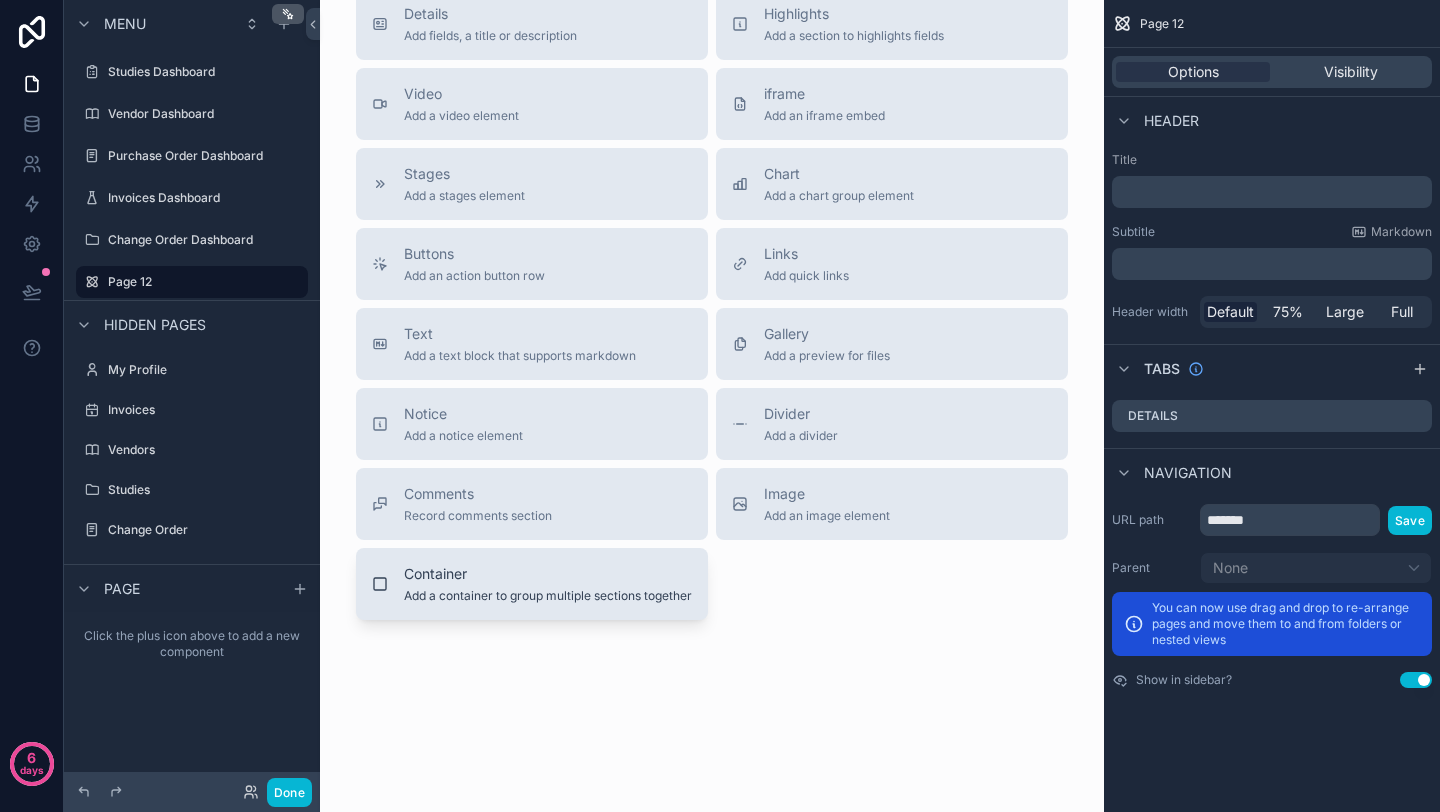 click on "Container" at bounding box center [548, 574] 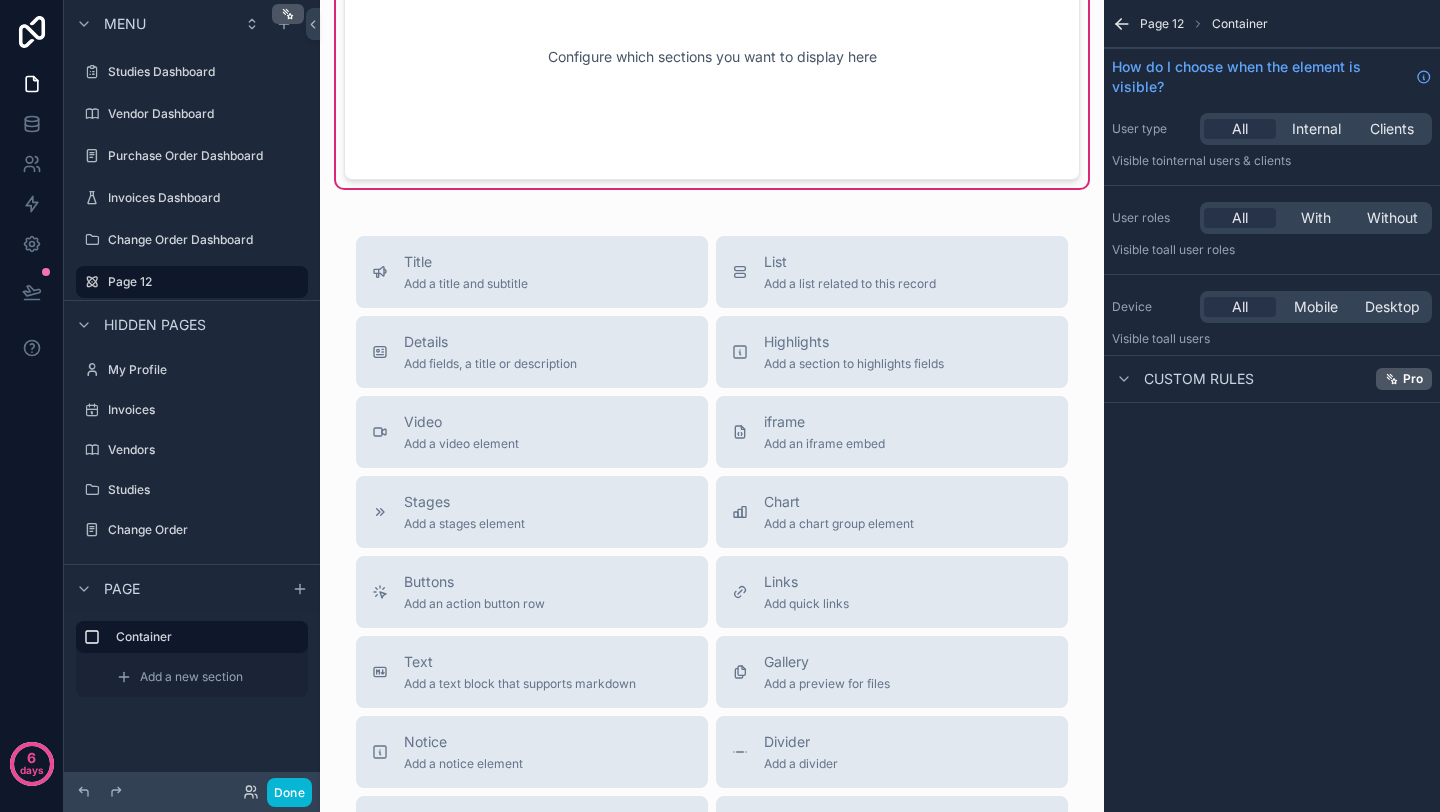 scroll, scrollTop: 0, scrollLeft: 0, axis: both 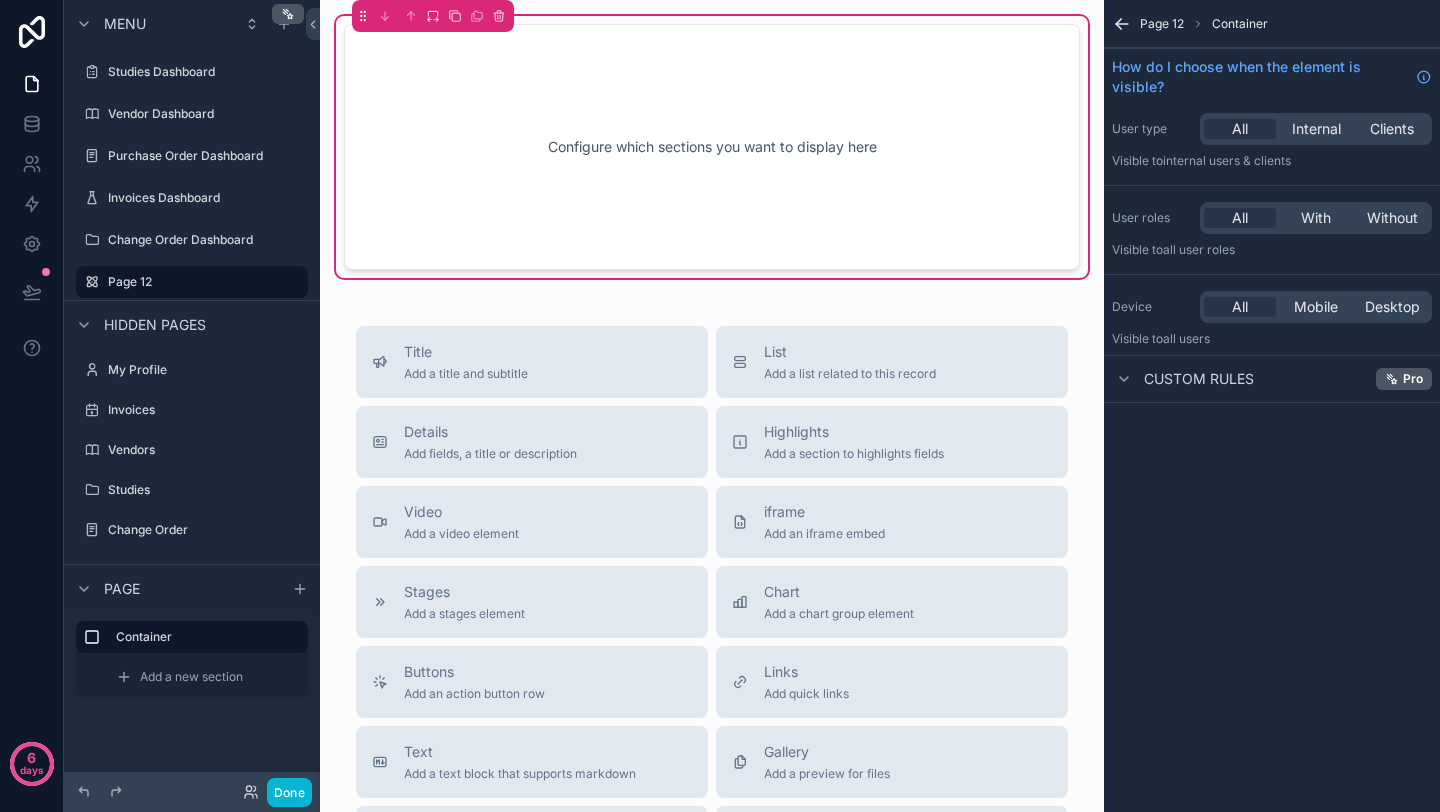 click on "Configure which sections you want to display here" at bounding box center [712, 147] 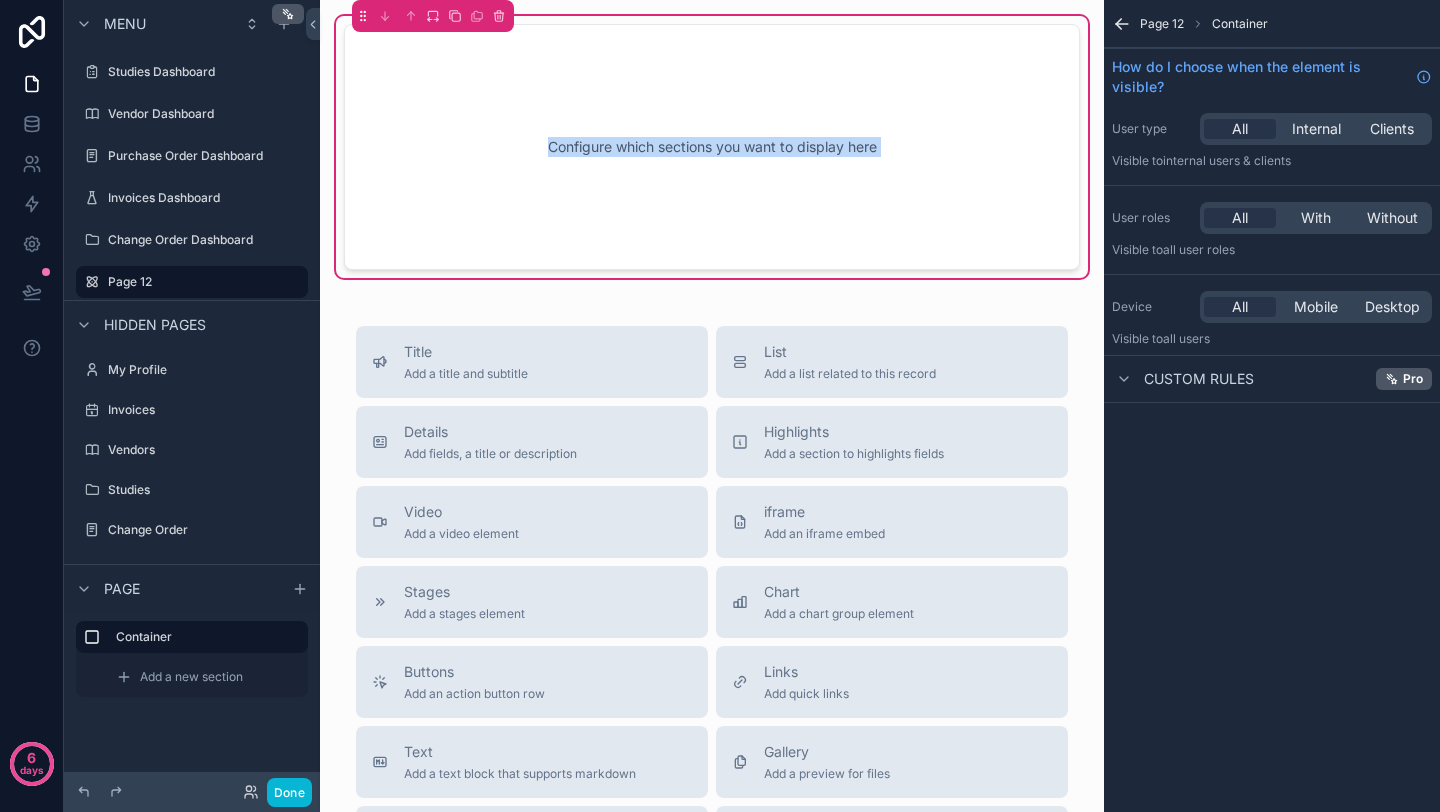click on "Configure which sections you want to display here" at bounding box center (712, 147) 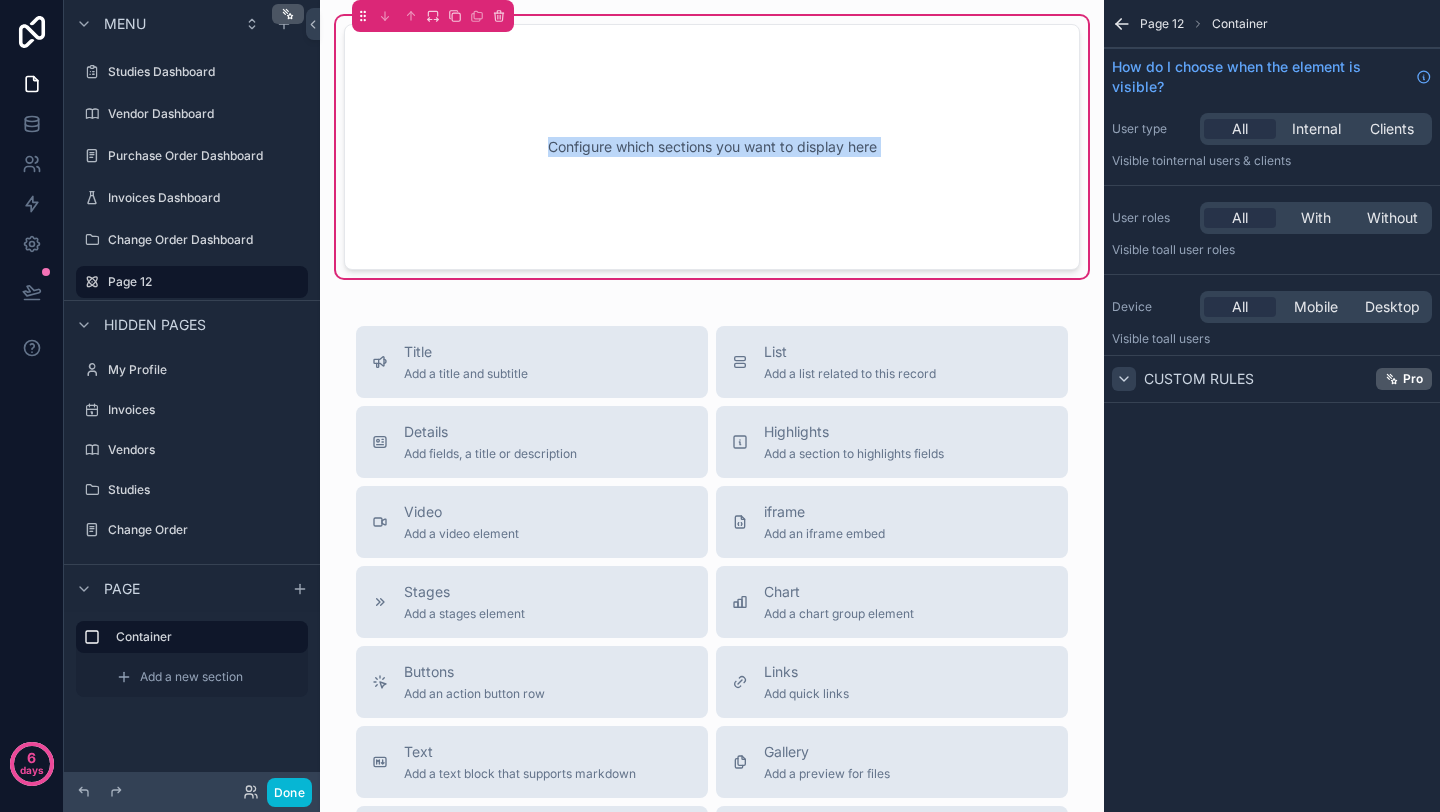 click 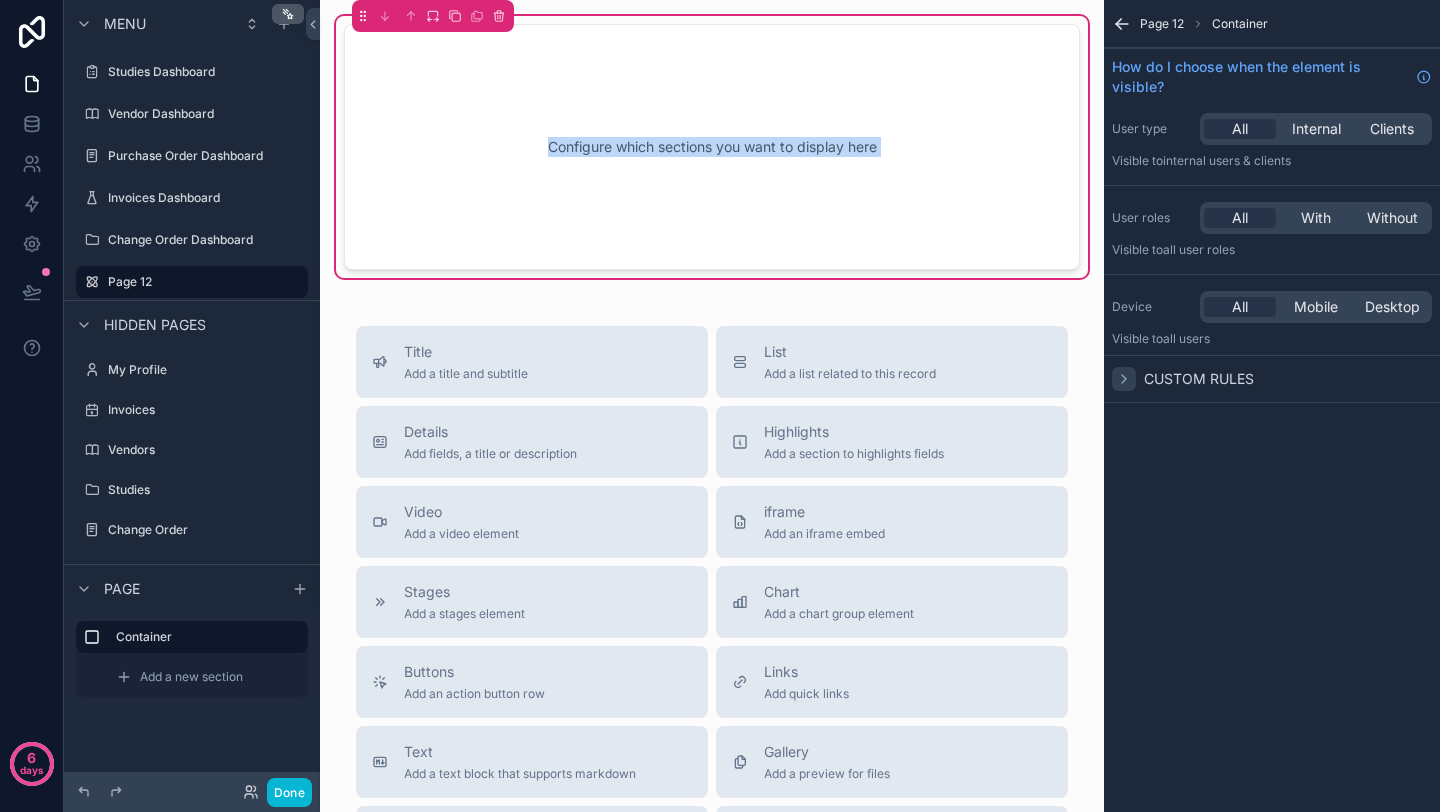 click 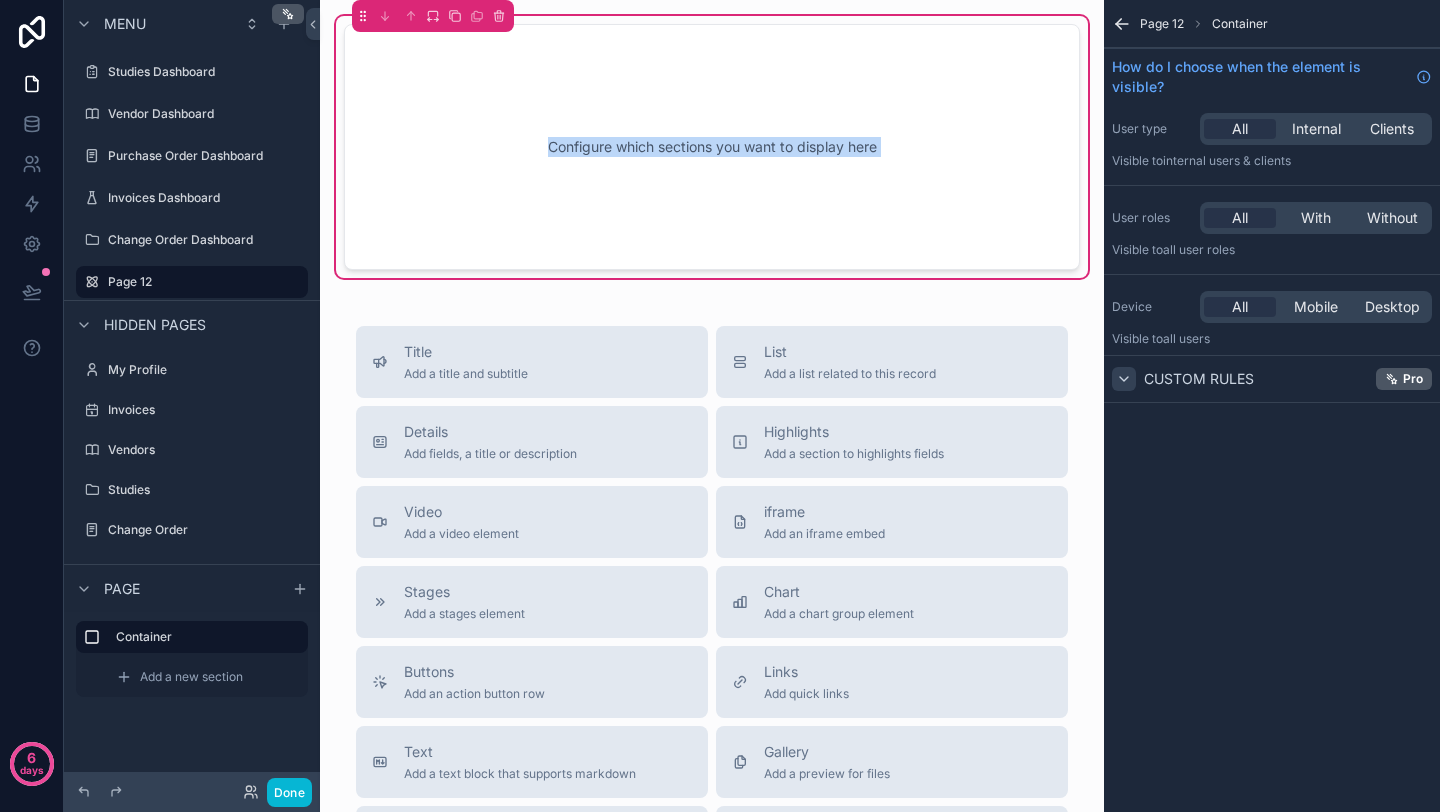 click on "Configure which sections you want to display here" at bounding box center (712, 147) 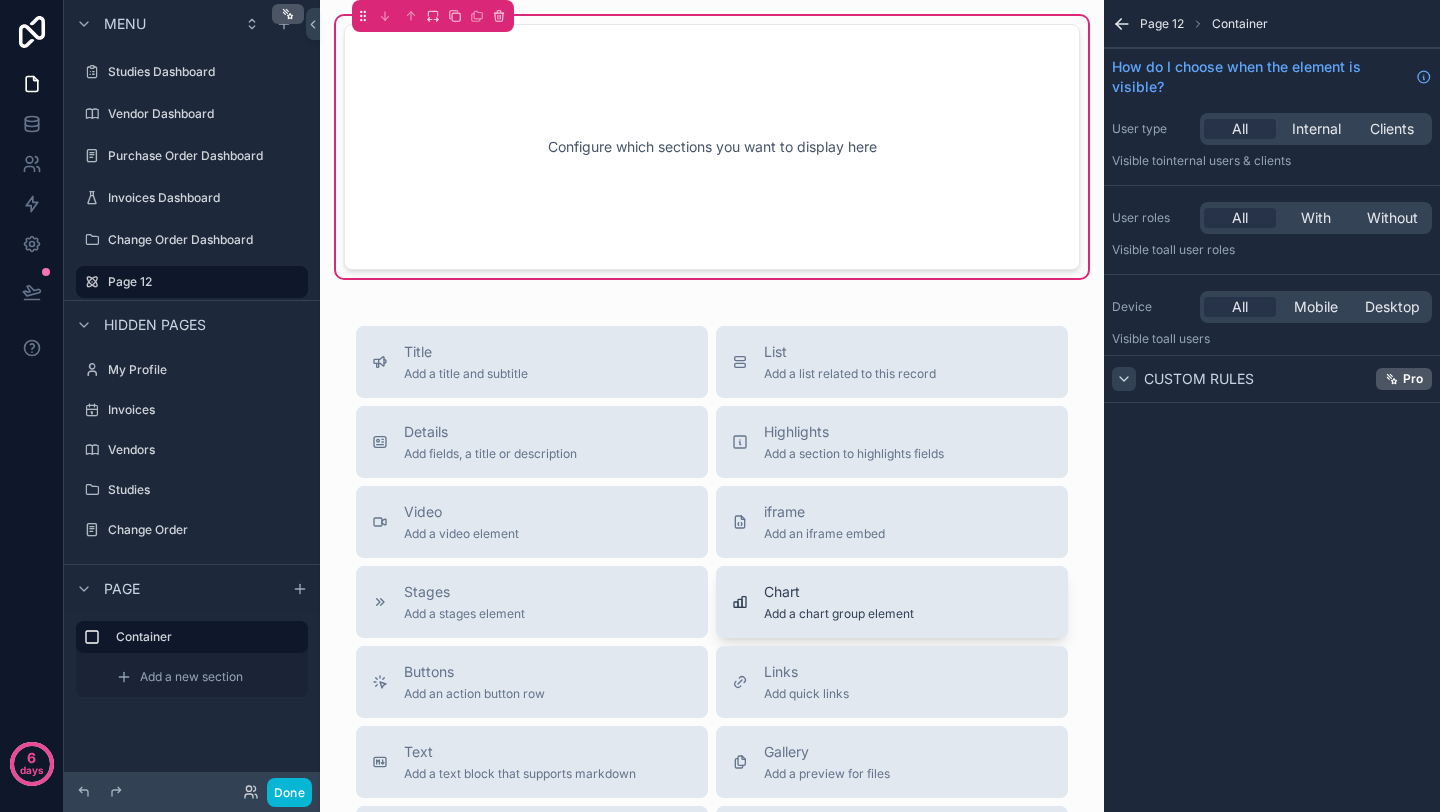 click on "Chart Add a chart group element" at bounding box center (839, 602) 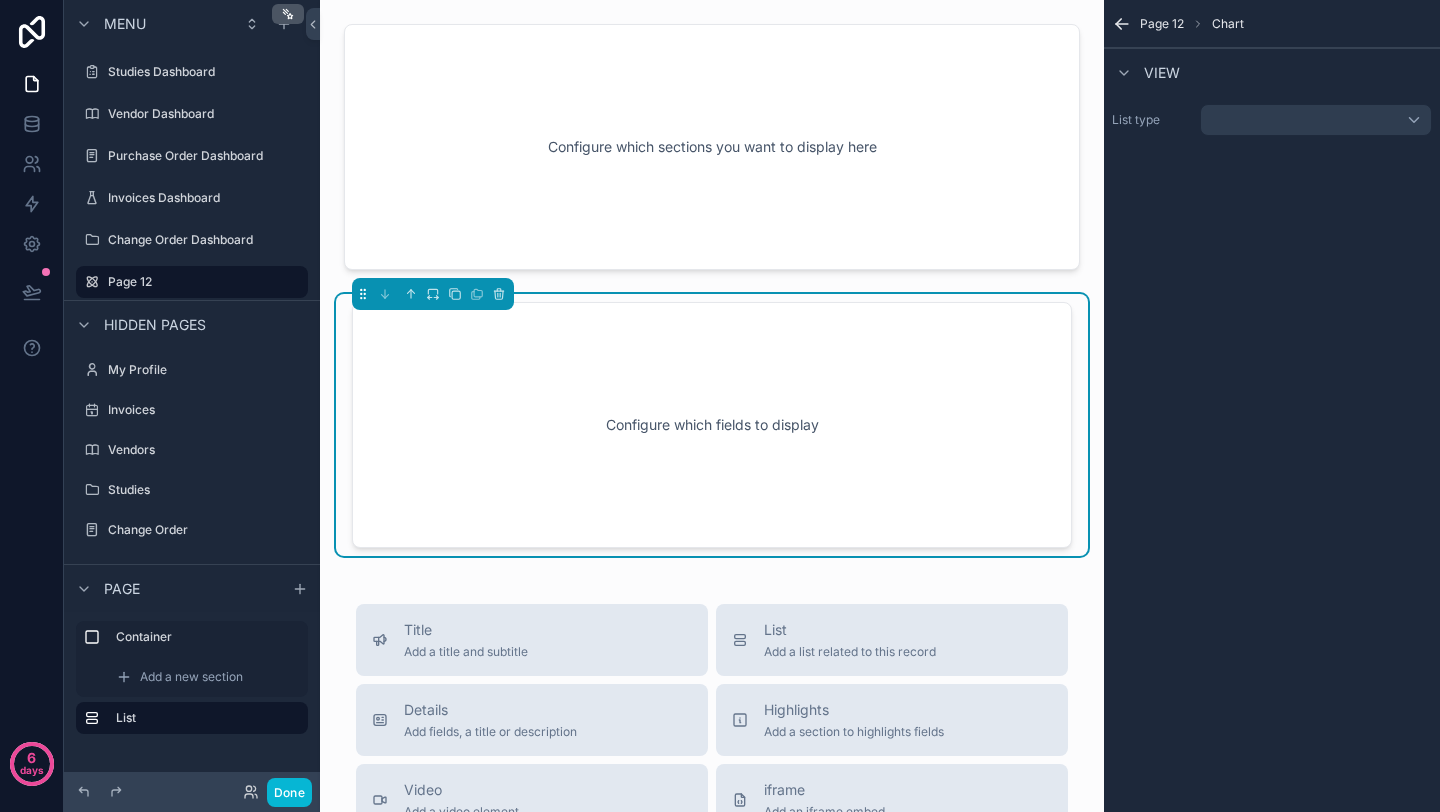 scroll, scrollTop: 19, scrollLeft: 0, axis: vertical 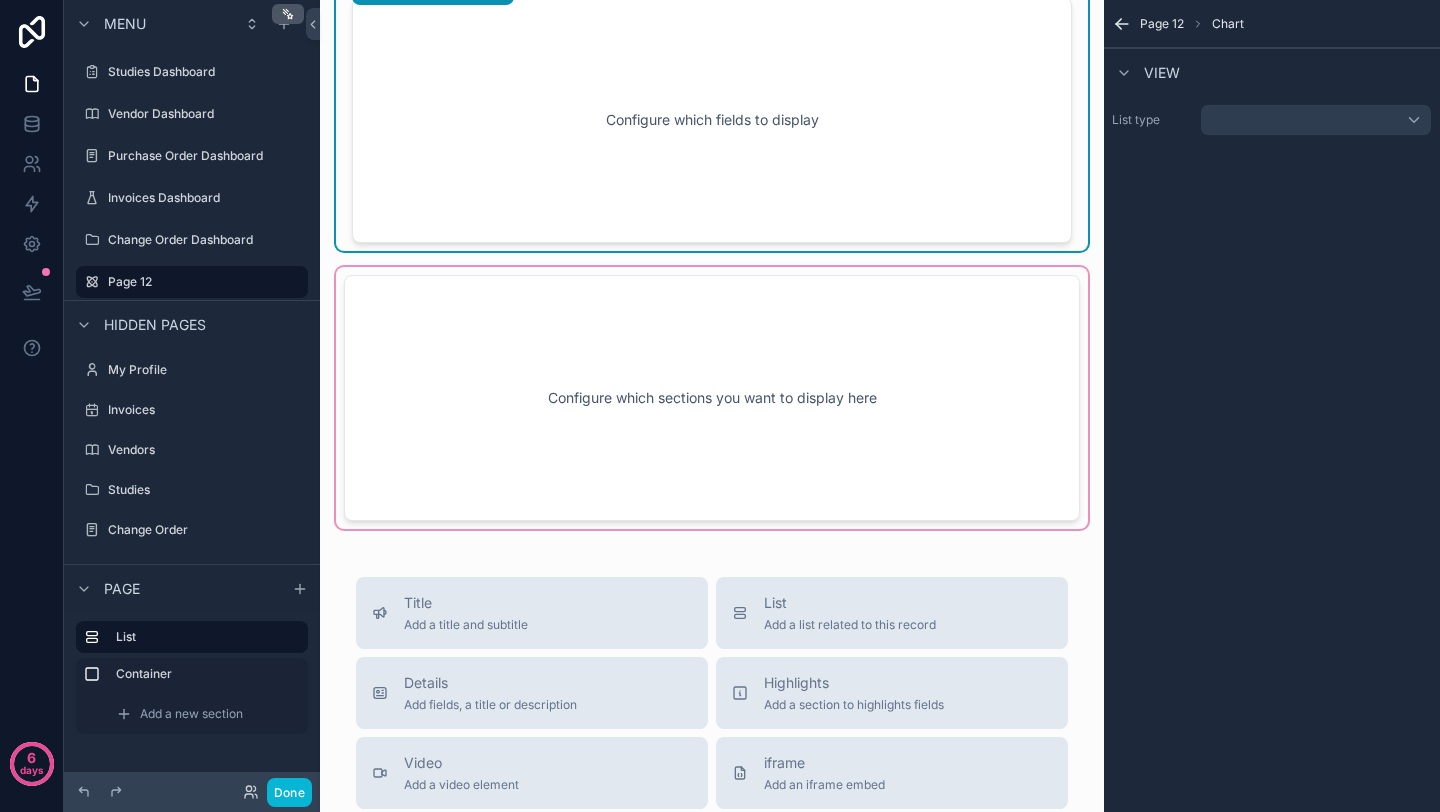 click at bounding box center [712, 398] 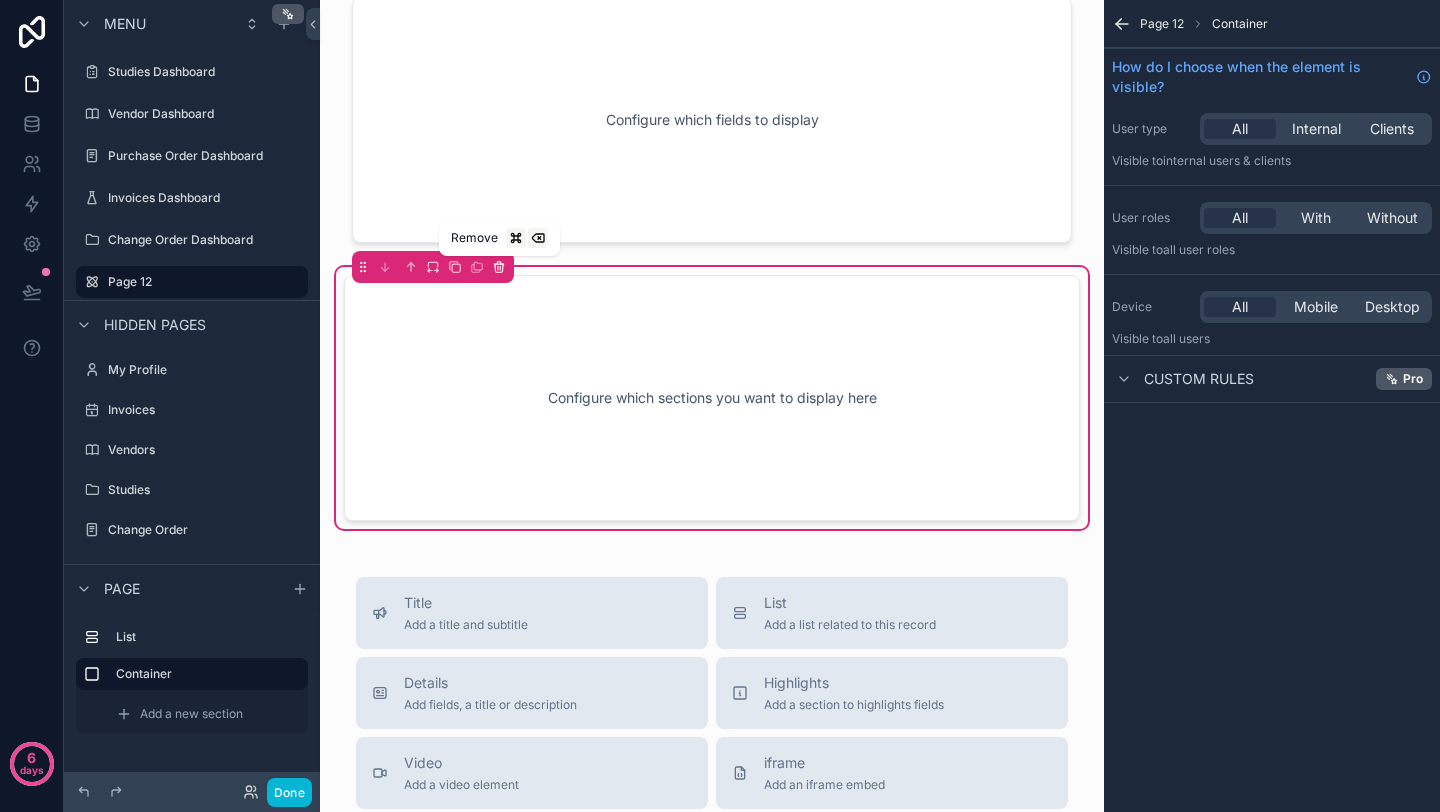click 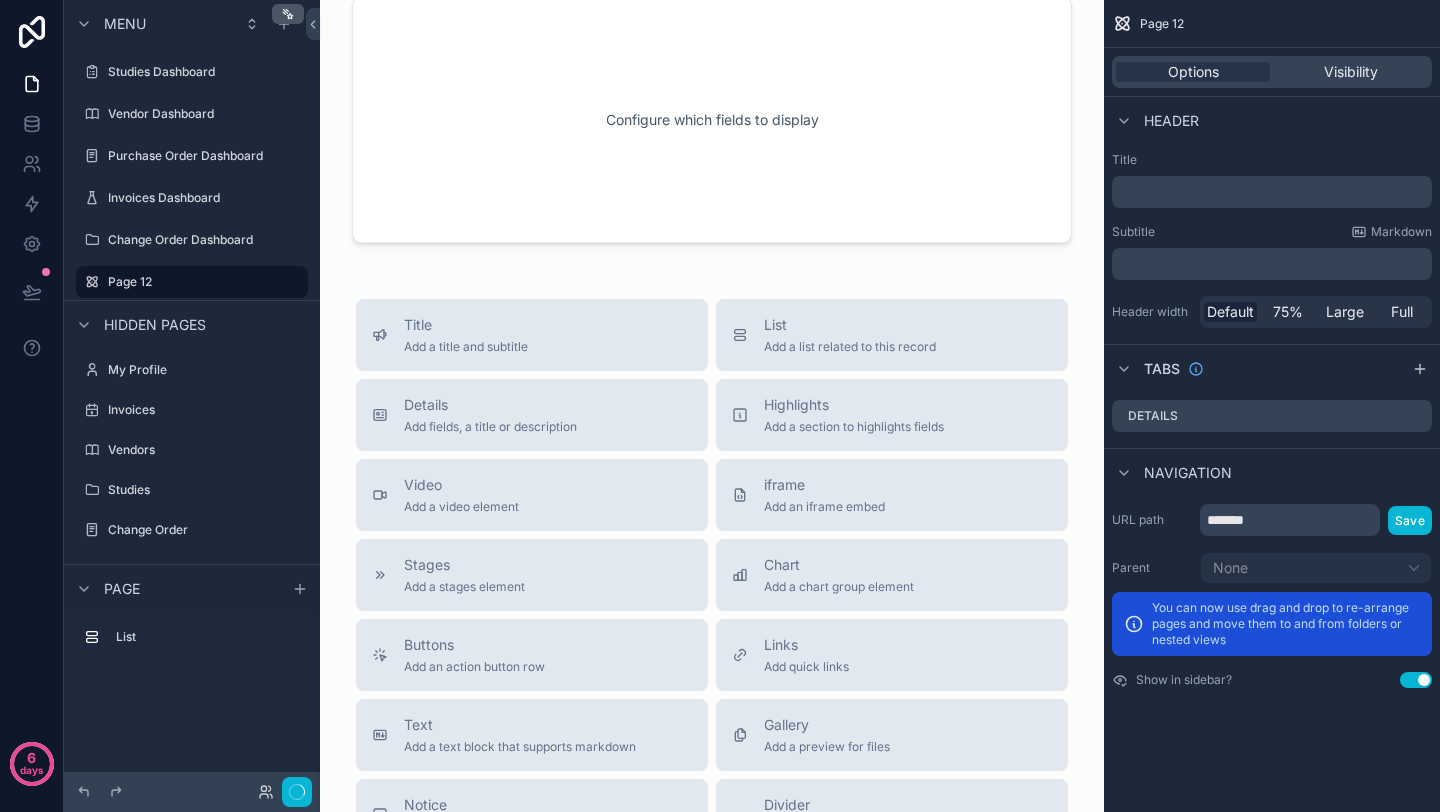 scroll, scrollTop: 0, scrollLeft: 0, axis: both 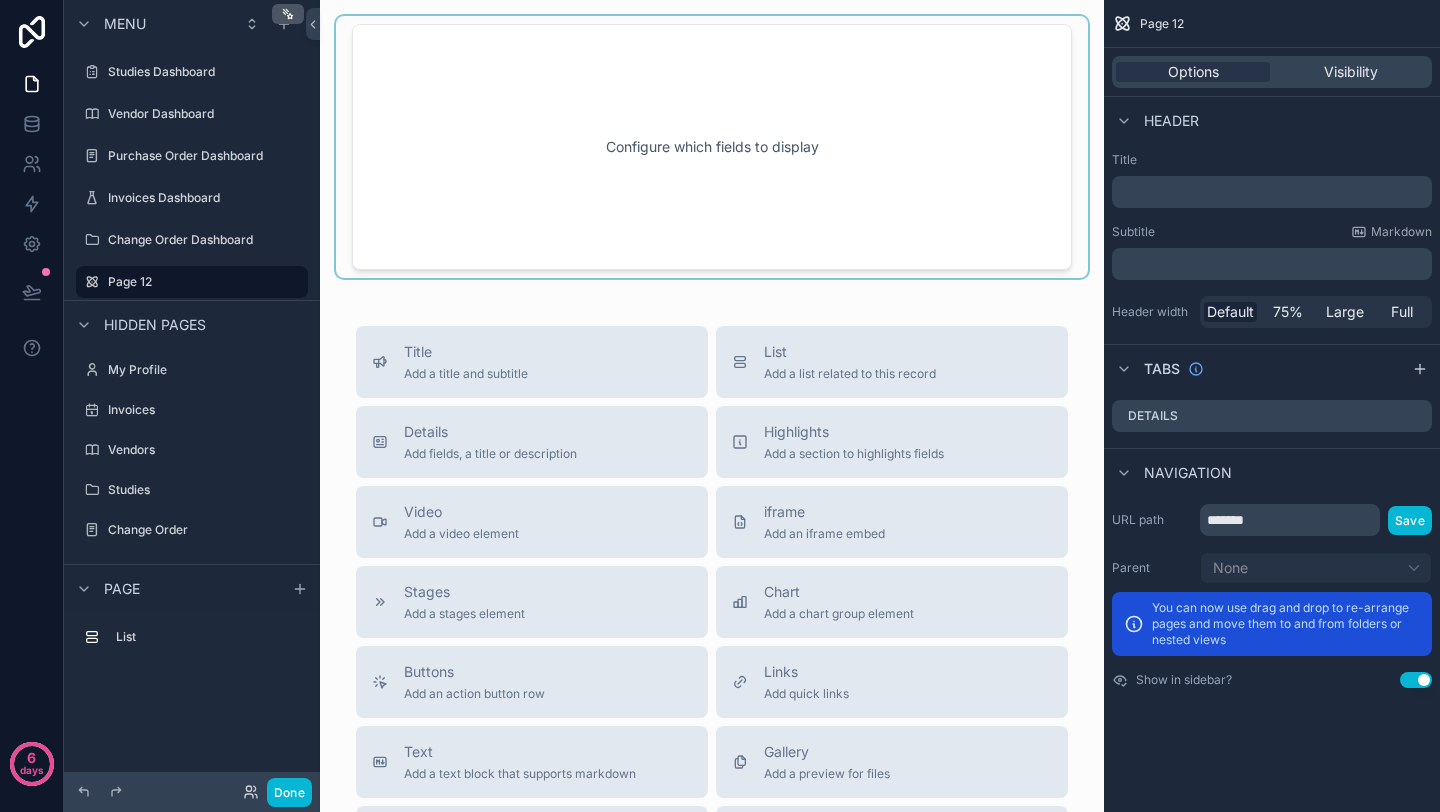 click at bounding box center [712, 147] 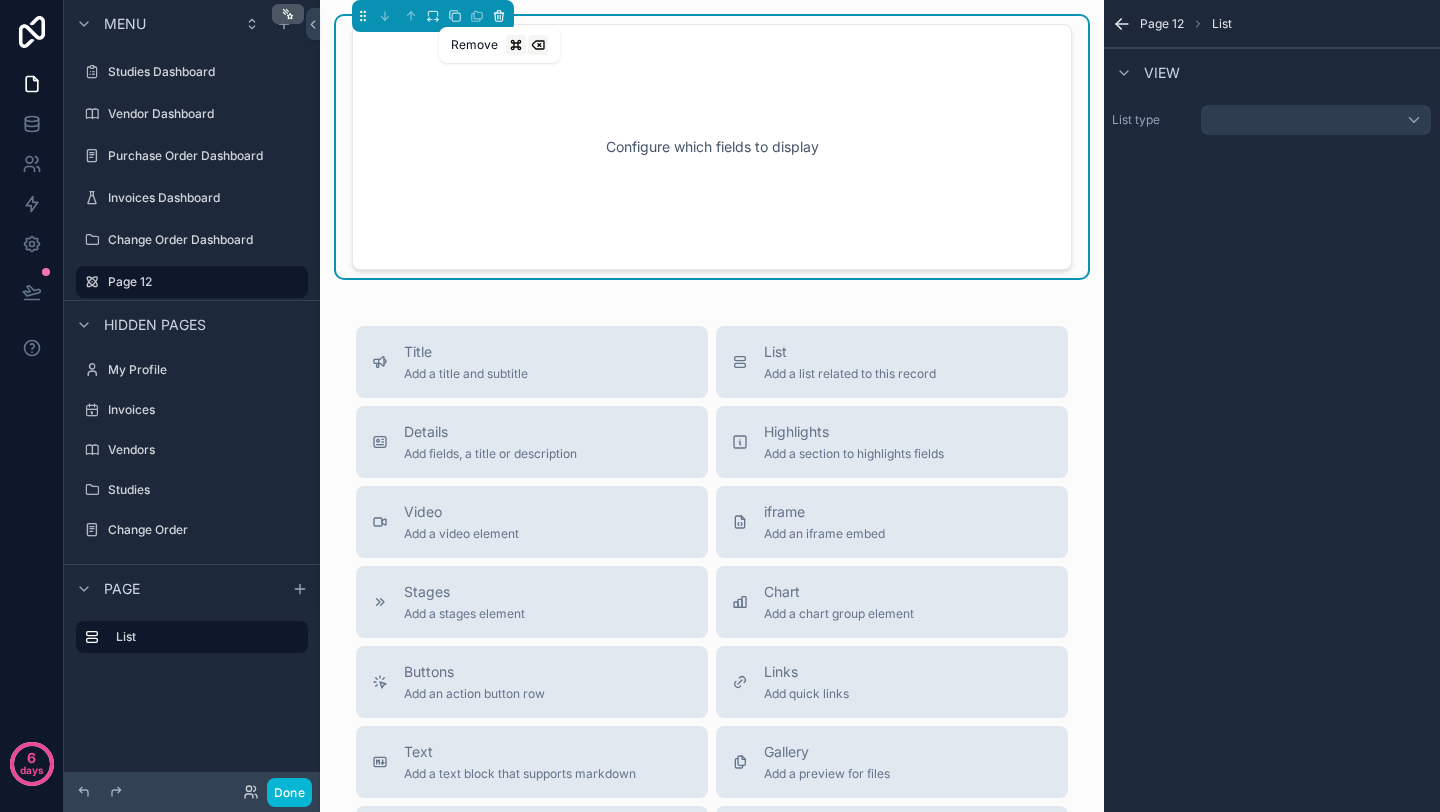 click 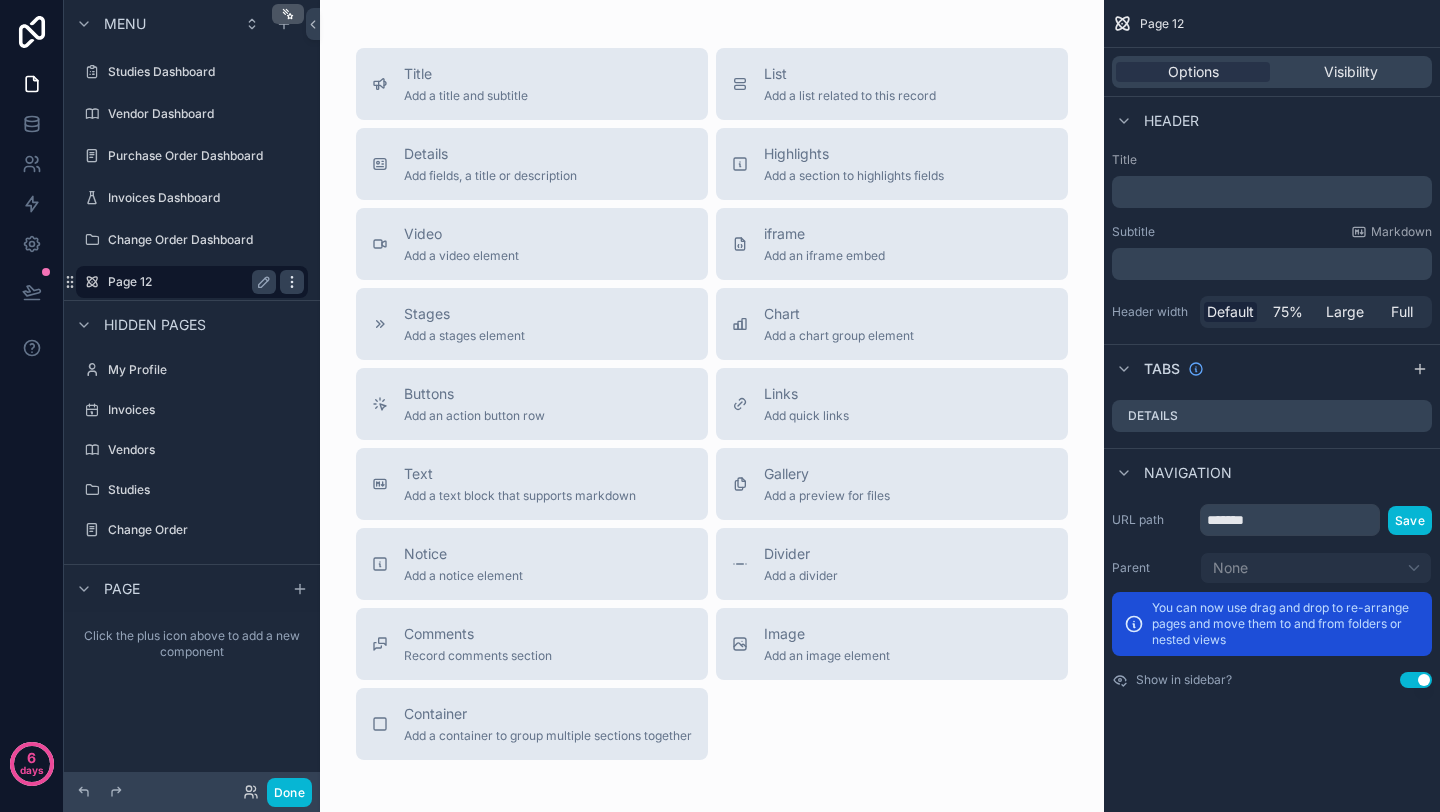 click 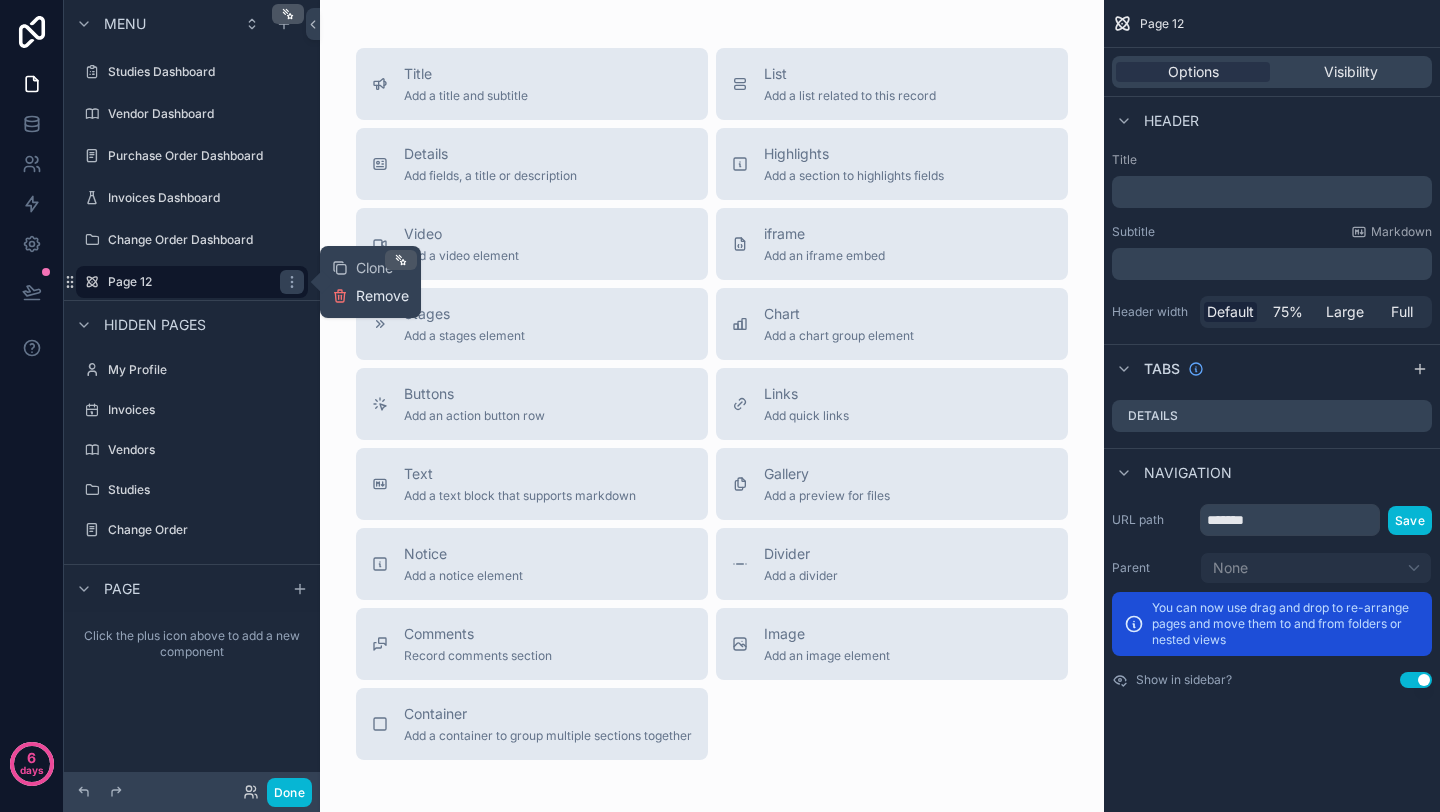 click 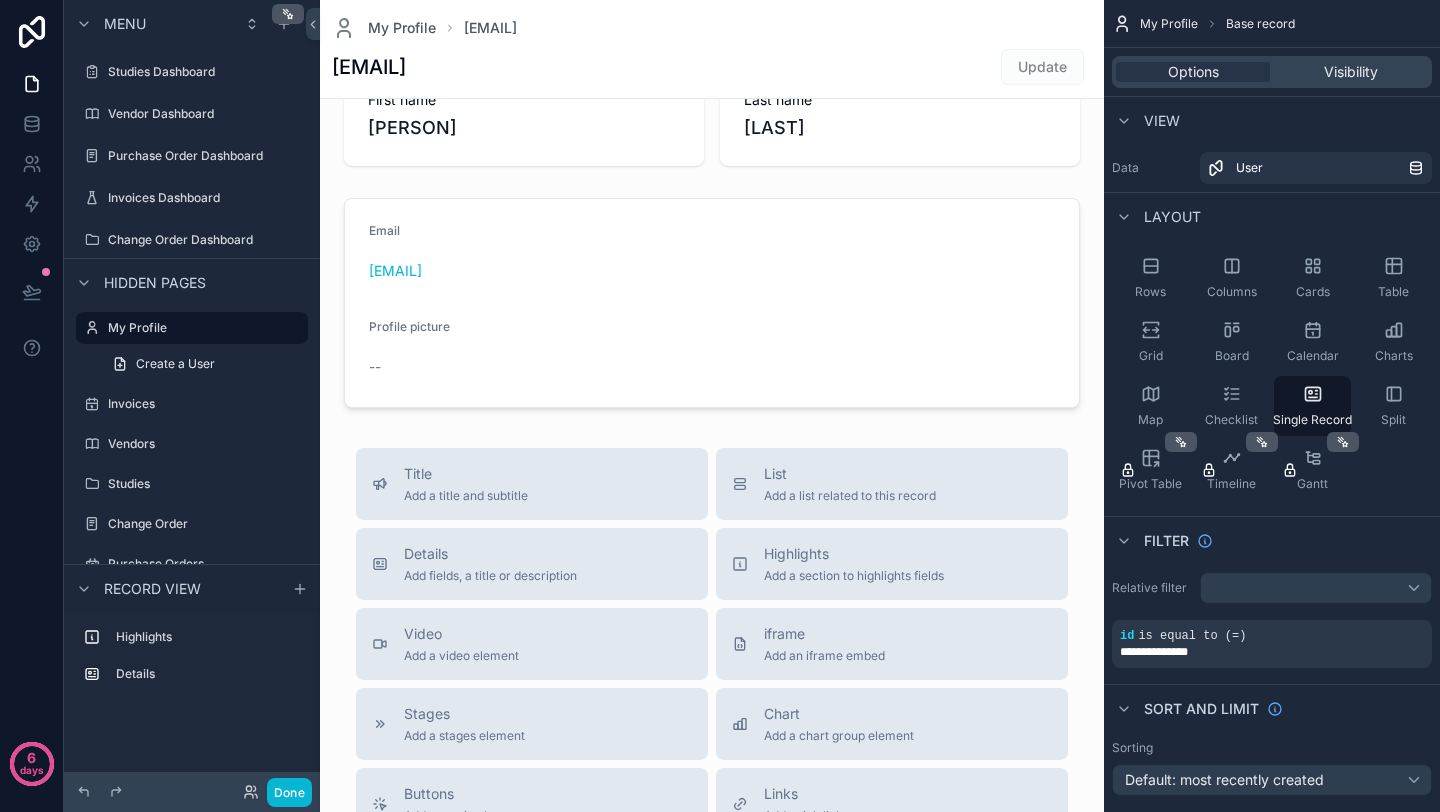 scroll, scrollTop: 0, scrollLeft: 0, axis: both 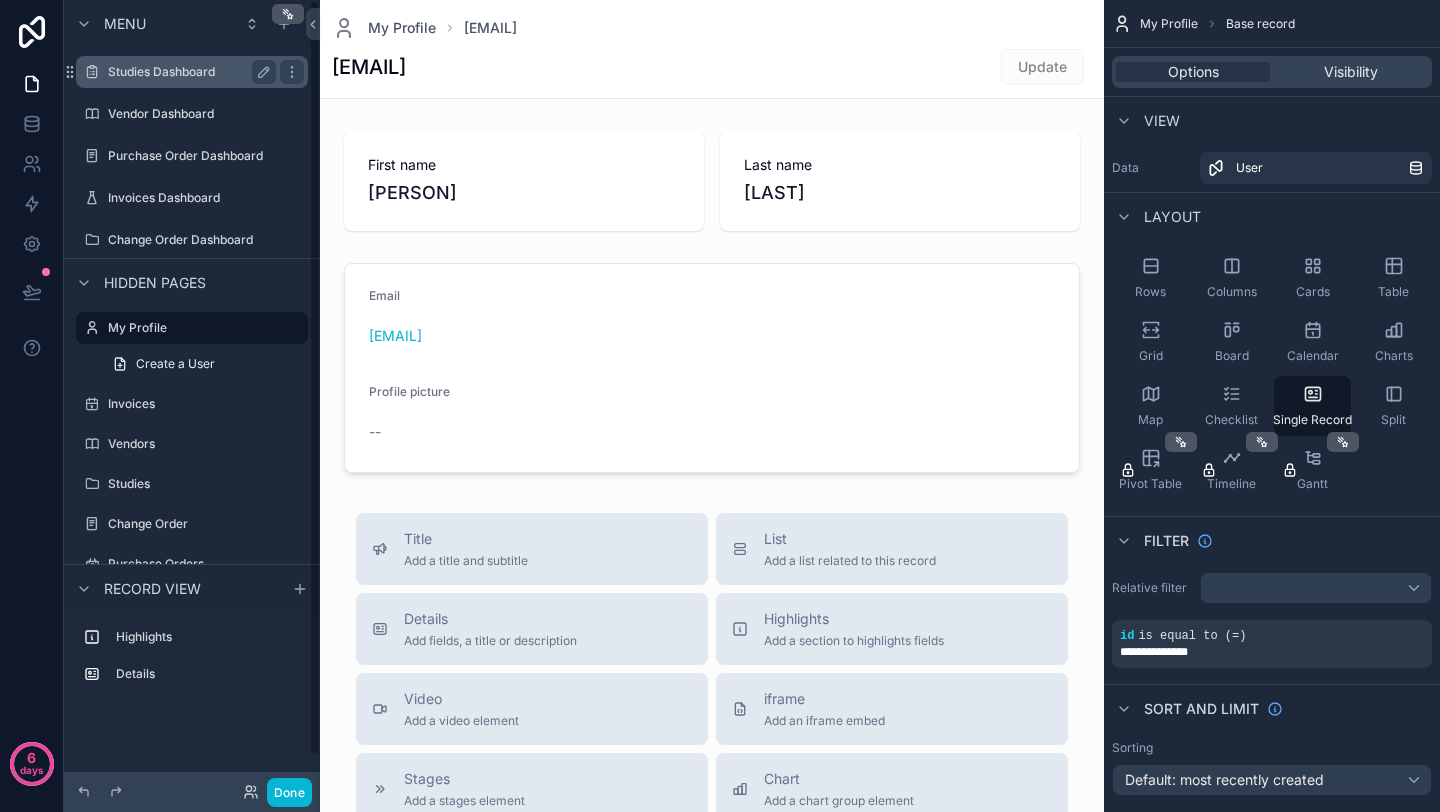 click on "Studies Dashboard" at bounding box center [188, 72] 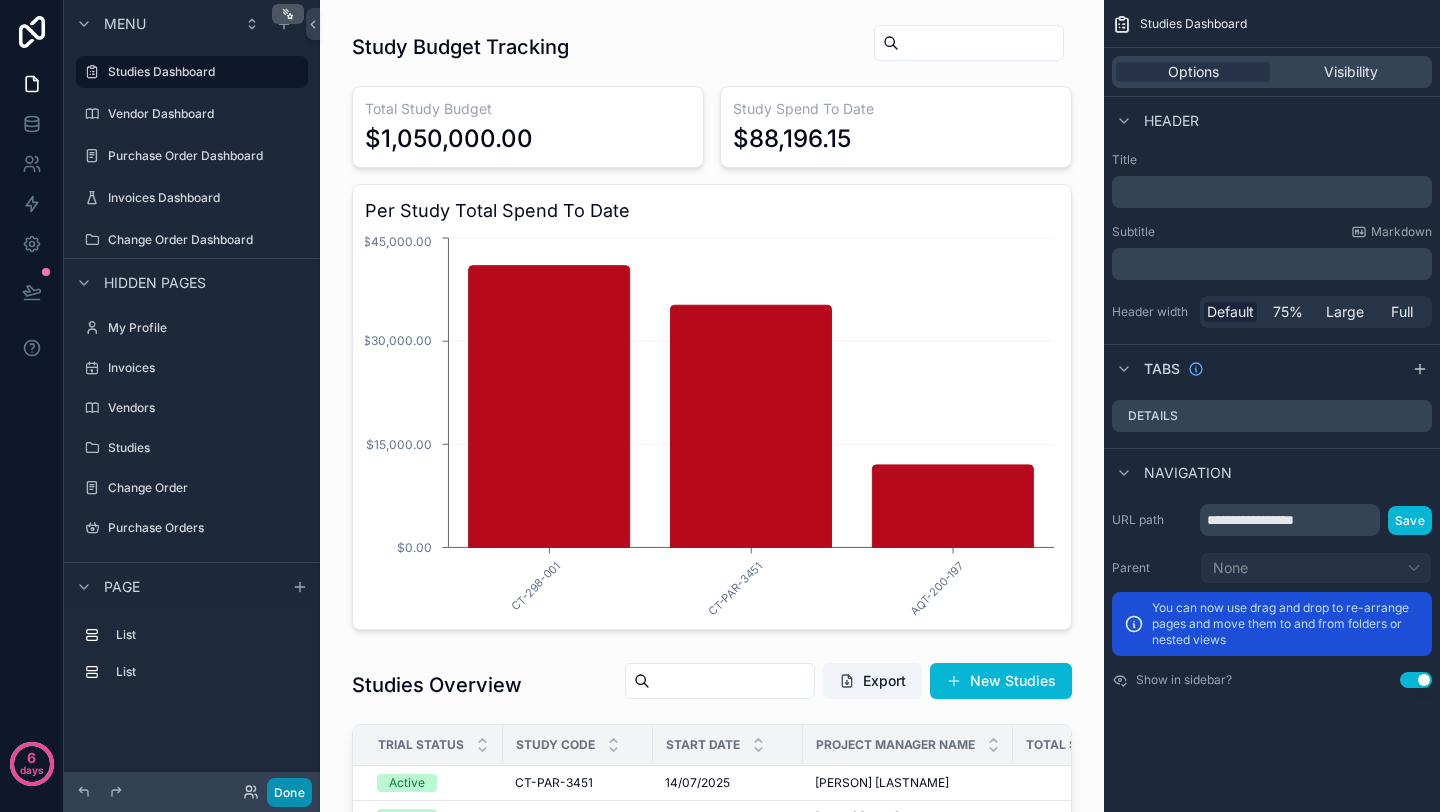 click on "Done" at bounding box center [289, 792] 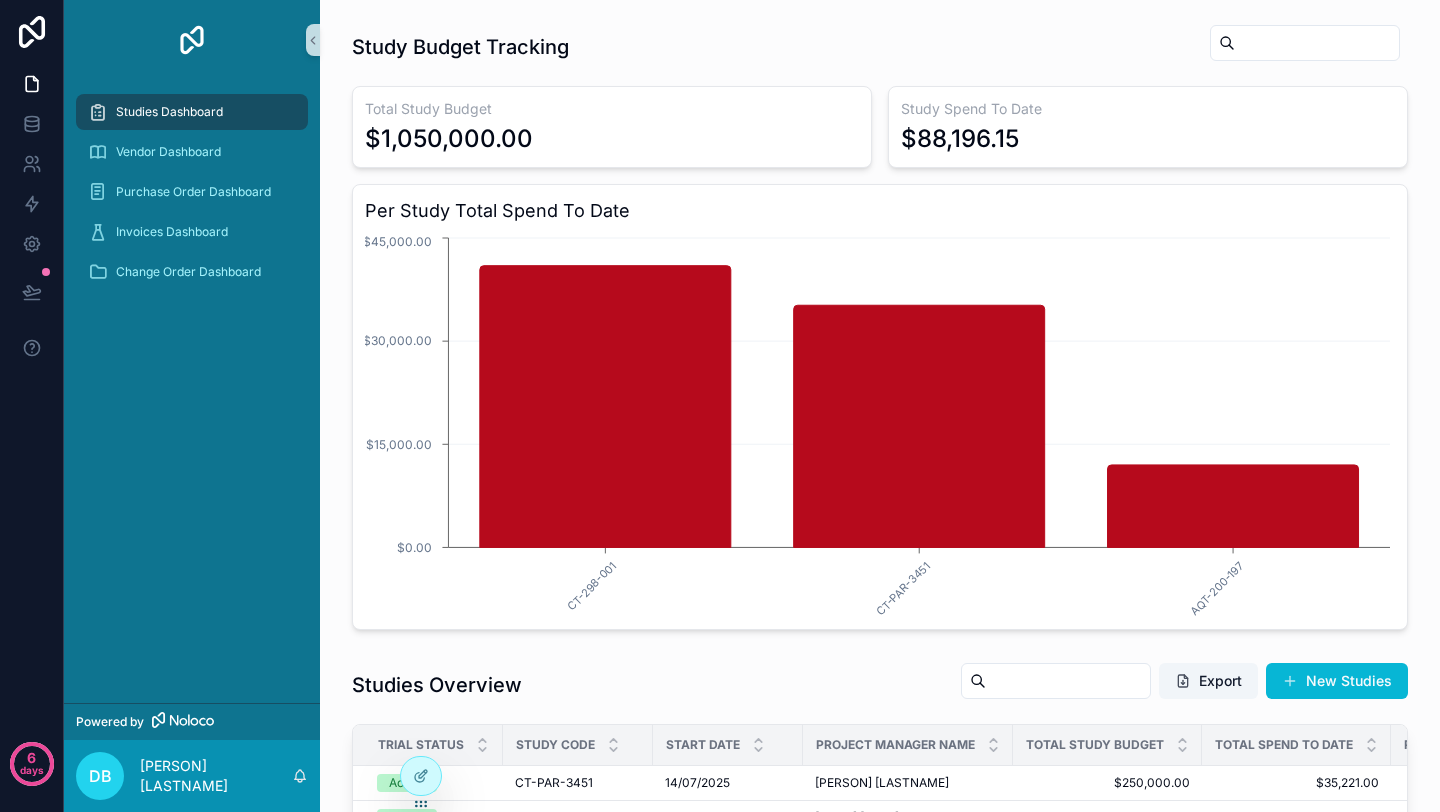 click on "Per Study Total Spend To Date" at bounding box center [880, 211] 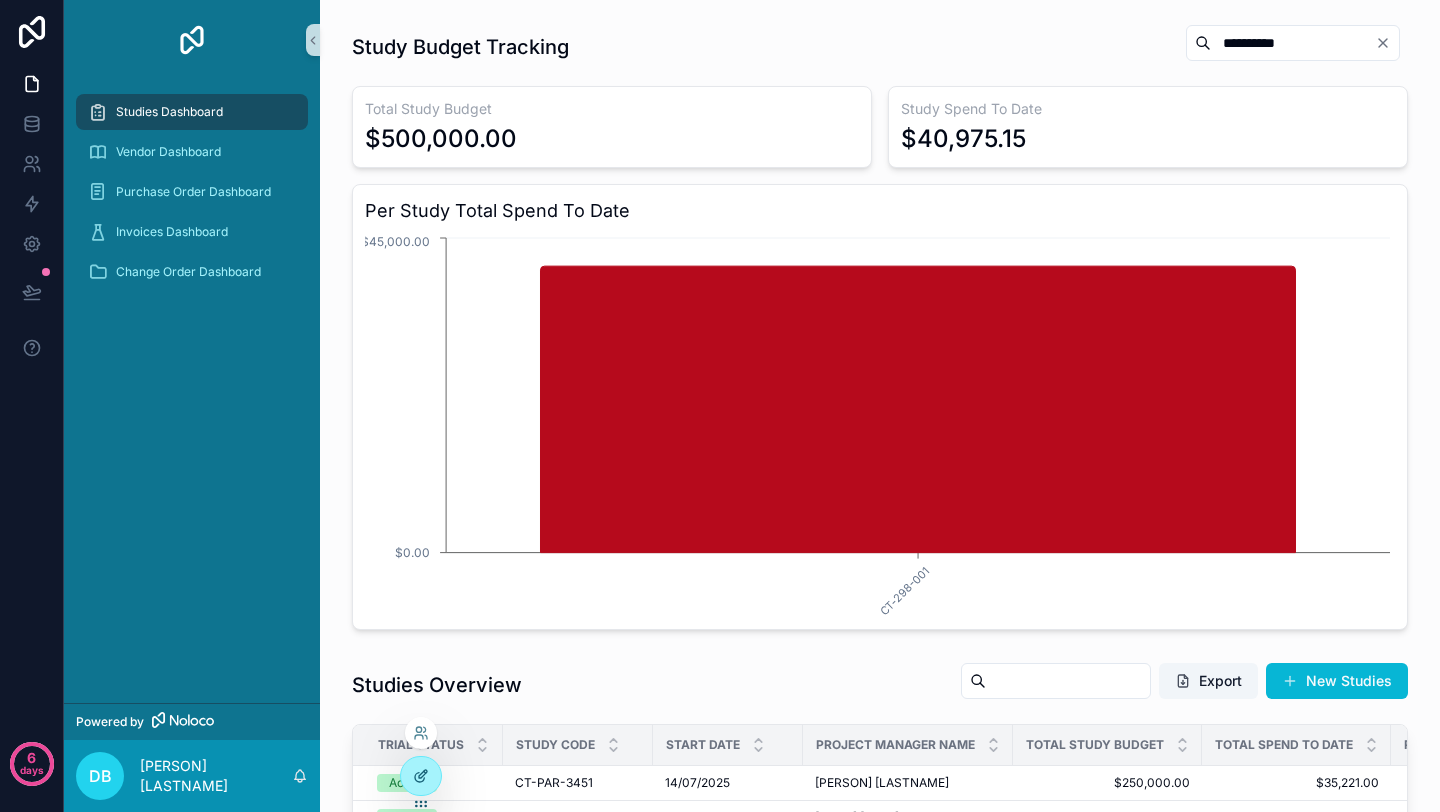 click 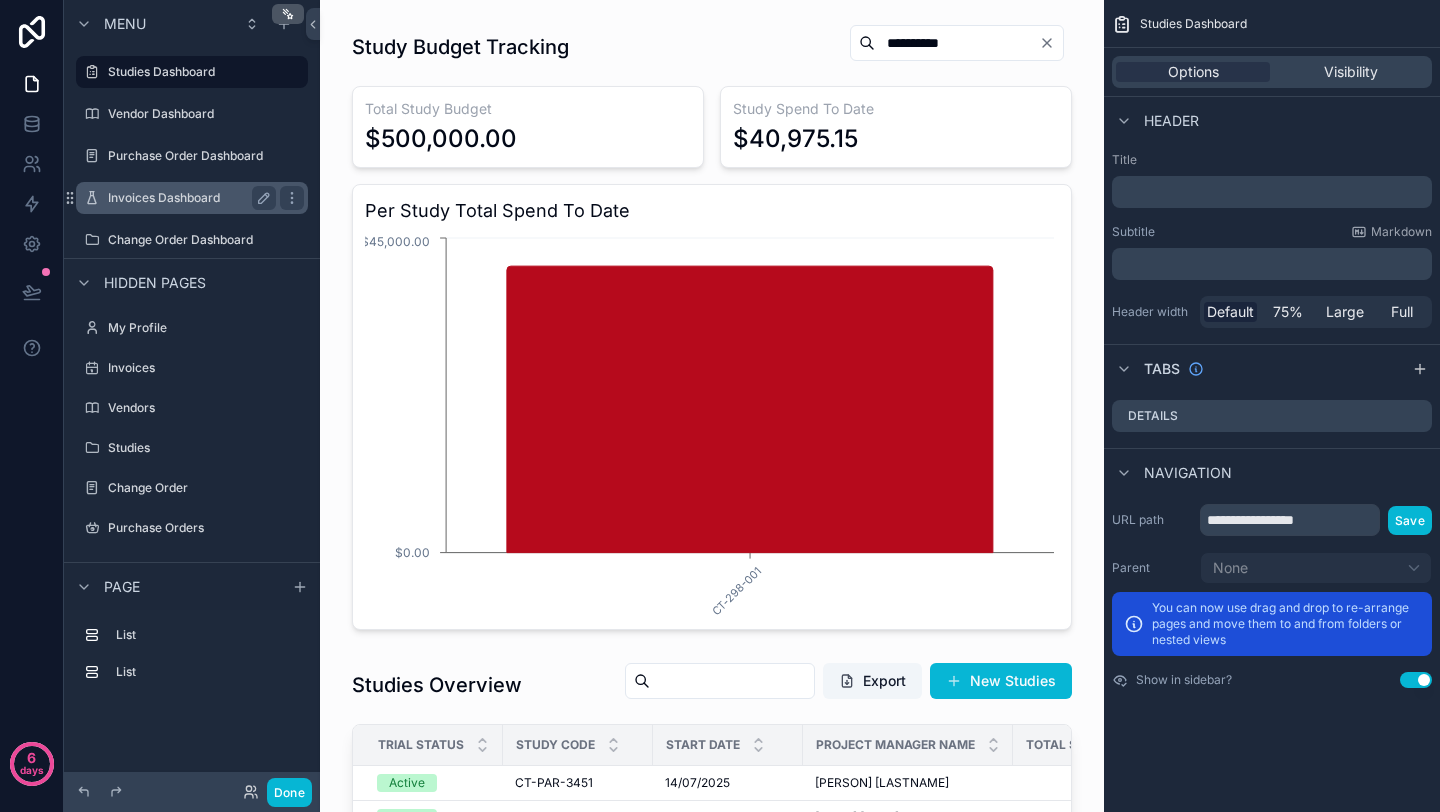 click on "Invoices Dashboard" at bounding box center (188, 198) 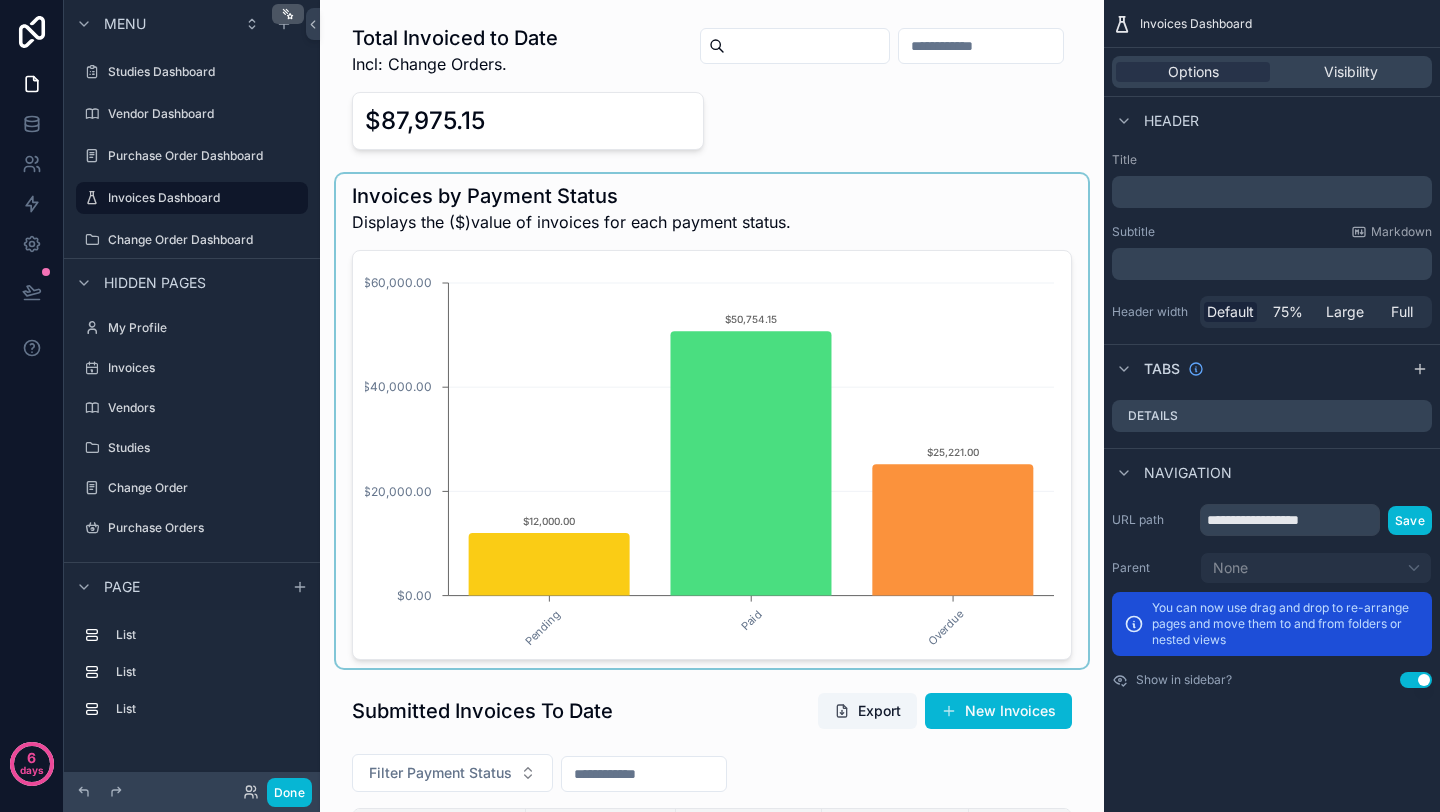 click at bounding box center (712, 421) 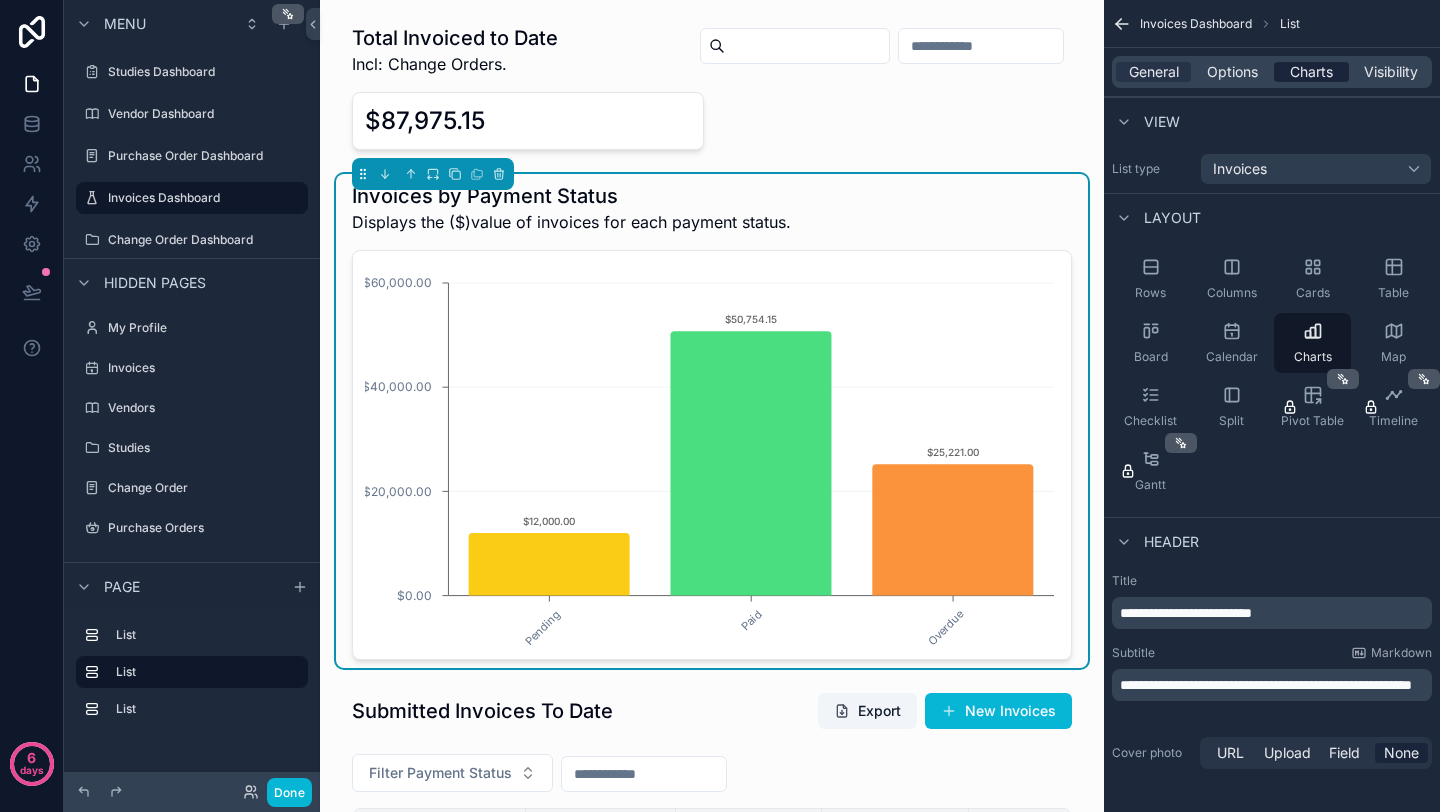 click on "Charts" at bounding box center (1311, 72) 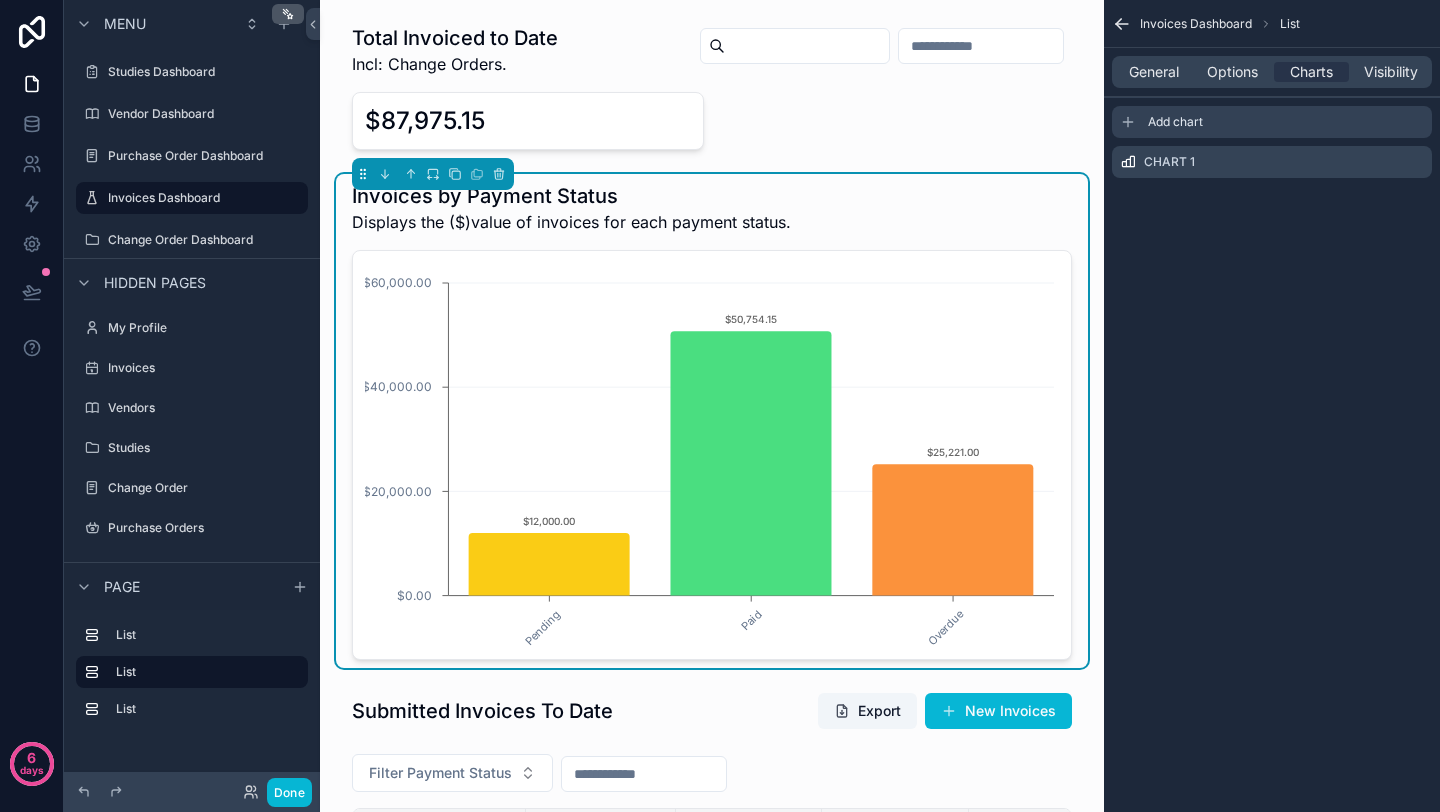 click on "Add chart" at bounding box center (1175, 122) 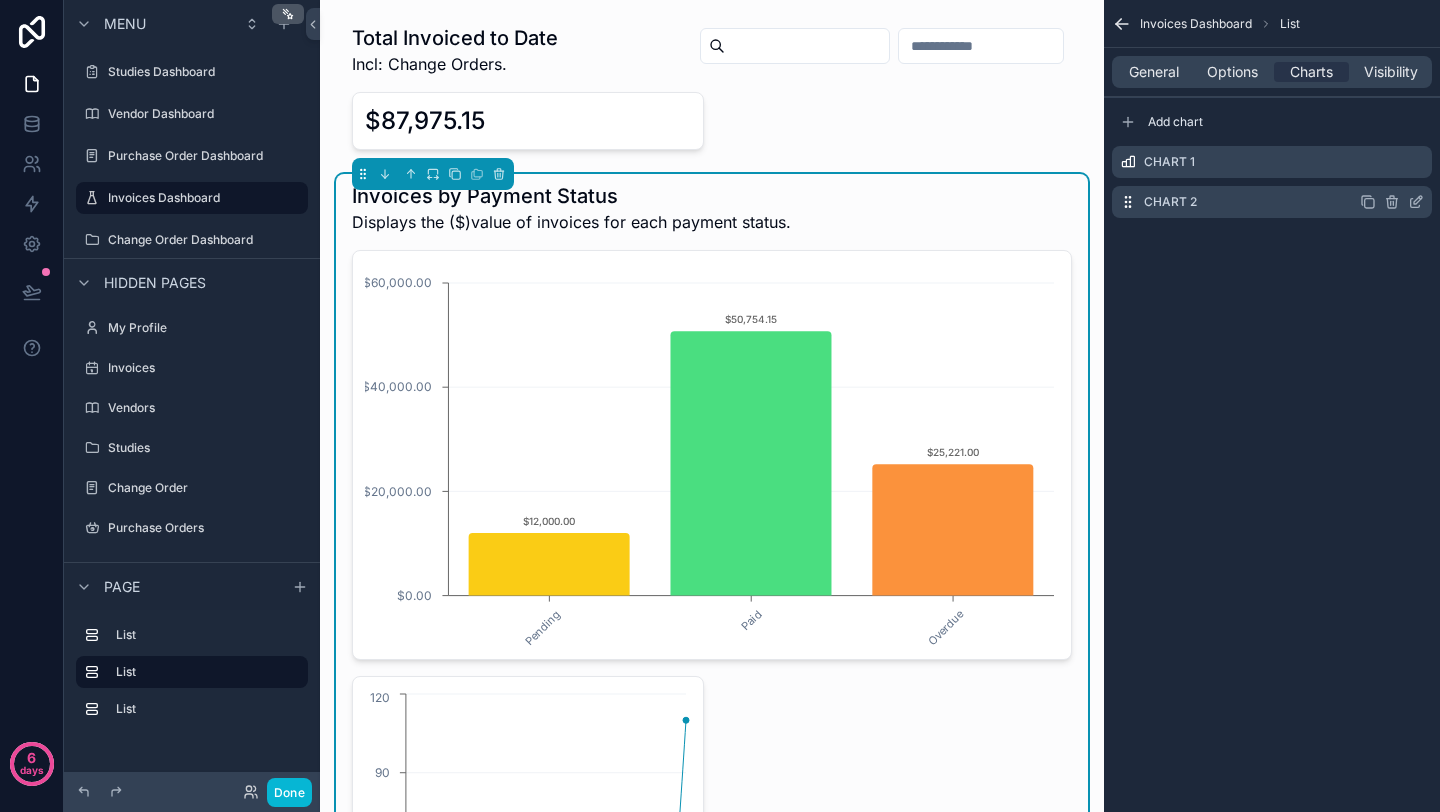 click 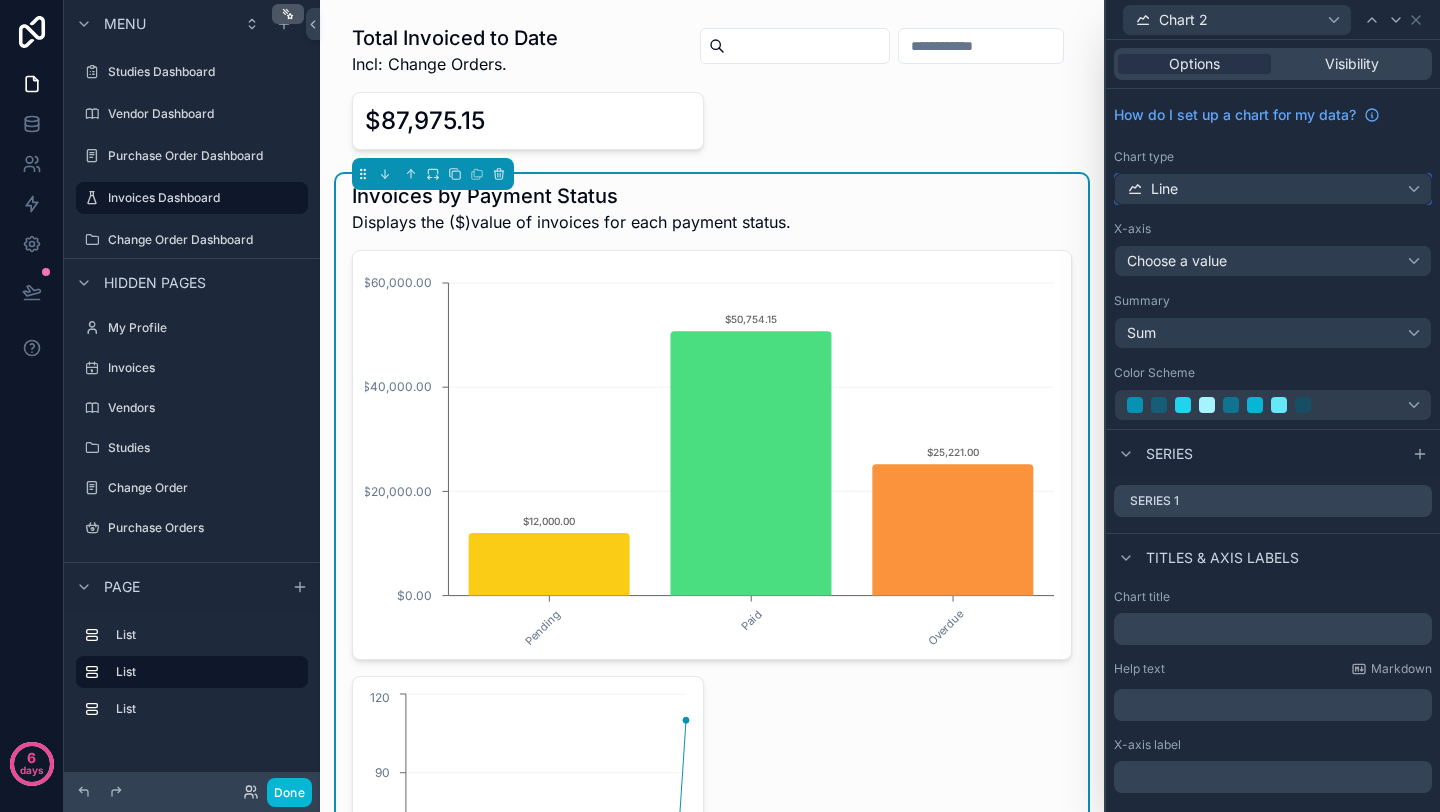 click on "Line" at bounding box center [1273, 189] 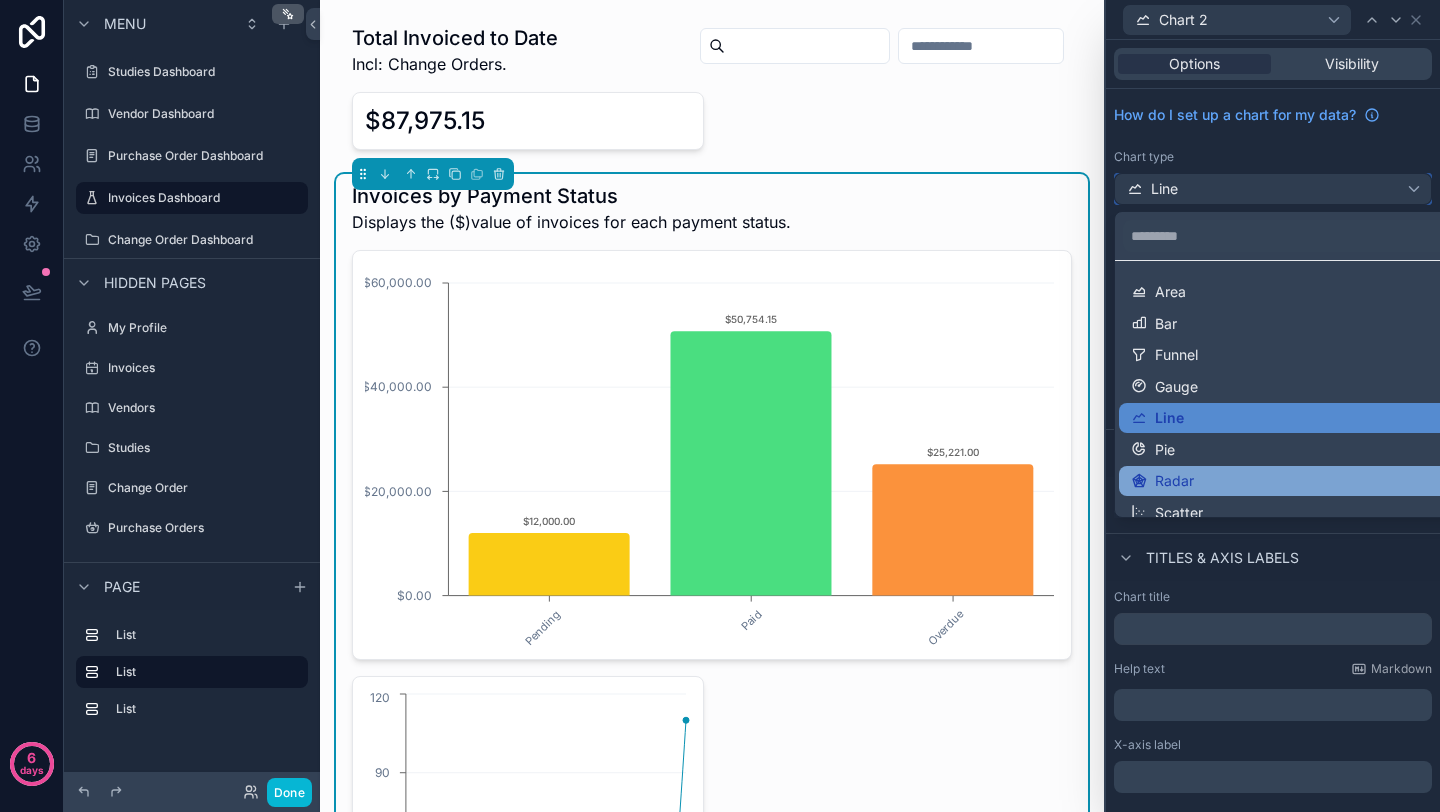 scroll, scrollTop: 77, scrollLeft: 0, axis: vertical 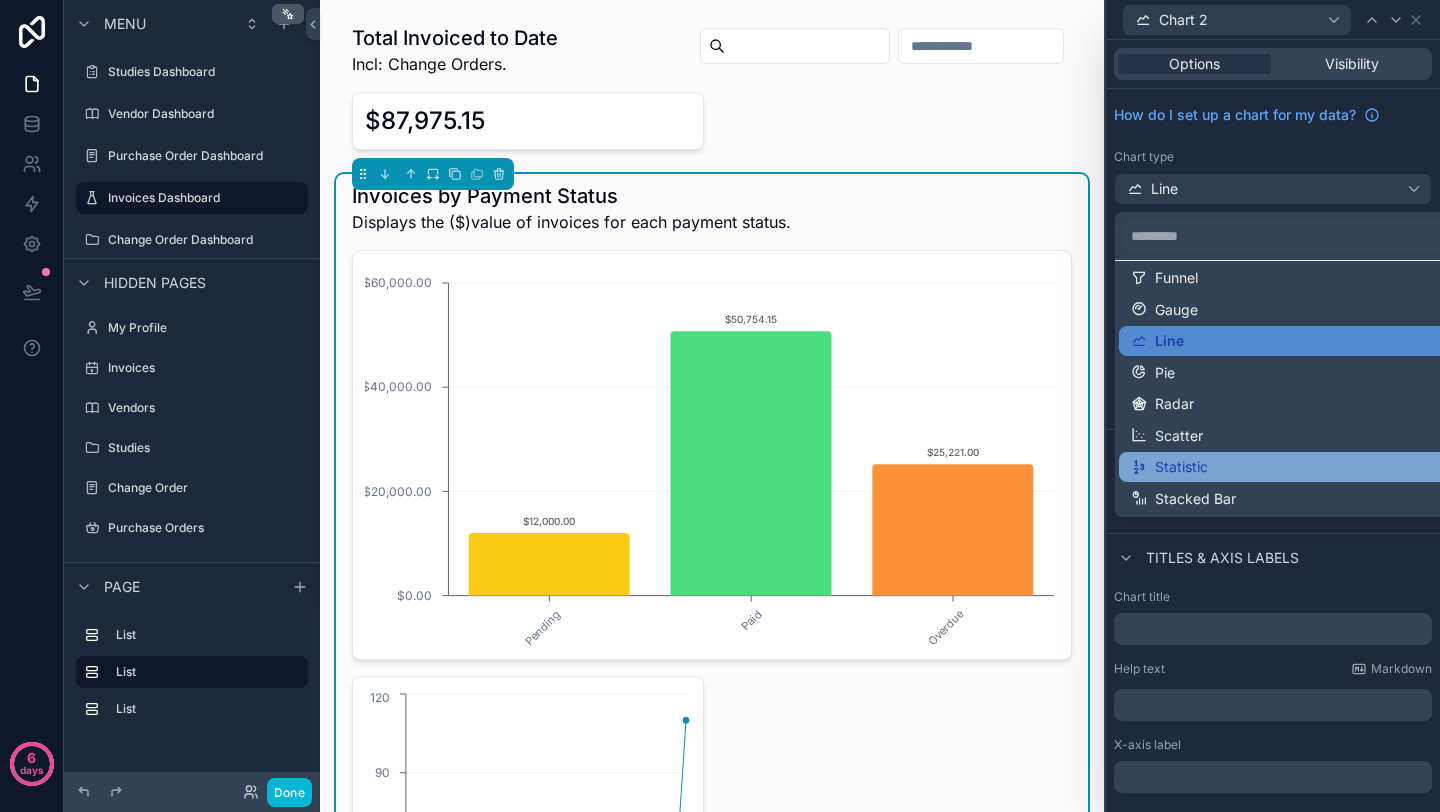 click on "Statistic" at bounding box center [1181, 467] 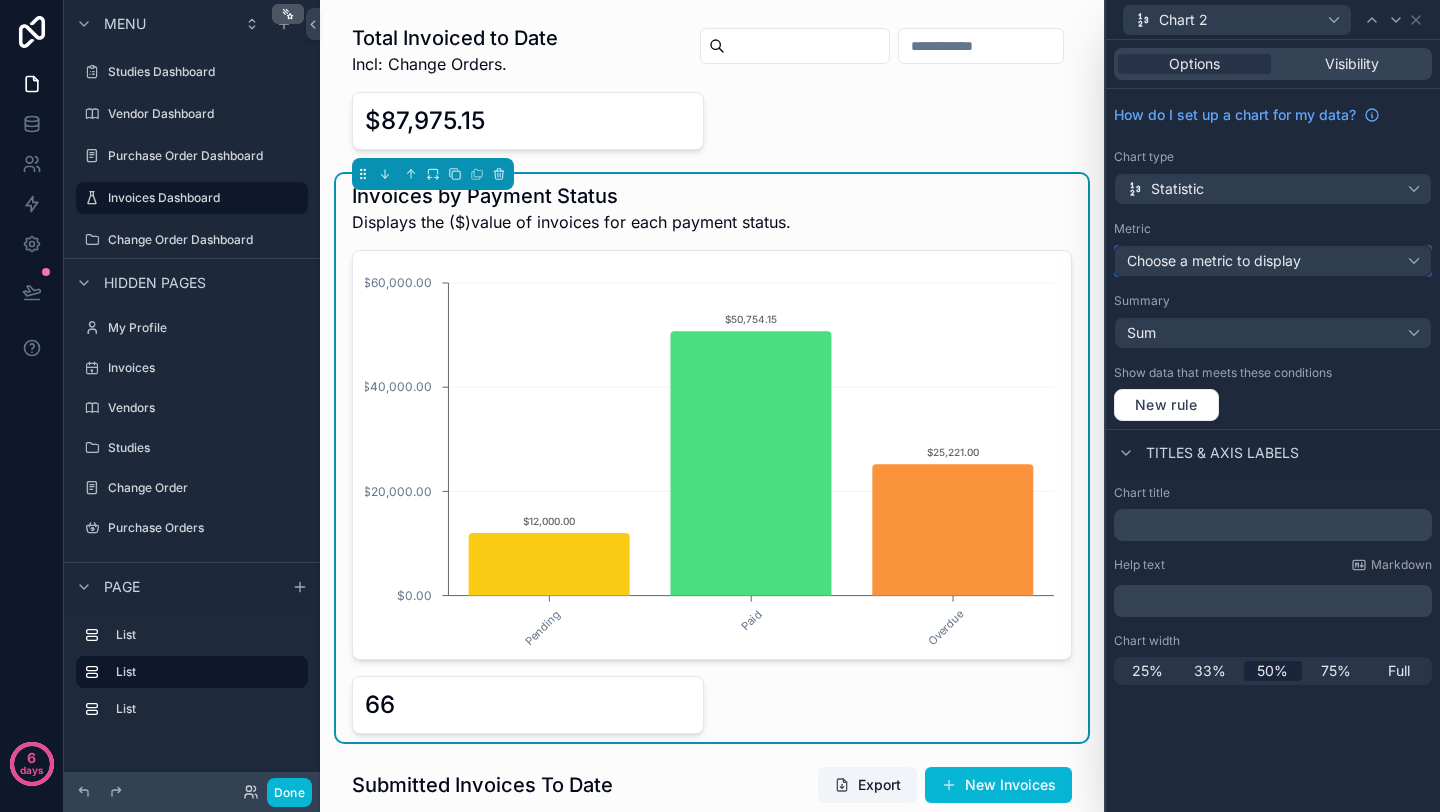 click on "Choose a metric to display" at bounding box center [1214, 260] 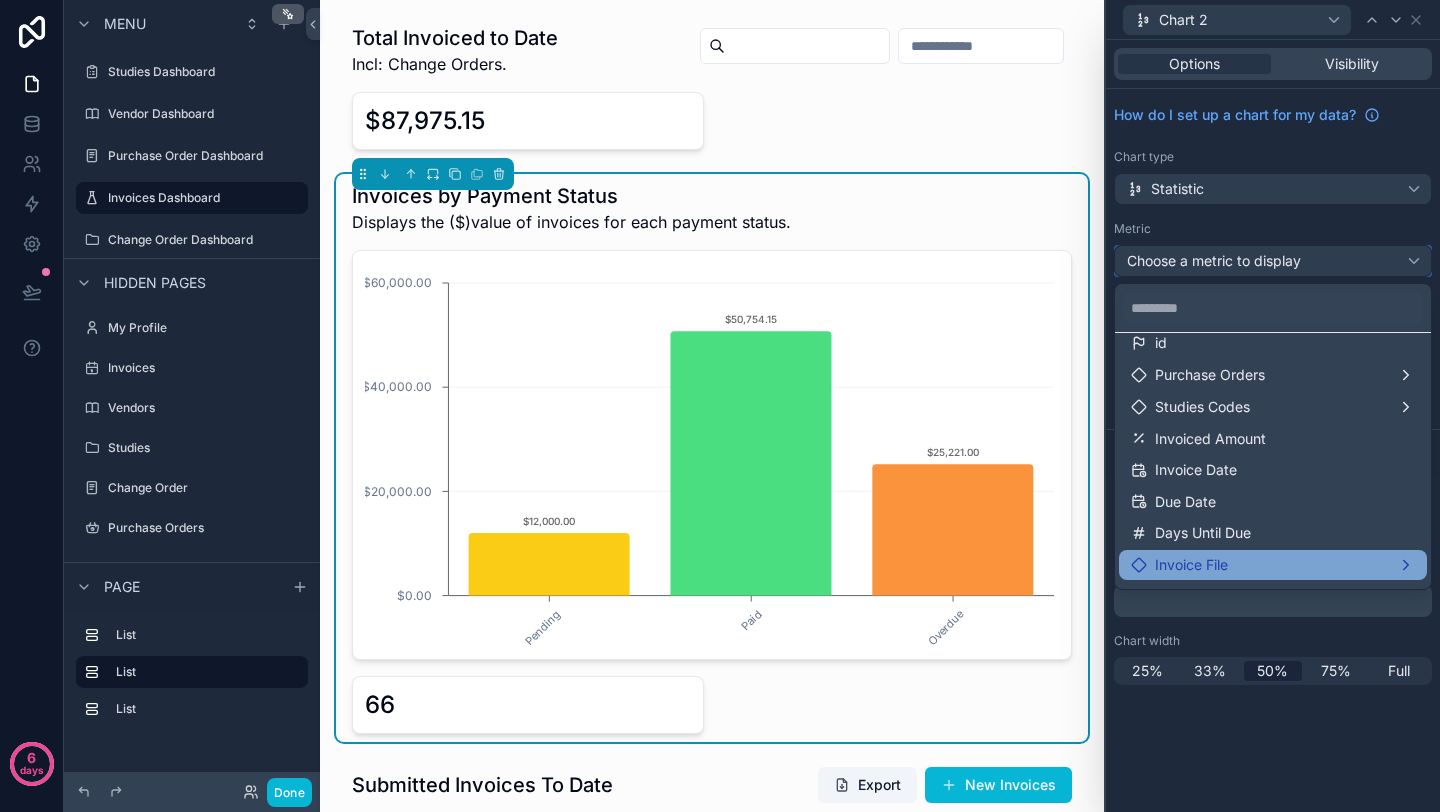 scroll, scrollTop: 0, scrollLeft: 0, axis: both 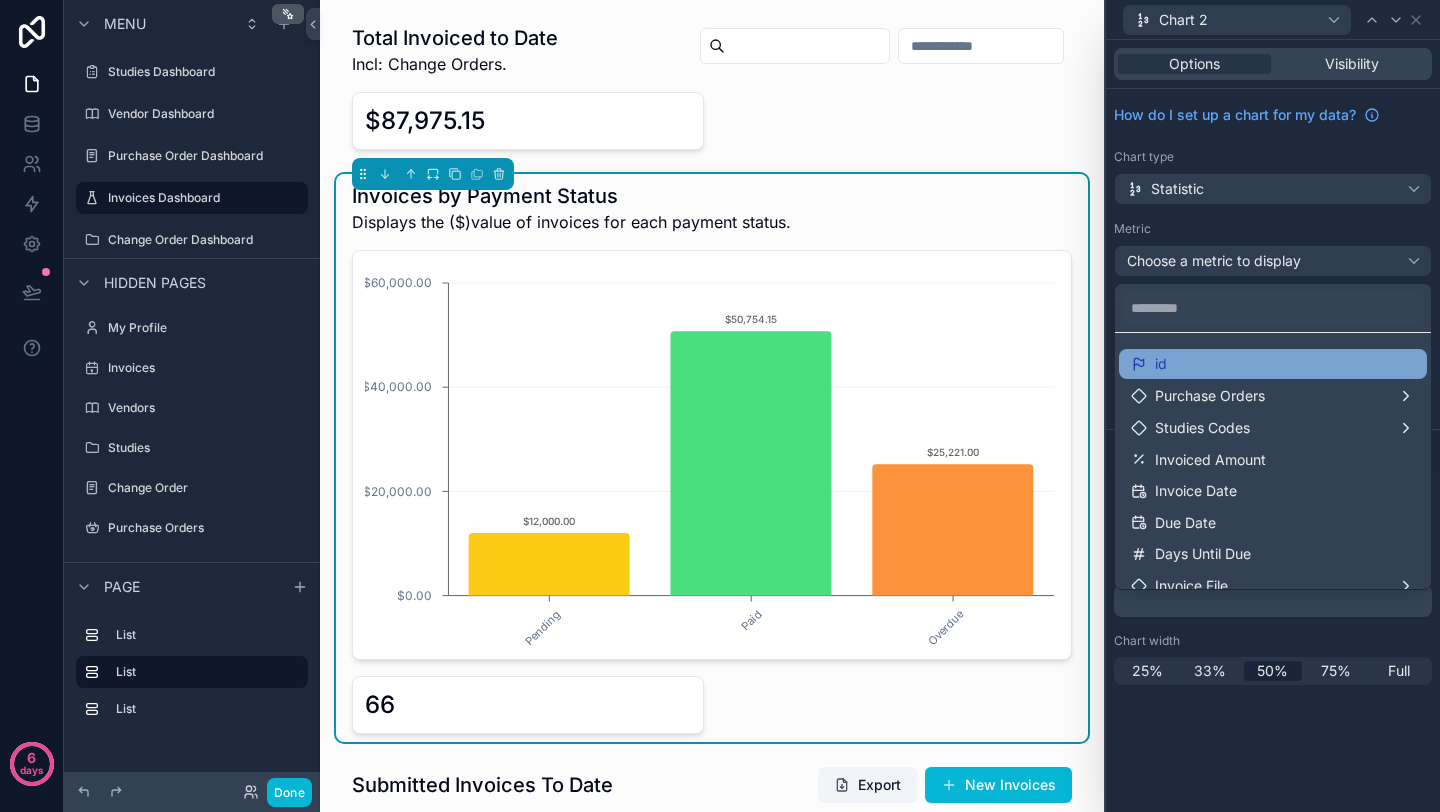 click on "id" at bounding box center [1273, 364] 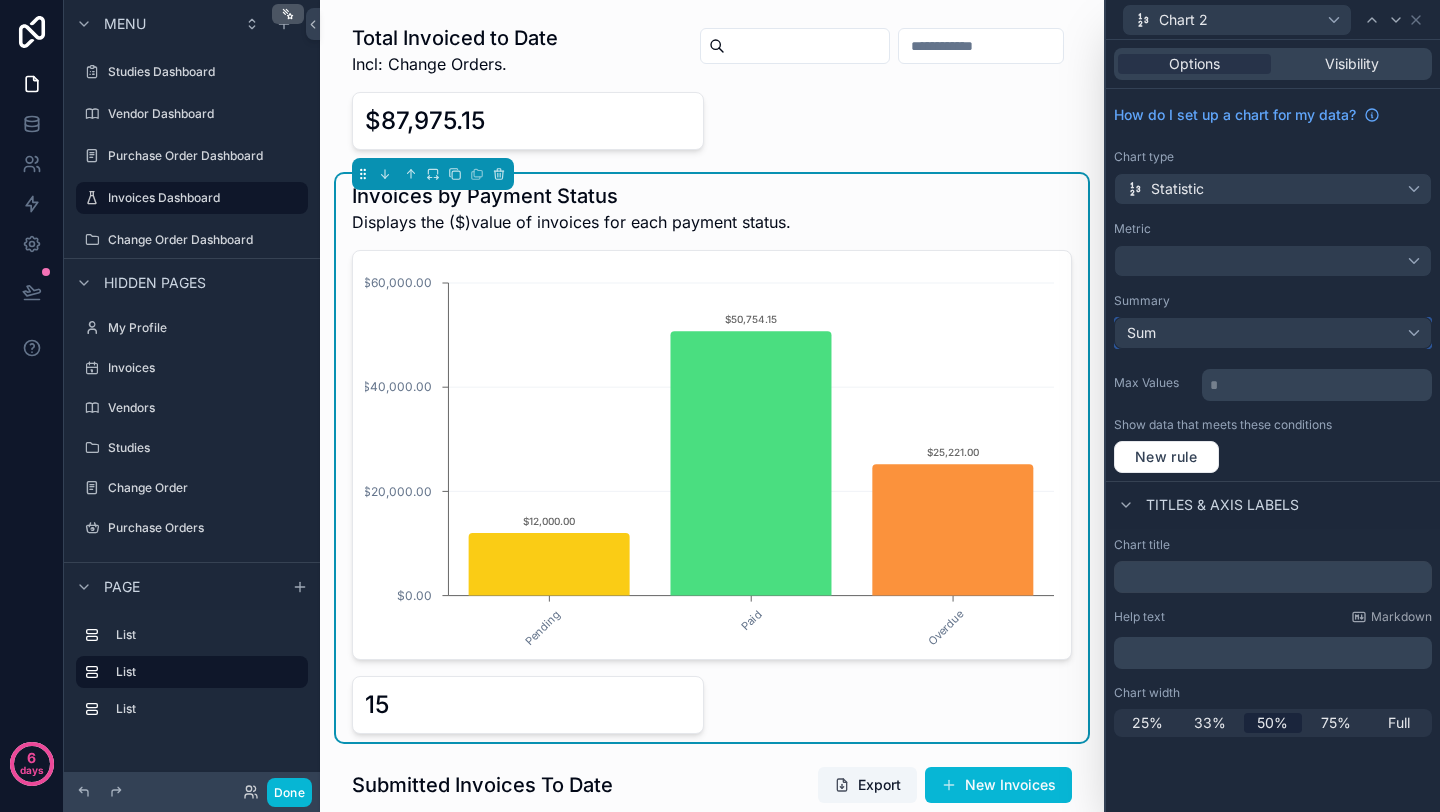 click on "Sum" at bounding box center [1273, 333] 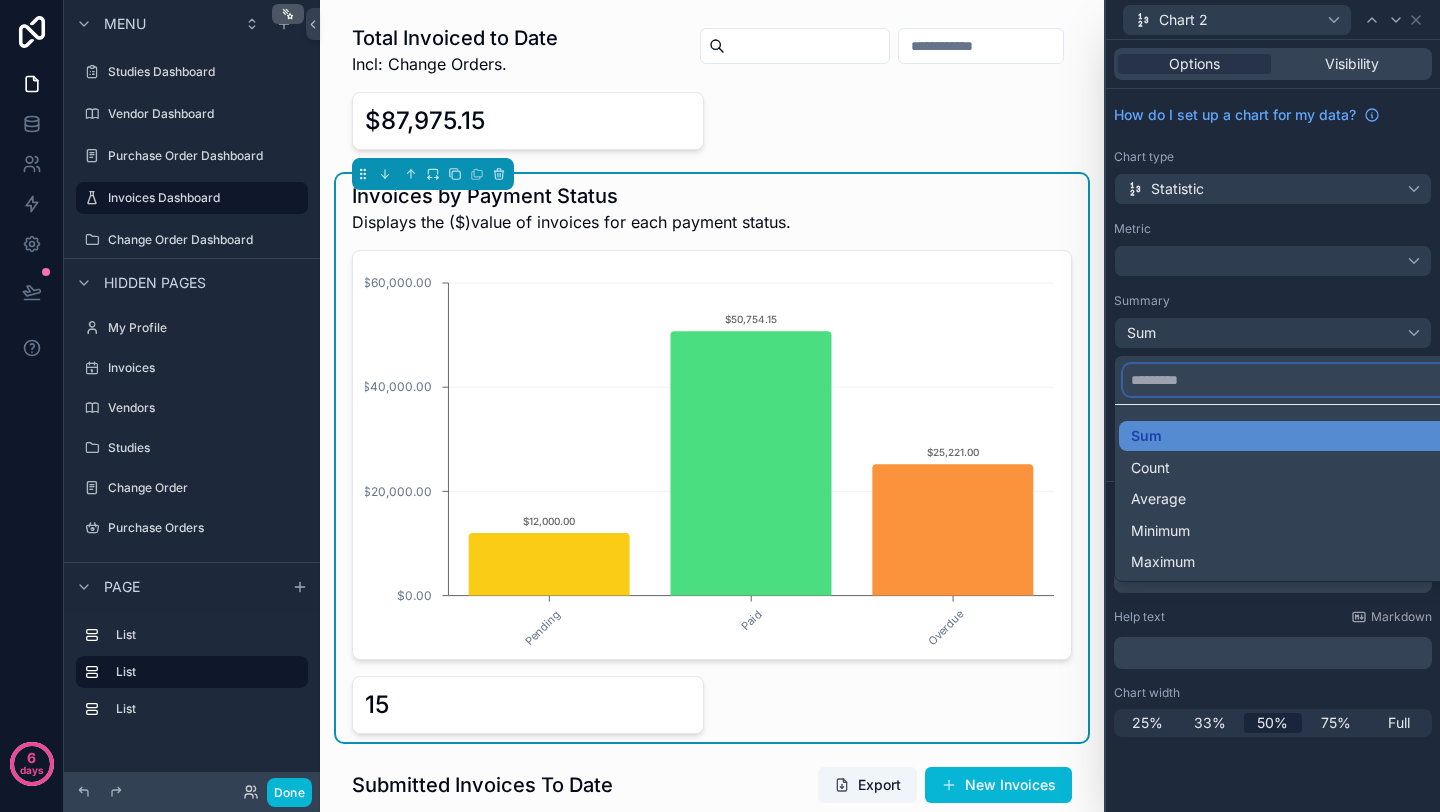 click at bounding box center (1297, 380) 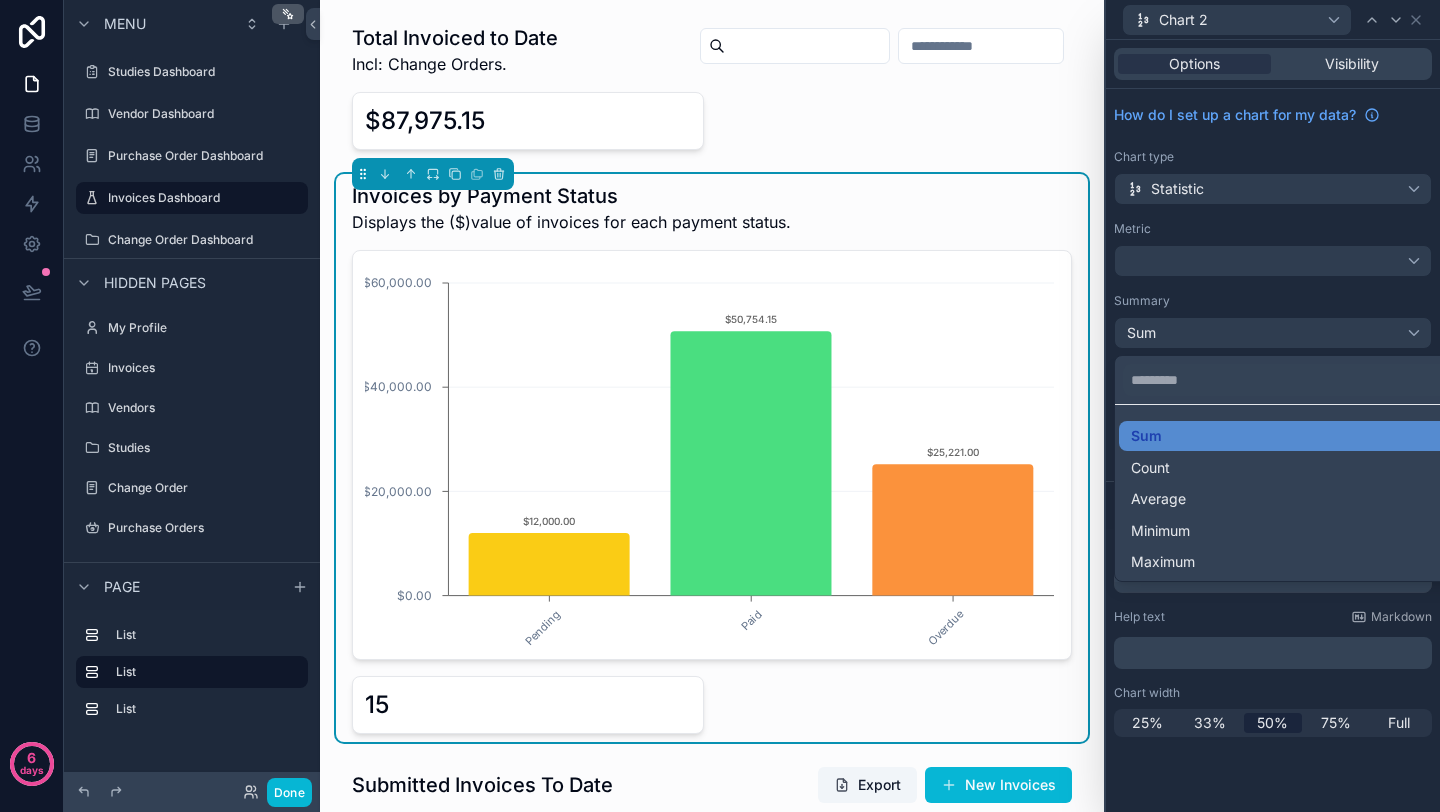 click at bounding box center [1273, 406] 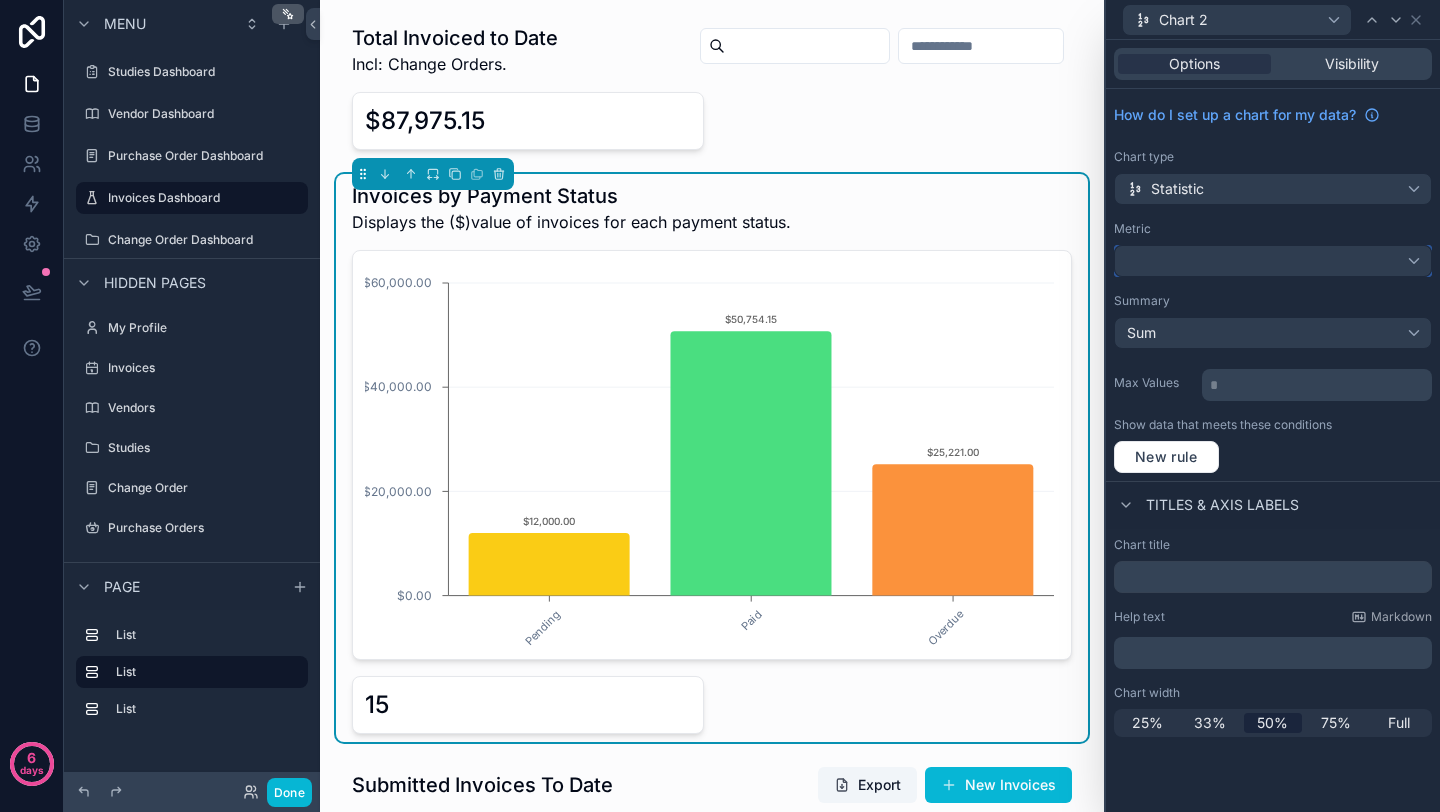 click at bounding box center [1273, 261] 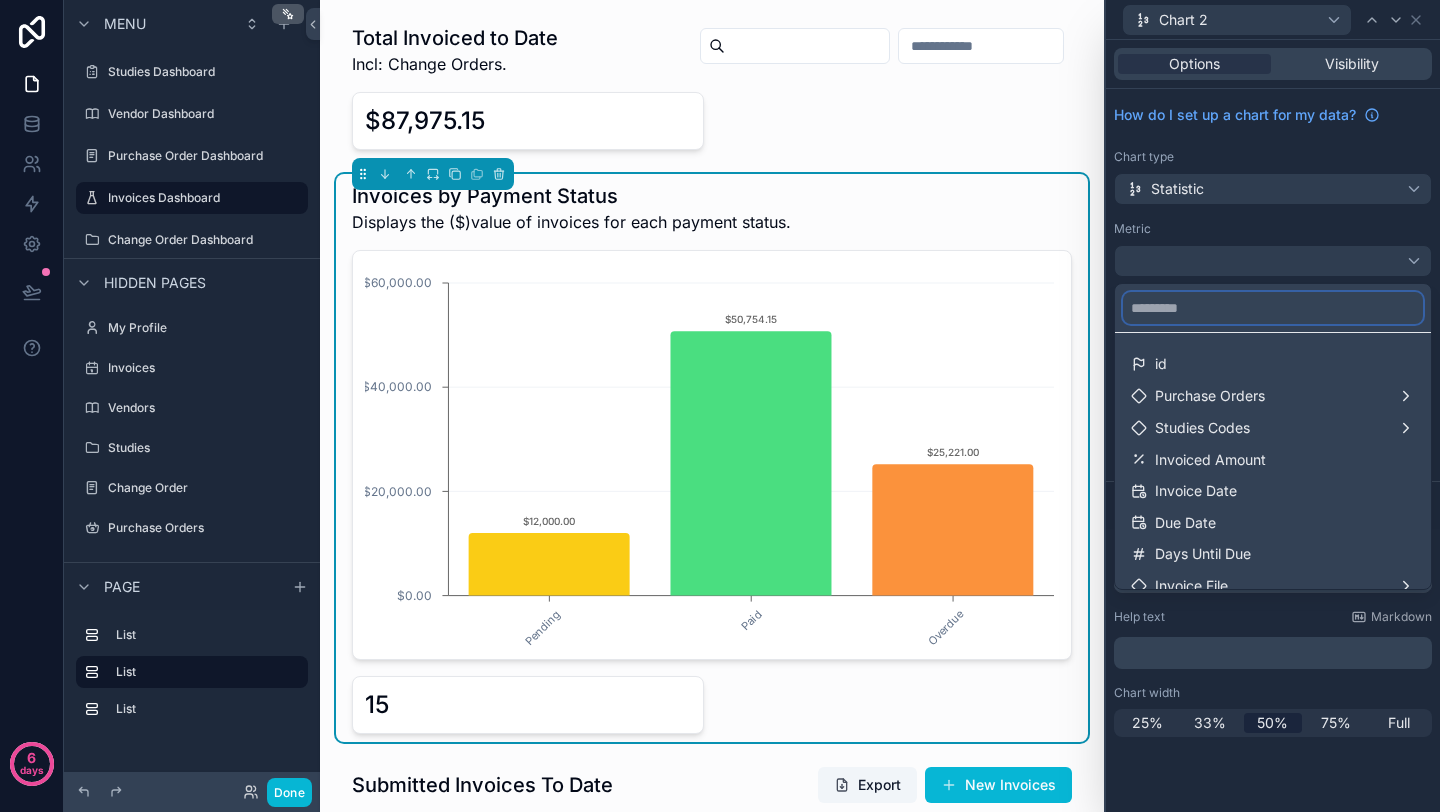 click at bounding box center (1273, 308) 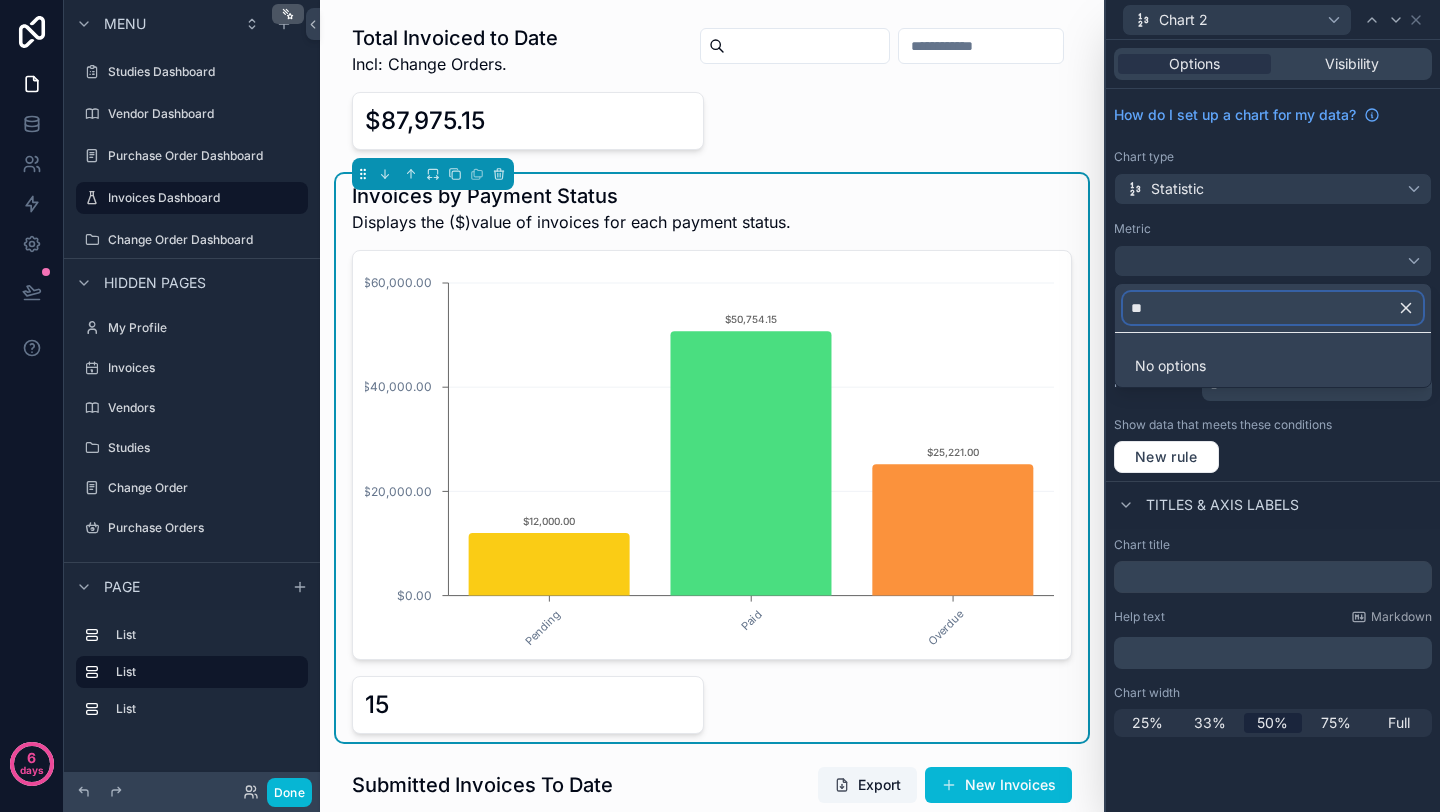 type on "*" 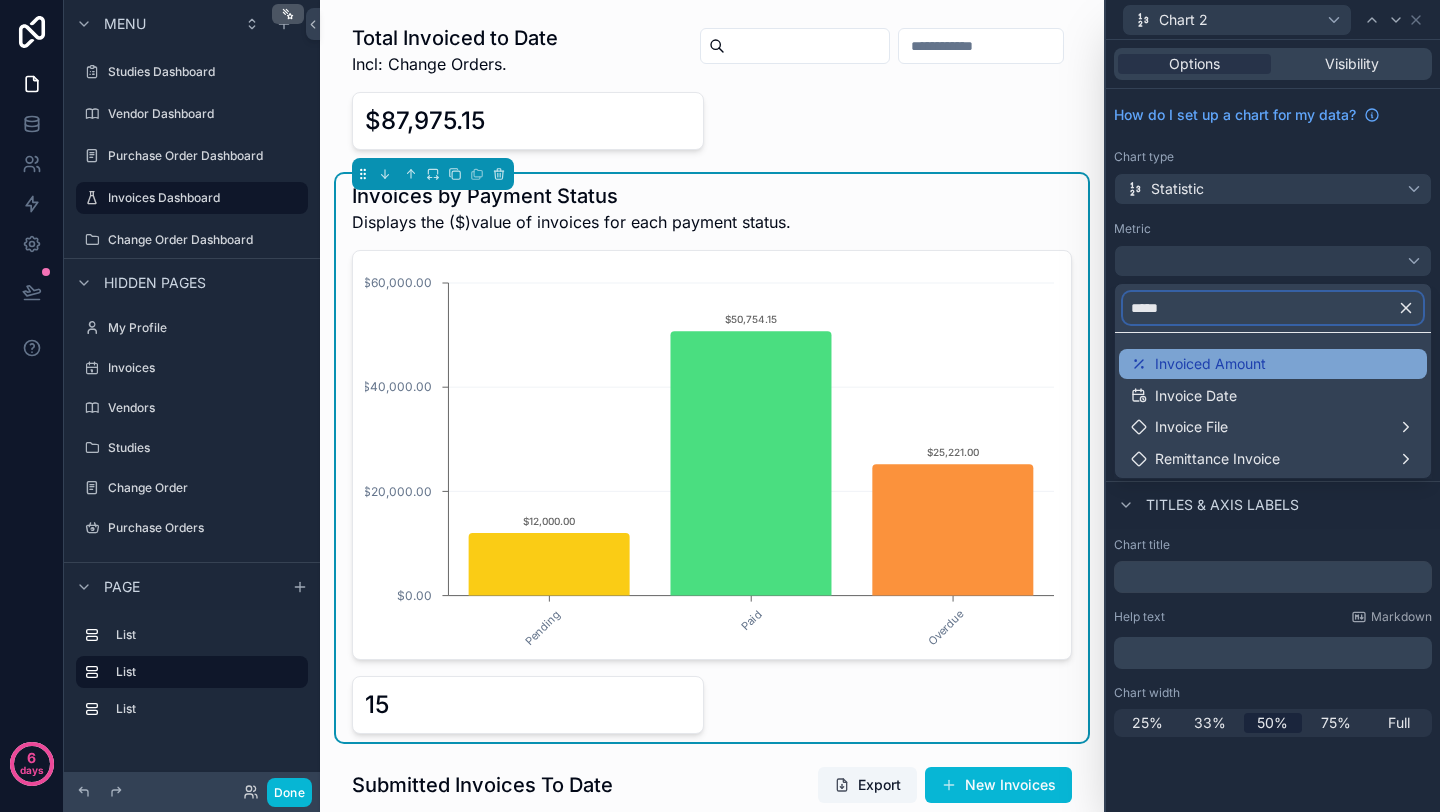 type on "*****" 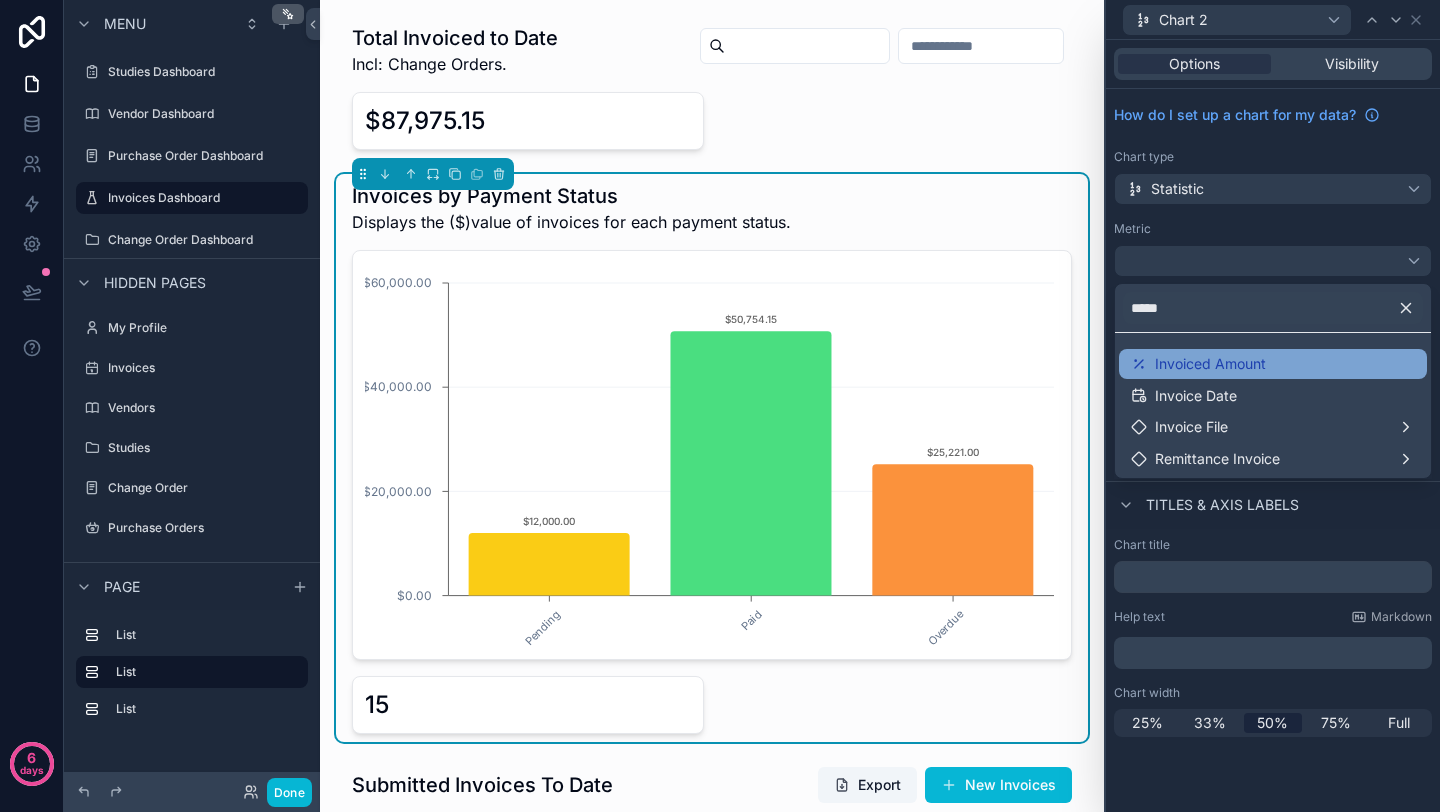 click on "Invoiced Amount" at bounding box center [1210, 364] 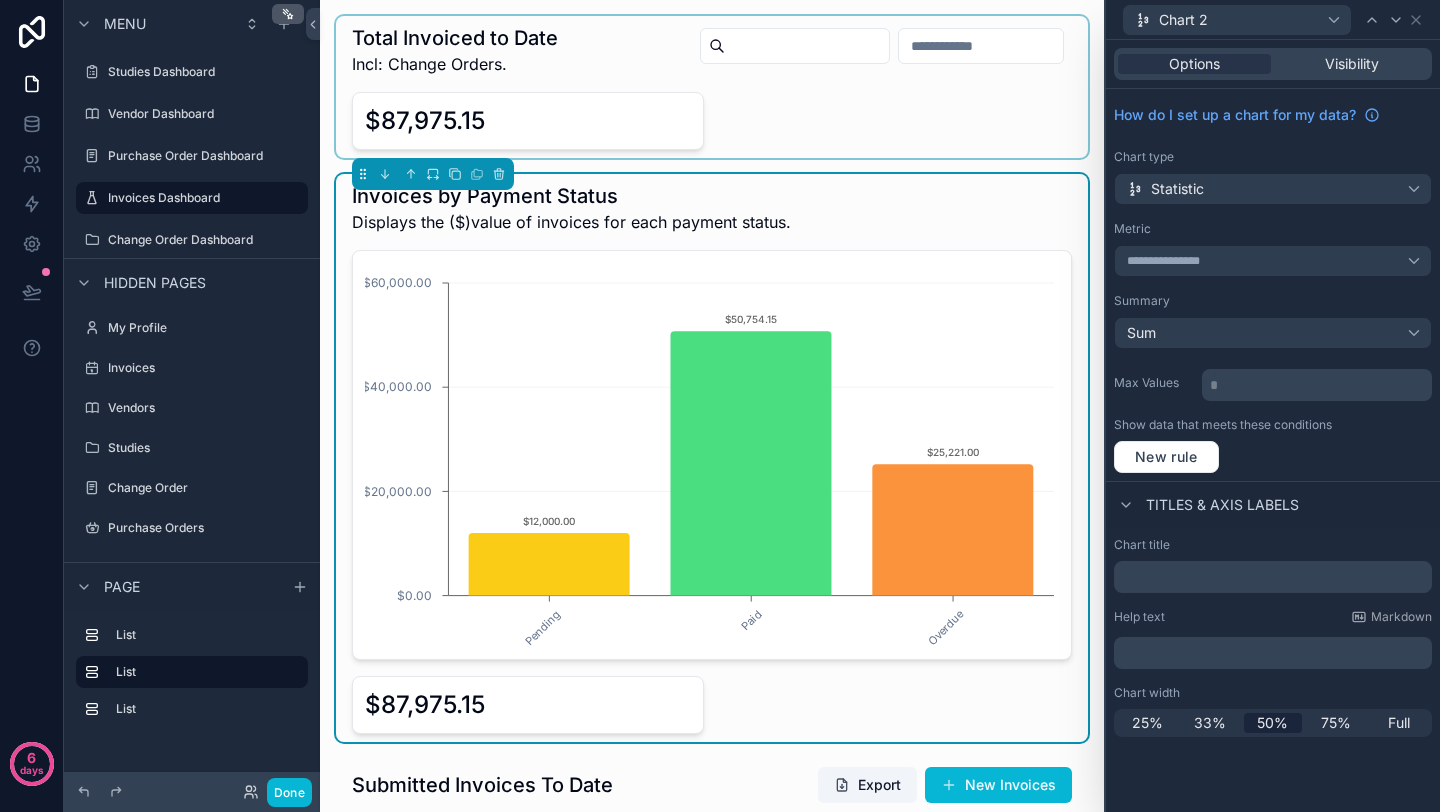 click at bounding box center (712, 87) 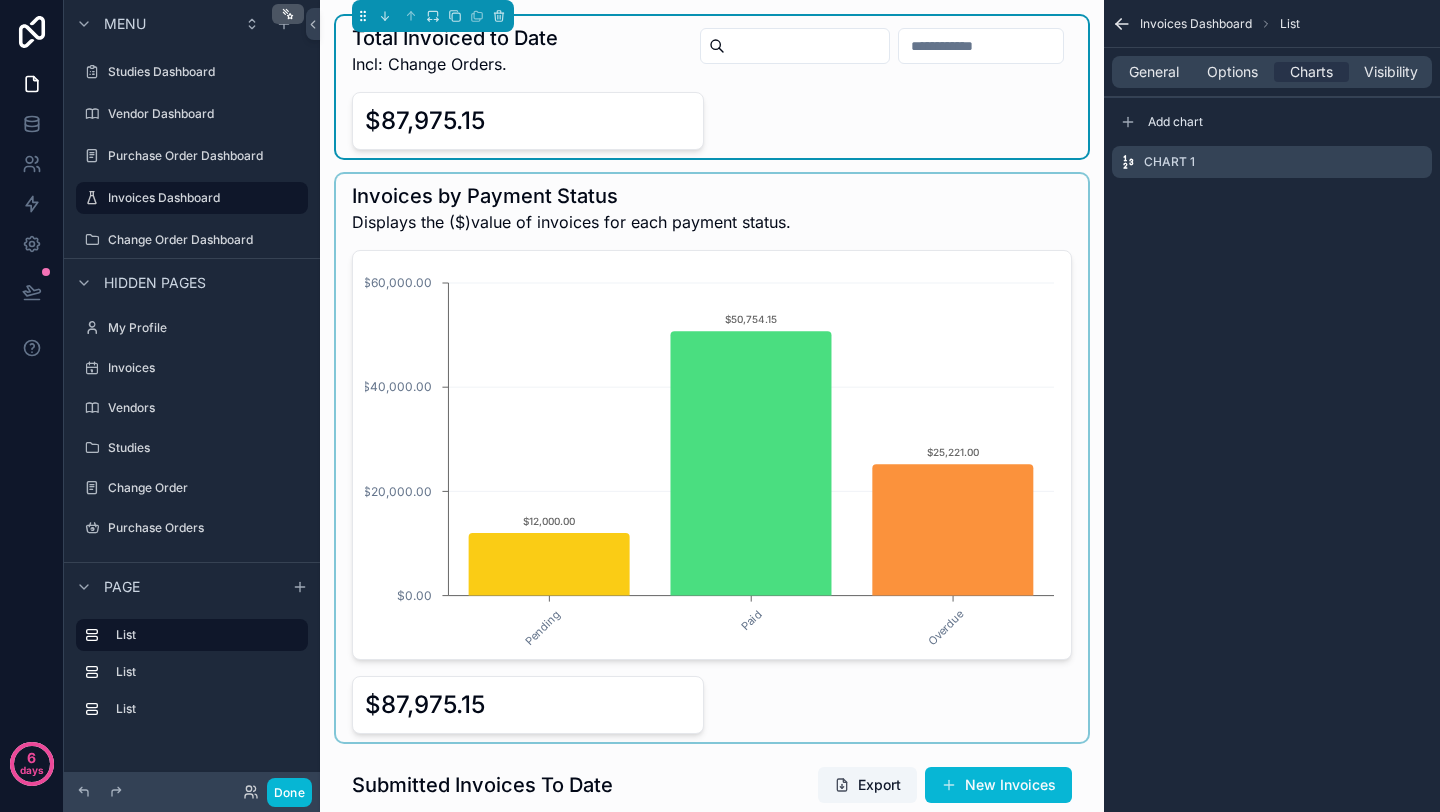 click at bounding box center [712, 458] 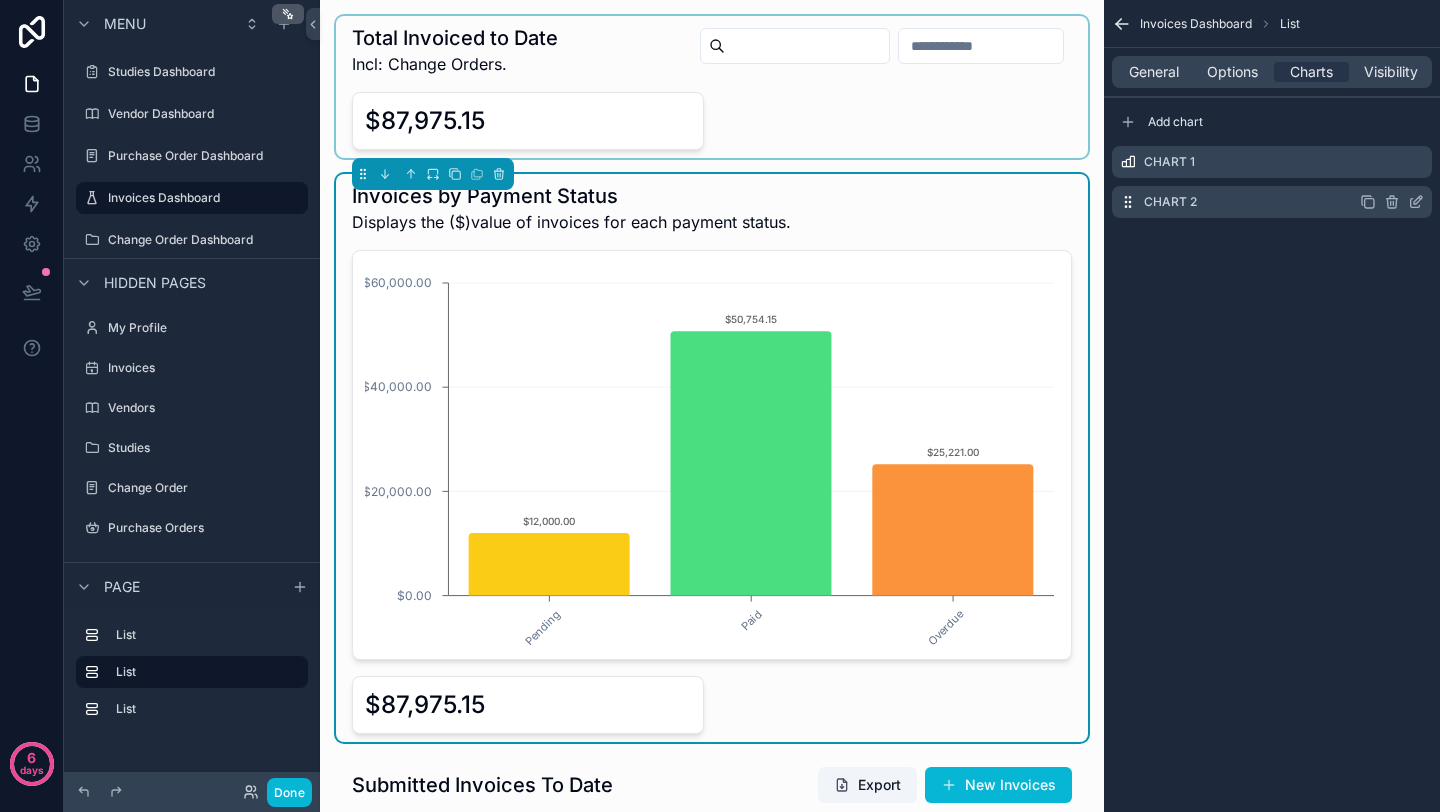 click 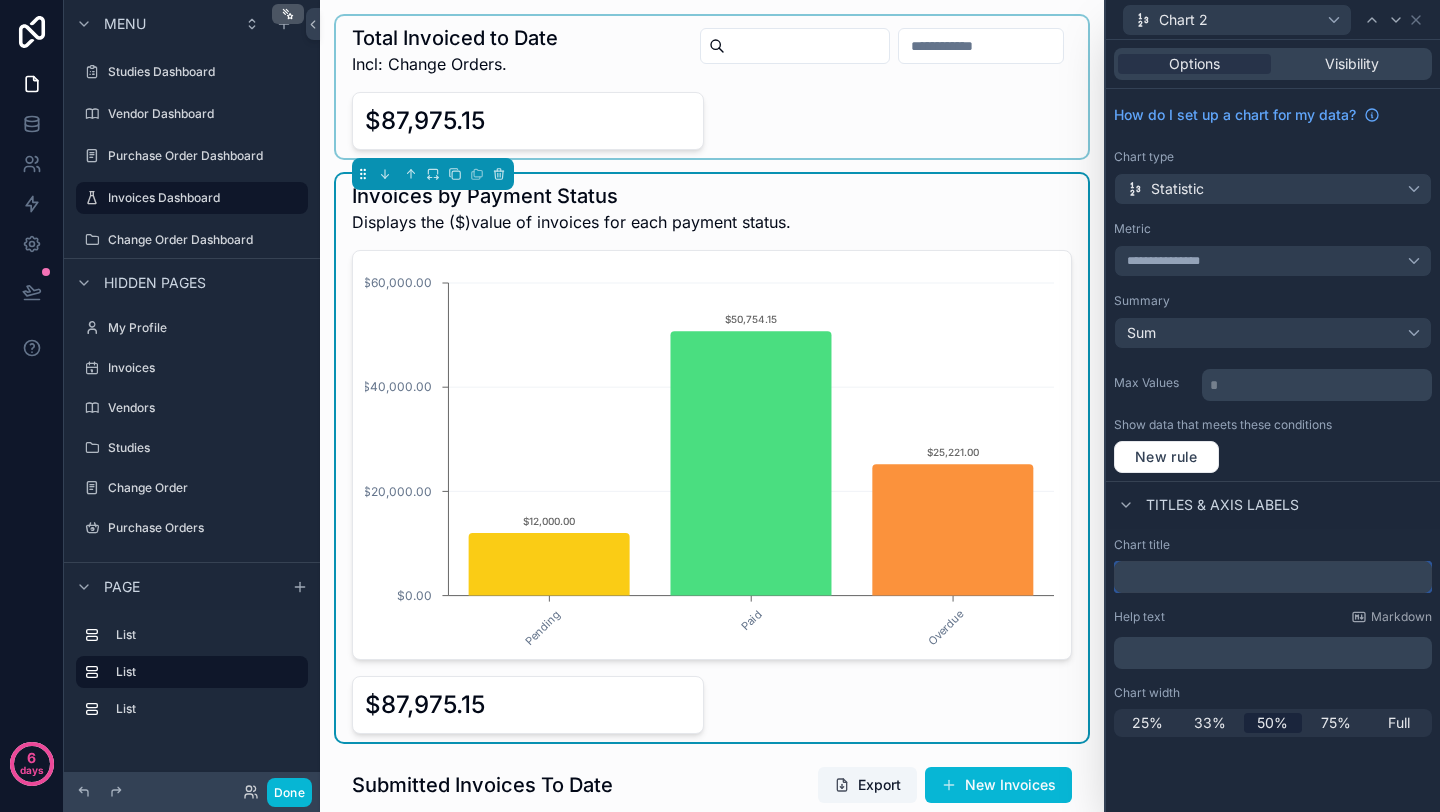 click at bounding box center [1273, 577] 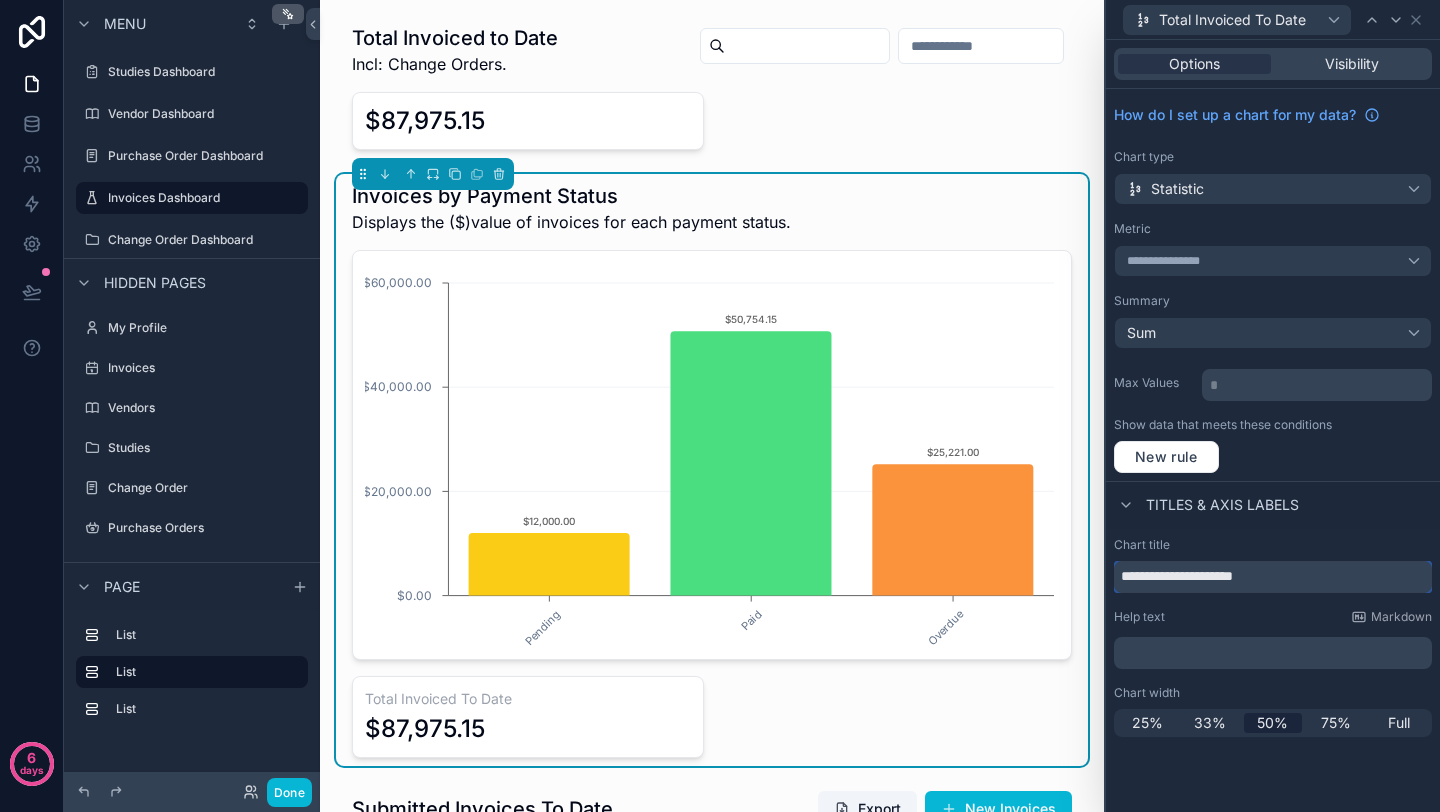 type on "**********" 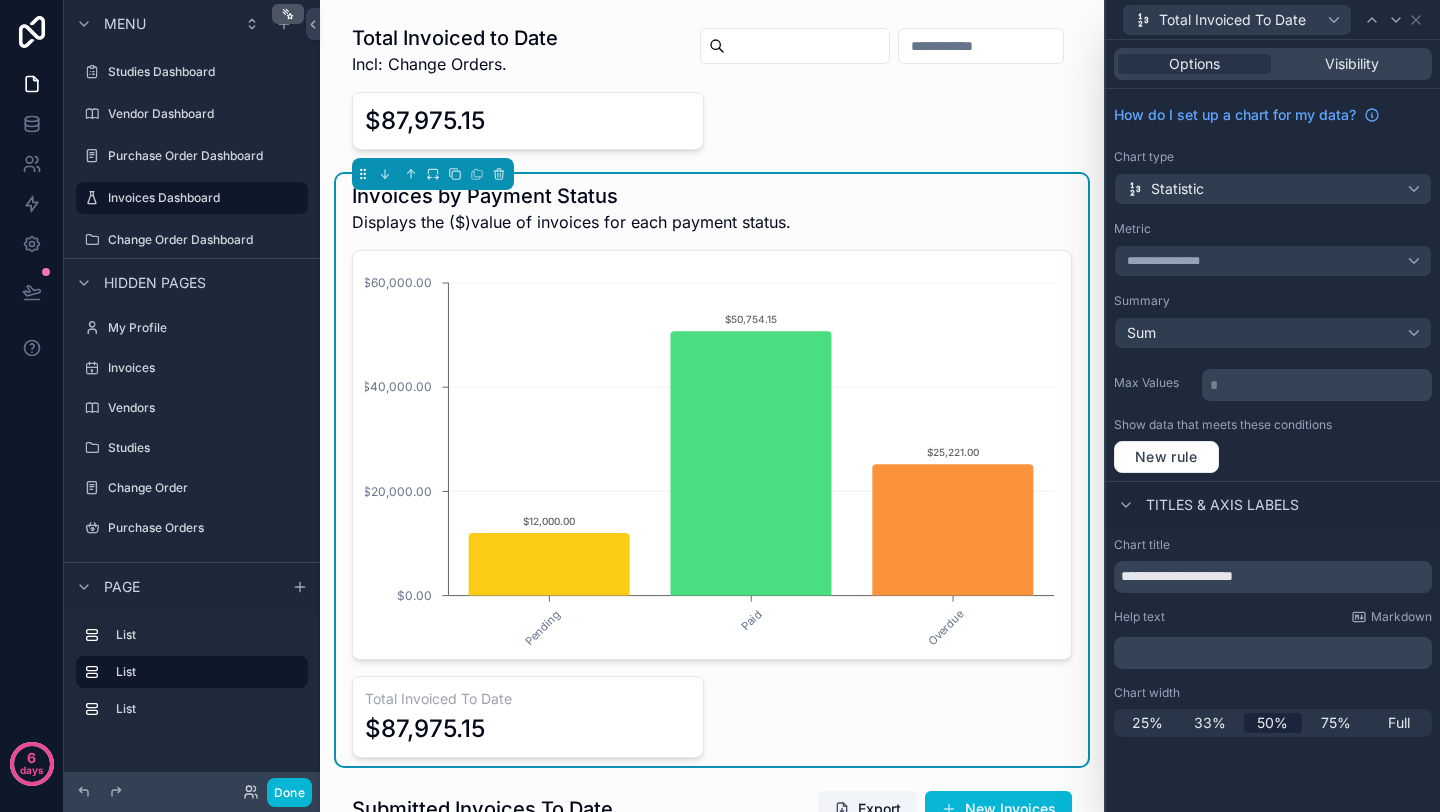 click on "﻿" at bounding box center [1275, 653] 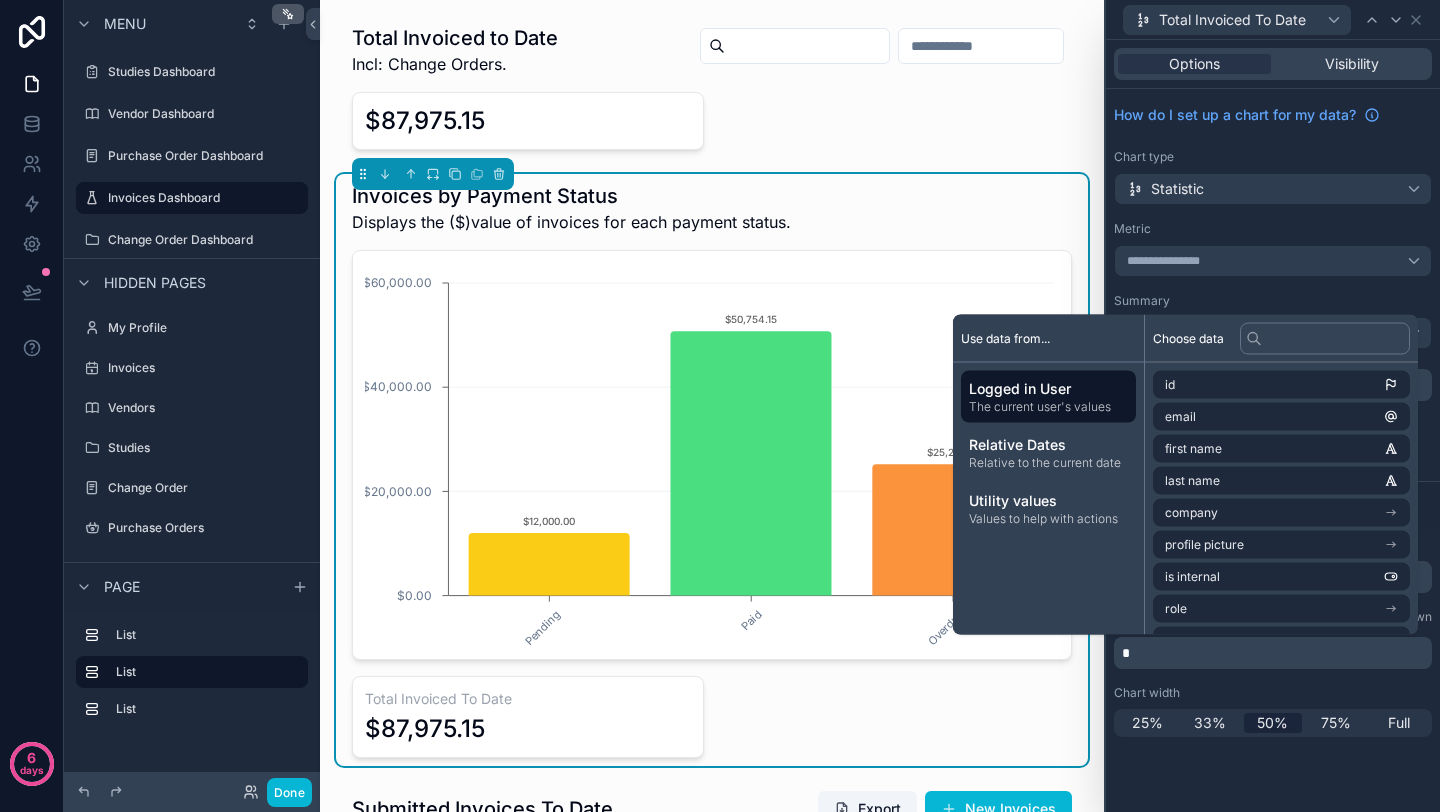 type 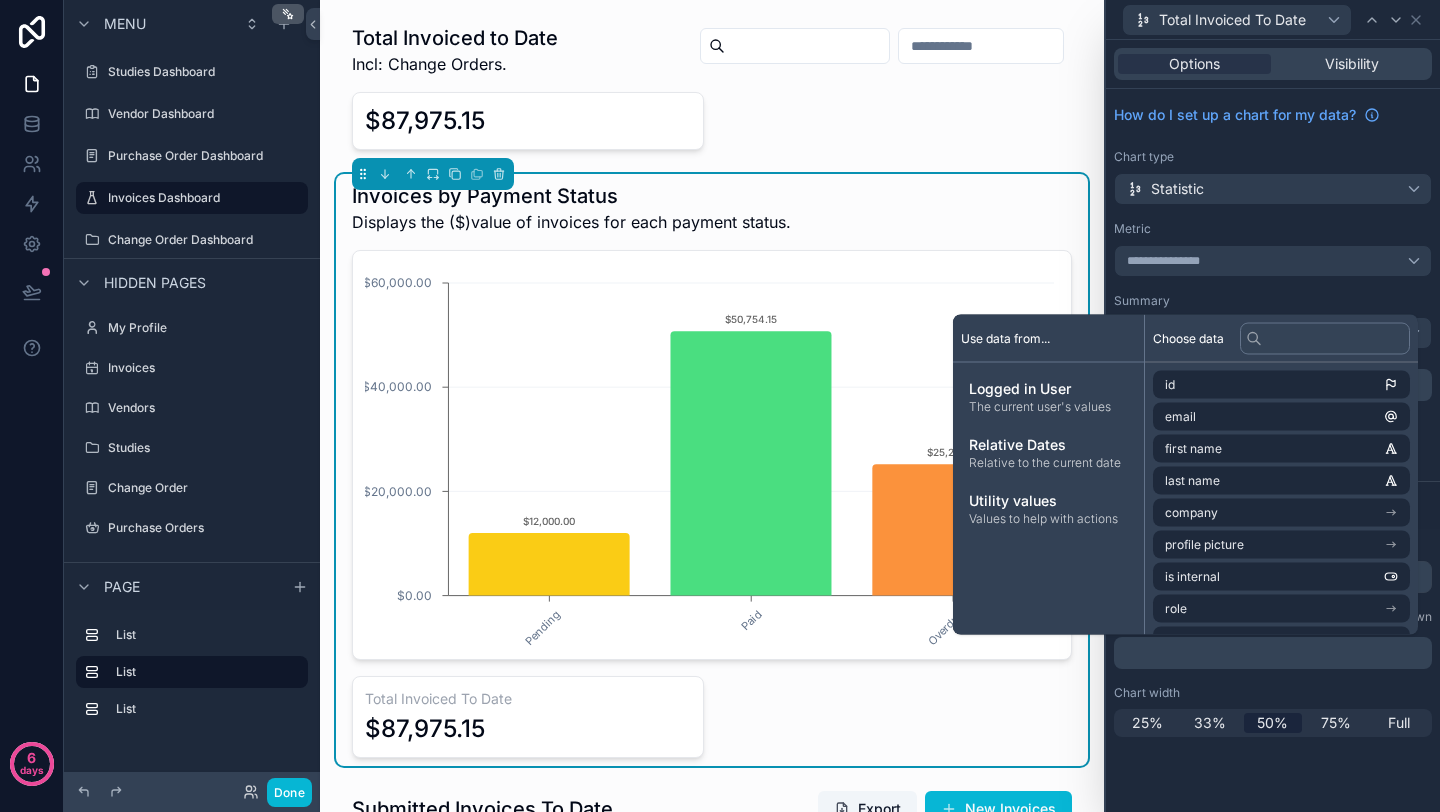 click on "**********" at bounding box center [1273, 426] 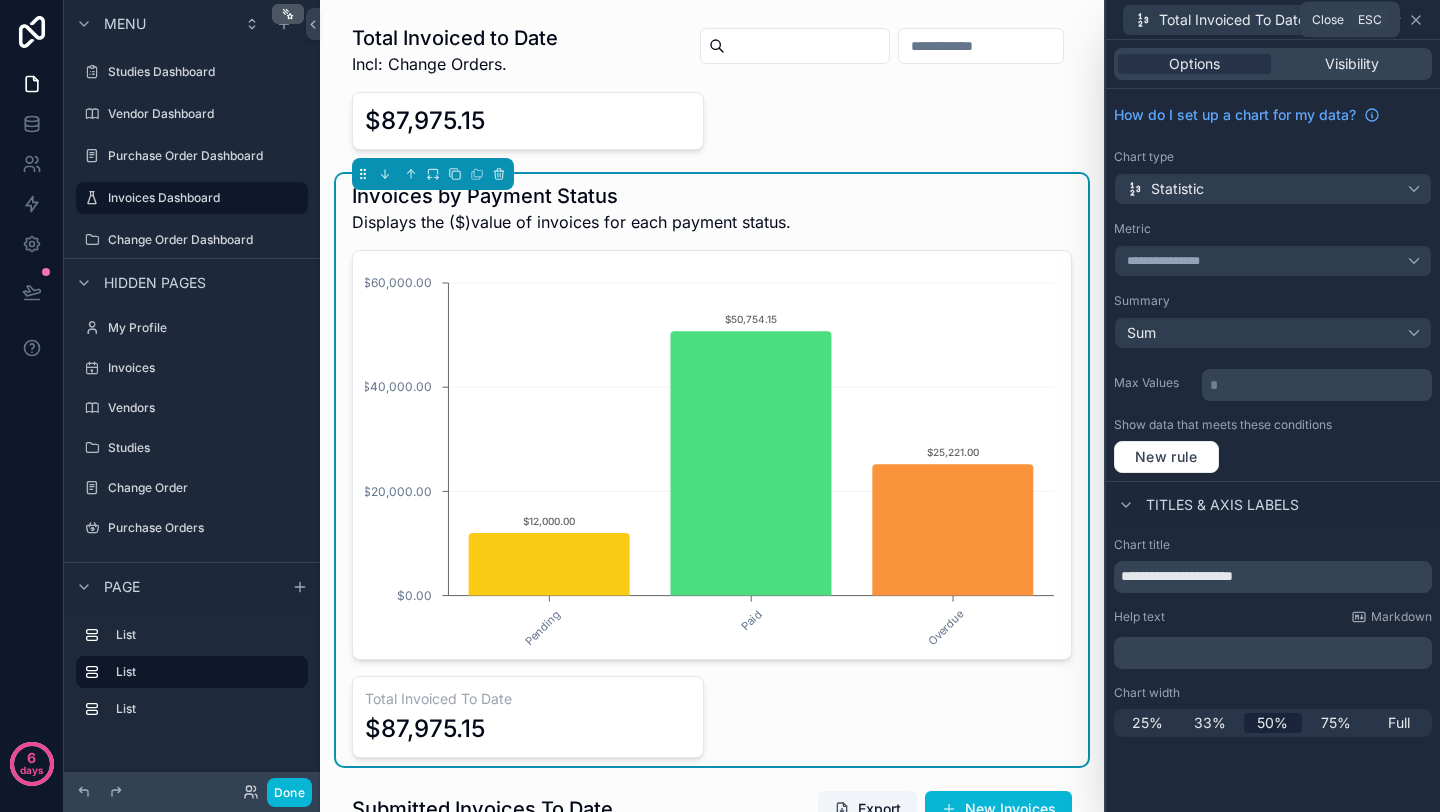 click 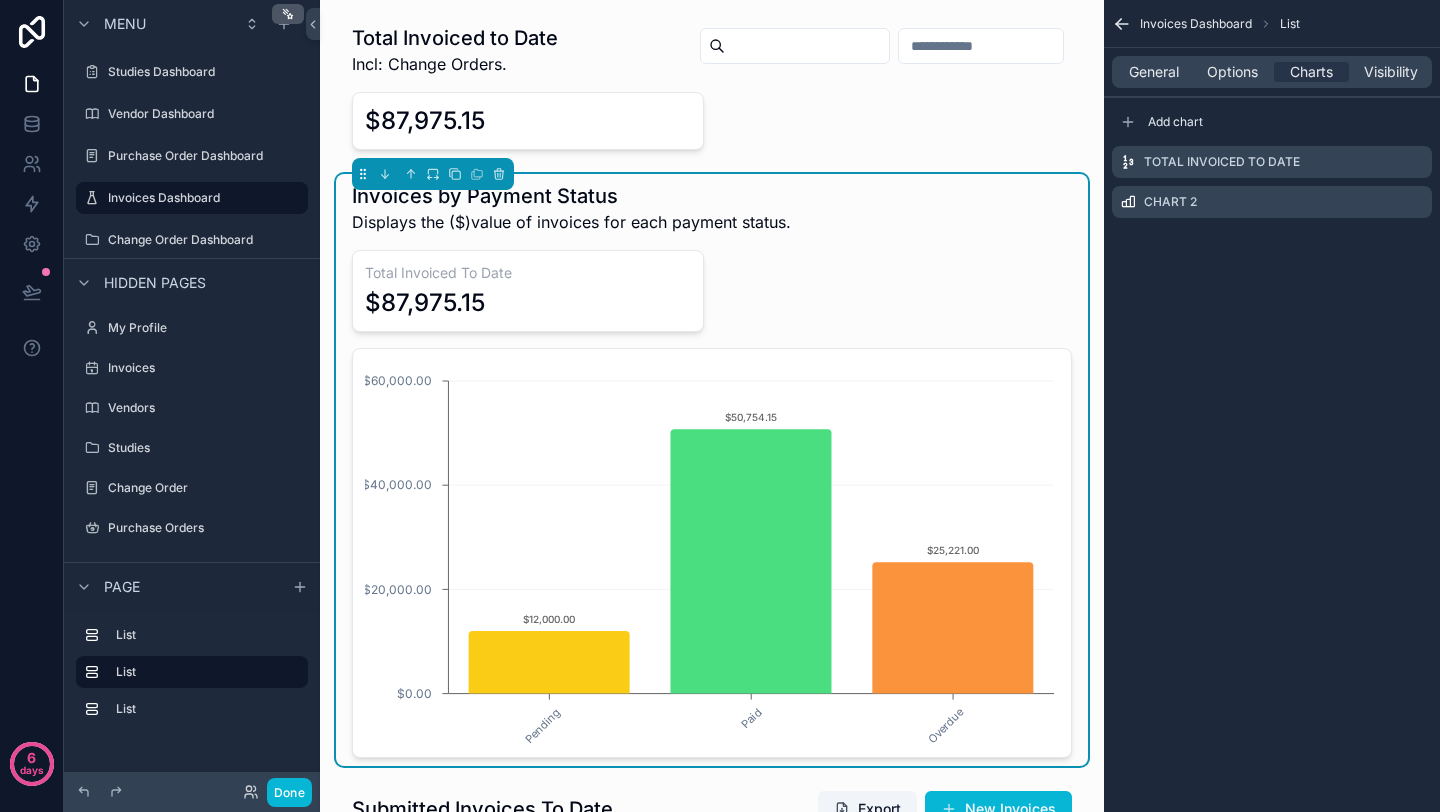 click on "Total Invoiced To Date $87,975.15 Pending Paid Overdue $0.00 $20,000.00 $40,000.00 $60,000.00 $12,000.00 $50,754.15 $25,221.00" at bounding box center (712, 504) 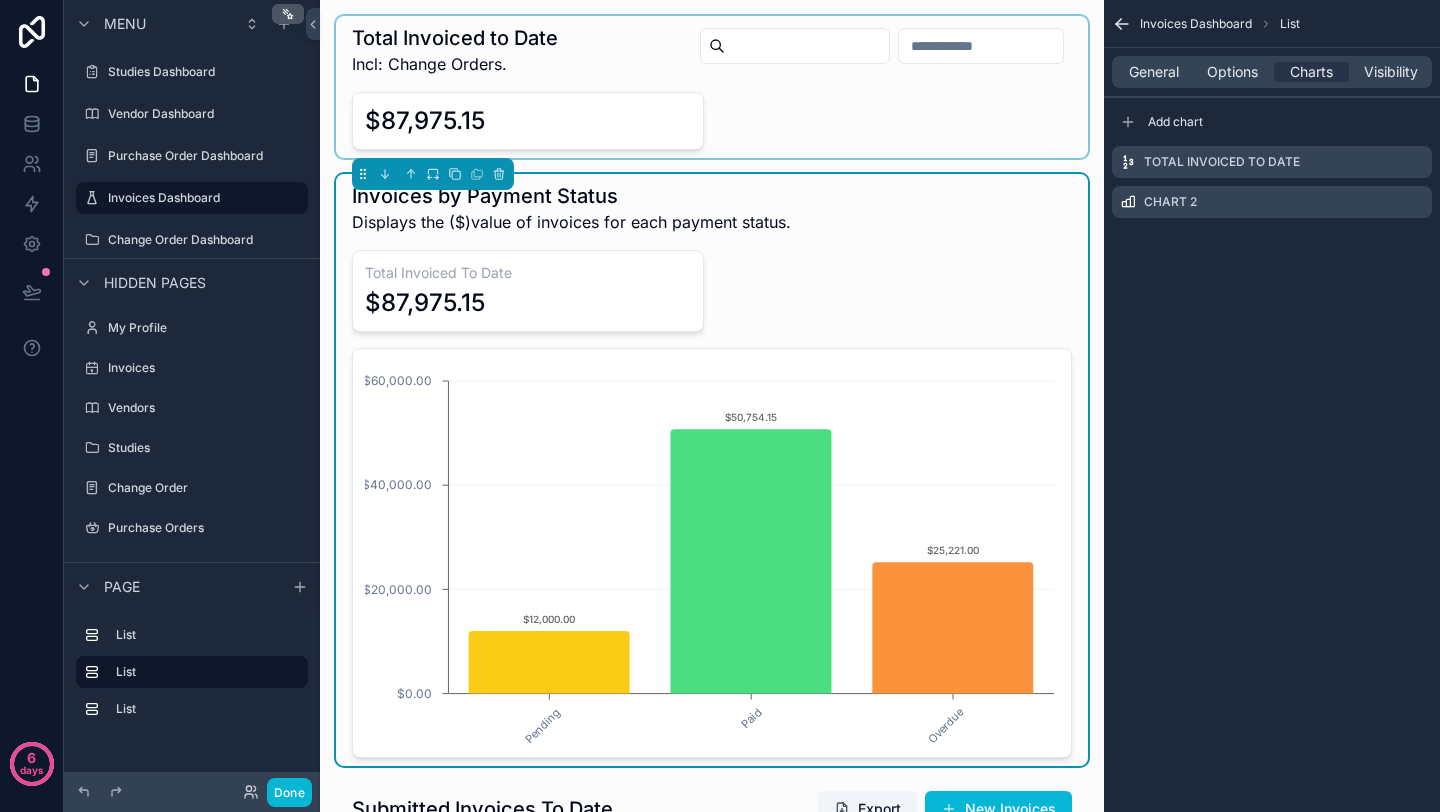click at bounding box center [712, 87] 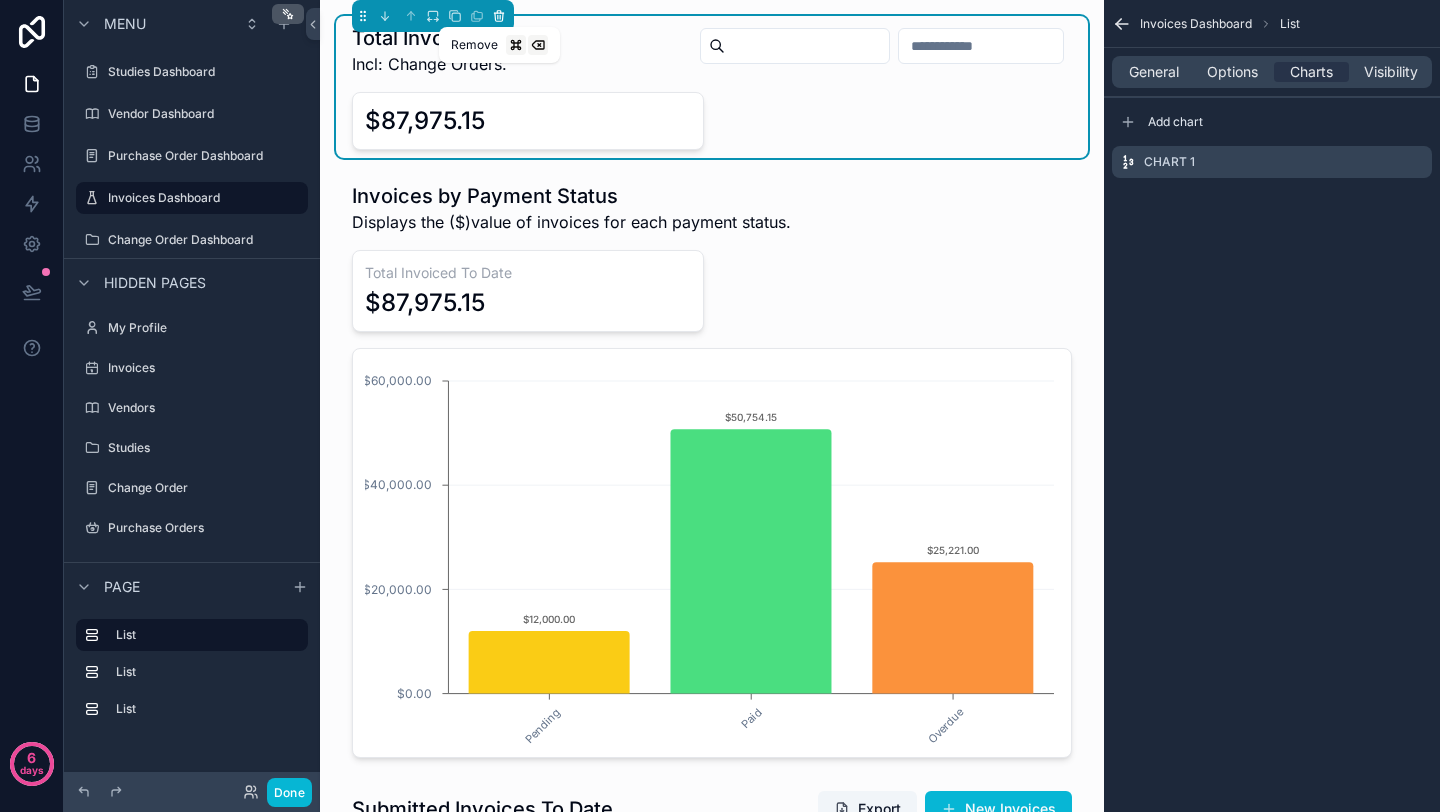 click 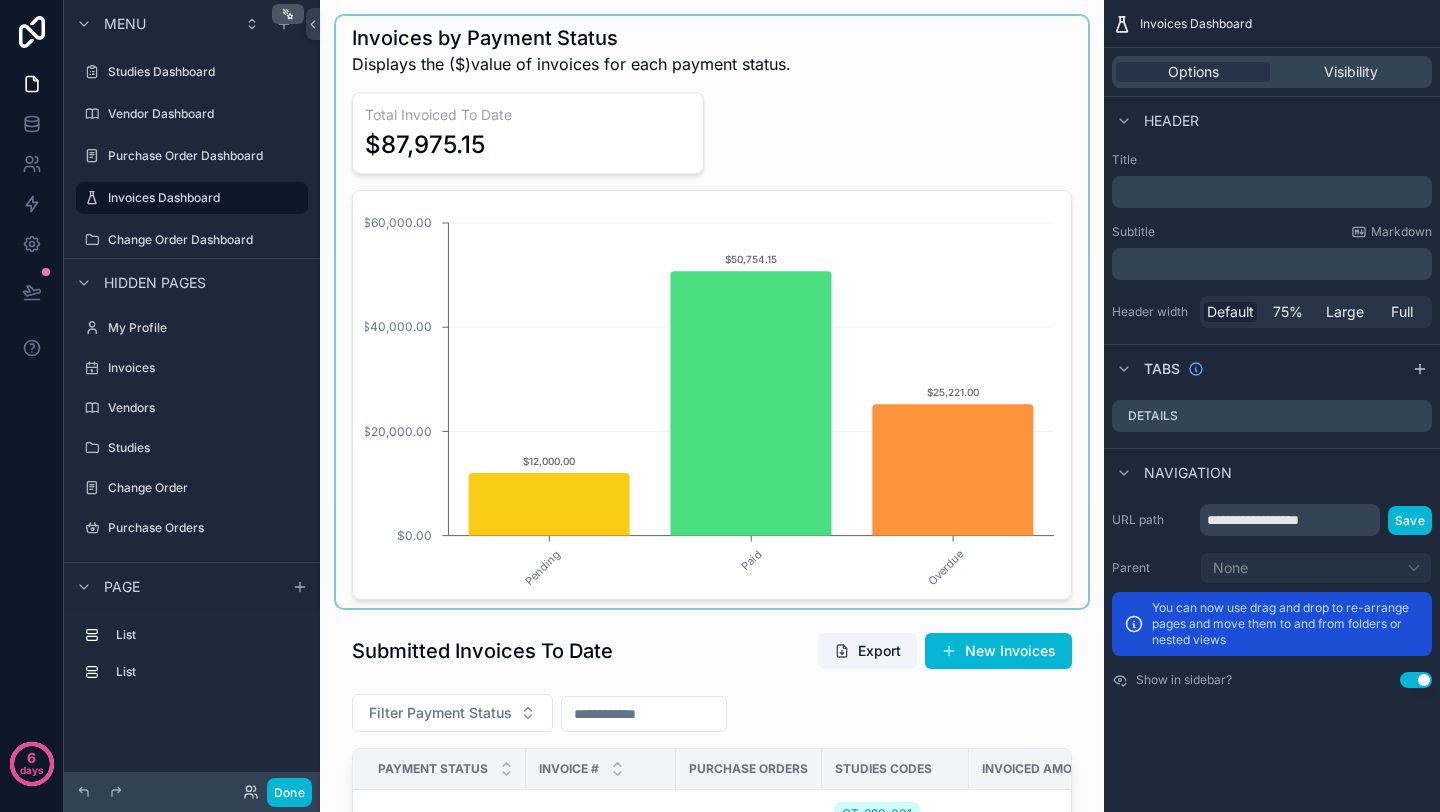 click at bounding box center (712, 312) 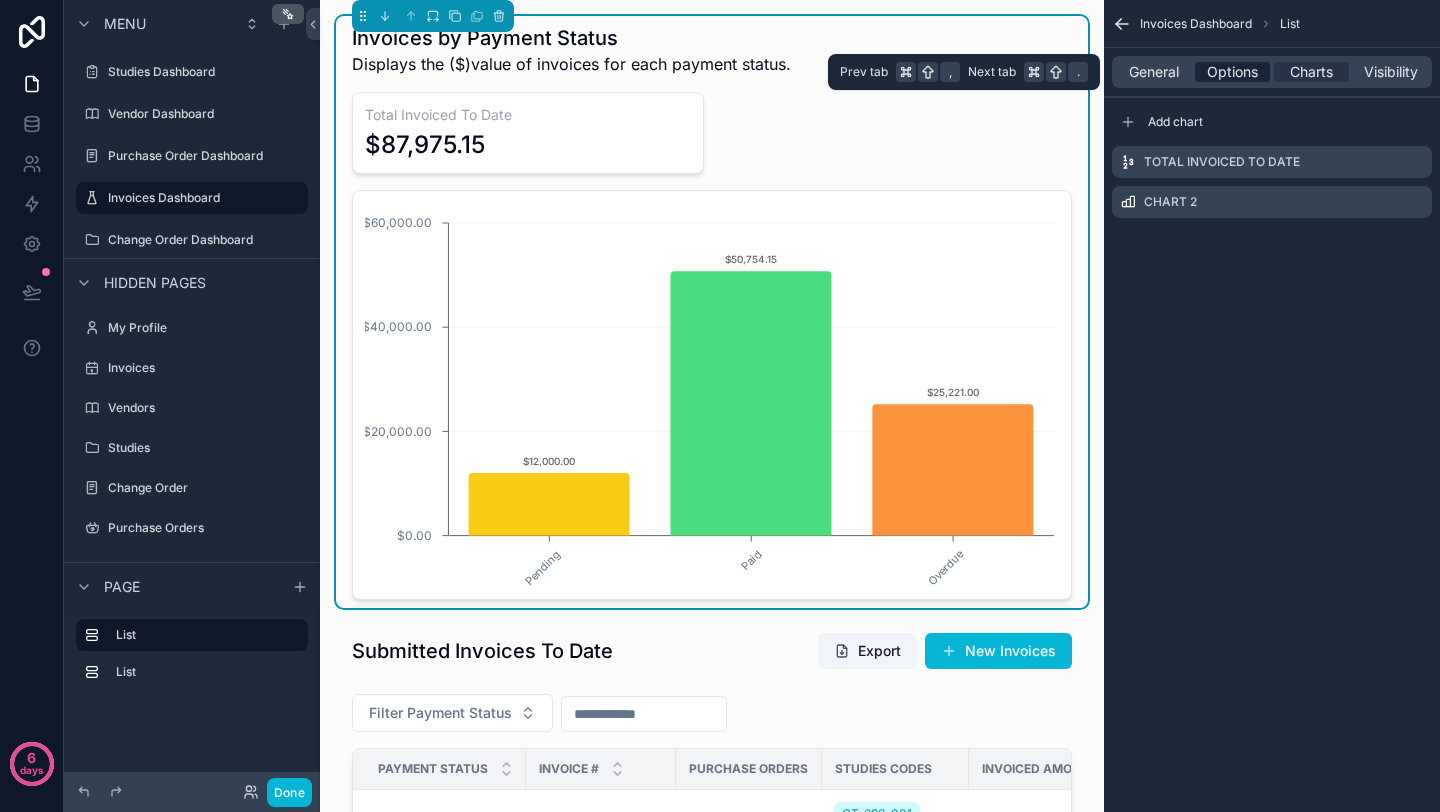 click on "Options" at bounding box center (1232, 72) 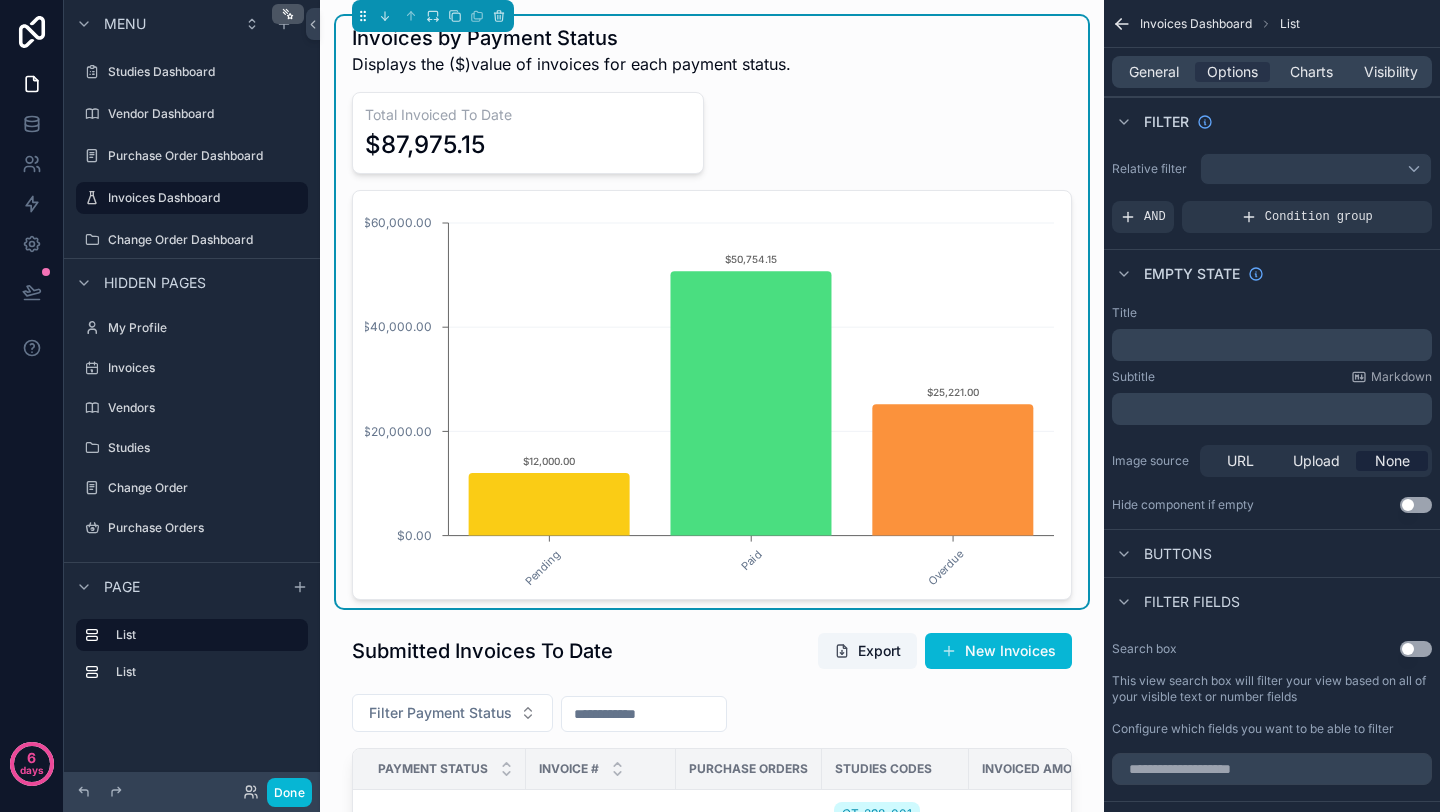 click on "Use setting" at bounding box center (1416, 649) 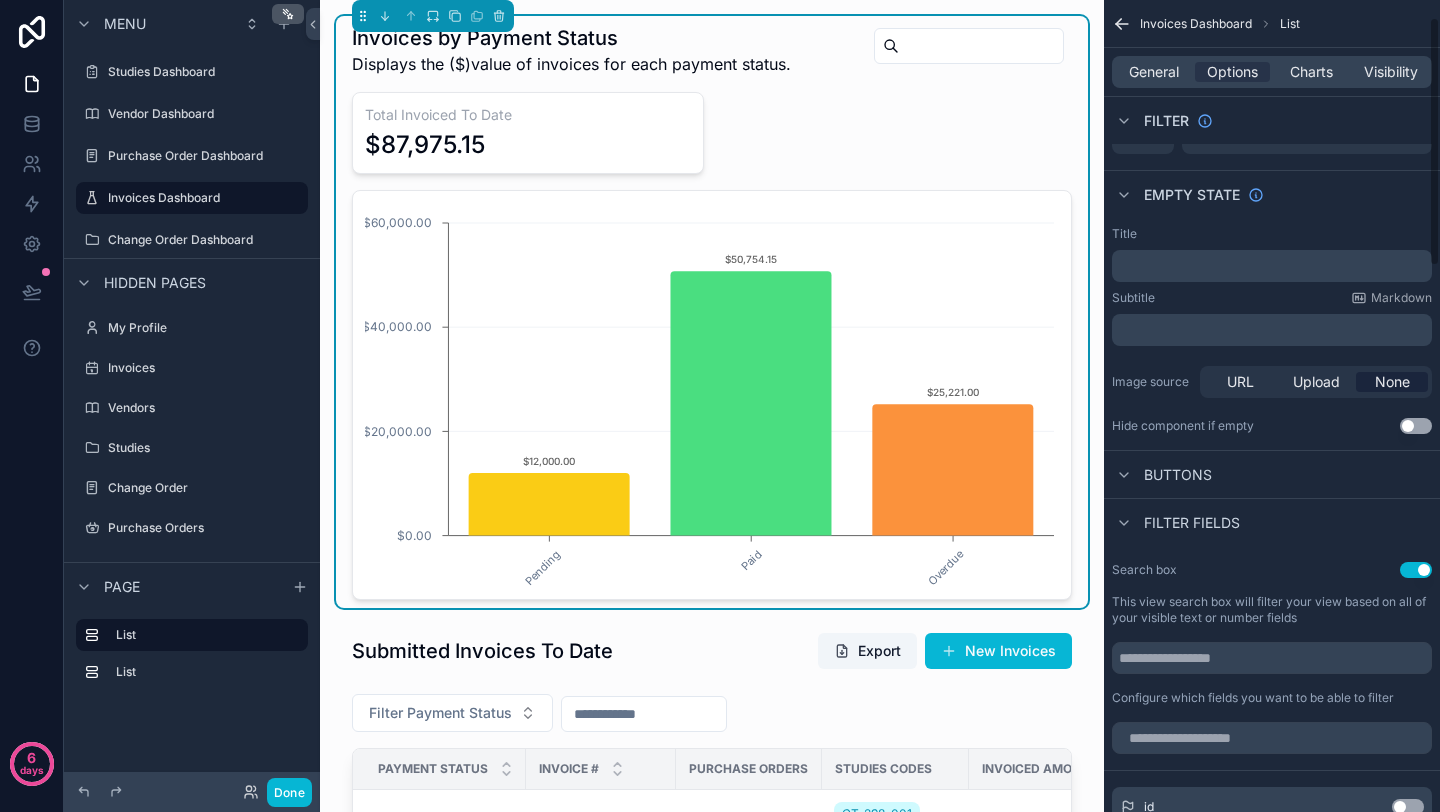 scroll, scrollTop: 56, scrollLeft: 0, axis: vertical 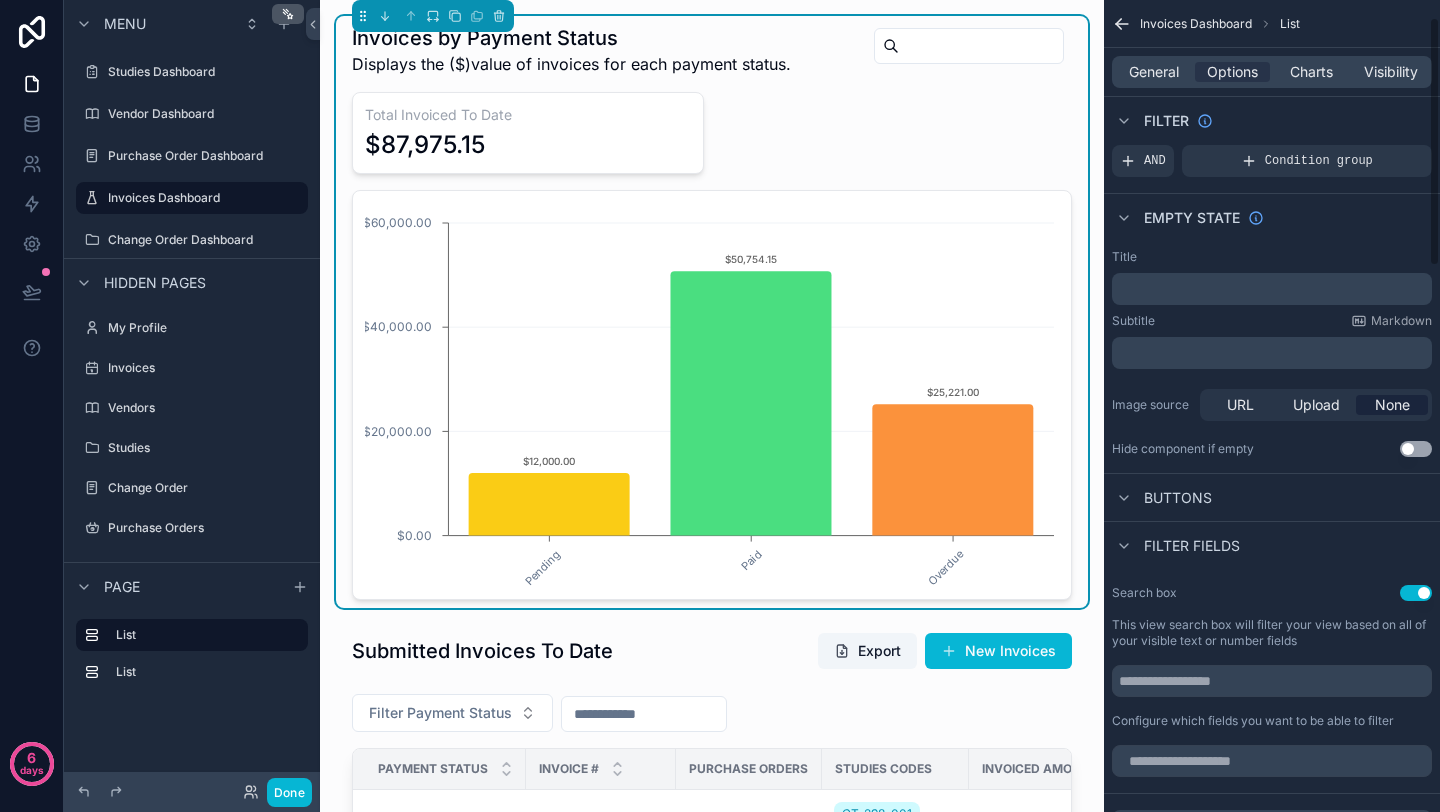 click on "Total Invoiced To Date $87,975.15 Pending Paid Overdue $0.00 $20,000.00 $40,000.00 $60,000.00 $12,000.00 $50,754.15 $25,221.00" at bounding box center [712, 346] 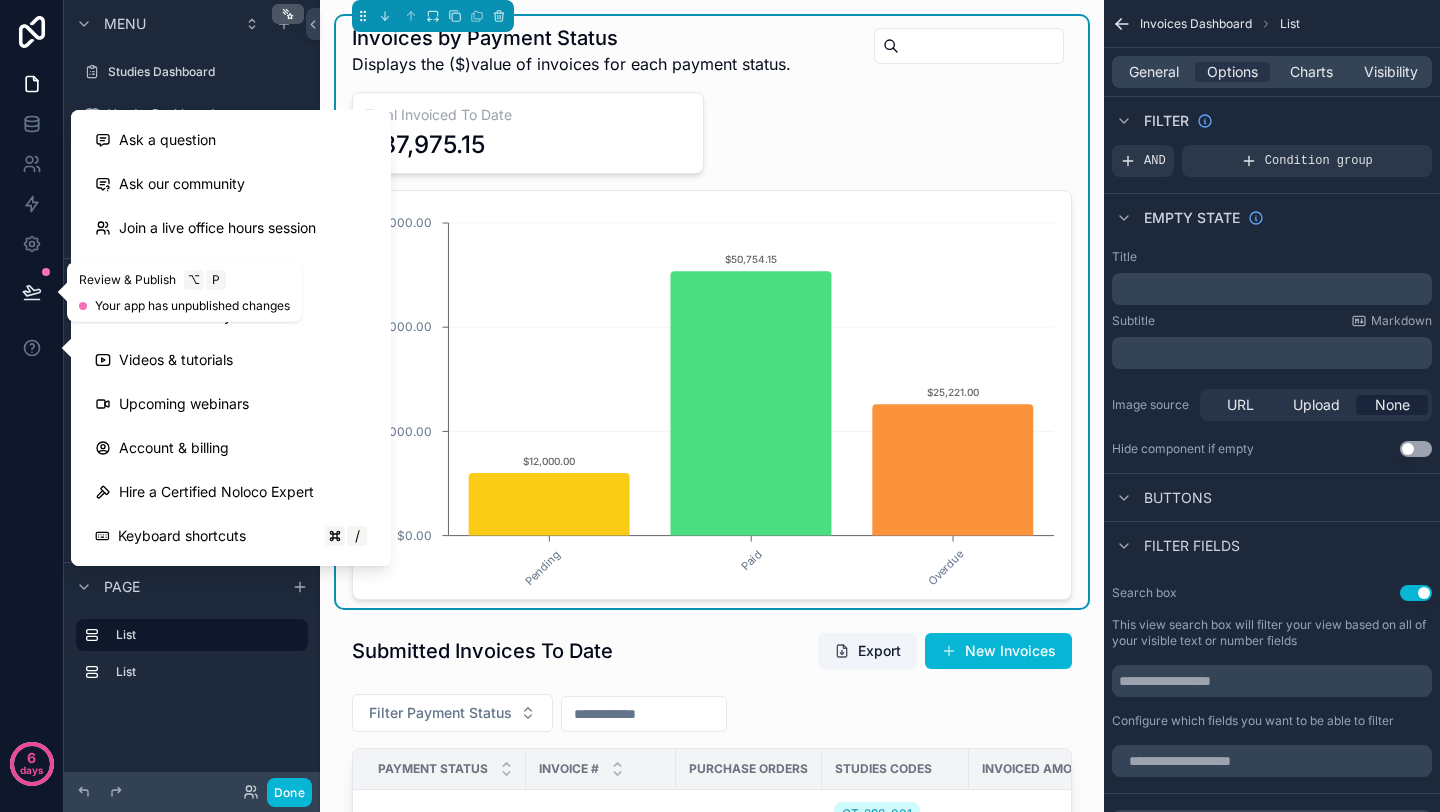 click 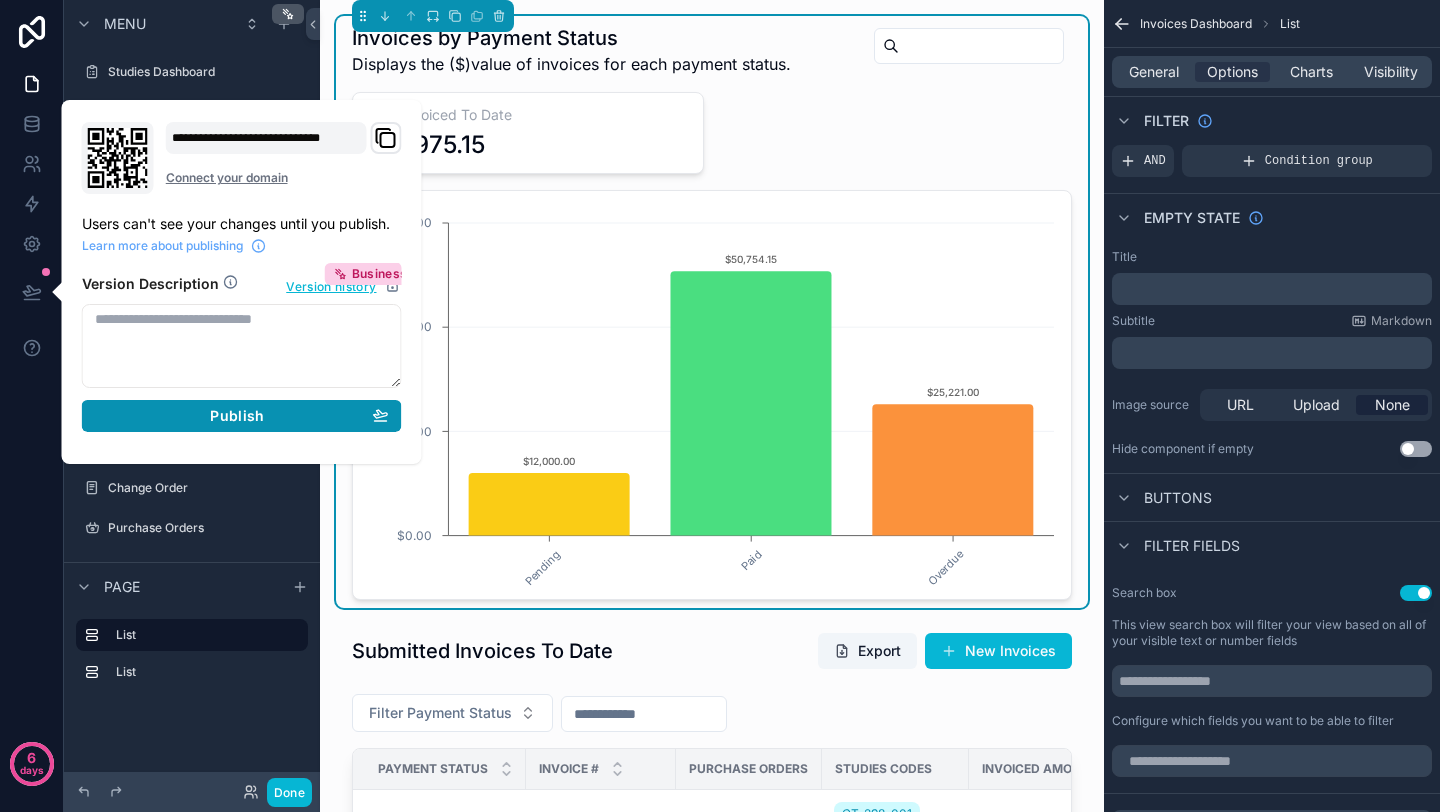 click on "Publish" at bounding box center (242, 416) 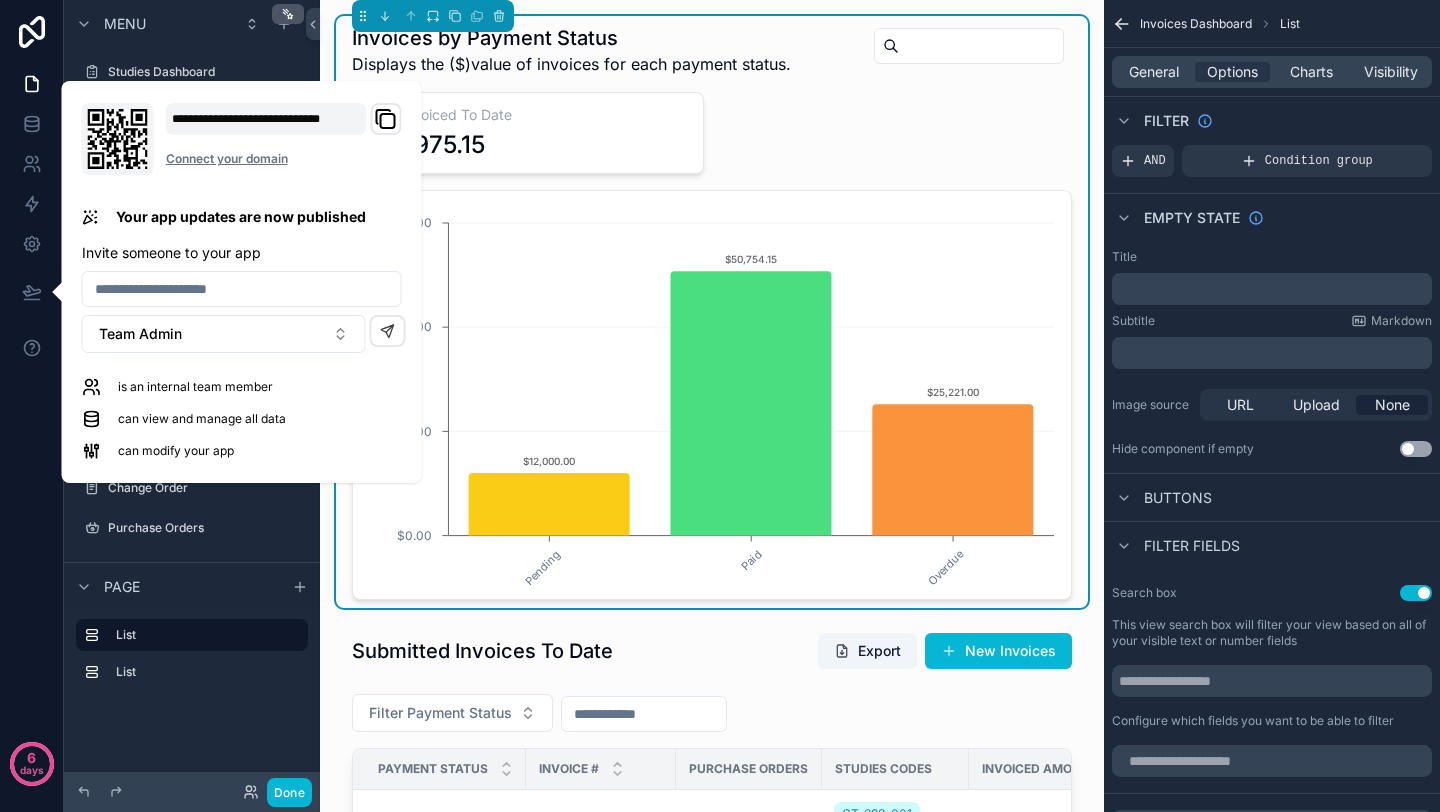 click on "6 days" at bounding box center [32, 406] 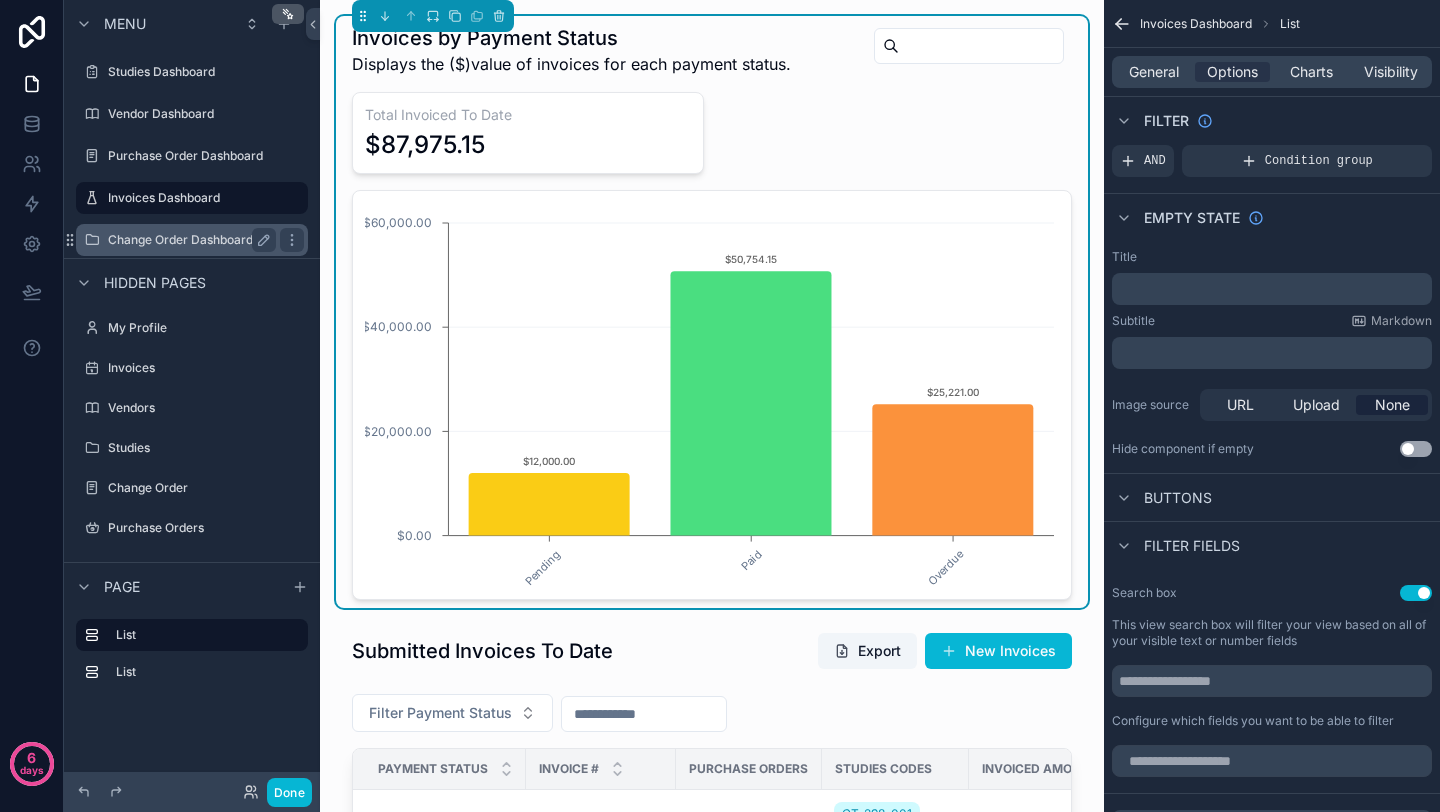 click on "Change Order Dashboard" at bounding box center [188, 240] 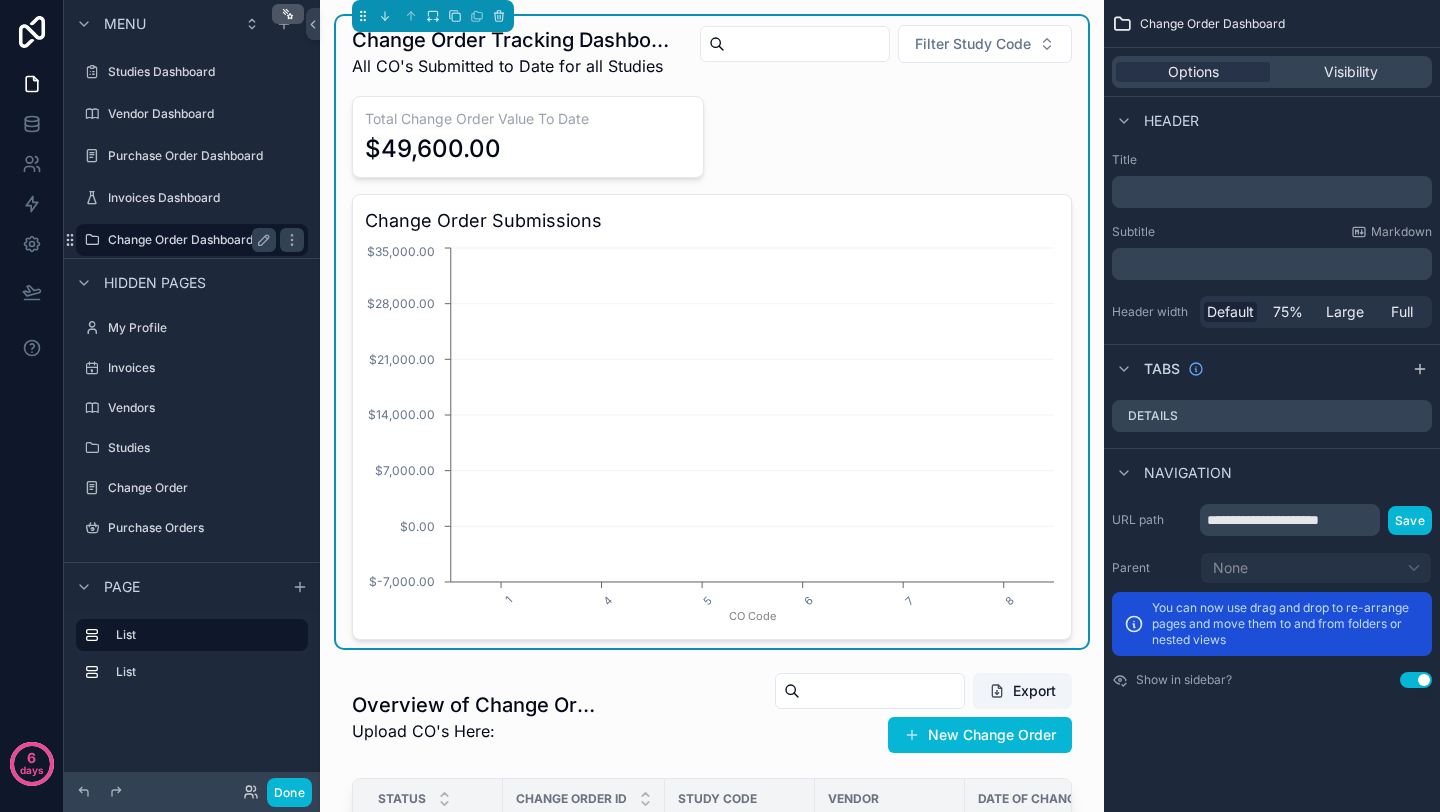 scroll, scrollTop: 0, scrollLeft: 0, axis: both 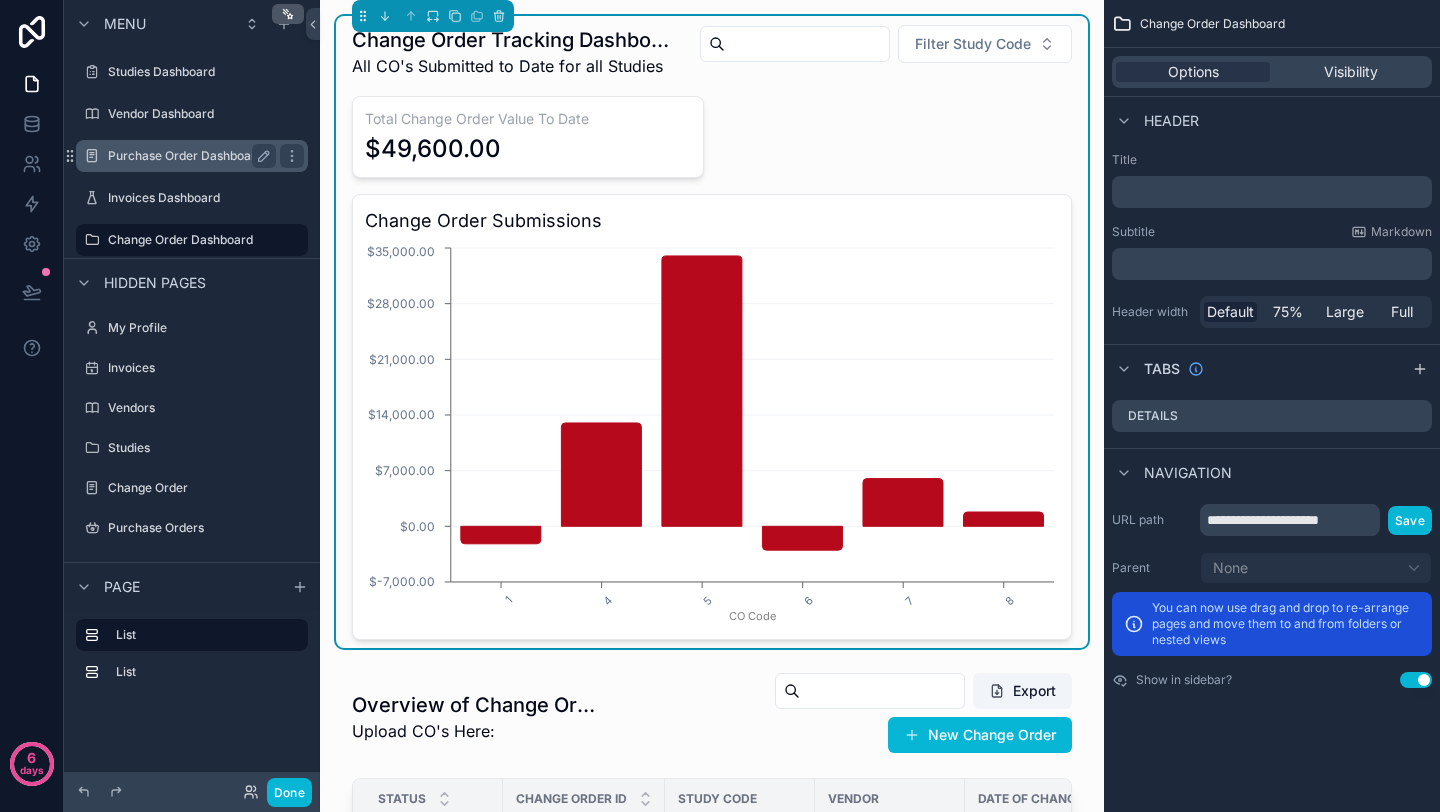 click on "Purchase Order Dashboard" at bounding box center (188, 156) 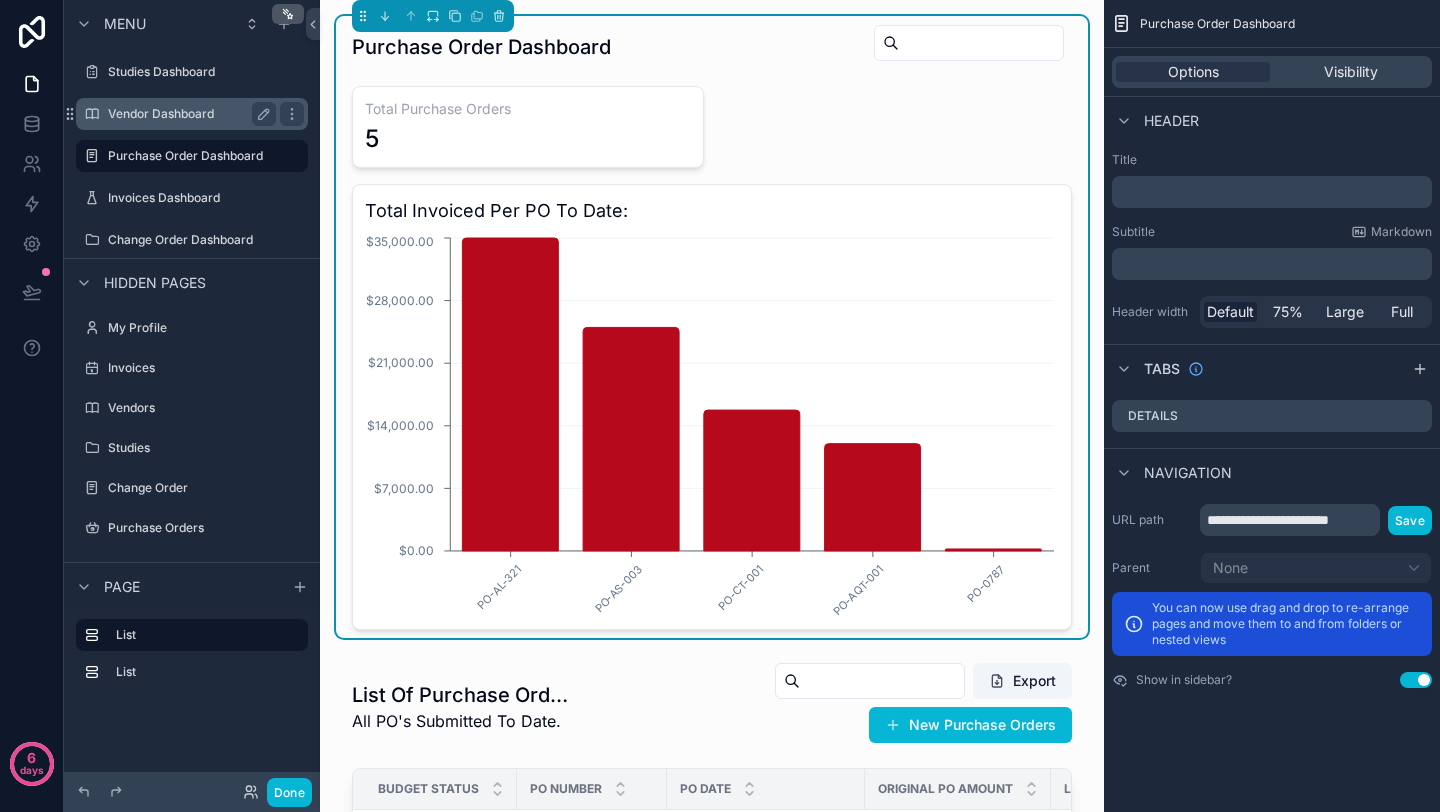 click on "Vendor Dashboard" at bounding box center [188, 114] 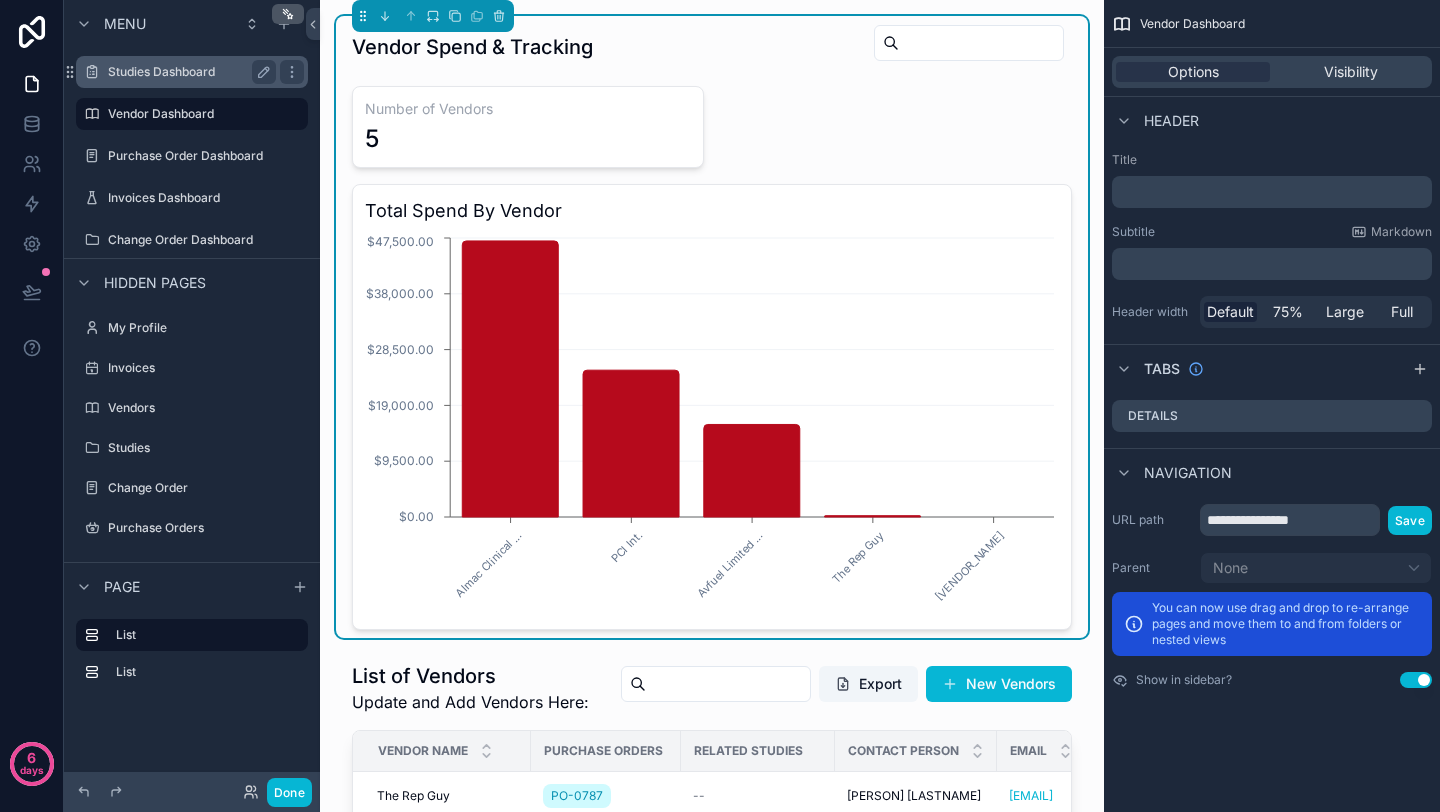 click on "Studies Dashboard" at bounding box center [192, 72] 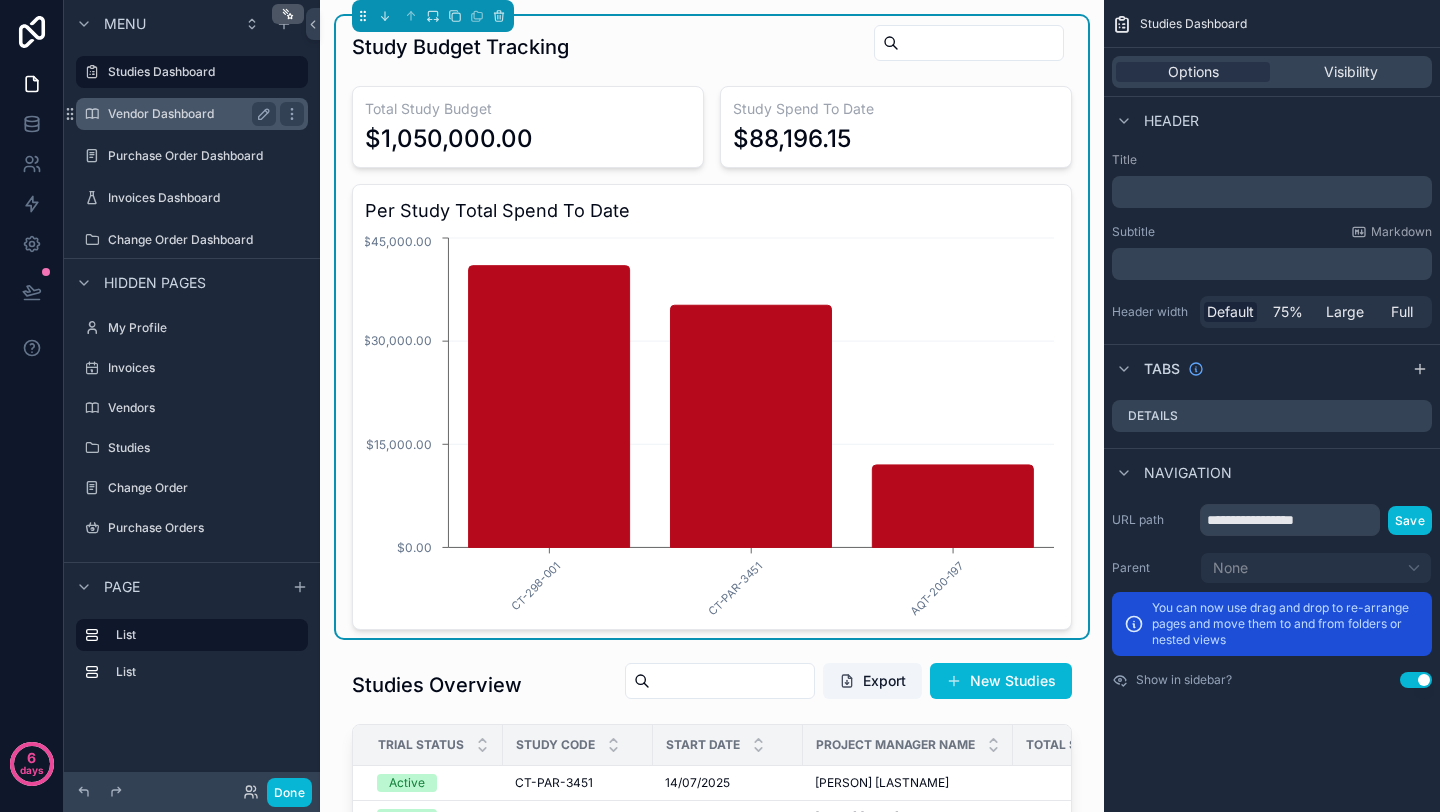click on "Vendor Dashboard" at bounding box center (188, 114) 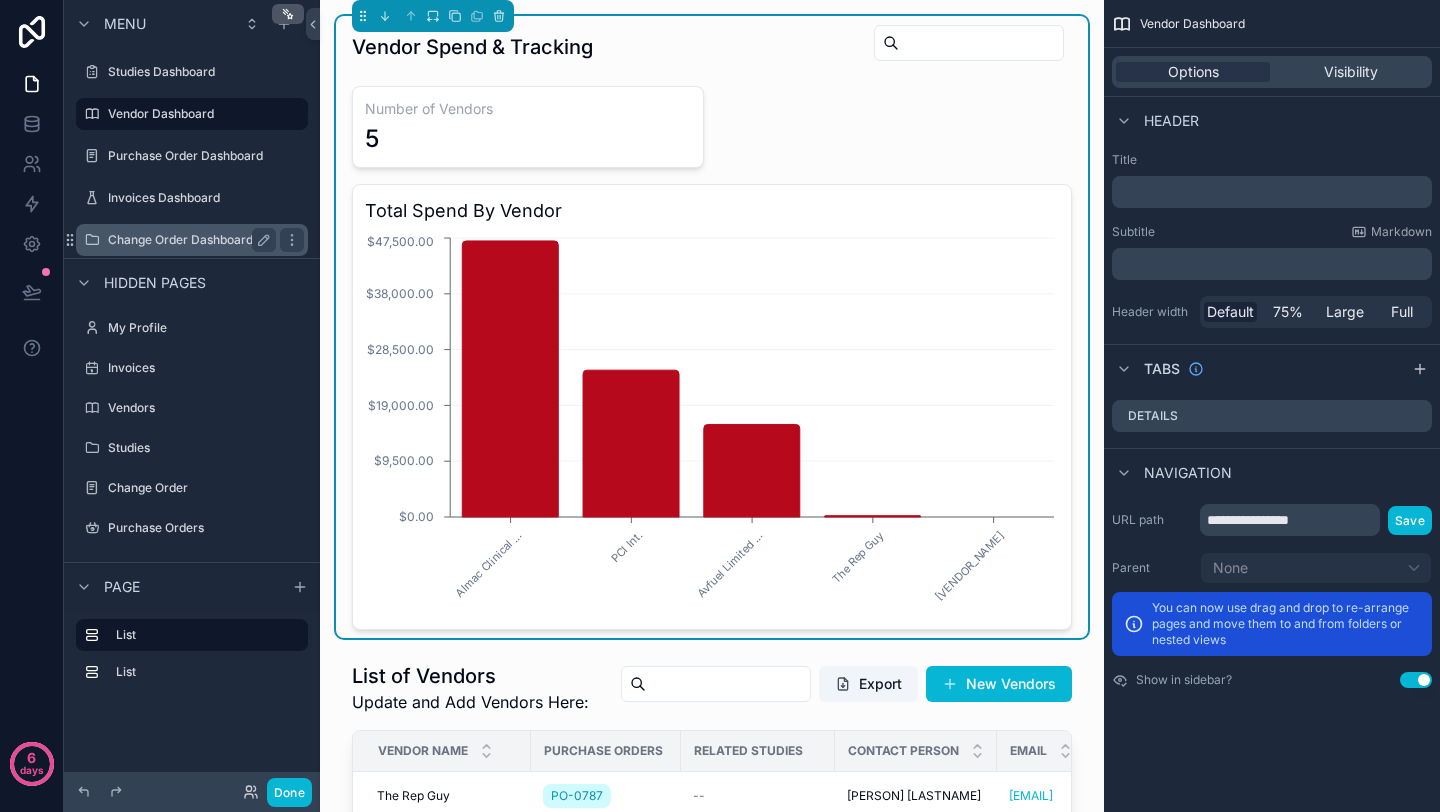 click on "Change Order Dashboard" at bounding box center [188, 240] 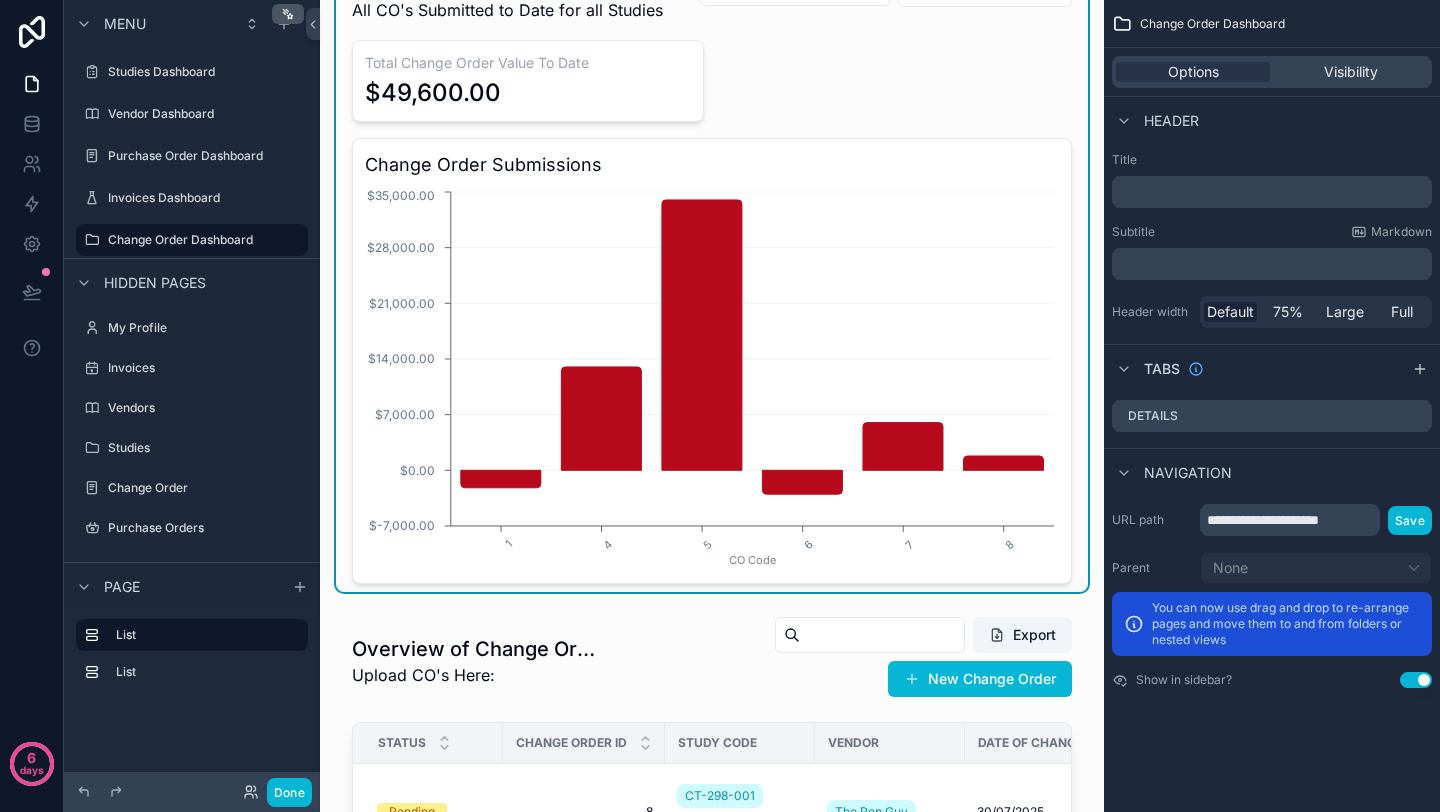 scroll, scrollTop: 21, scrollLeft: 0, axis: vertical 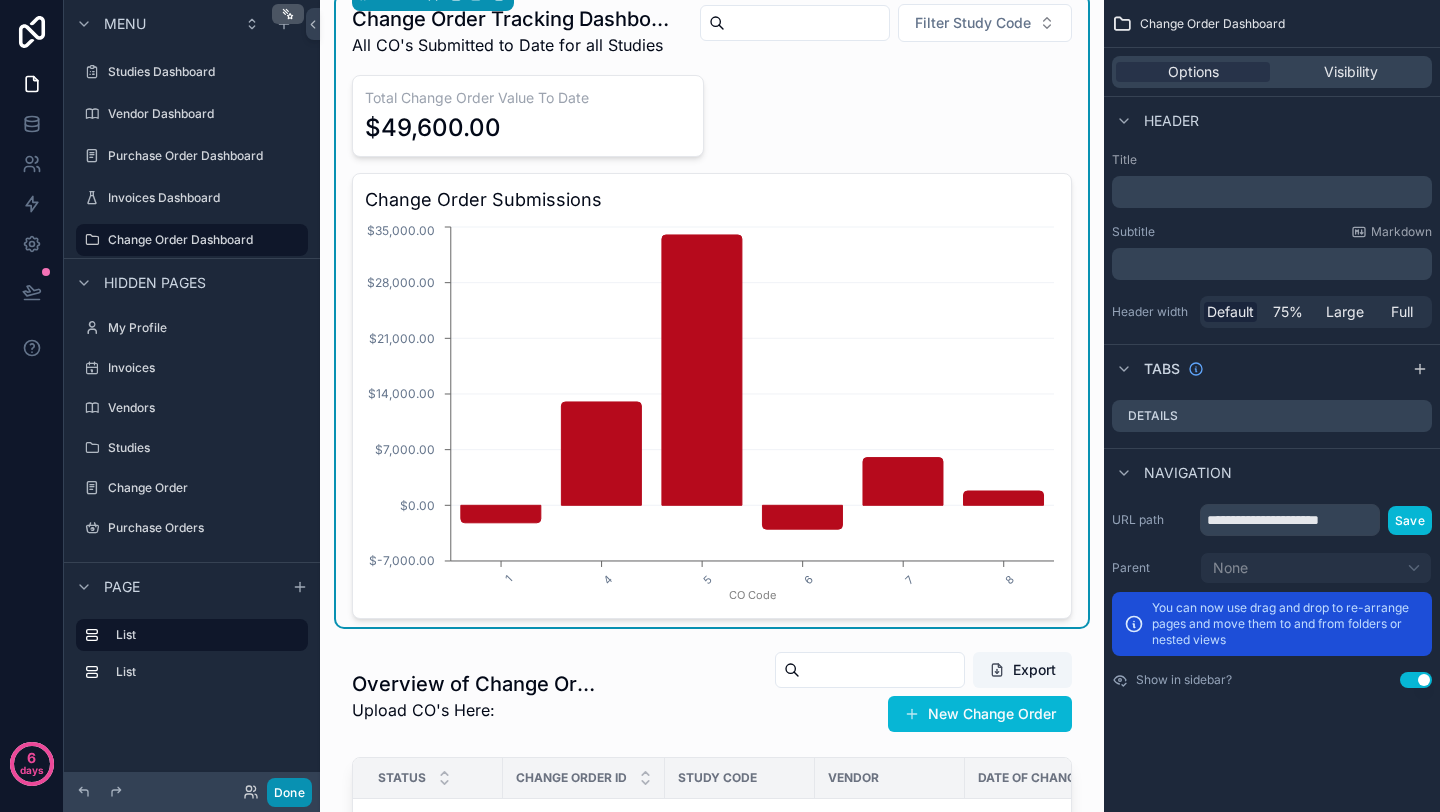 click on "Done" at bounding box center (289, 792) 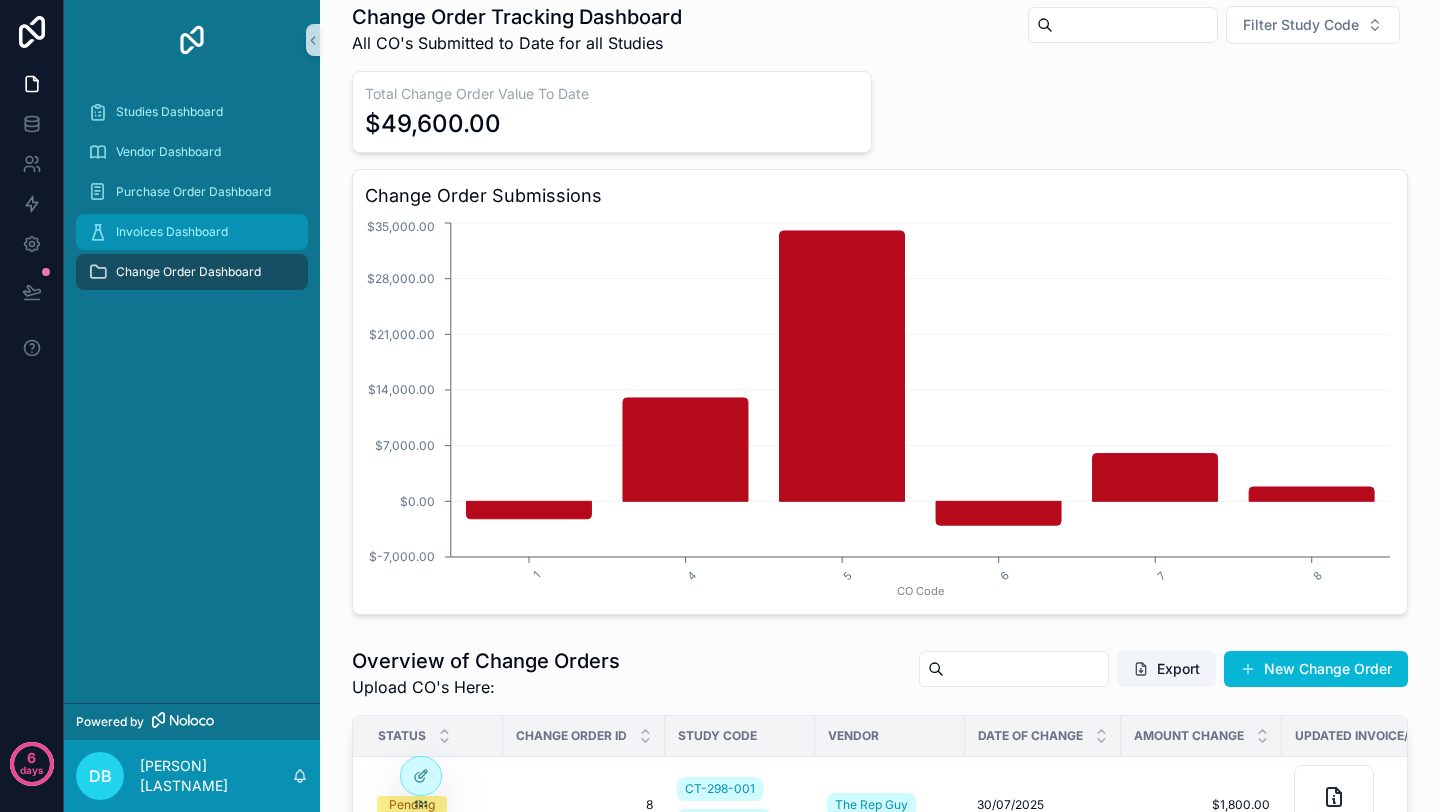 click on "Invoices Dashboard" at bounding box center [172, 232] 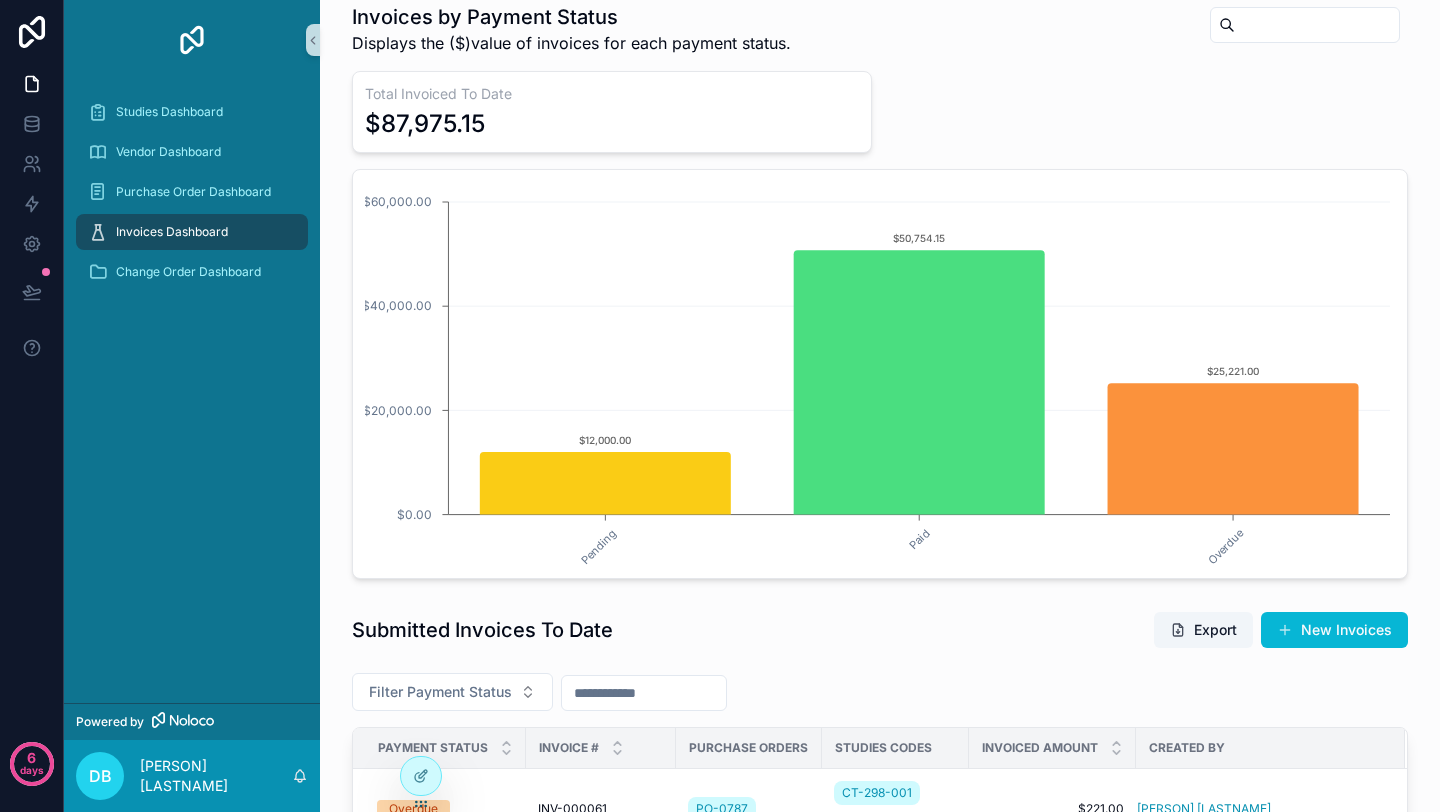 click at bounding box center (1317, 25) 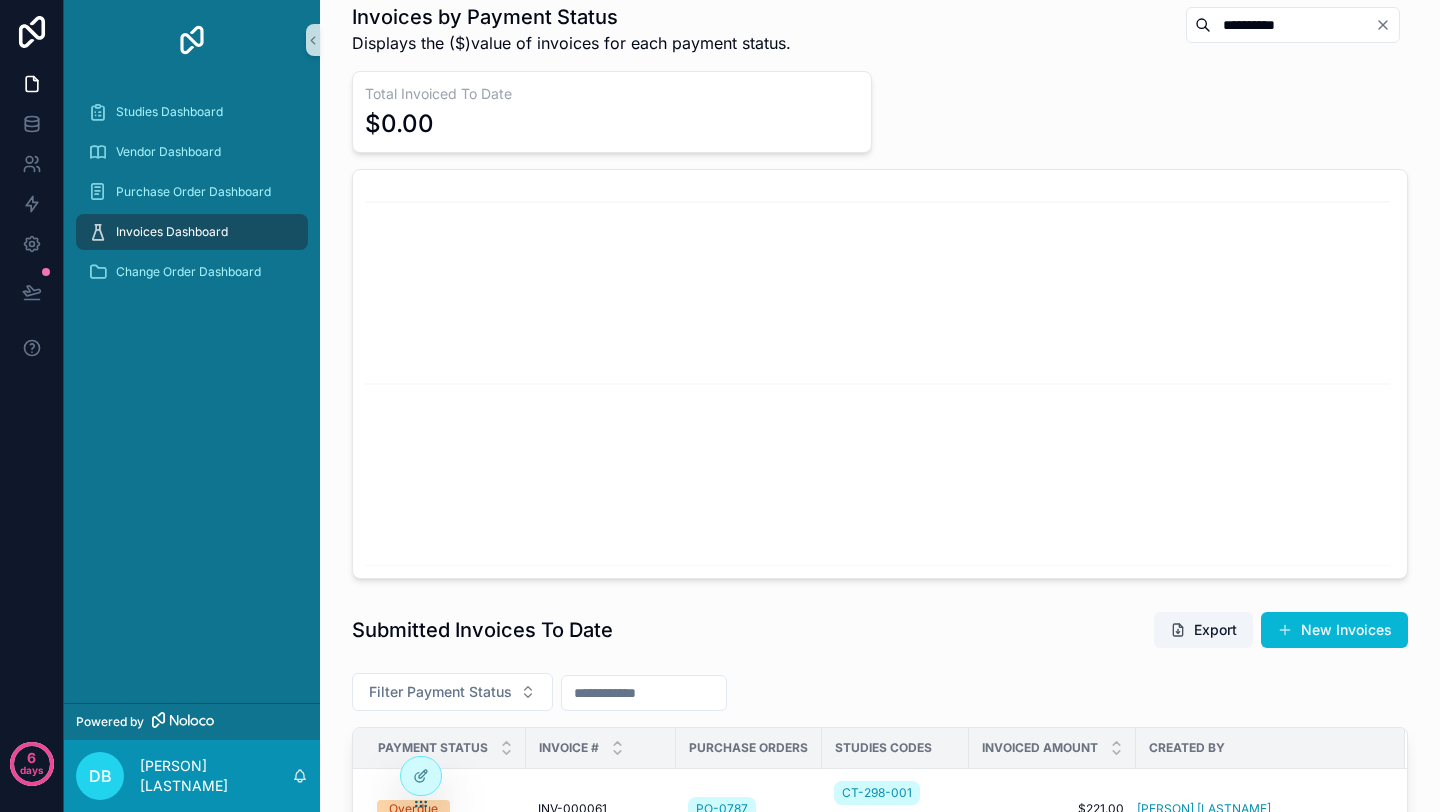click 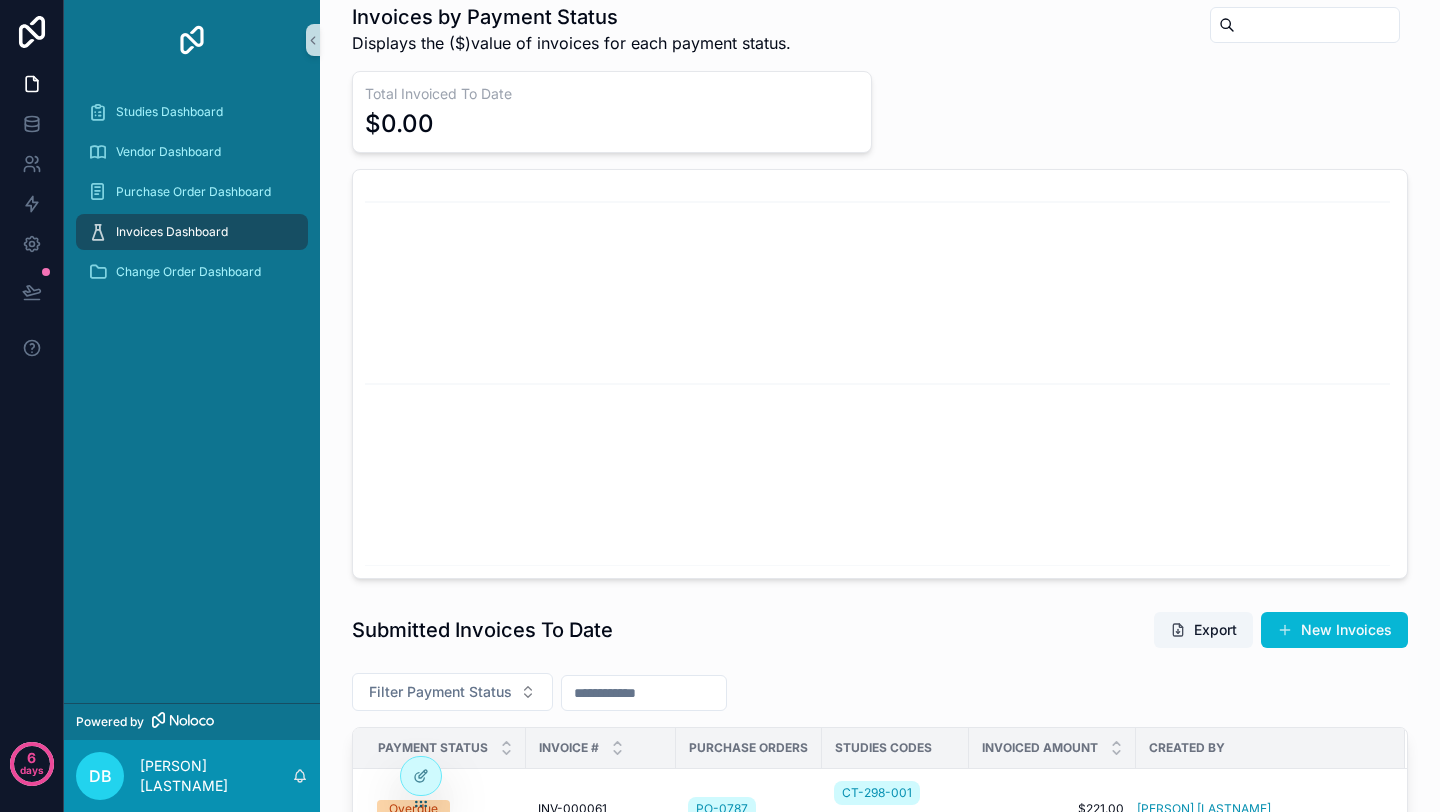 click at bounding box center (1317, 25) 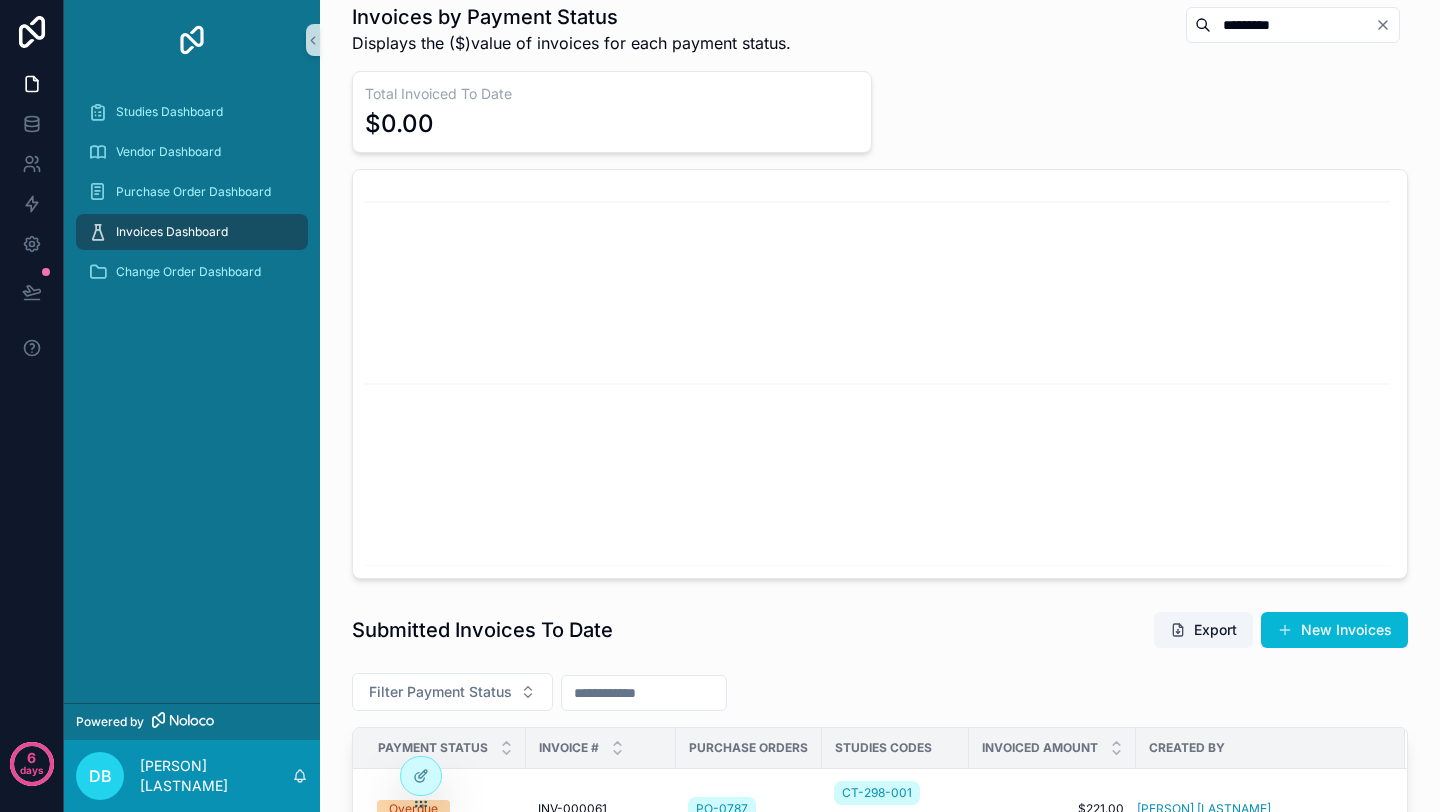 type on "*********" 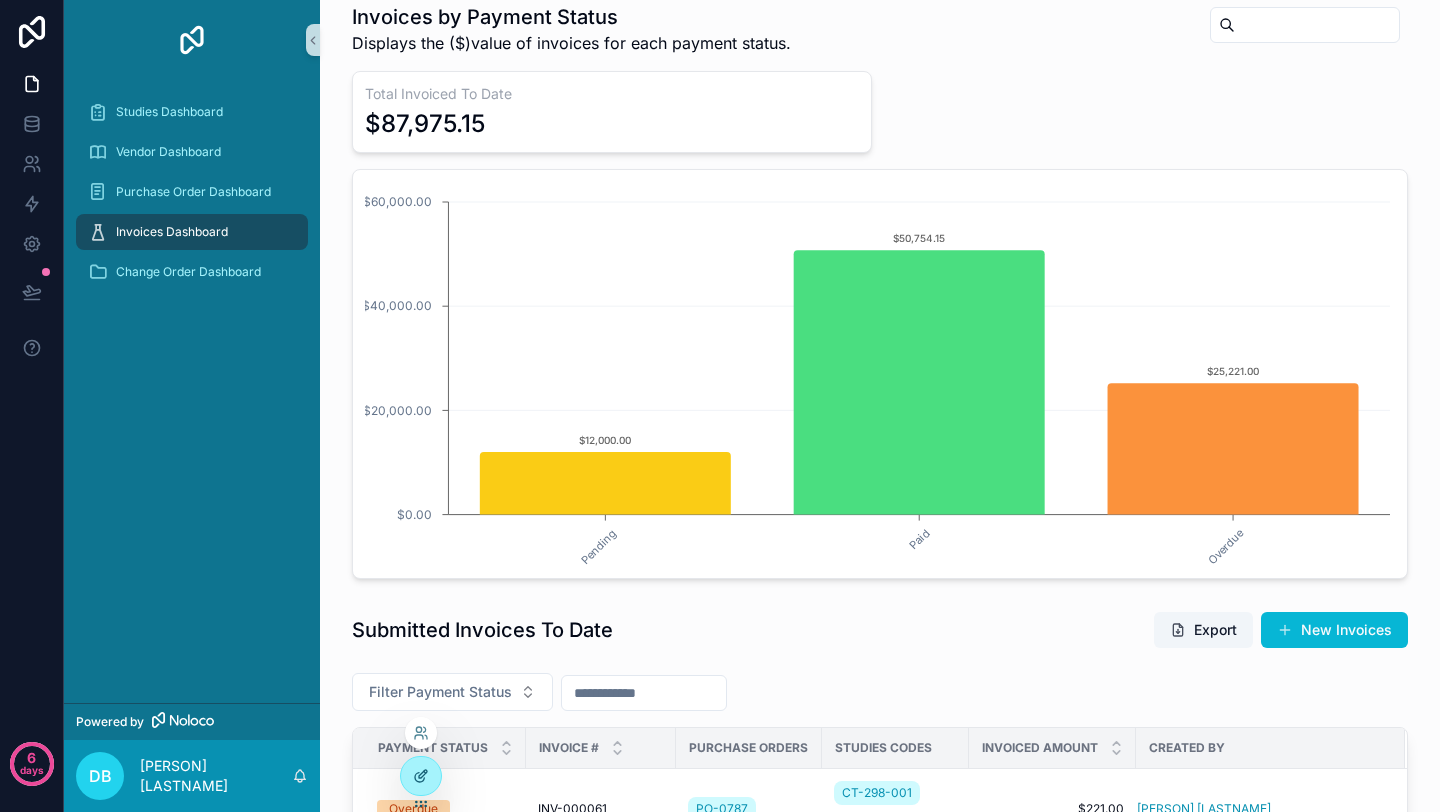 click 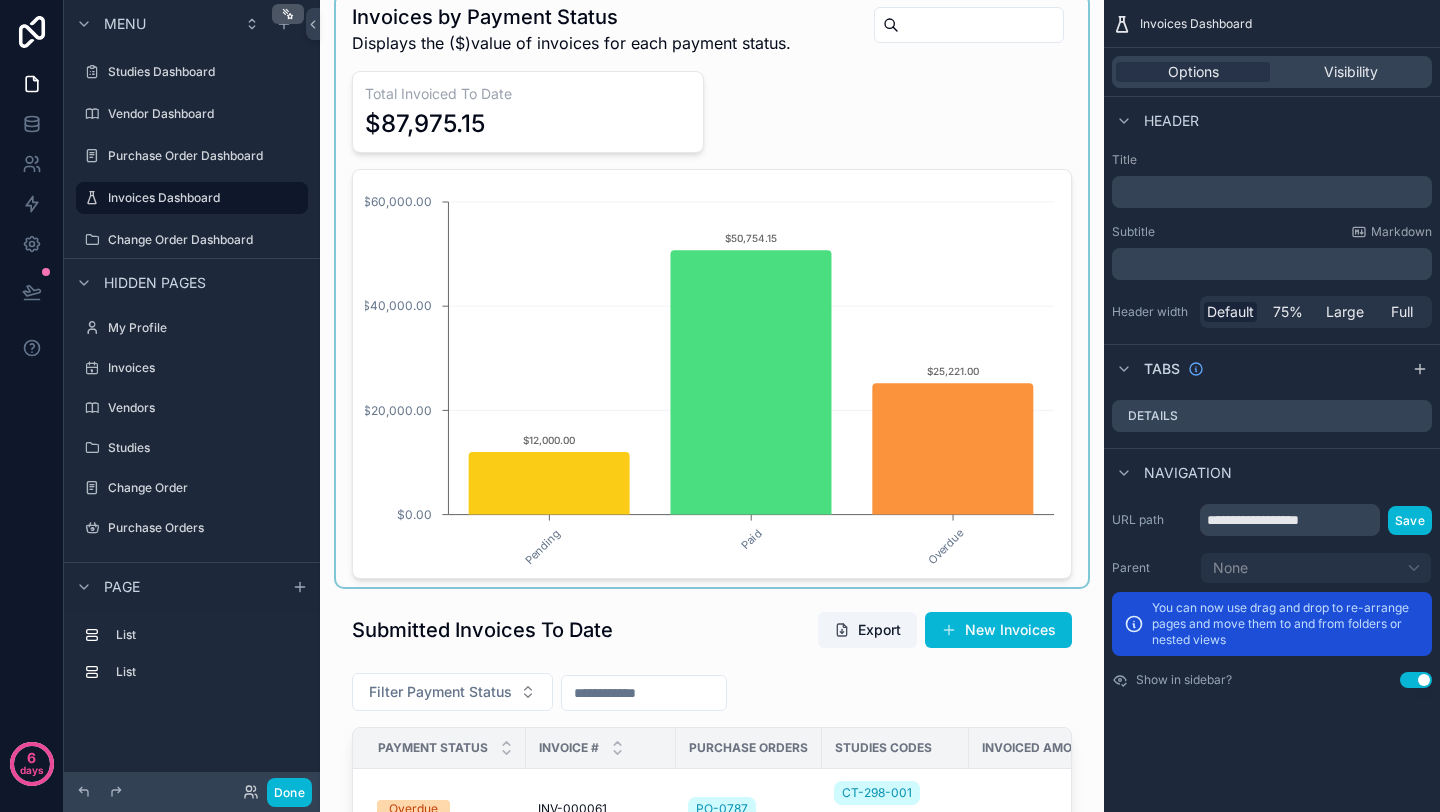 click at bounding box center (712, 291) 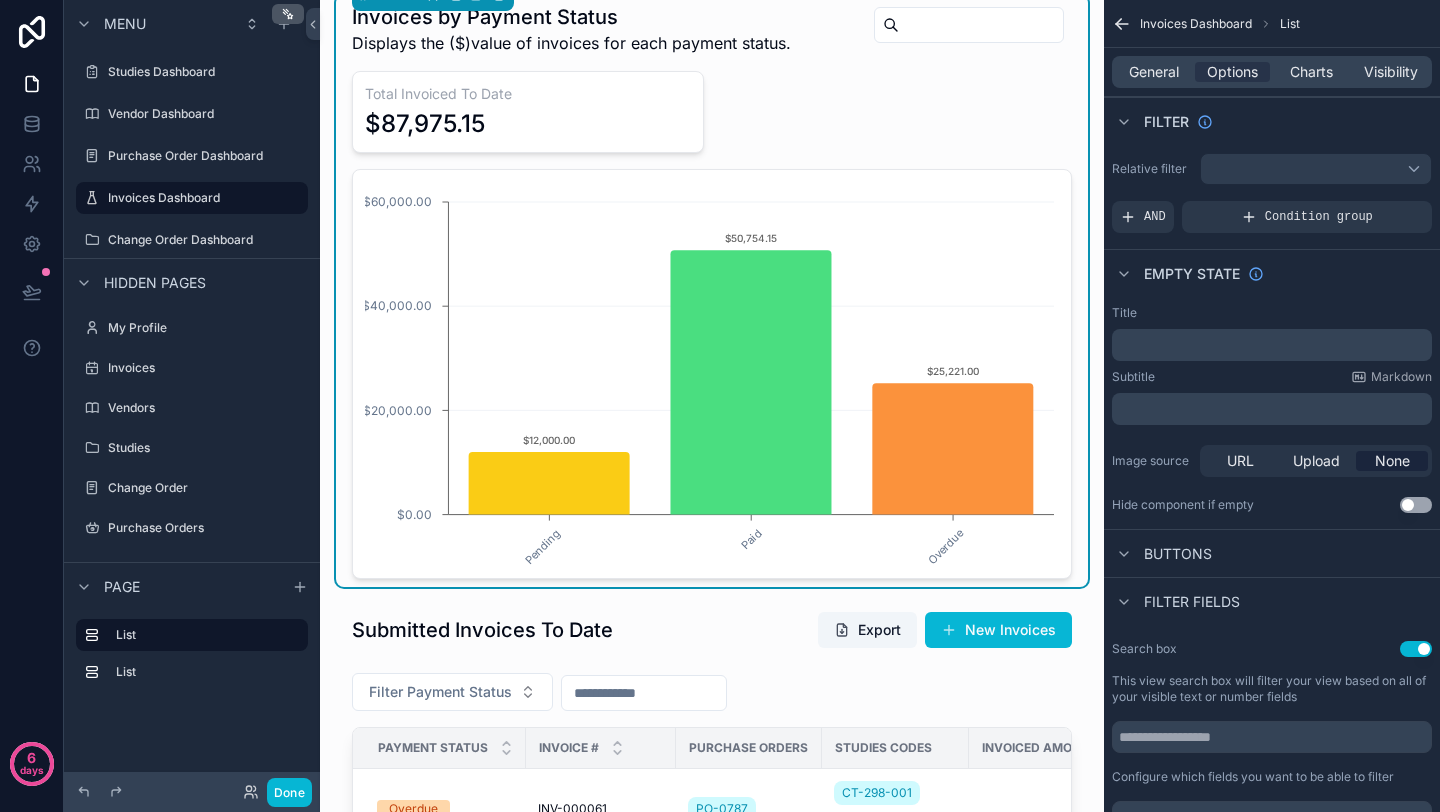 click on "Use setting" at bounding box center (1416, 649) 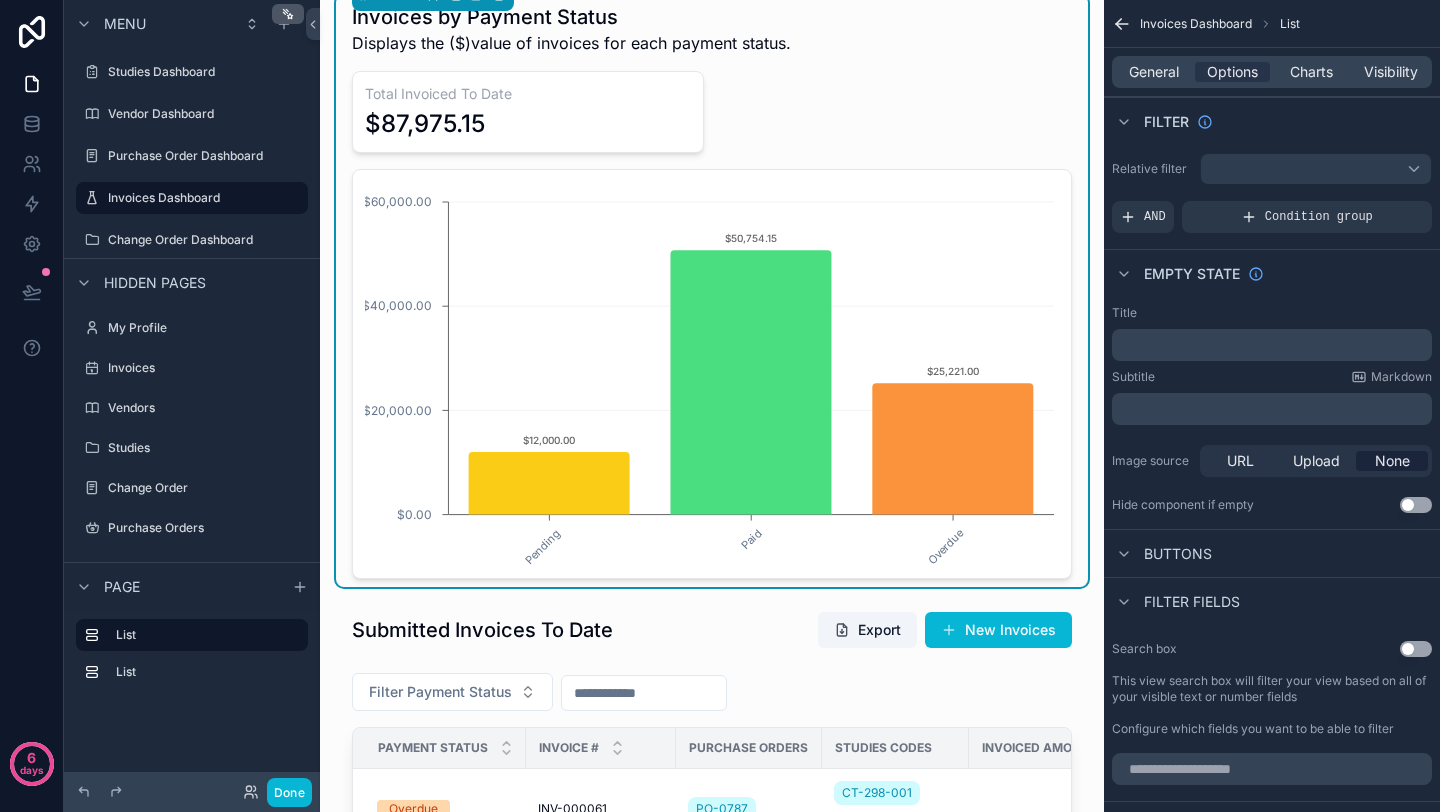 click on "Total Invoiced To Date $87,975.15 Pending Paid Overdue $0.00 $20,000.00 $40,000.00 $60,000.00 $12,000.00 $50,754.15 $25,221.00" at bounding box center (712, 325) 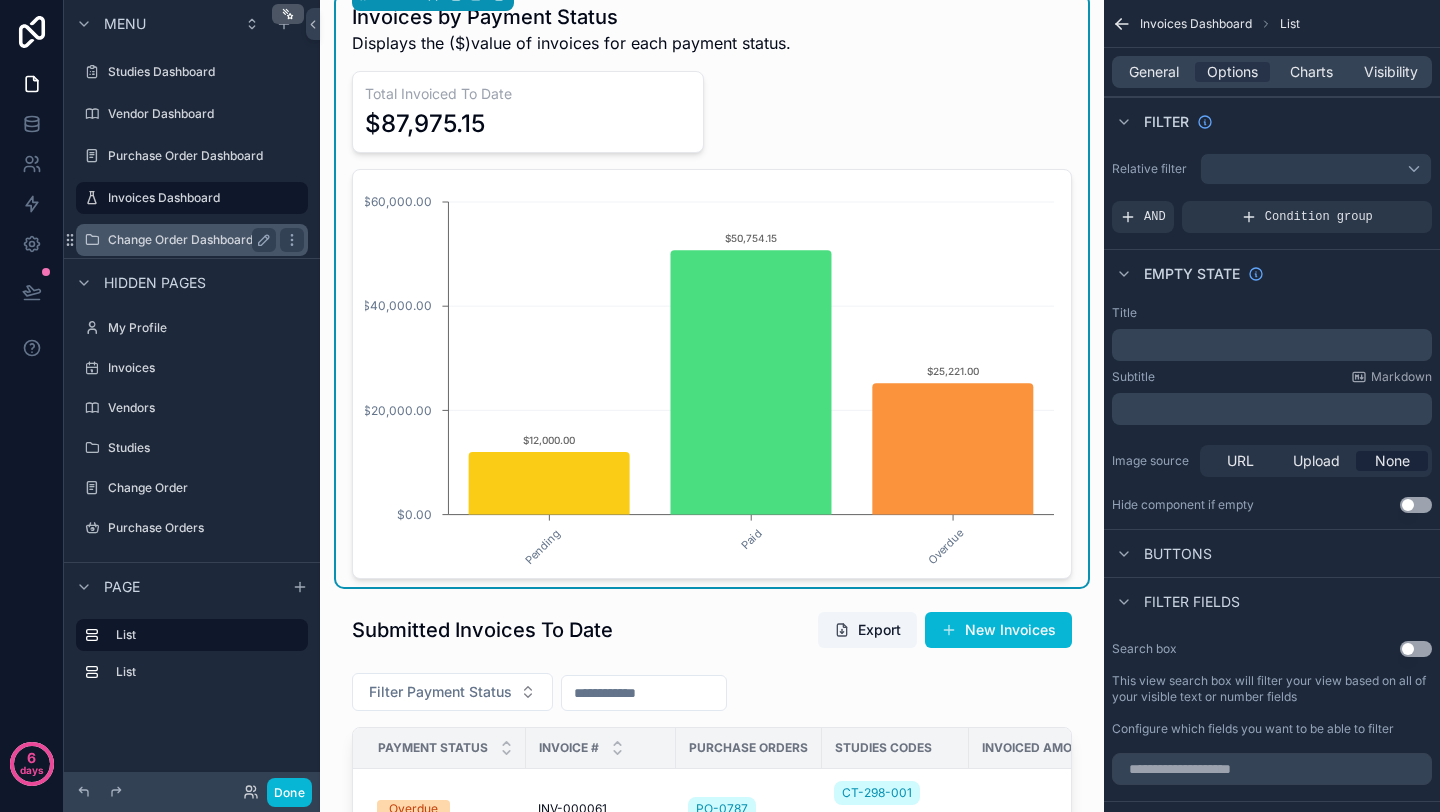 click on "Change Order Dashboard" at bounding box center (188, 240) 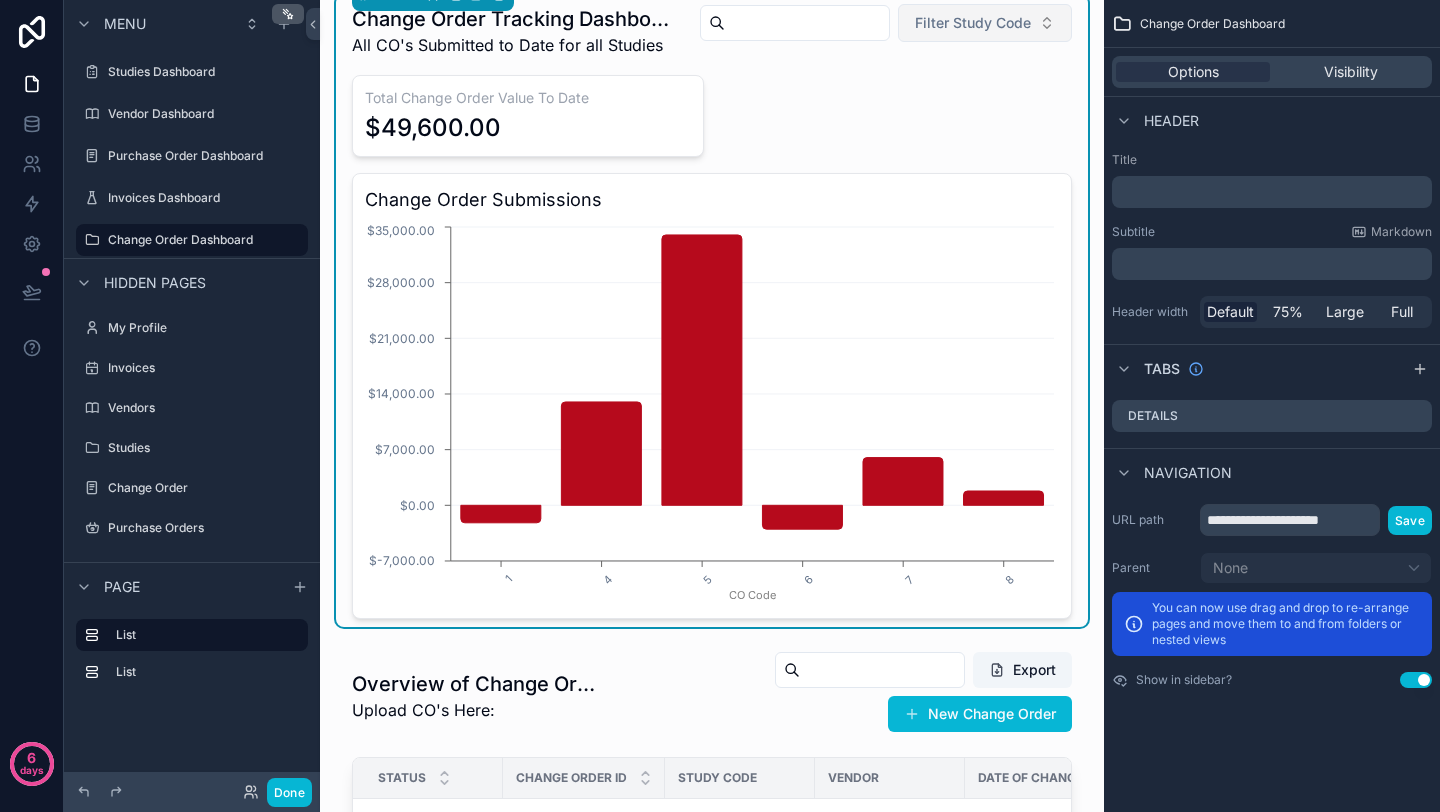 click on "Filter Study Code" at bounding box center (985, 23) 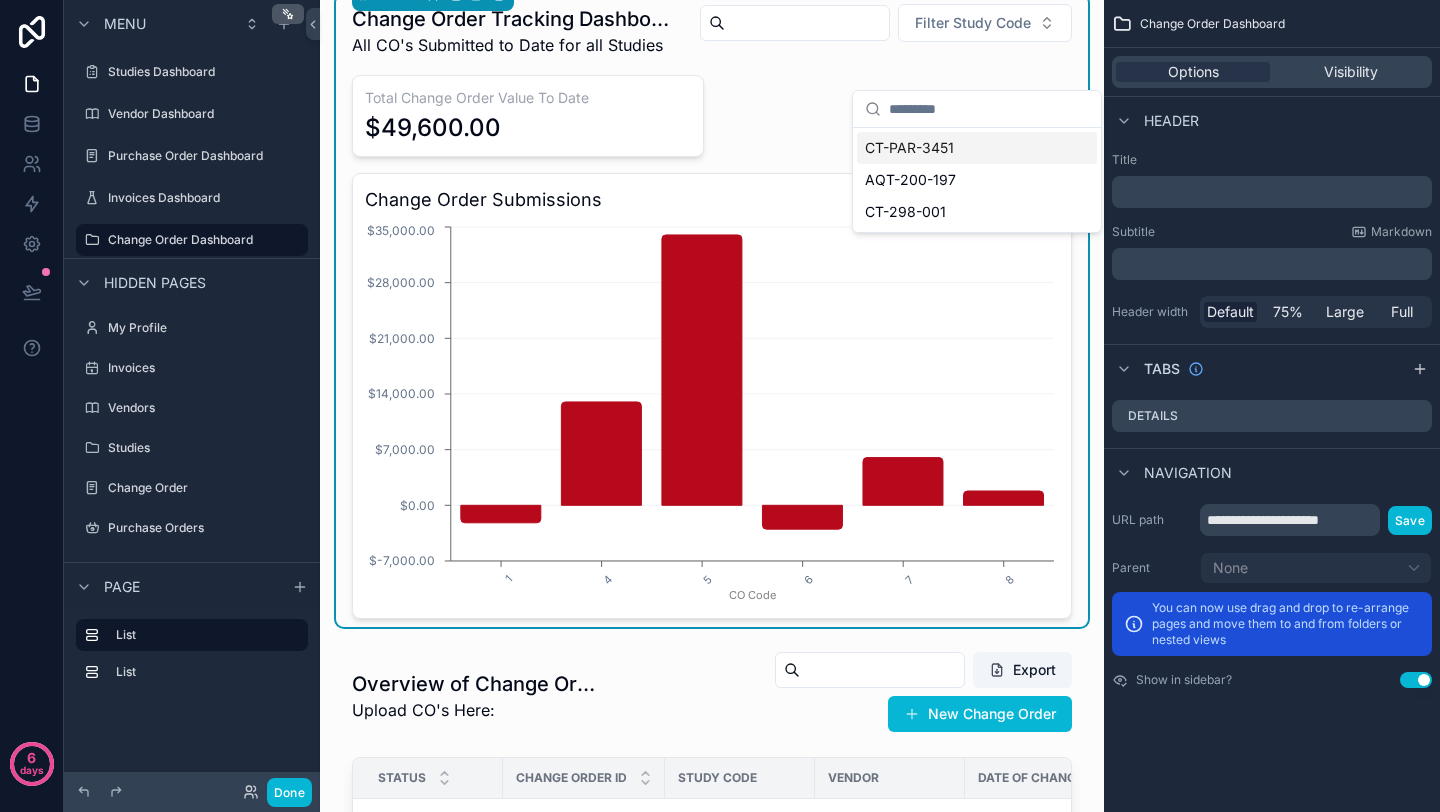click on "CT-PAR-3451" at bounding box center [909, 148] 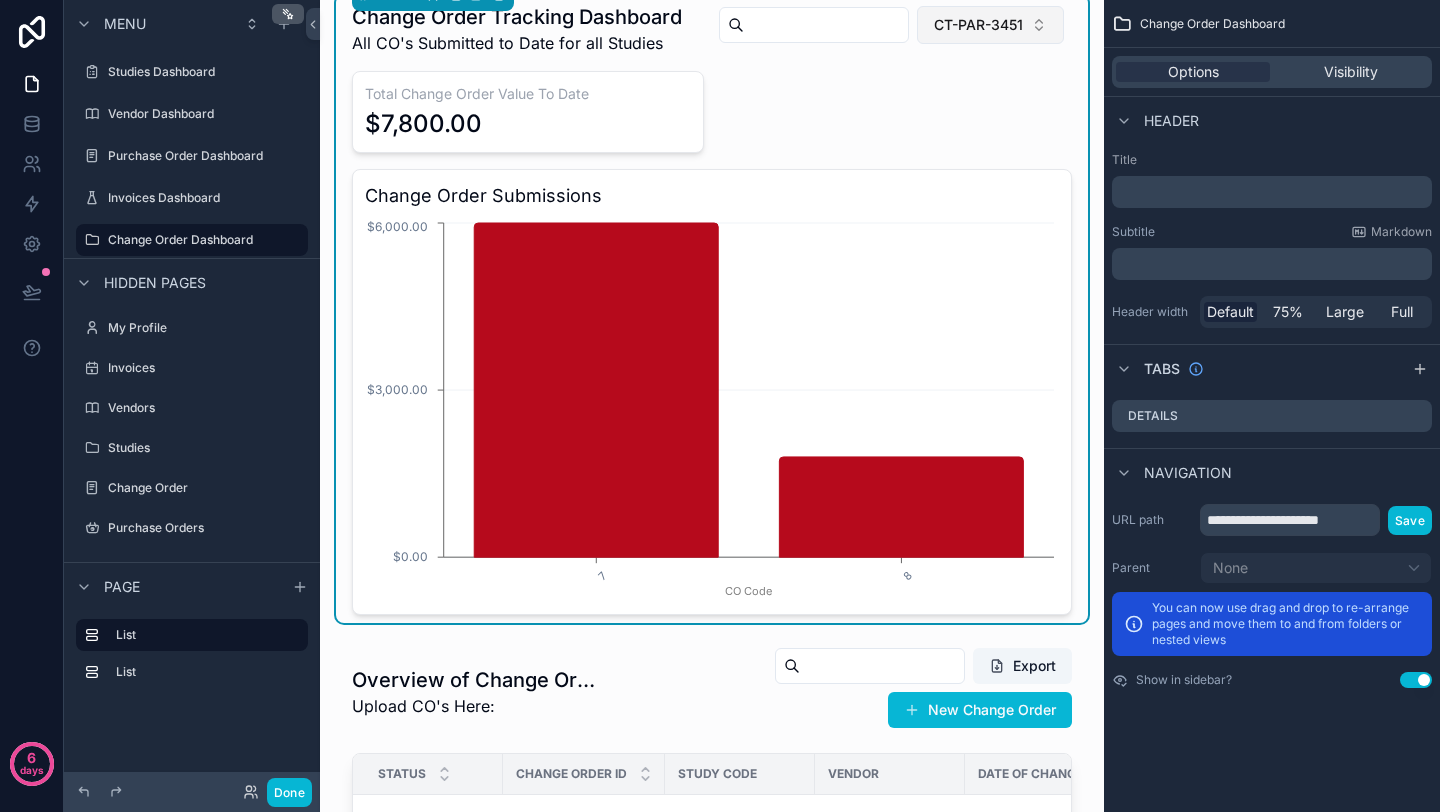 click on "CT-PAR-3451" at bounding box center [990, 25] 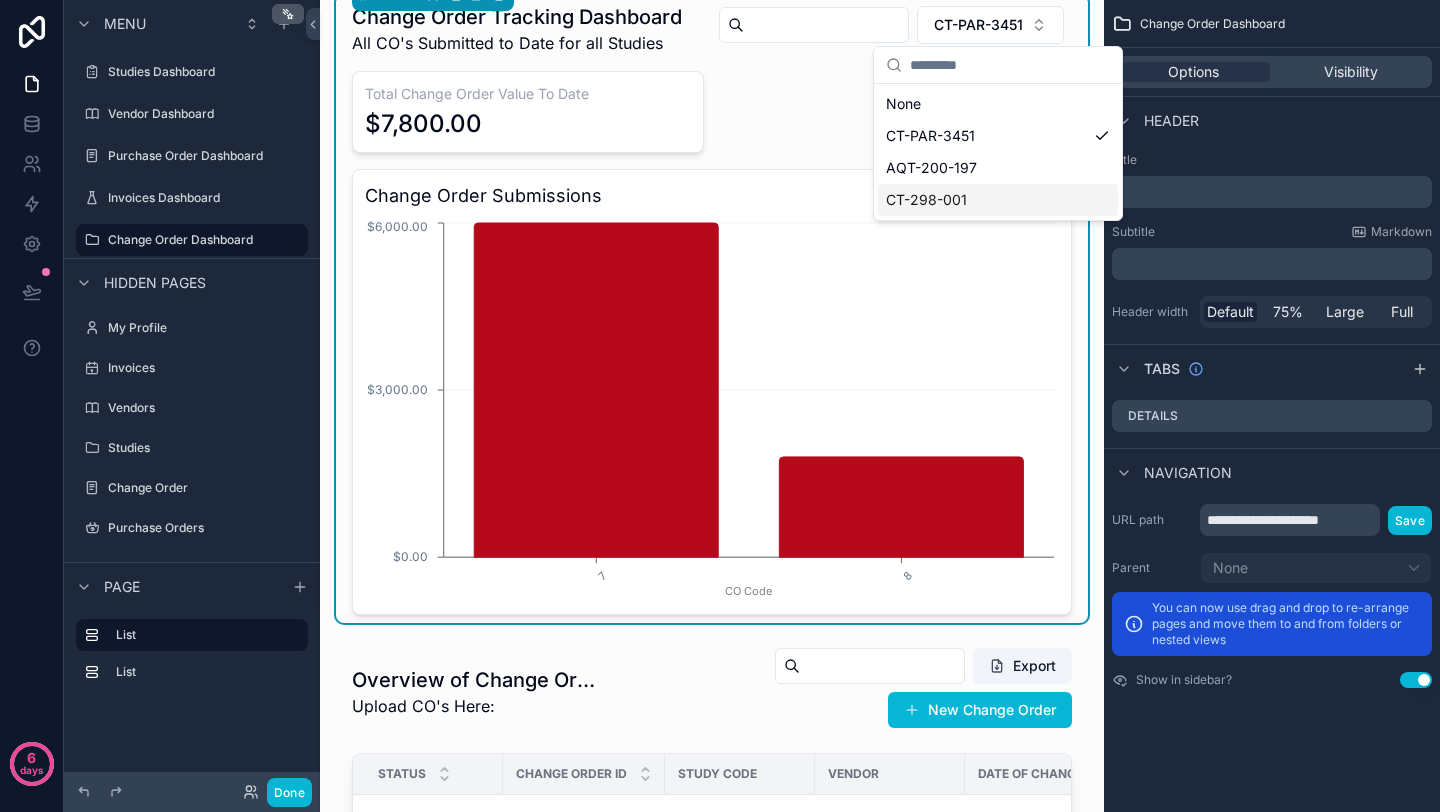 click on "CT-298-001" at bounding box center [998, 200] 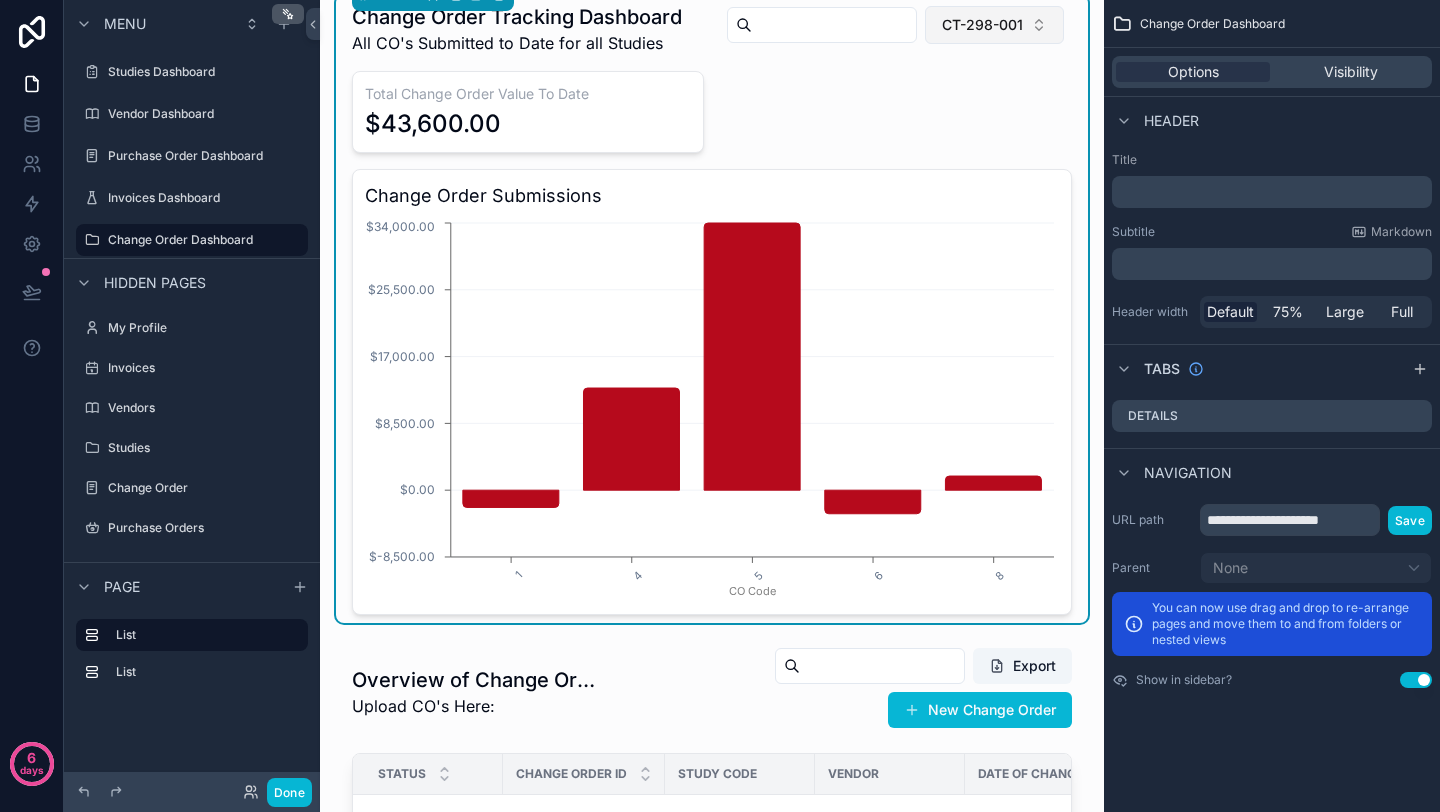 click on "CT-298-001" at bounding box center (994, 25) 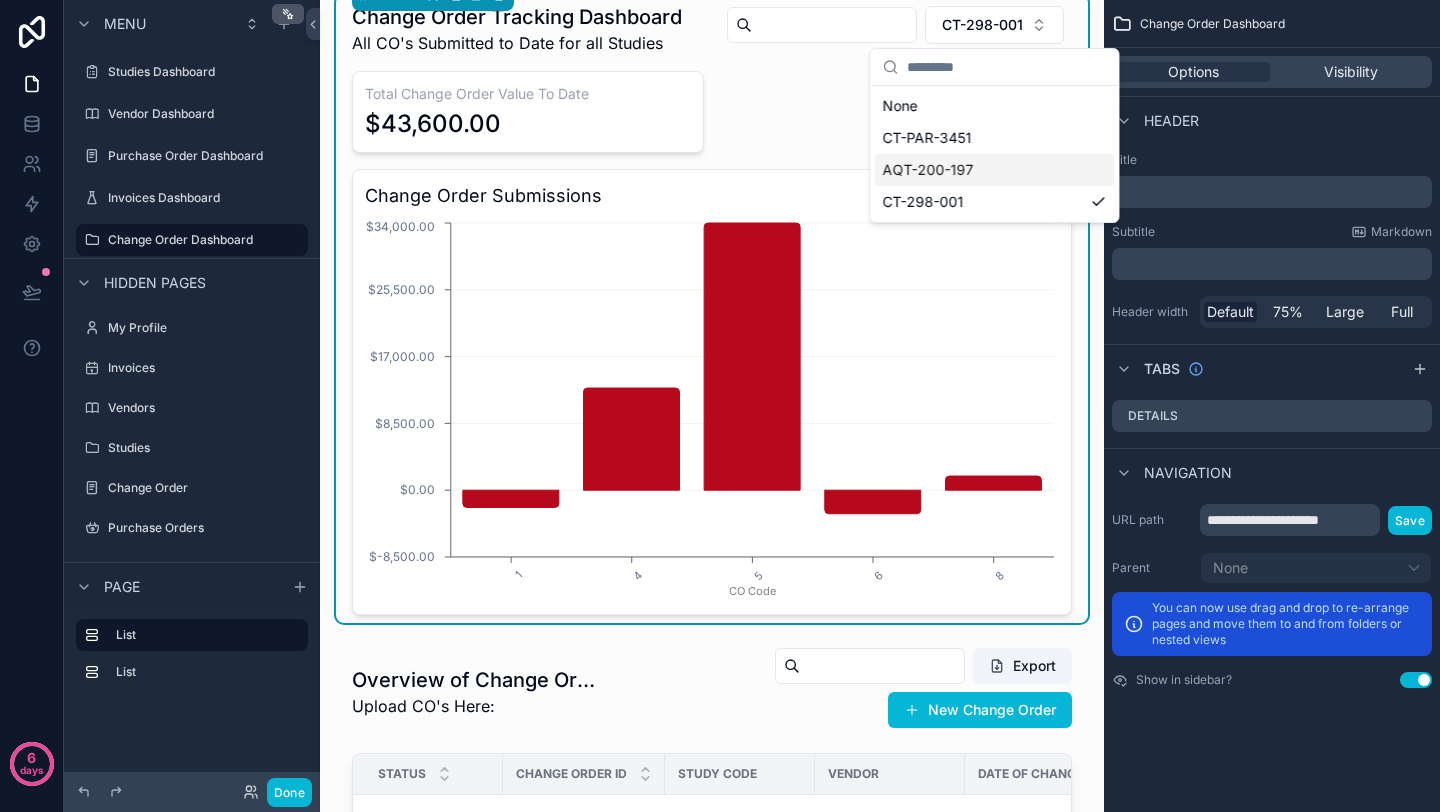 click on "AQT-200-197" at bounding box center (928, 170) 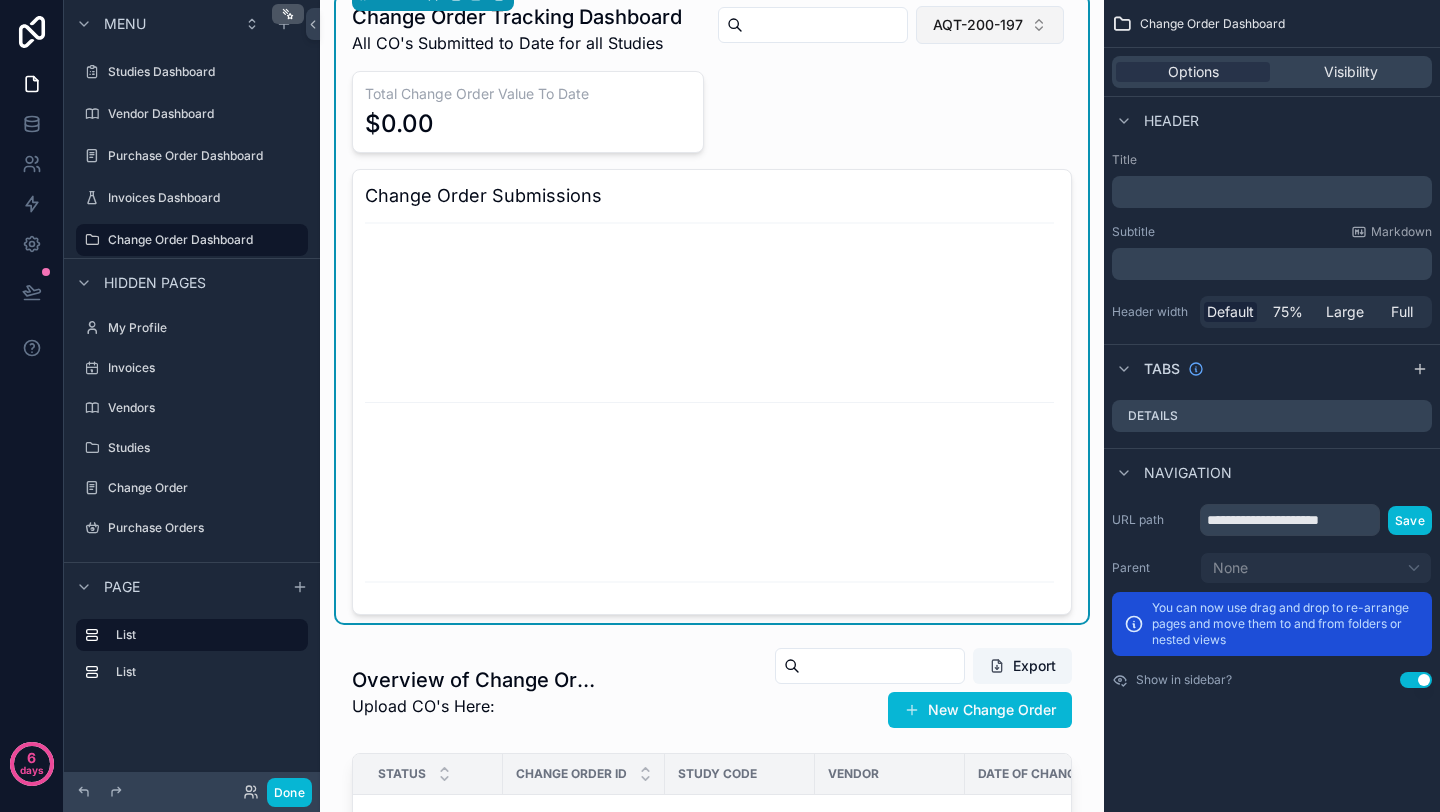 click on "AQT-200-197" at bounding box center (990, 25) 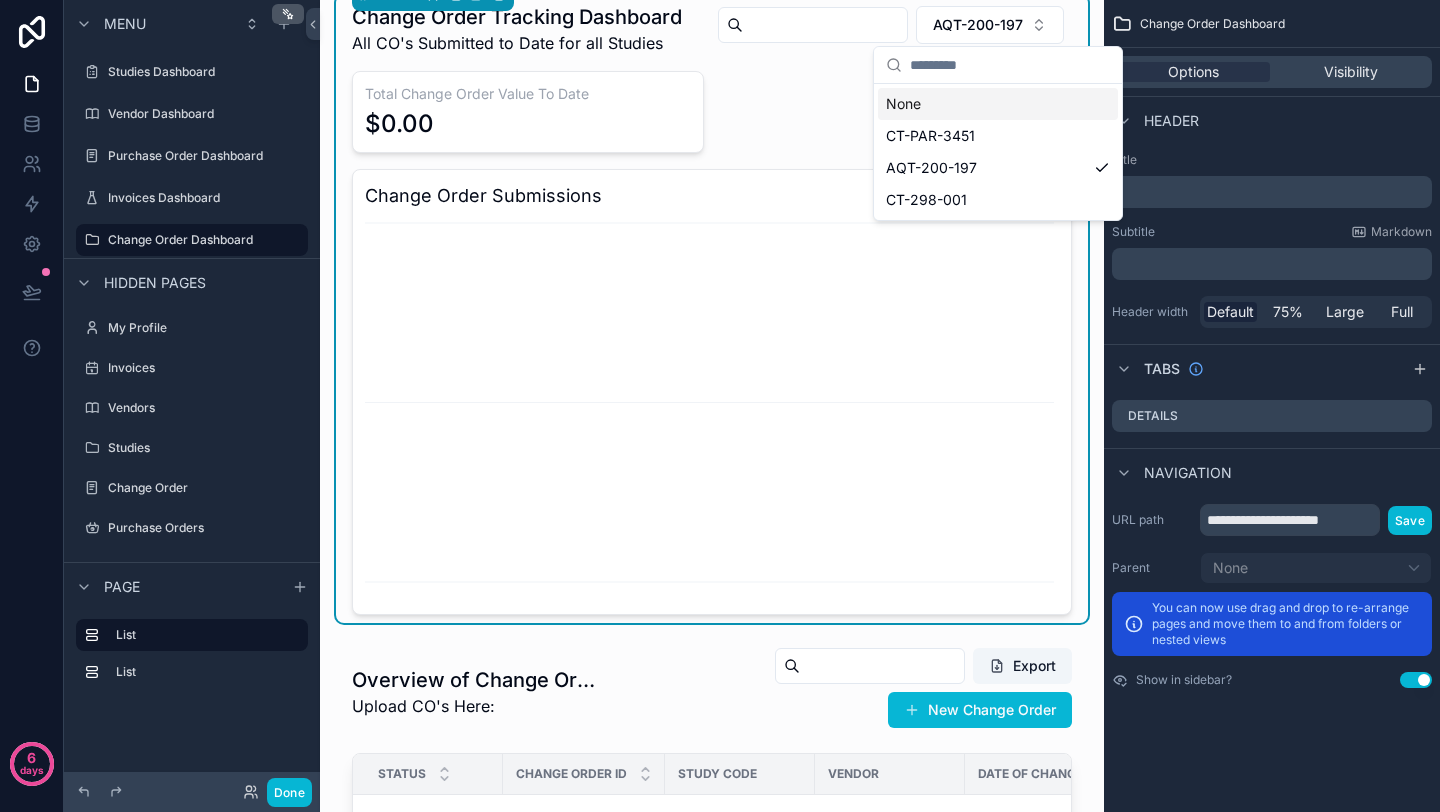 click on "None" at bounding box center (998, 104) 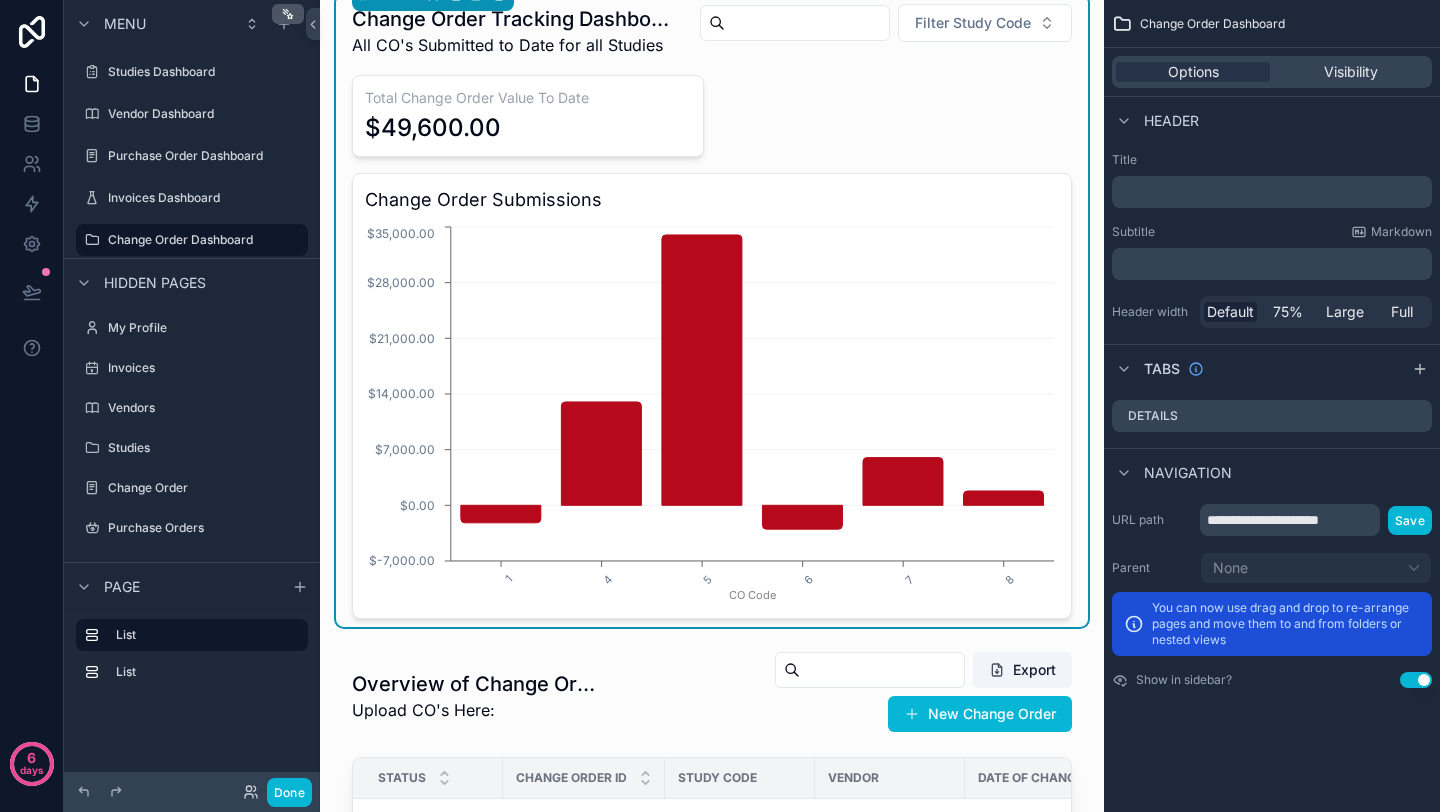 scroll, scrollTop: 0, scrollLeft: 0, axis: both 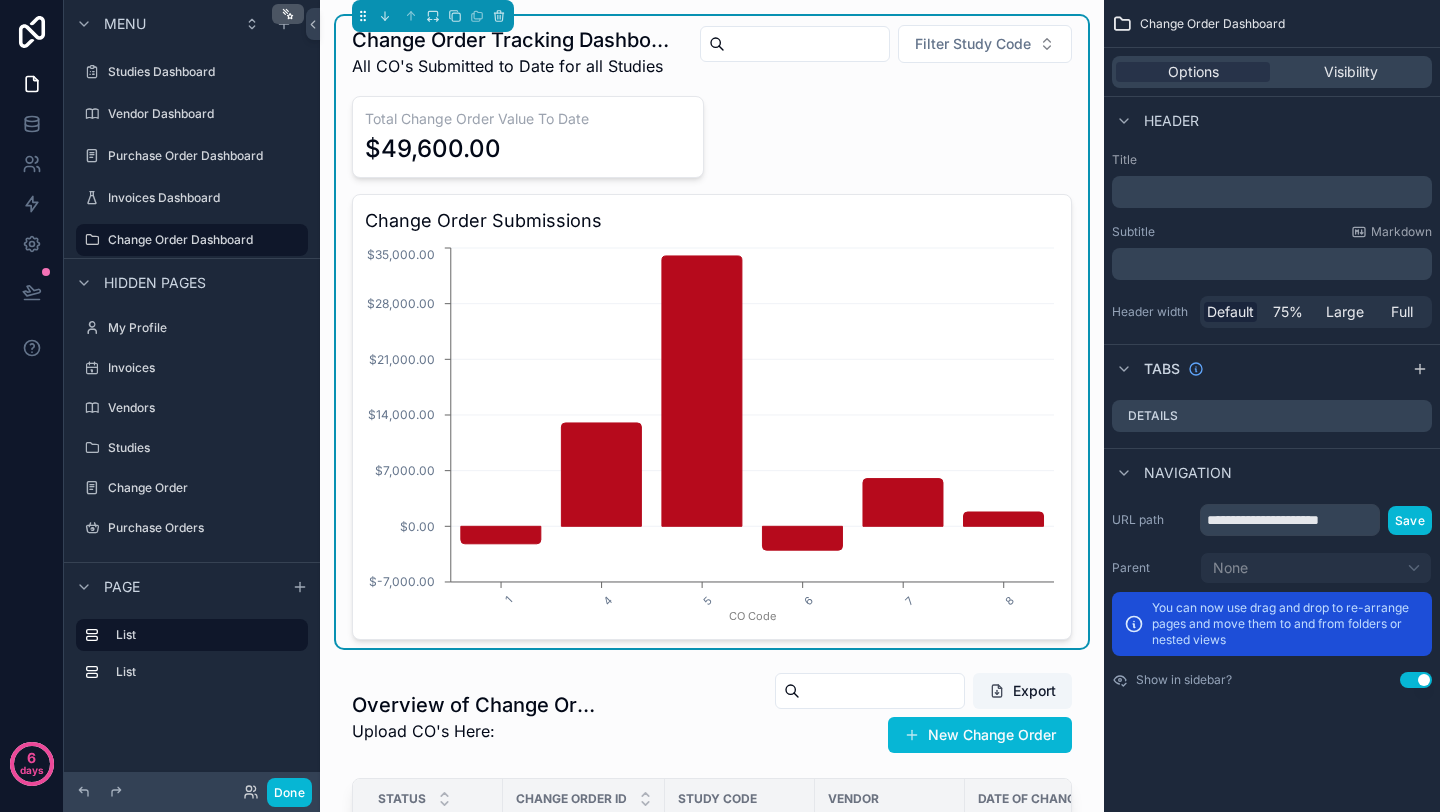 click on "Filter Study Code" at bounding box center [875, 48] 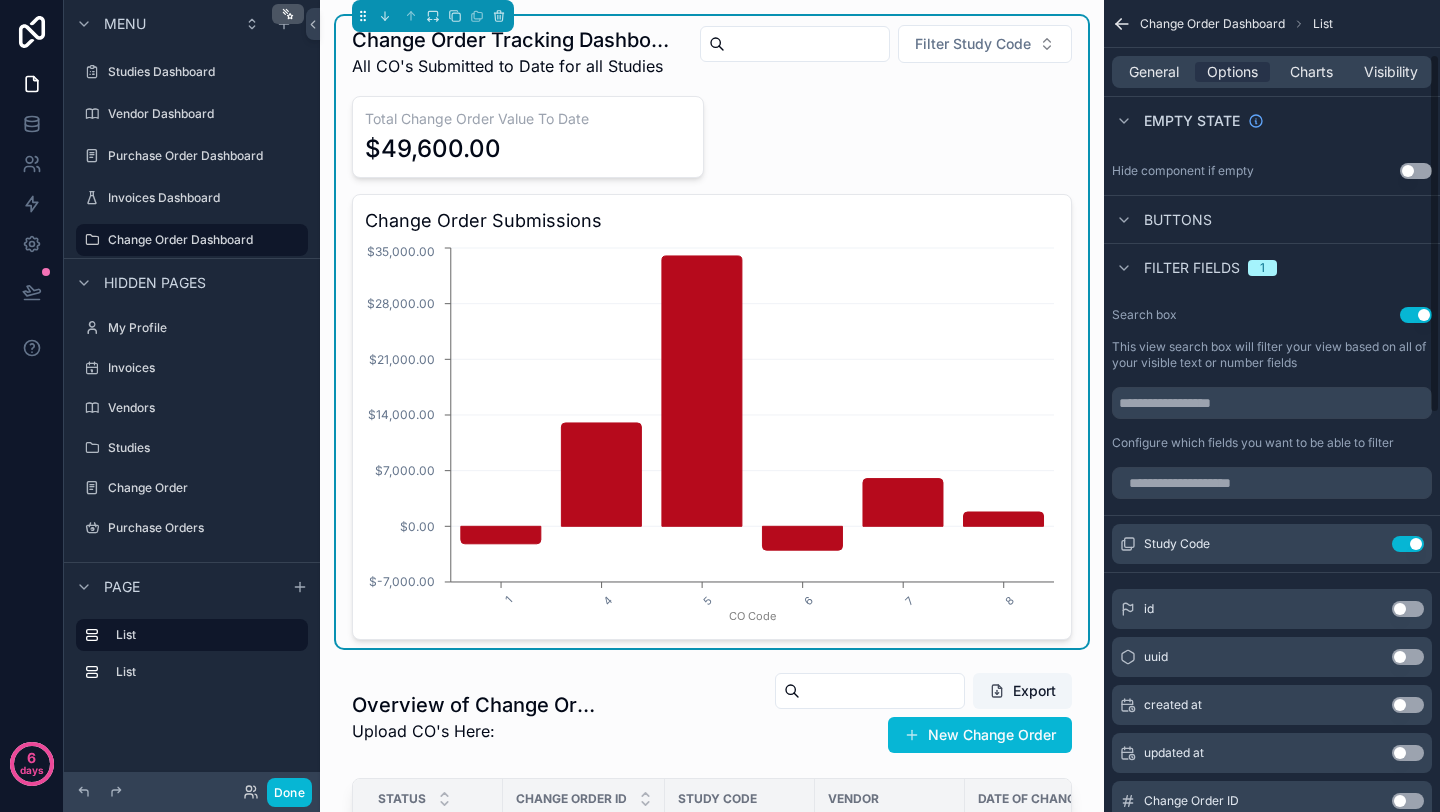 scroll, scrollTop: 123, scrollLeft: 0, axis: vertical 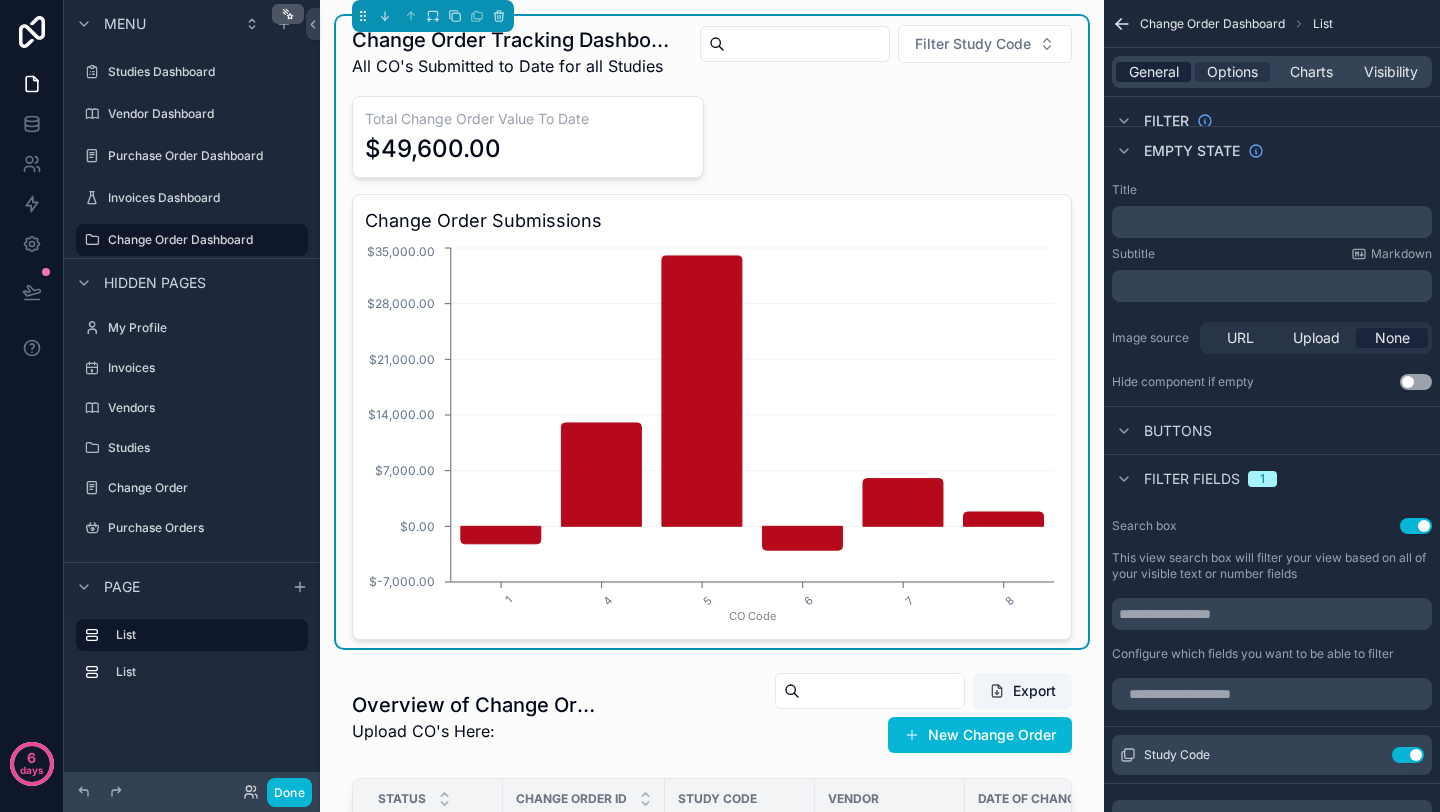 click on "General" at bounding box center (1154, 72) 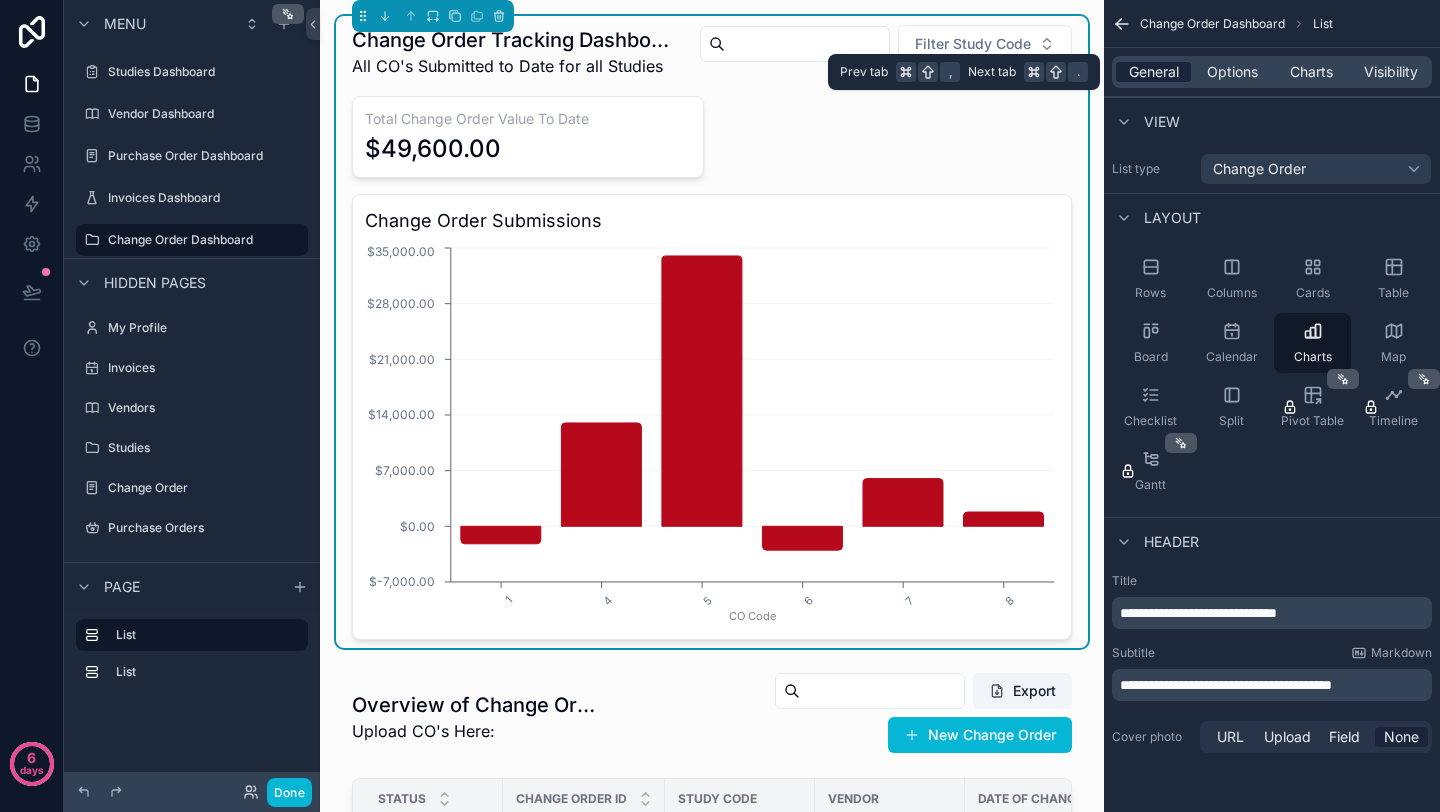 scroll, scrollTop: 0, scrollLeft: 0, axis: both 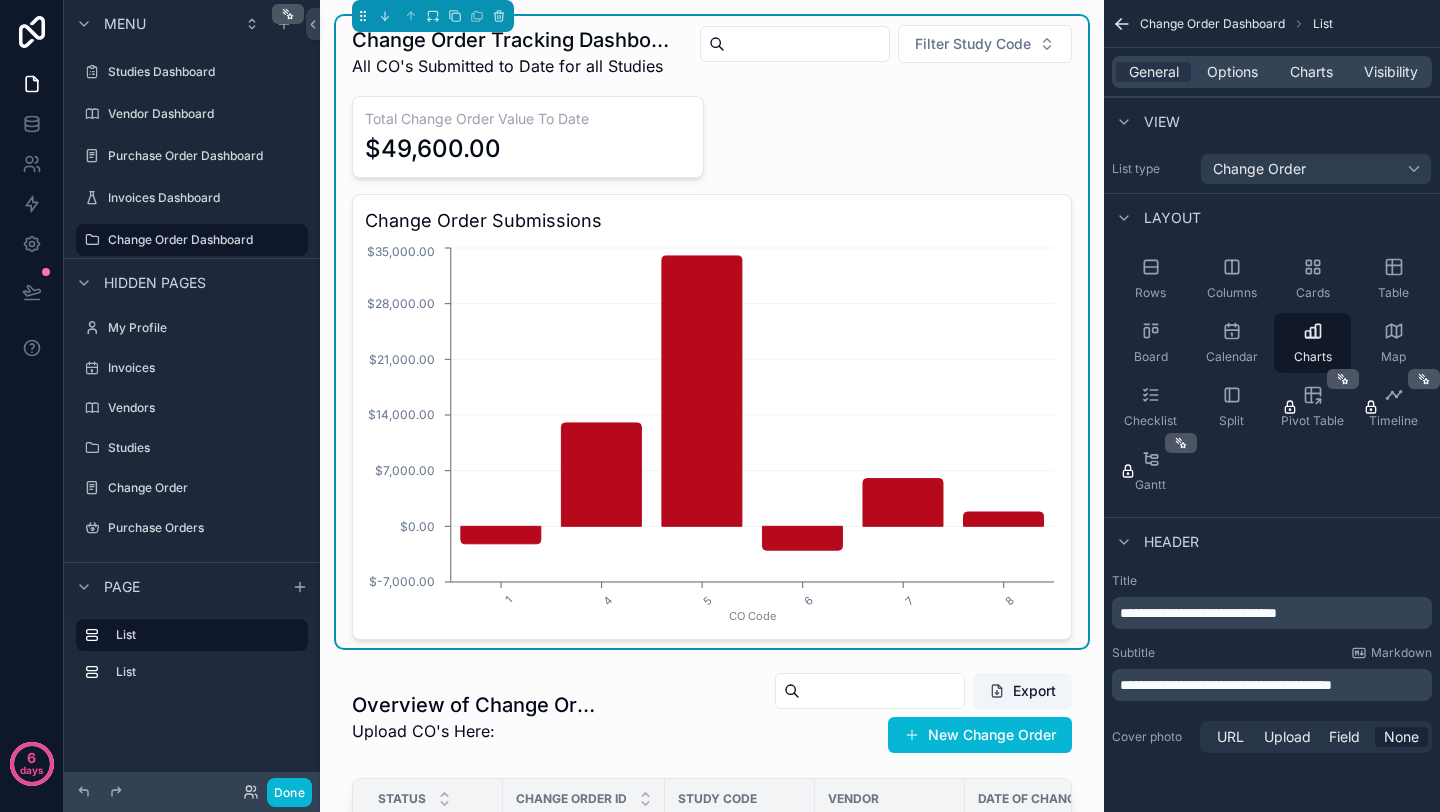 click on "**********" at bounding box center [1198, 613] 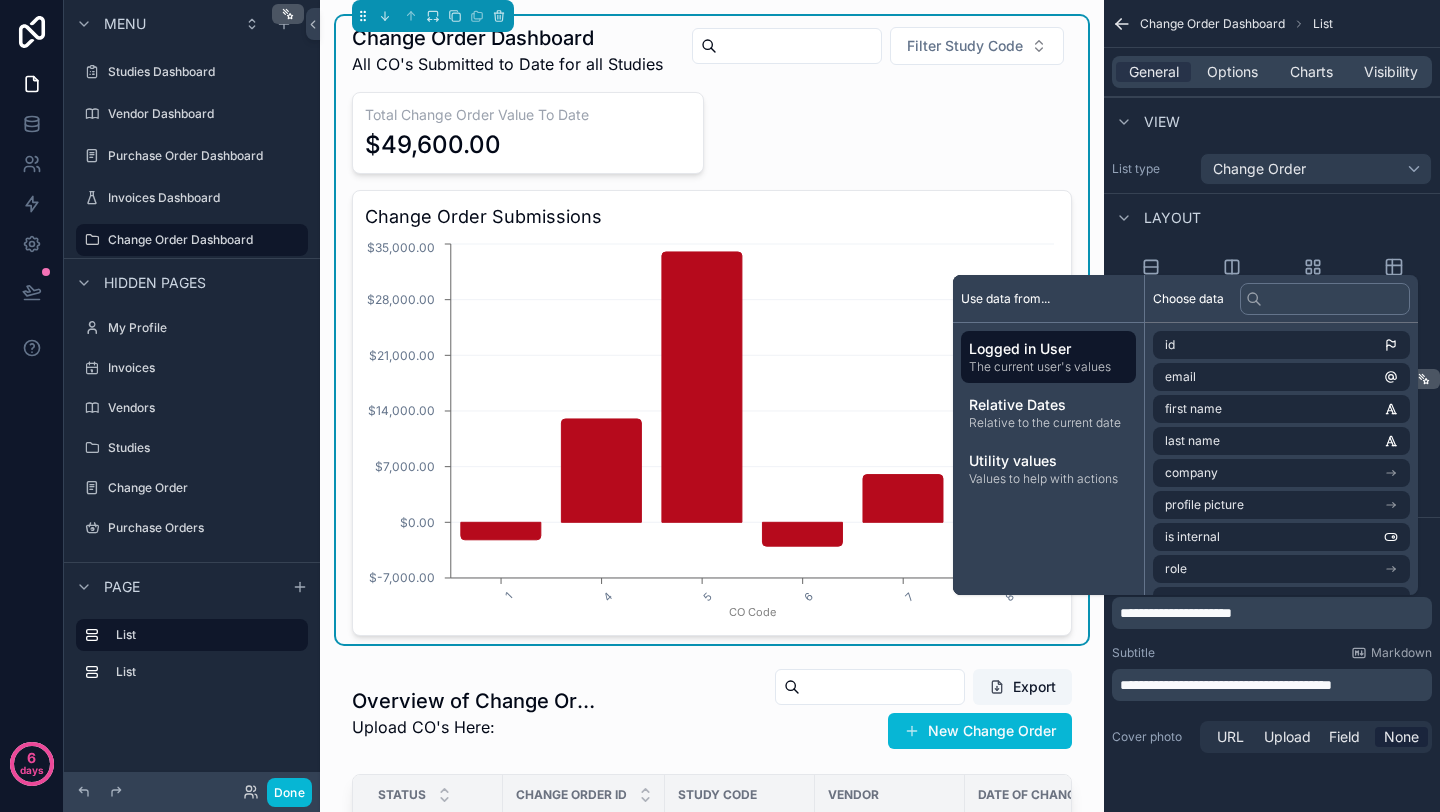 click on "Change Order Dashboard All CO's Submitted to Date for all Studies Filter Study Code Total Change Order Value To Date $49,600.00 Change Order Submissions 1 4 5 6 7 8 CO Code $-7,000.00 $0.00 $7,000.00 $14,000.00 $21,000.00 $28,000.00 $35,000.00 Overview of Change Orders Upload CO's Here: Export New Change Order Status Change Order ID Study Code Vendor Date of Change Amount Change Updated Invoice/Agreement Description/Reason Pending 8 8 CT-298-001 CT-PAR-3451 The Rep Guy 30/07/2025 30/07/2025 $1,800.00 $1,800.00 INV-000061 .pdf Increase in user count Increase in user count Pending 1 1 CT-298-001 AV Fuel 19/07/2025 19/07/2025 $-2,200.00 $-2,200.00 -- Added Trial Packs Added Trial Packs Approved 7 7 CT-PAR-3451 Almac Clinical Services 18/07/2025 18/07/2025 $6,000.00 $6,000.00 -- Needed additional Med Kits Needed additional Med Kits Pending 6 6 CT-298-001 PCI Int. 30/07/2025 30/07/2025 $-3,000.00 $-3,000.00 -- Ancillary costs for added patient care were refunded Ancillary costs for added patient care were refunded" at bounding box center (712, 1063) 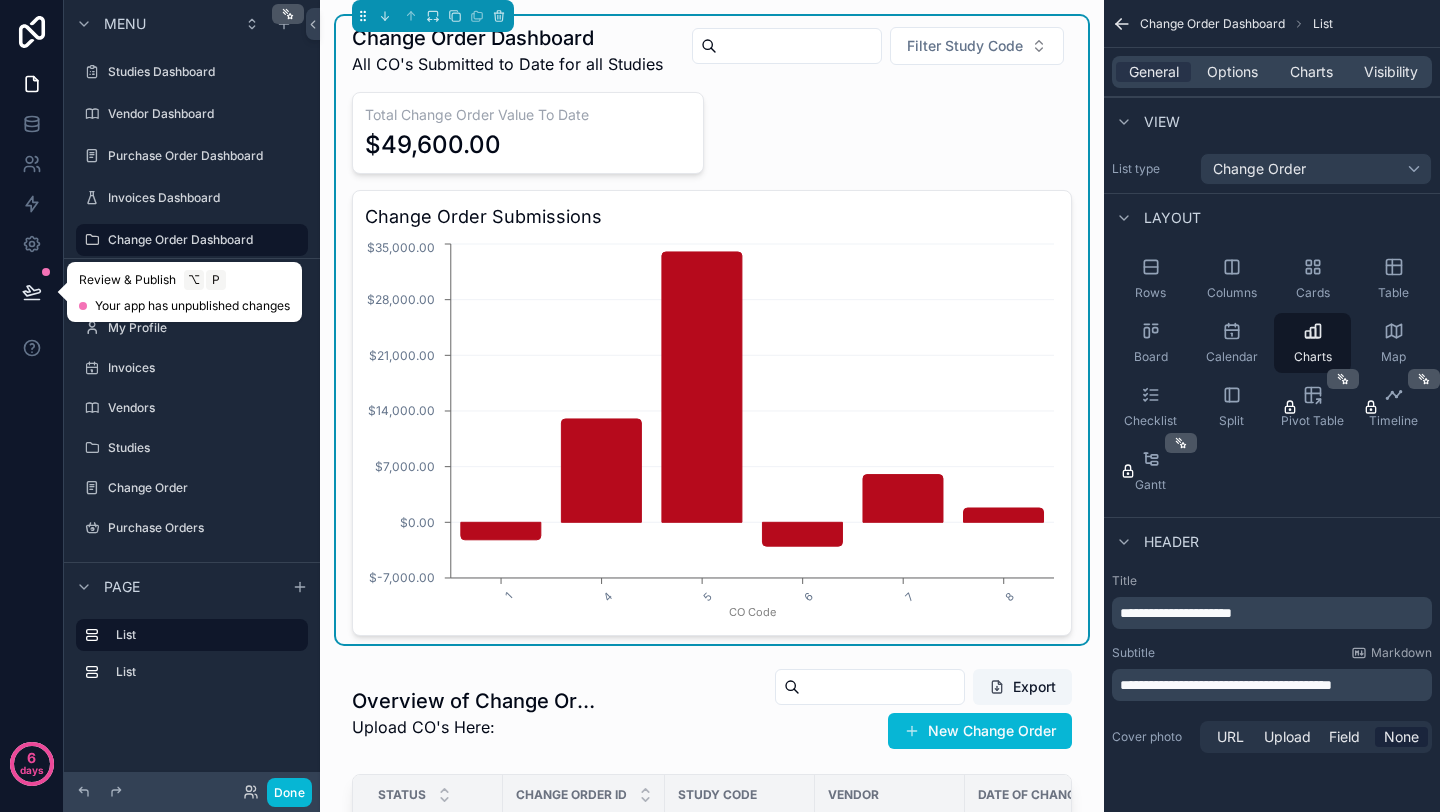 click 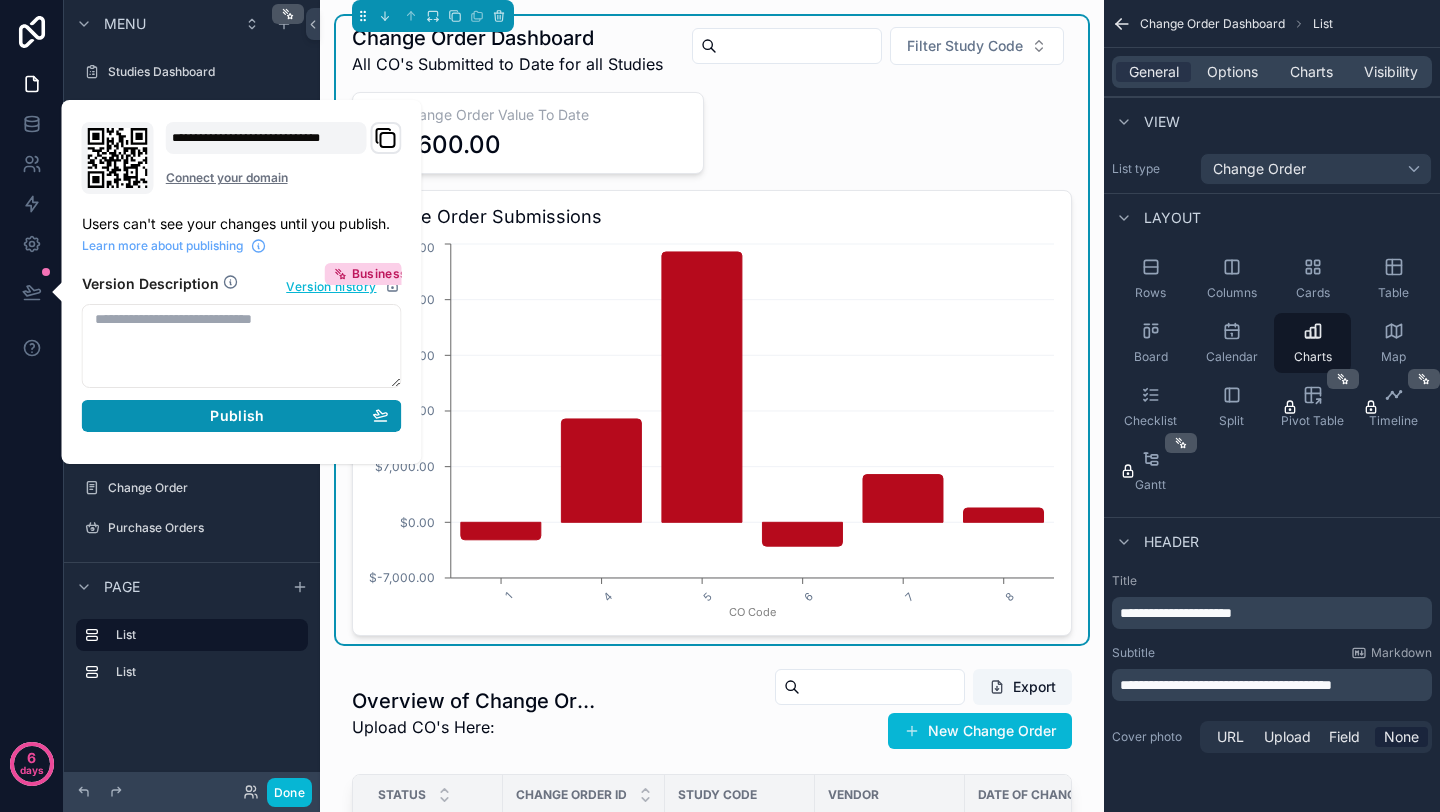 click on "Publish" at bounding box center (237, 416) 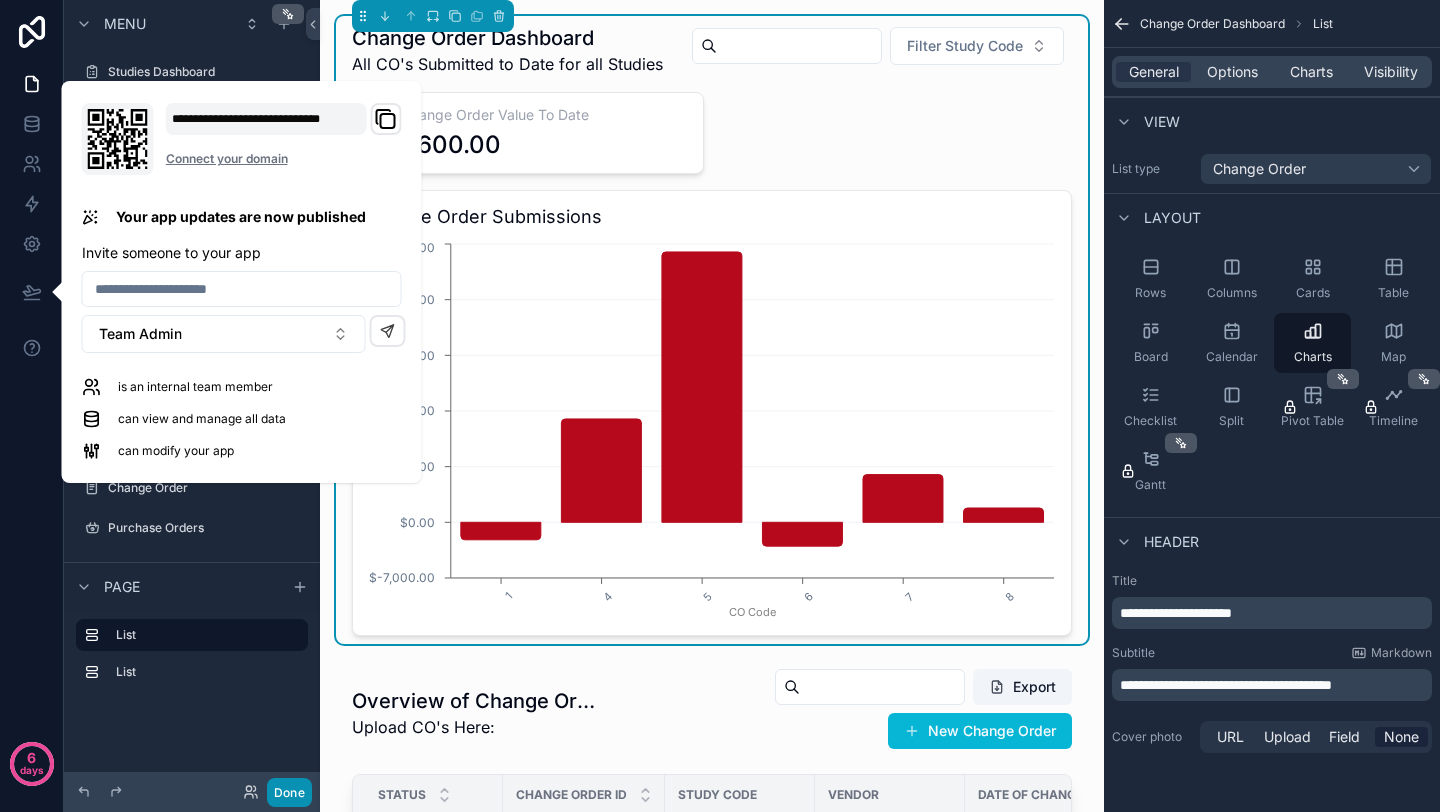click on "Done" at bounding box center (289, 792) 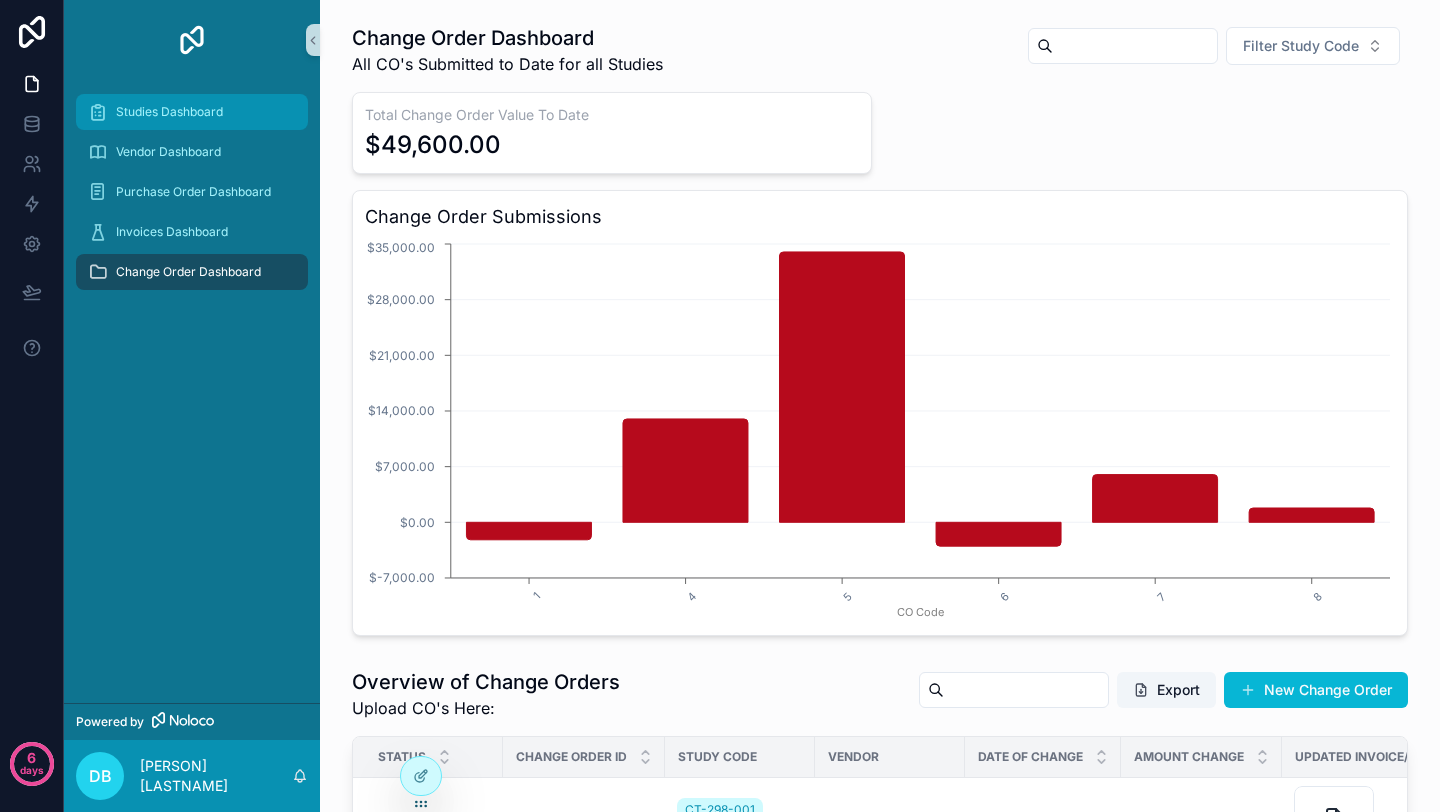 click on "Studies Dashboard" at bounding box center (169, 112) 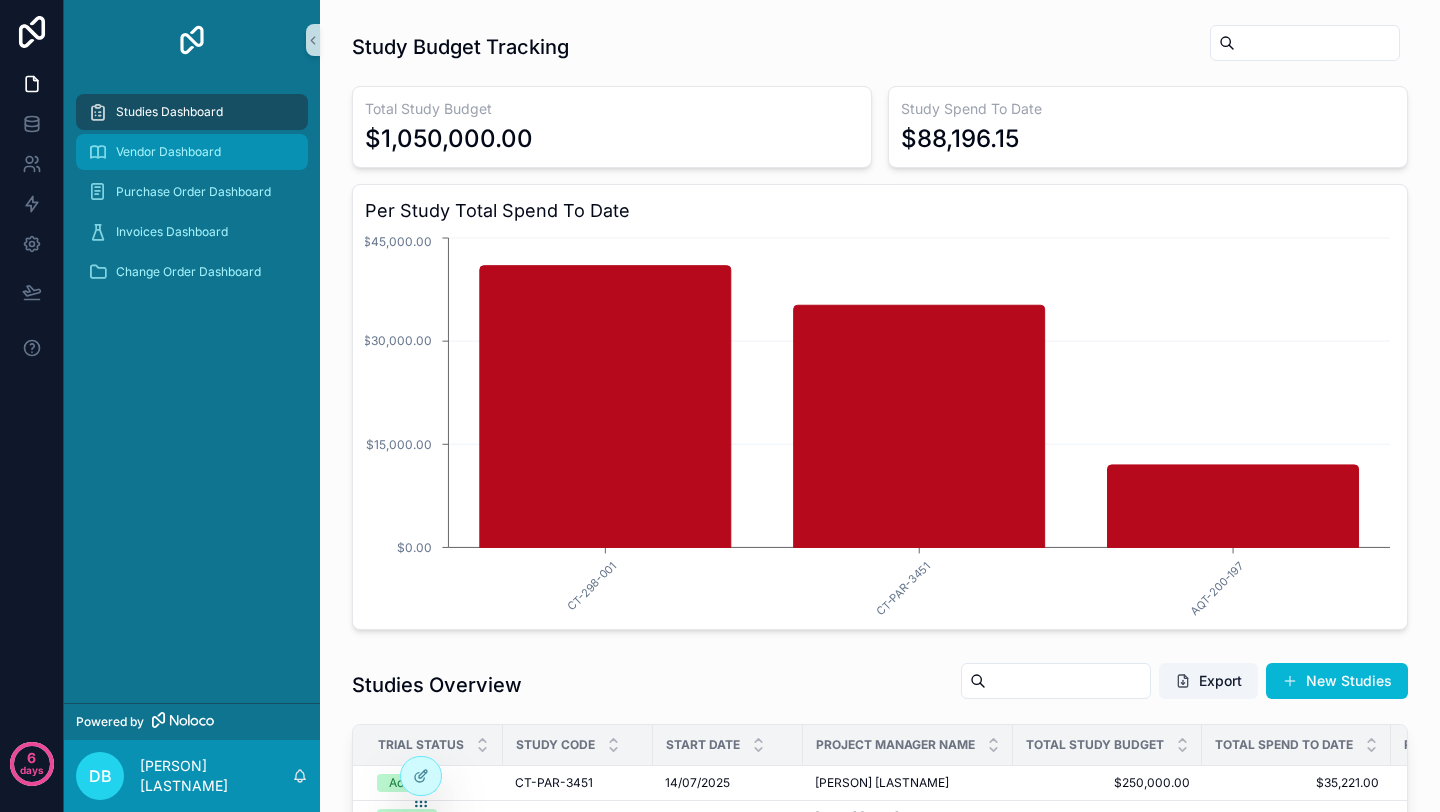 click on "Vendor Dashboard" at bounding box center (168, 152) 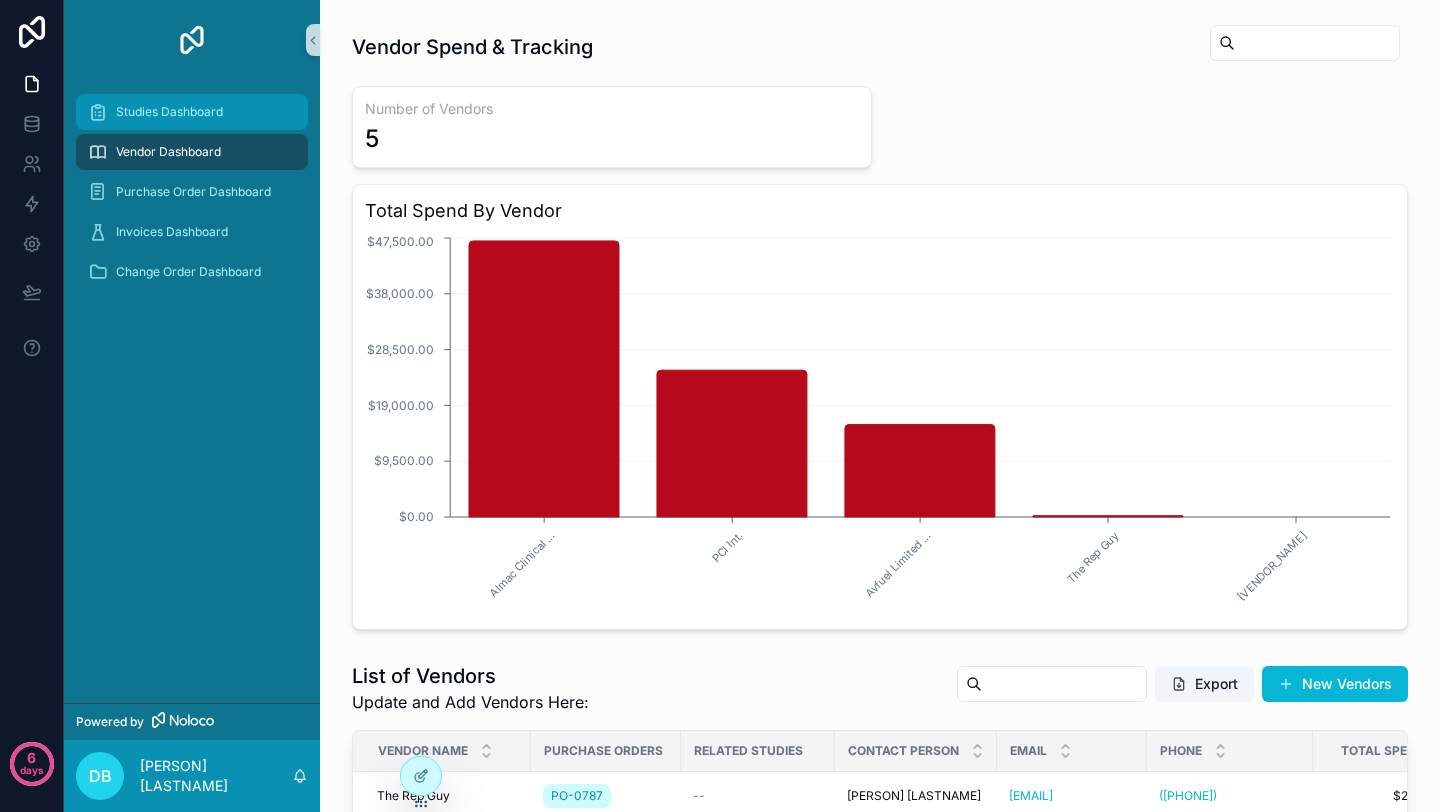 click on "Studies Dashboard" at bounding box center [192, 112] 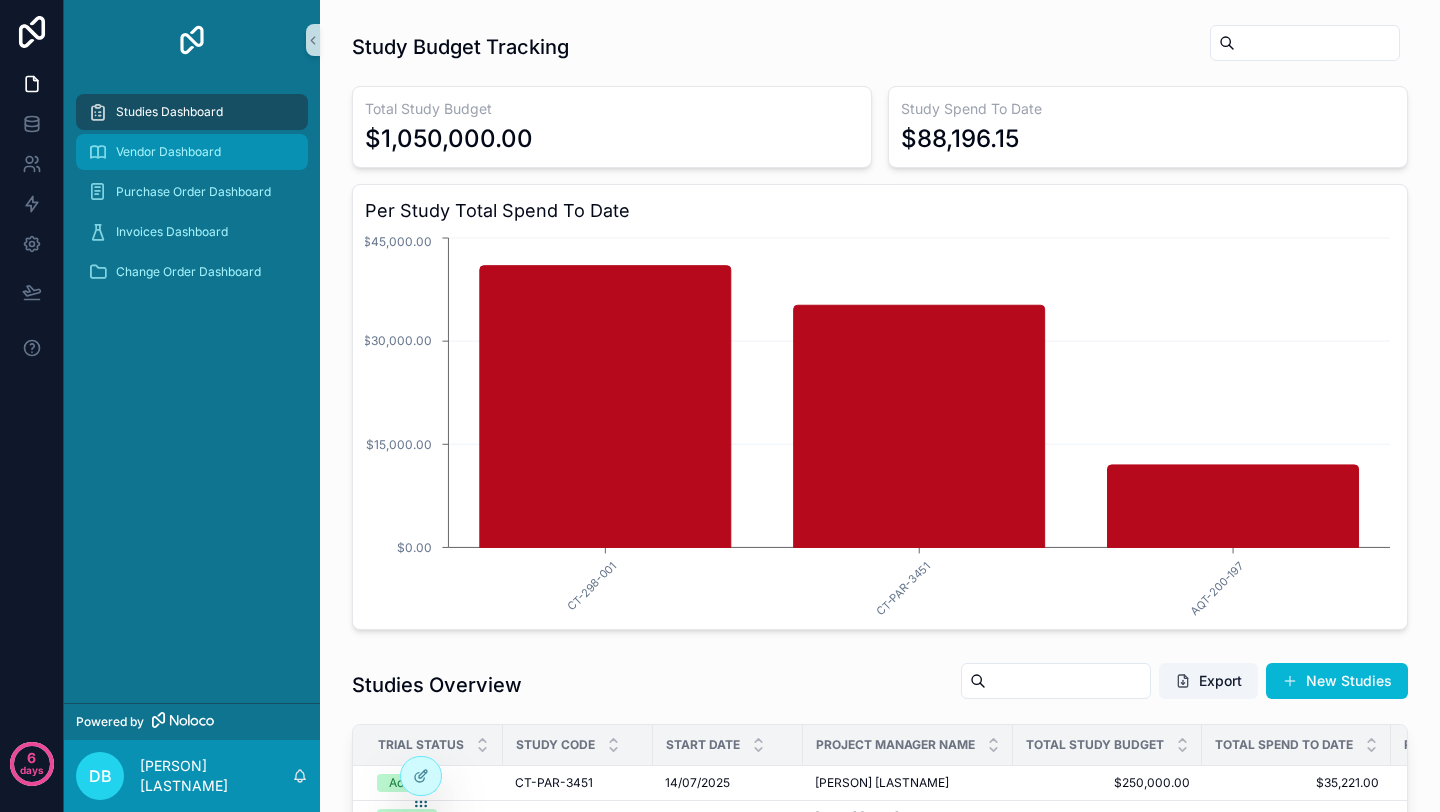 click on "Vendor Dashboard" at bounding box center [168, 152] 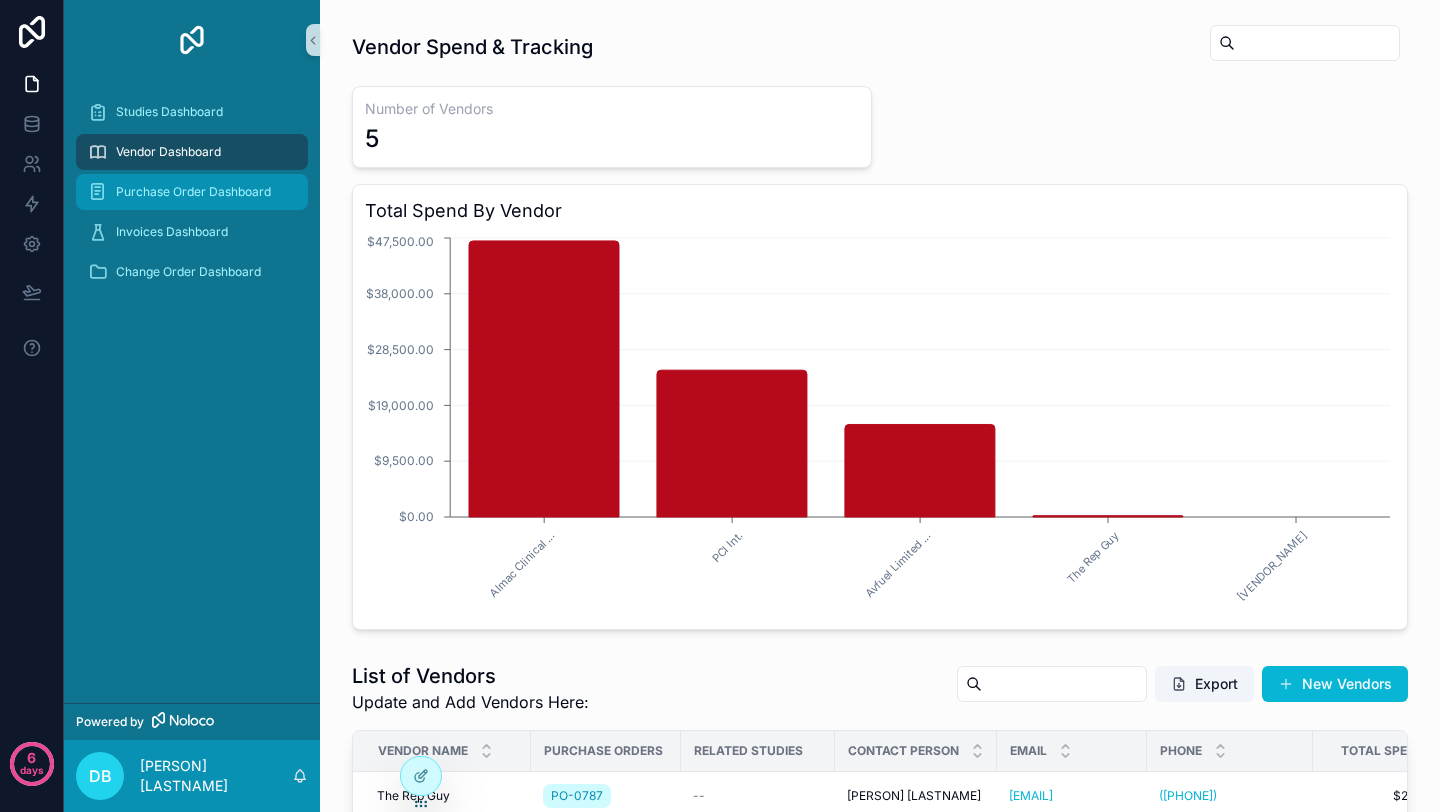 click on "Purchase Order Dashboard" at bounding box center (193, 192) 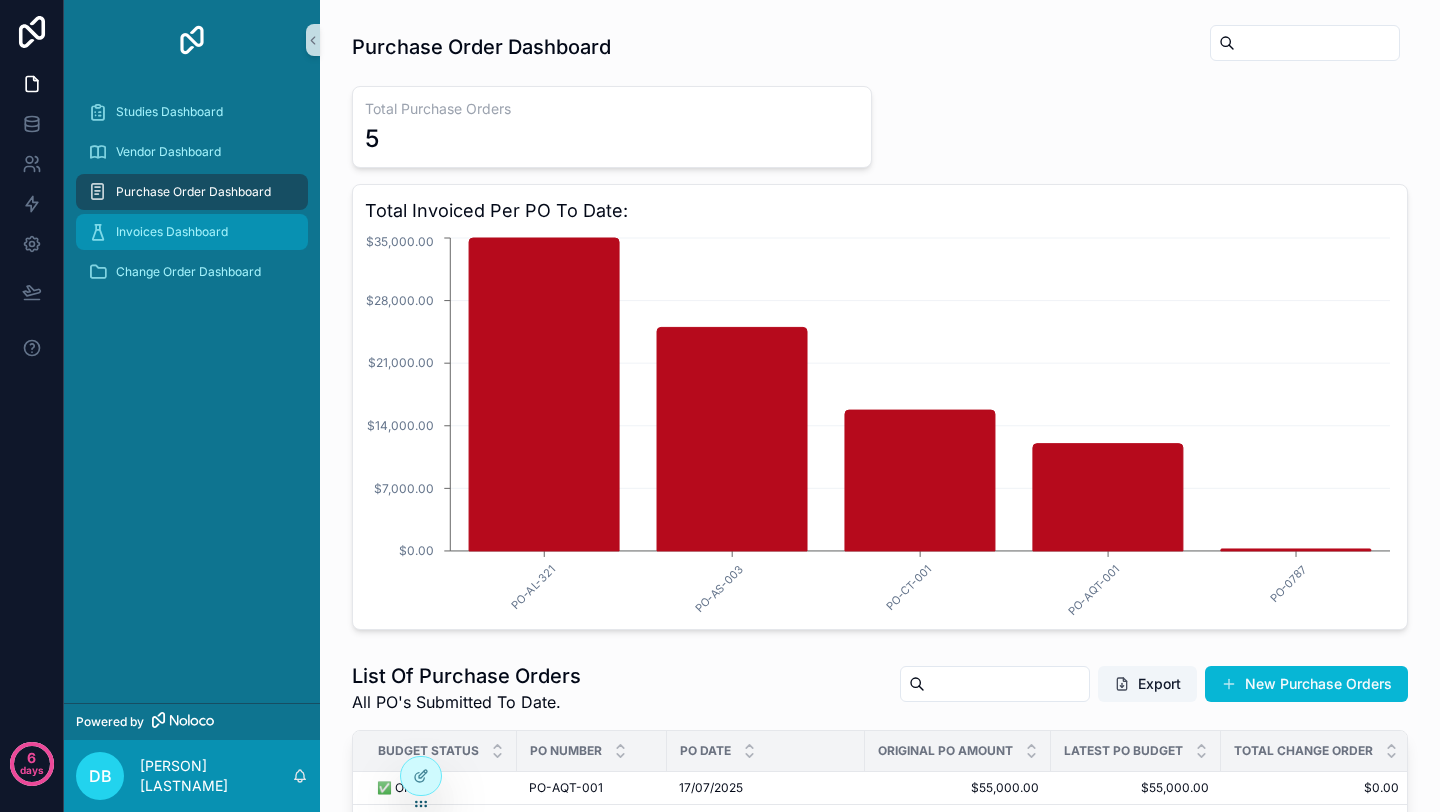 click on "Invoices Dashboard" at bounding box center [172, 232] 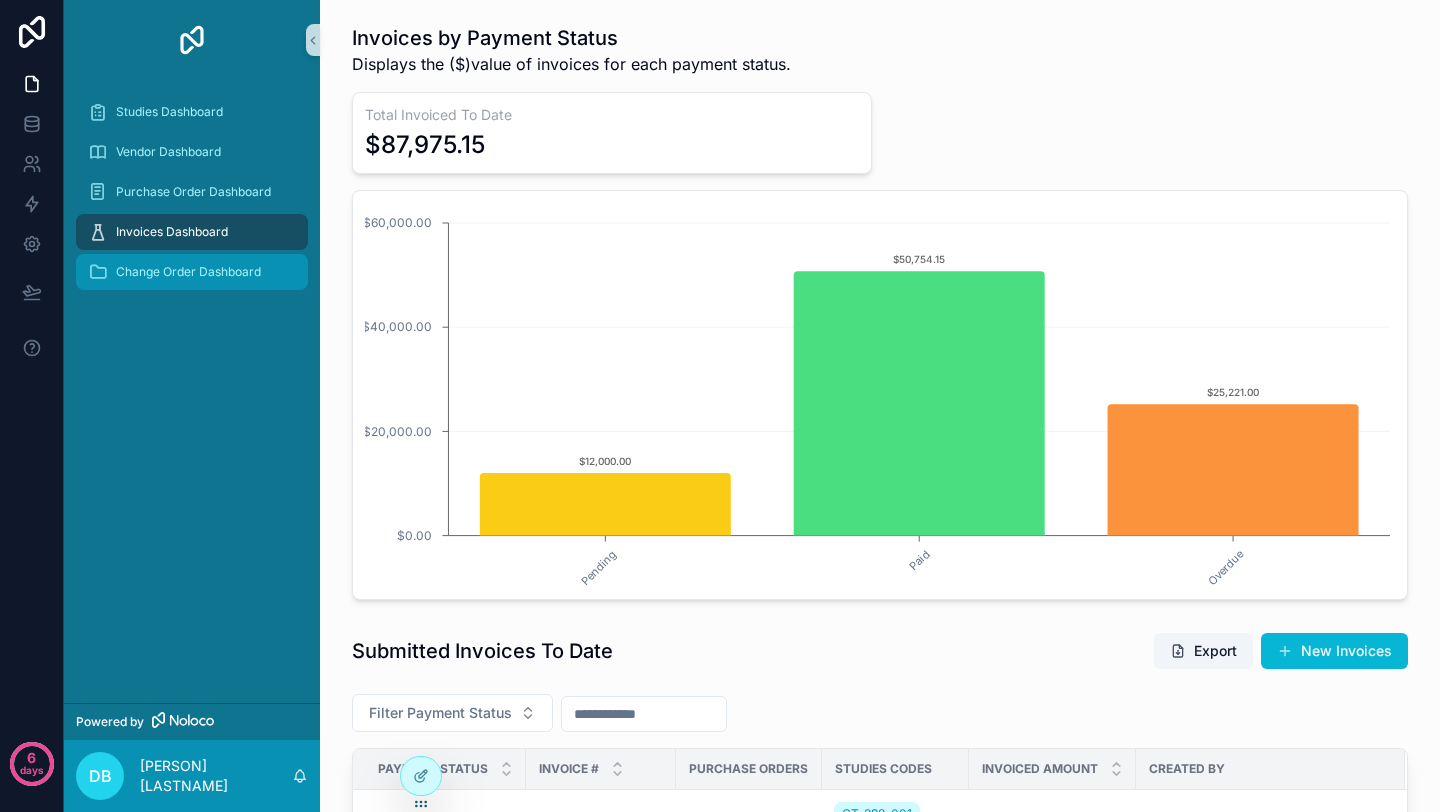 click on "Change Order Dashboard" at bounding box center [188, 272] 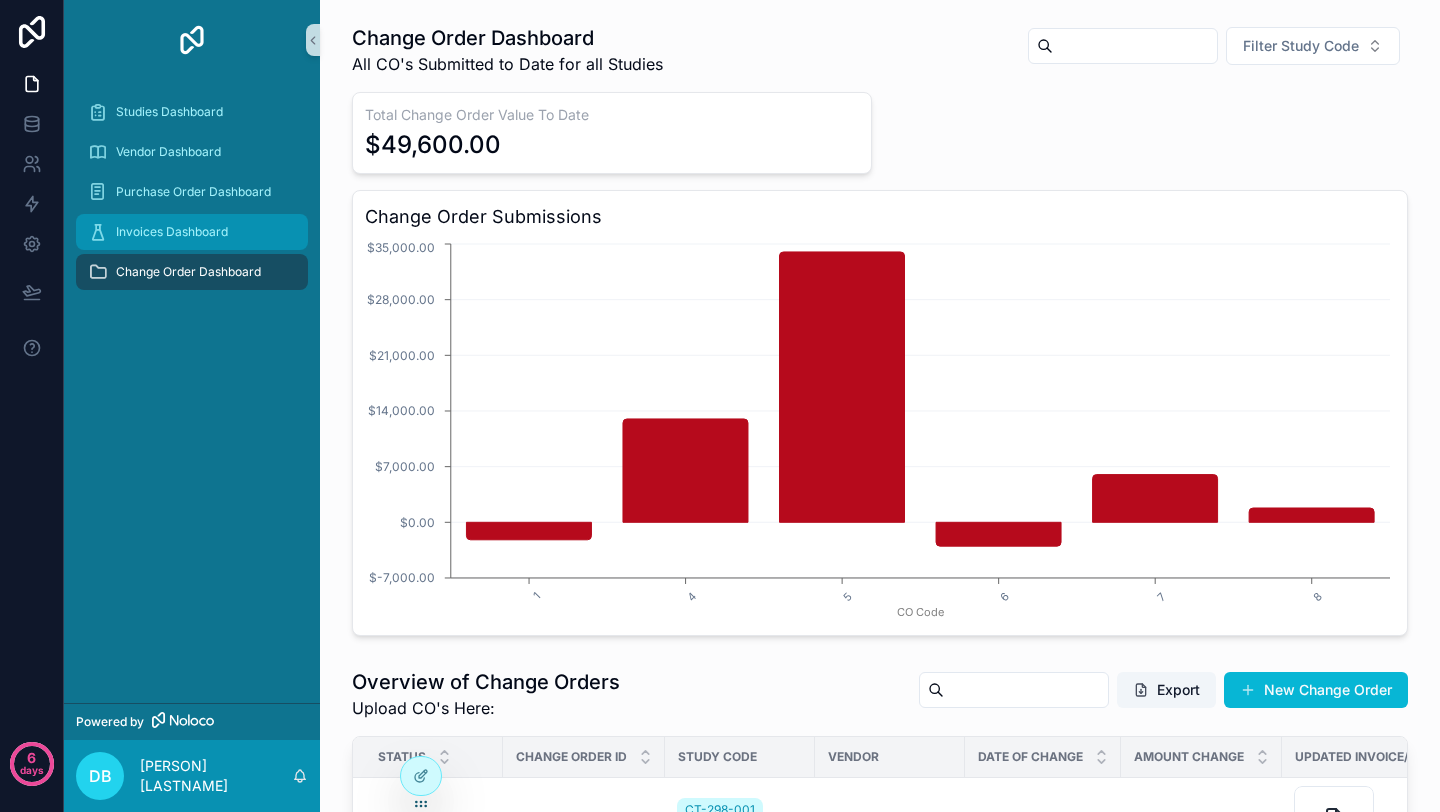 click on "Invoices Dashboard" at bounding box center [172, 232] 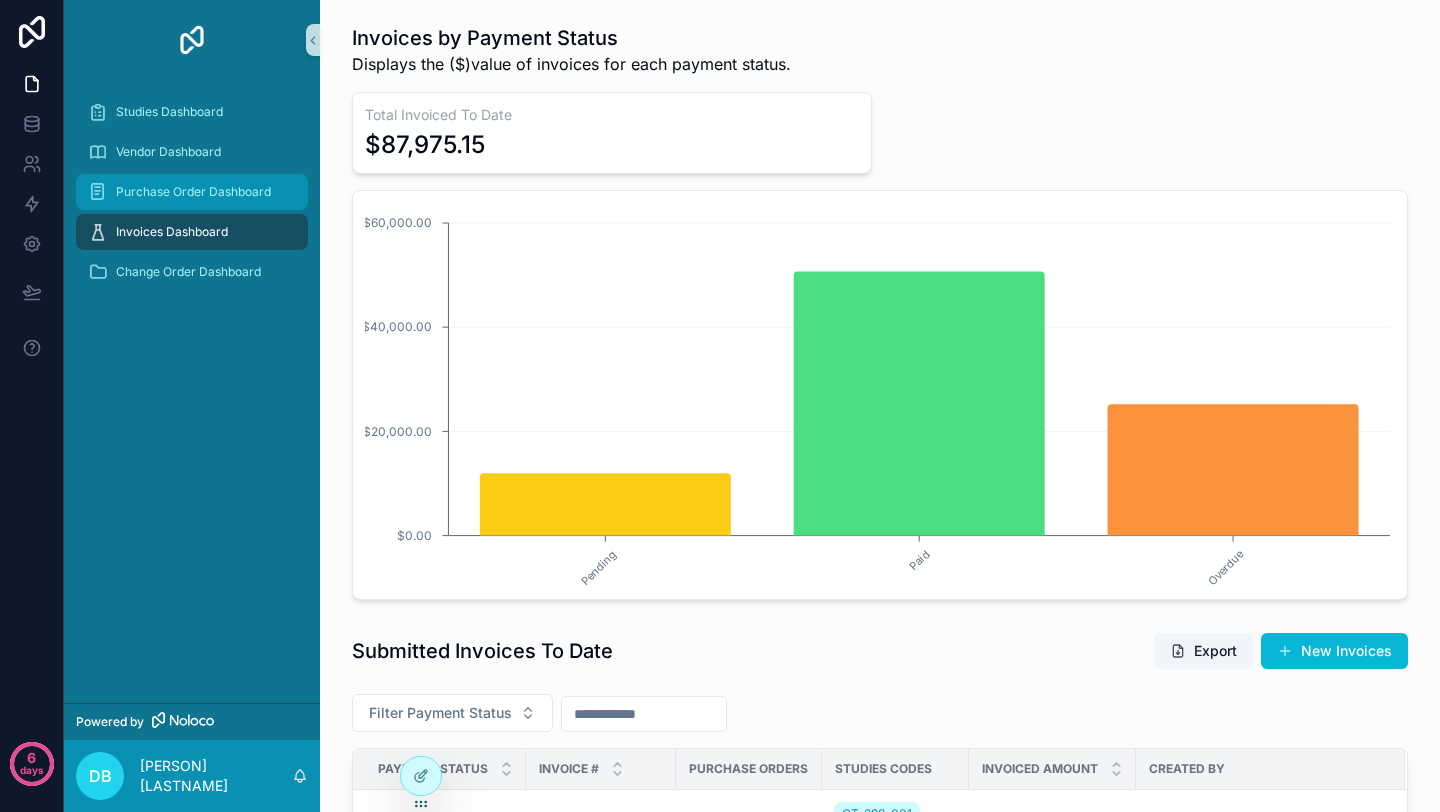 click on "Purchase Order Dashboard" at bounding box center [193, 192] 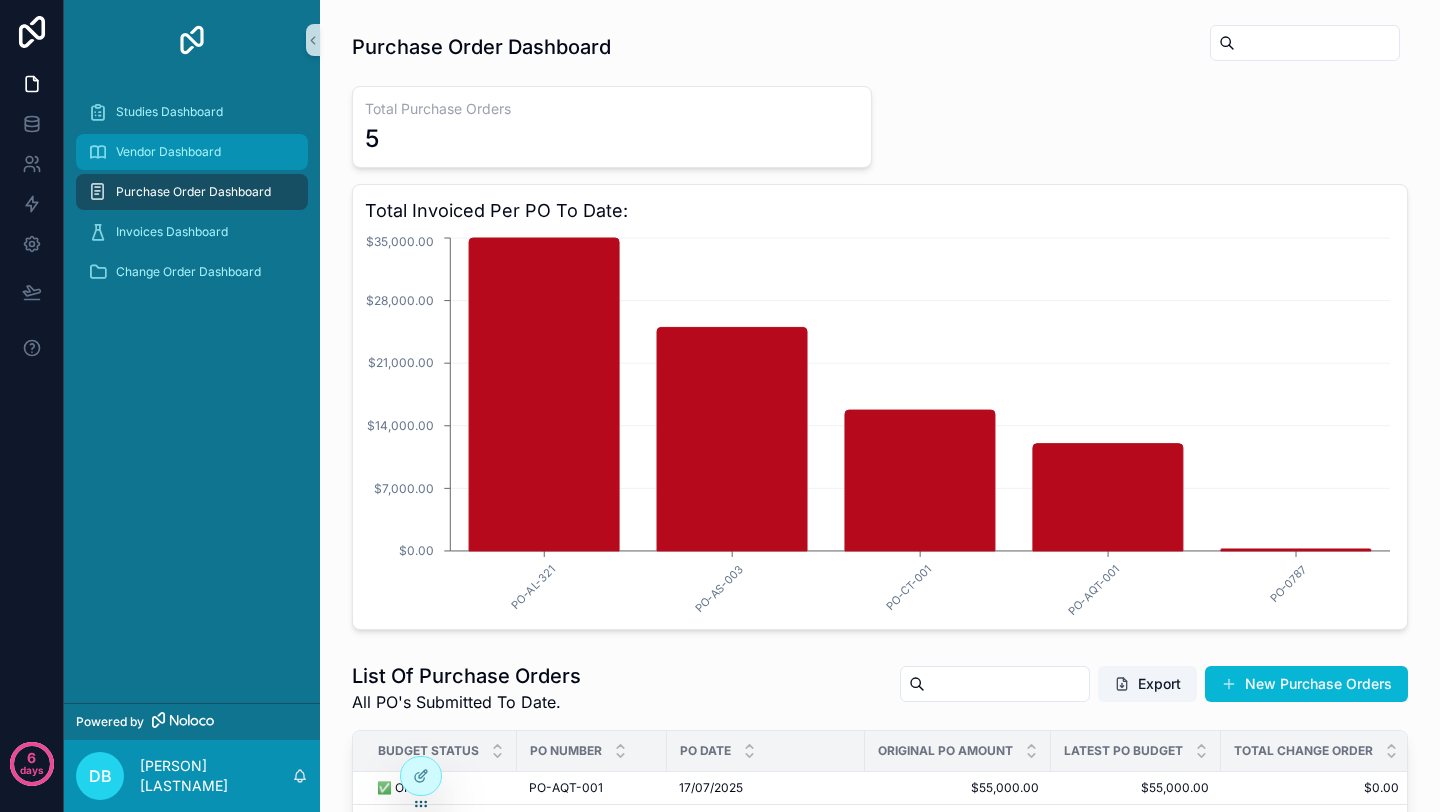 click on "Vendor Dashboard" at bounding box center [168, 152] 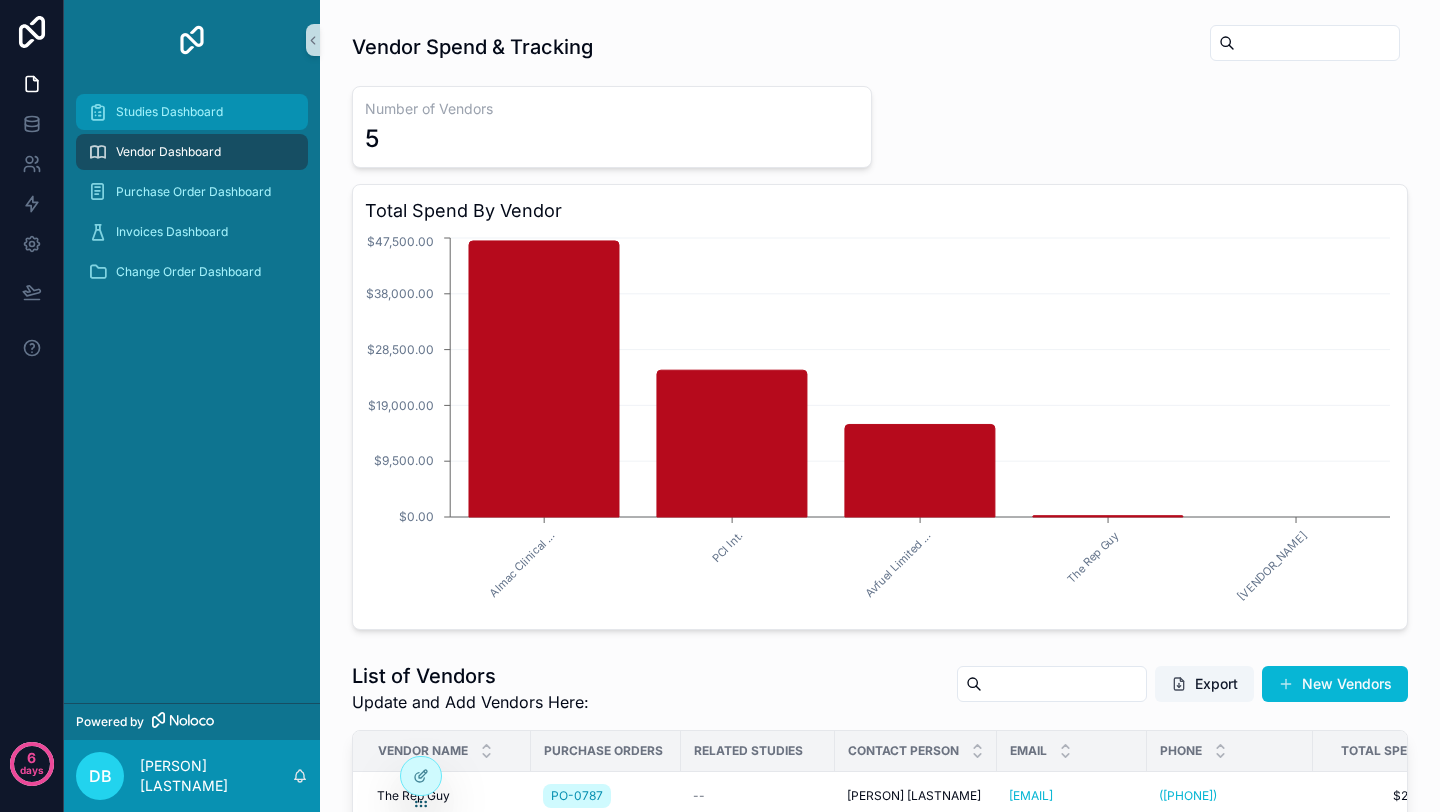 click on "Studies Dashboard" at bounding box center (169, 112) 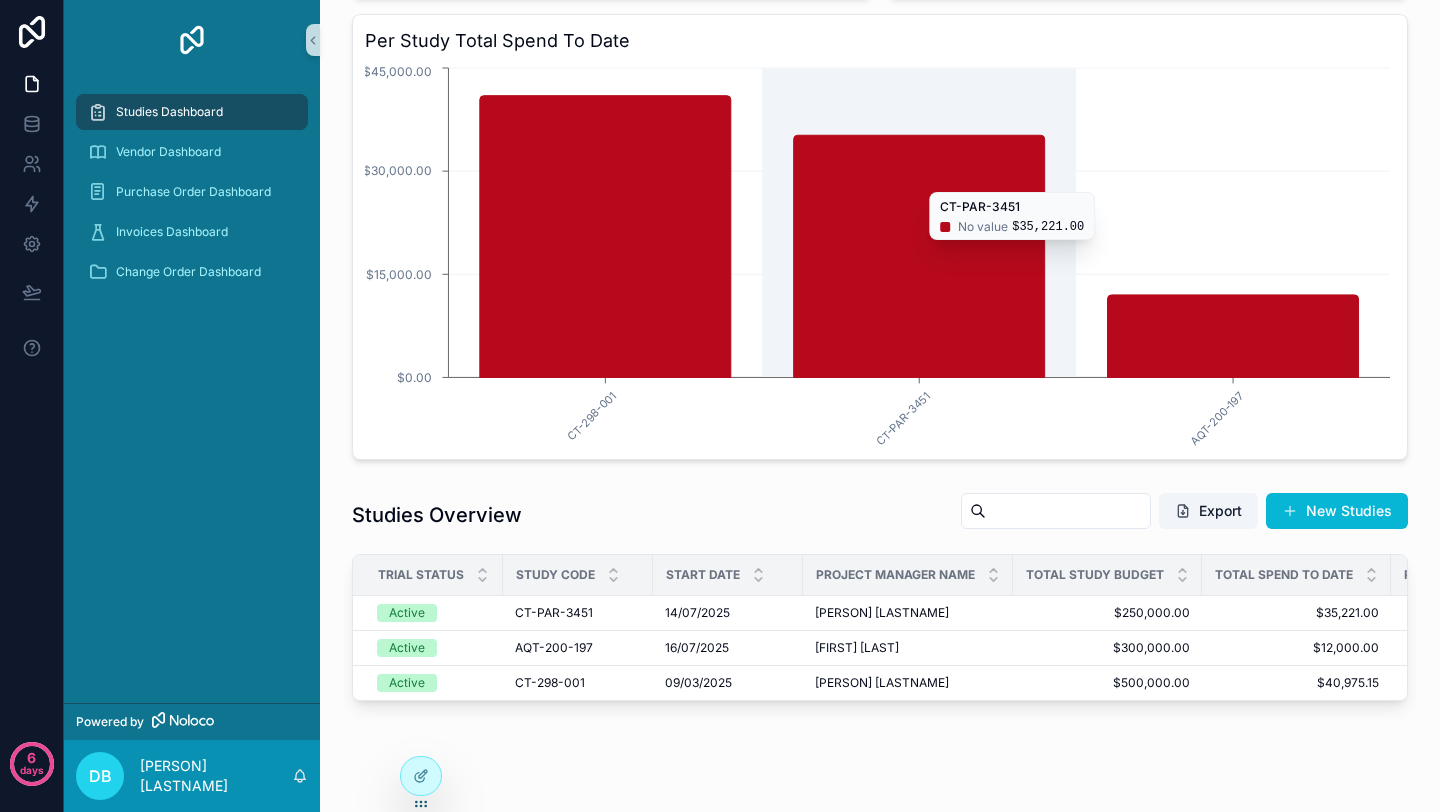 scroll, scrollTop: 235, scrollLeft: 0, axis: vertical 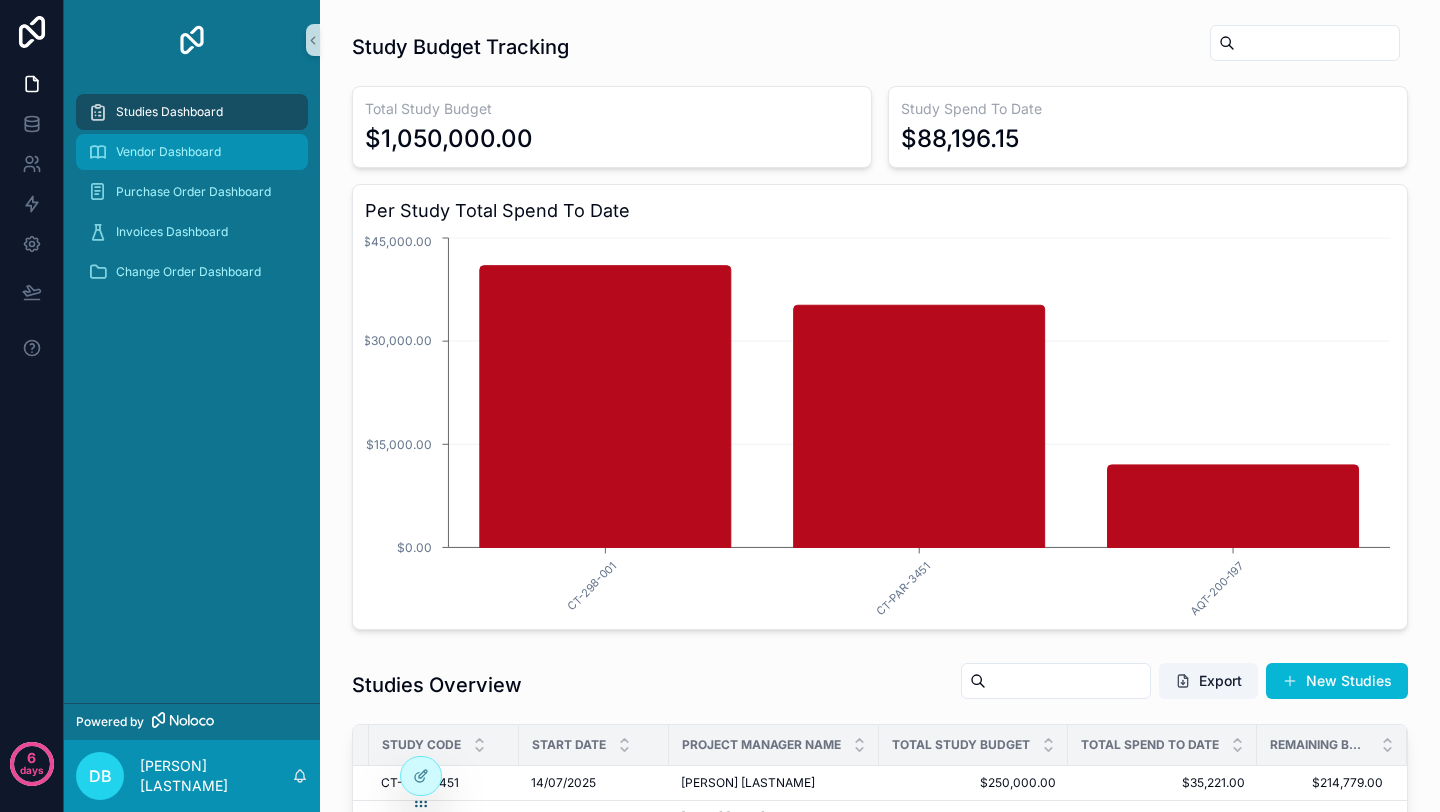 click on "Vendor Dashboard" at bounding box center (192, 152) 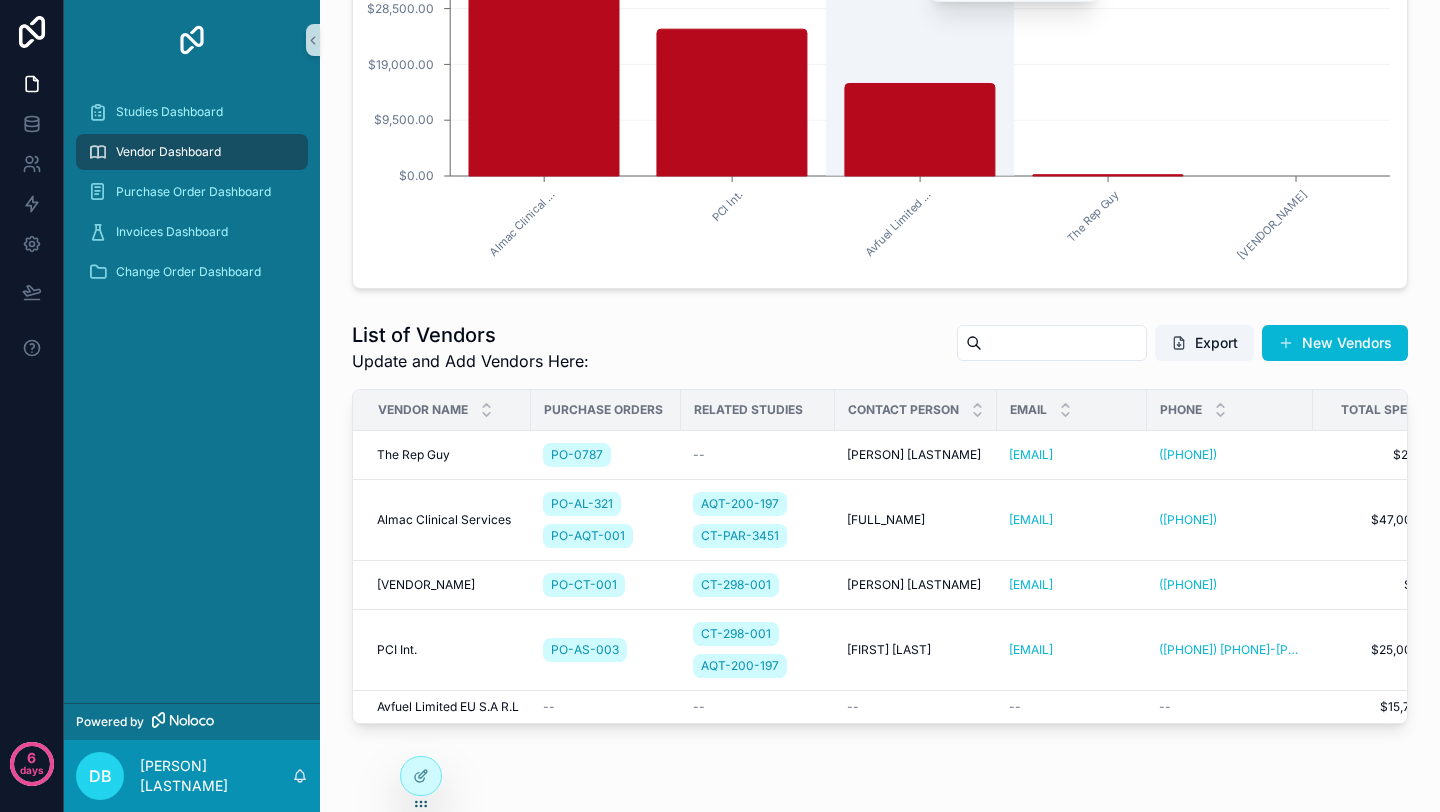 scroll, scrollTop: 348, scrollLeft: 0, axis: vertical 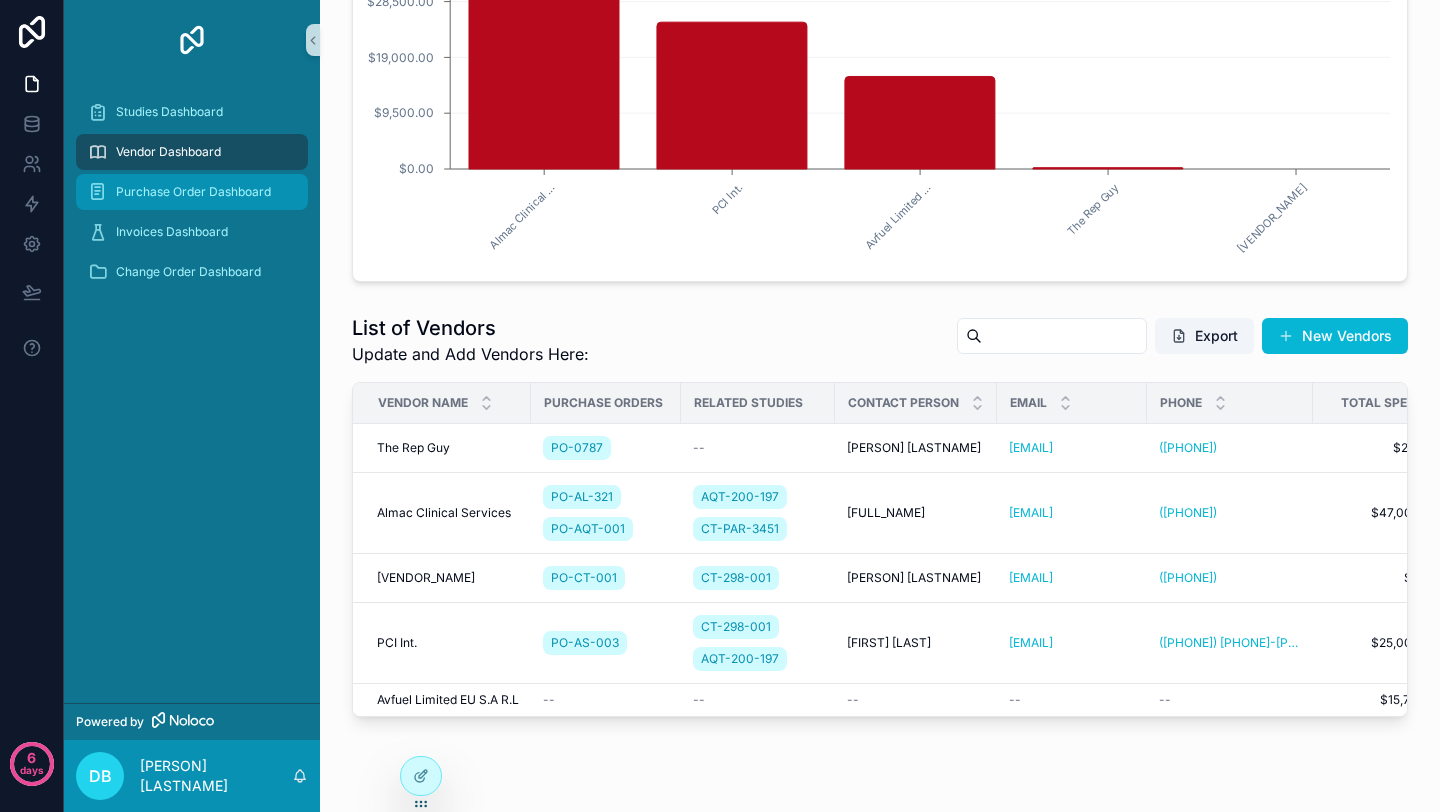 click on "Purchase Order Dashboard" at bounding box center (193, 192) 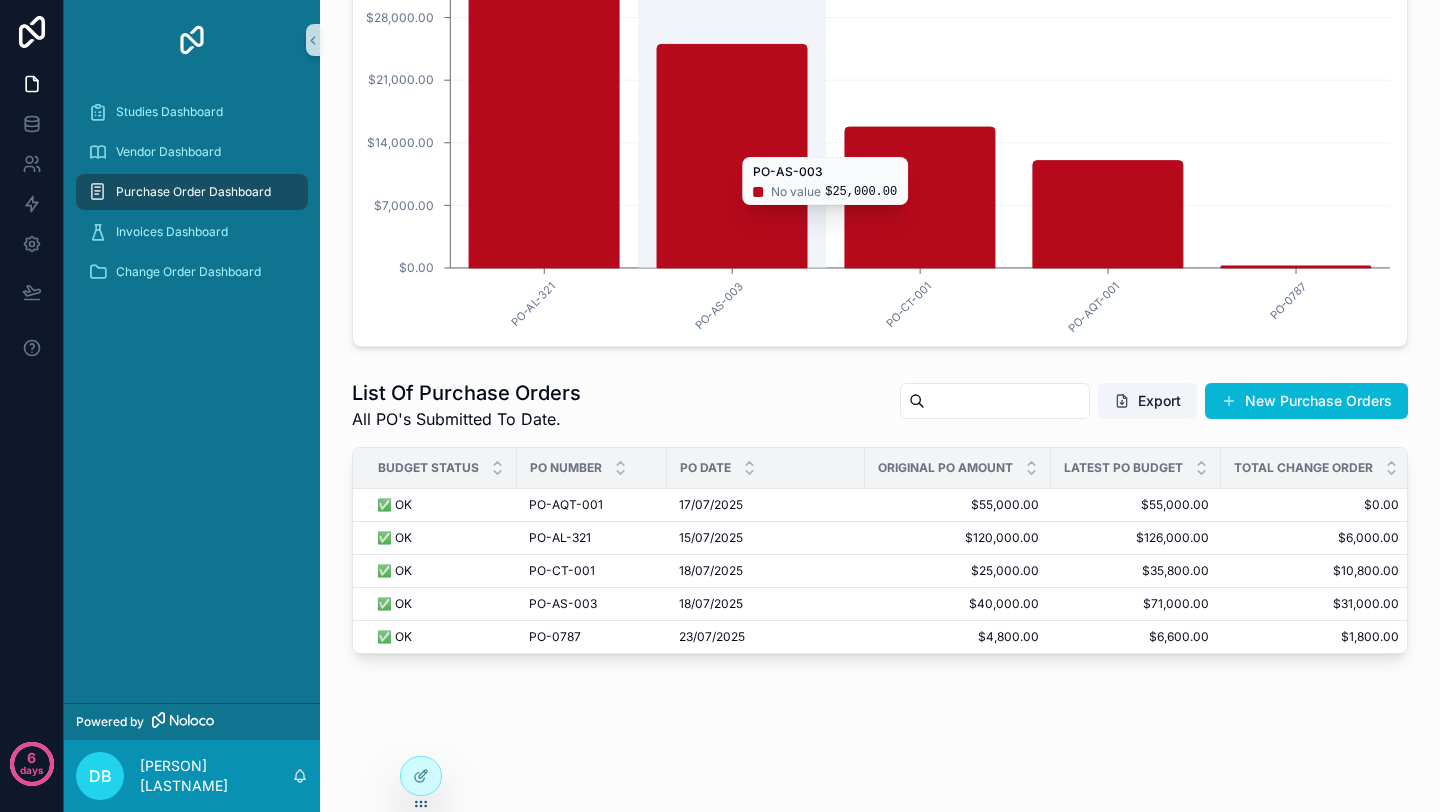 scroll, scrollTop: 287, scrollLeft: 0, axis: vertical 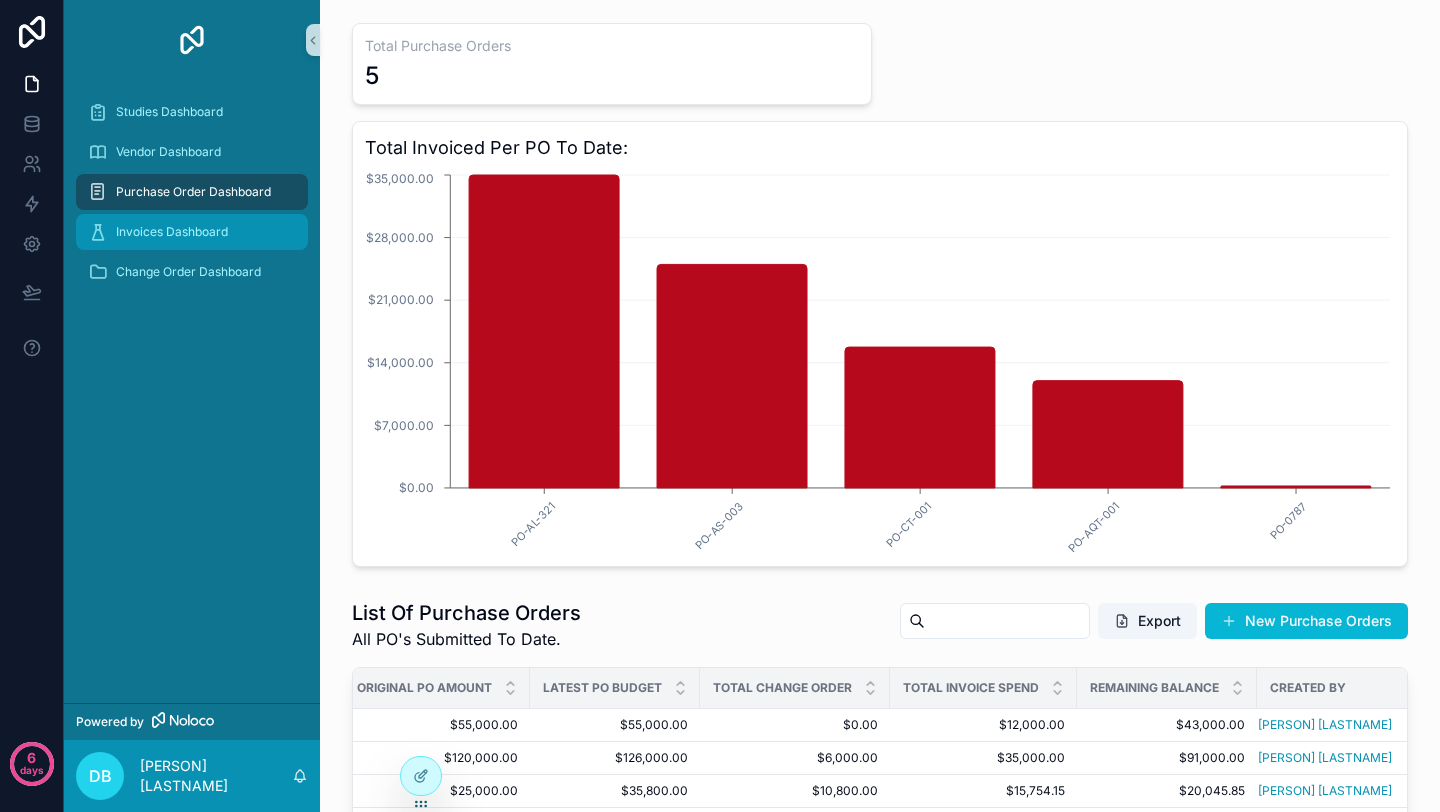 click on "Invoices Dashboard" at bounding box center [172, 232] 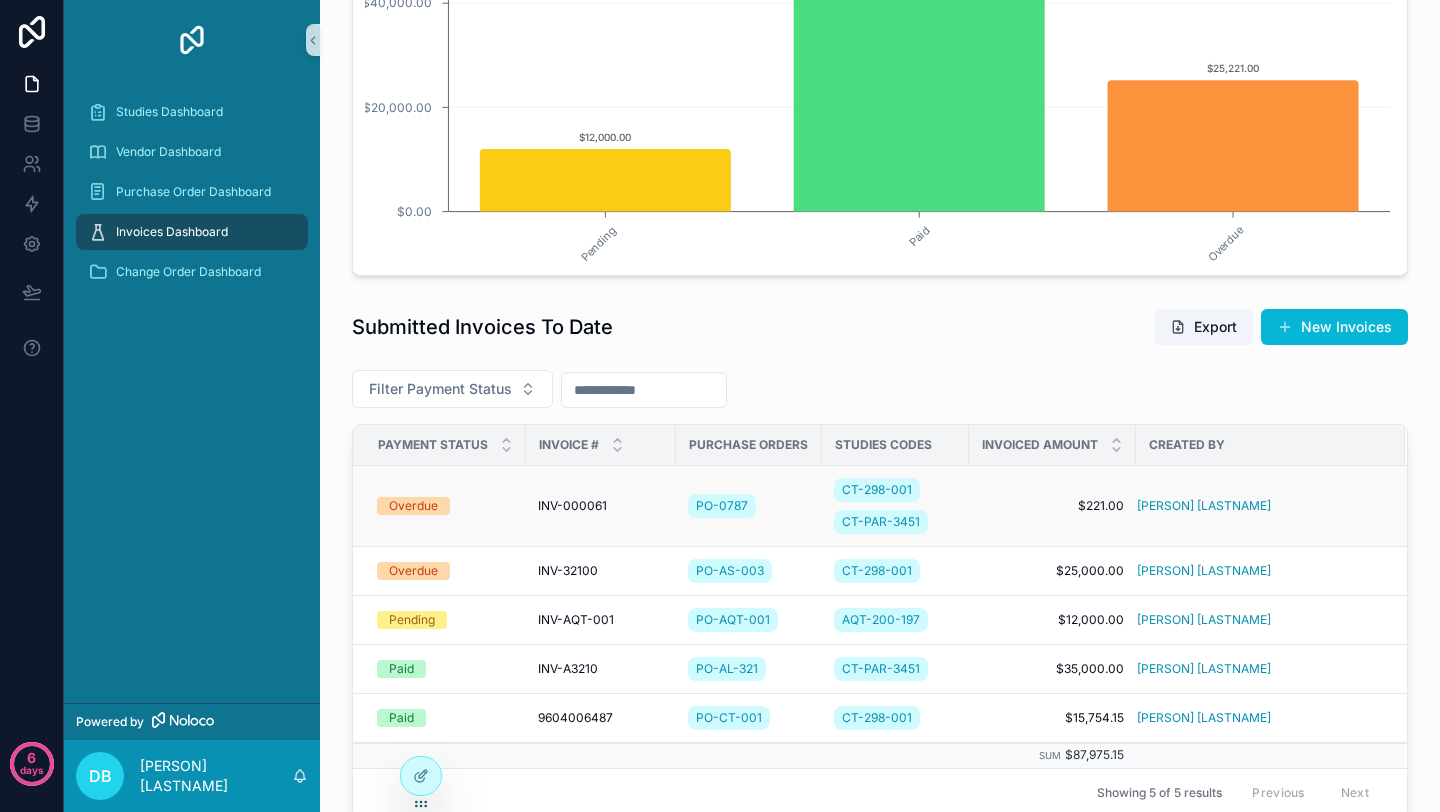 scroll, scrollTop: 362, scrollLeft: 0, axis: vertical 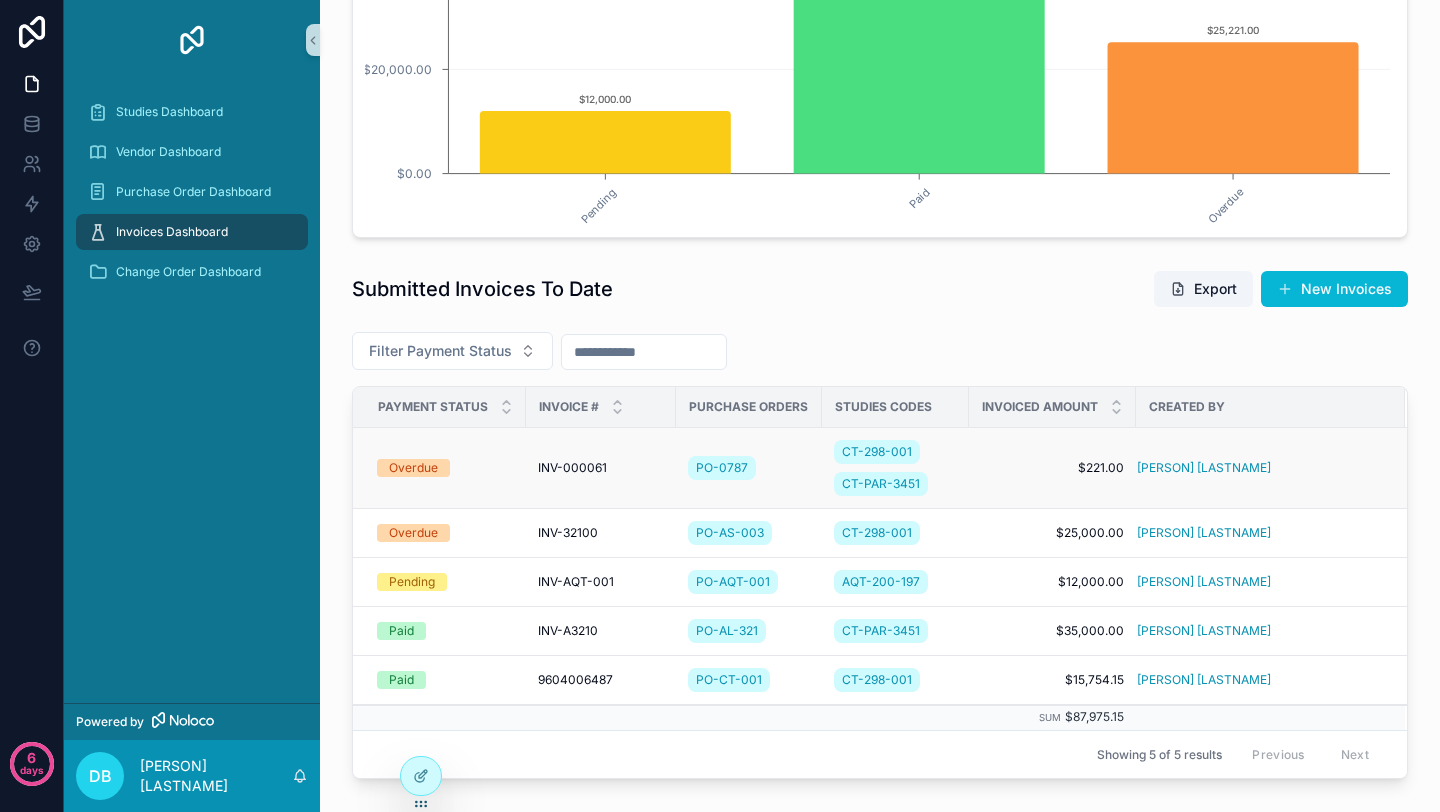 click on "INV-000061" at bounding box center (572, 468) 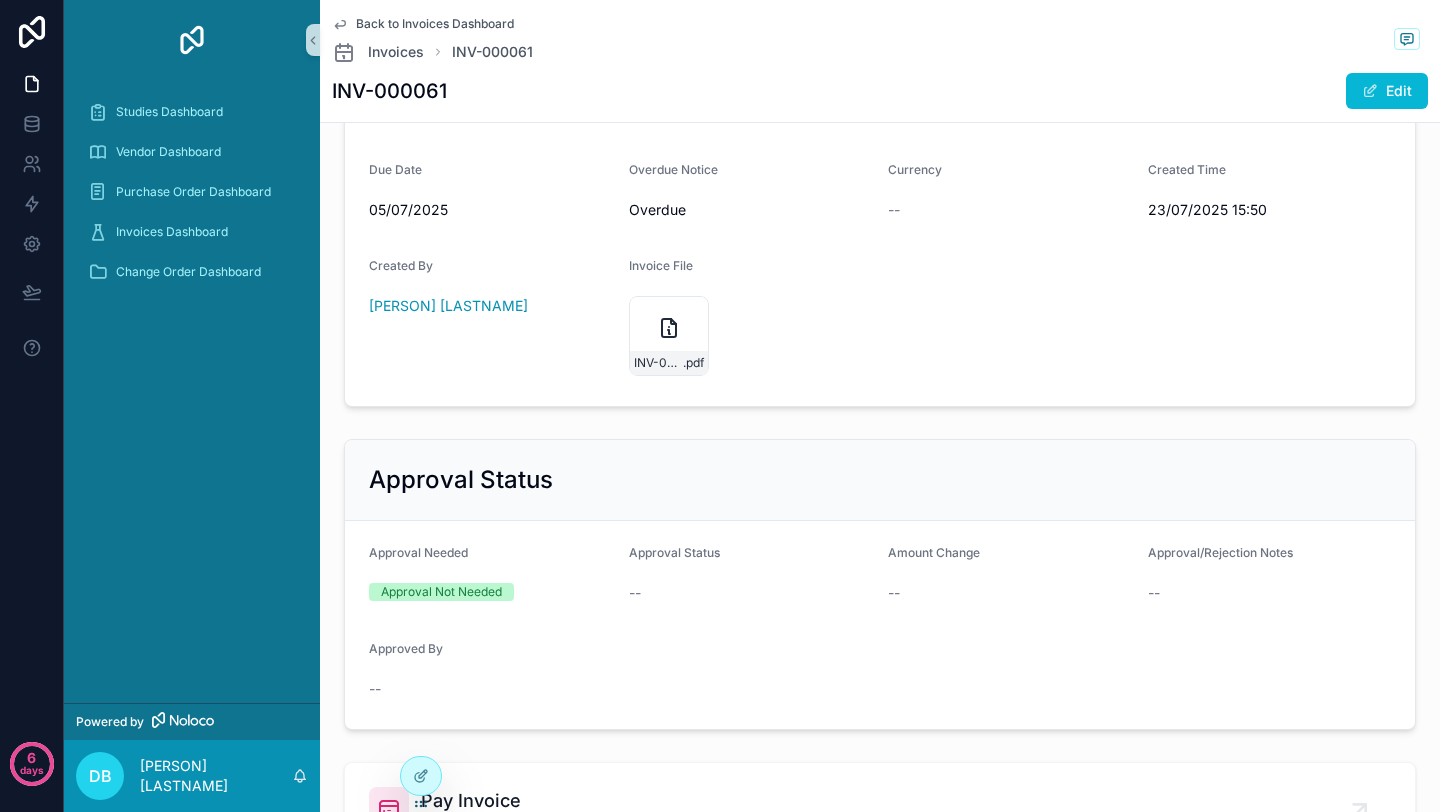 scroll, scrollTop: 378, scrollLeft: 0, axis: vertical 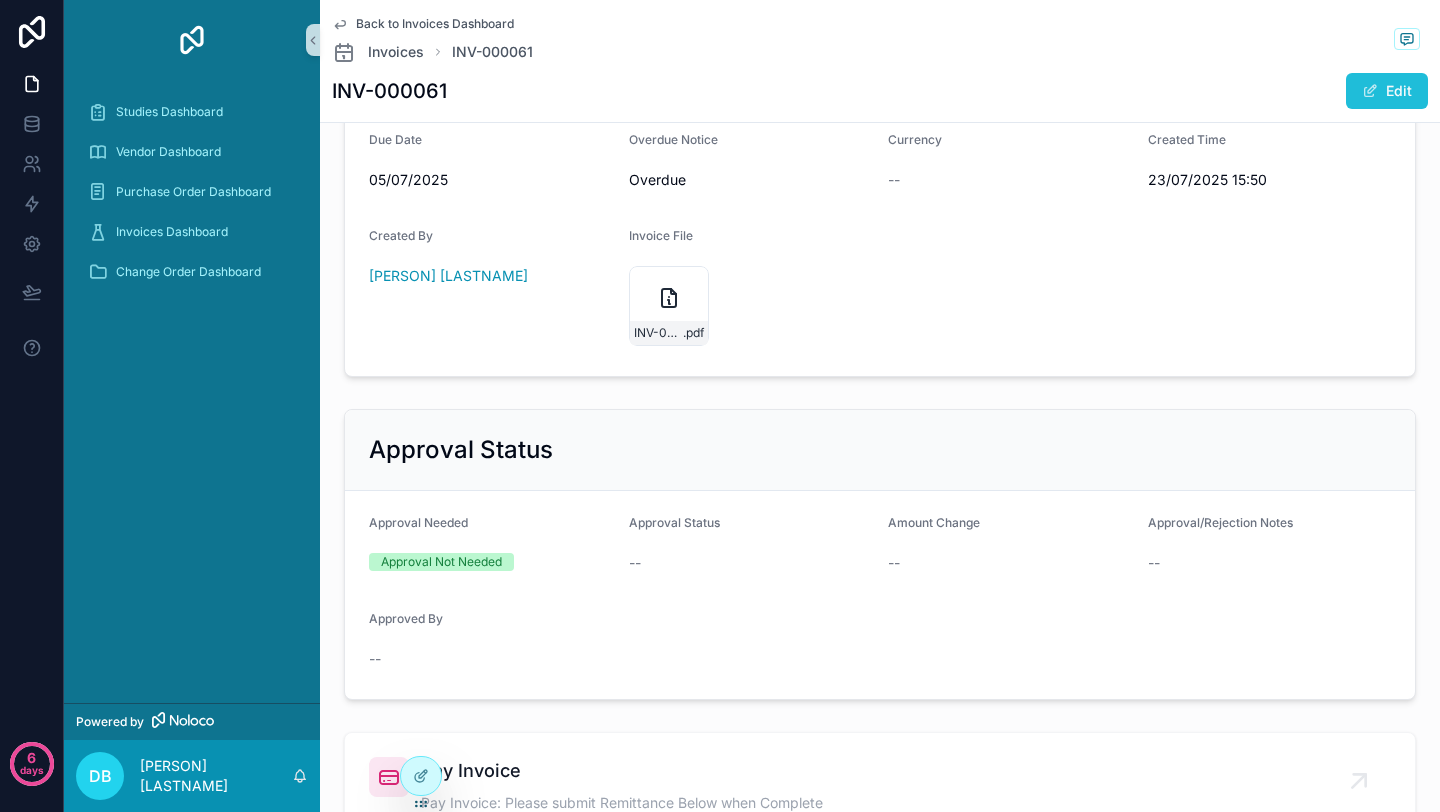 click at bounding box center (1370, 91) 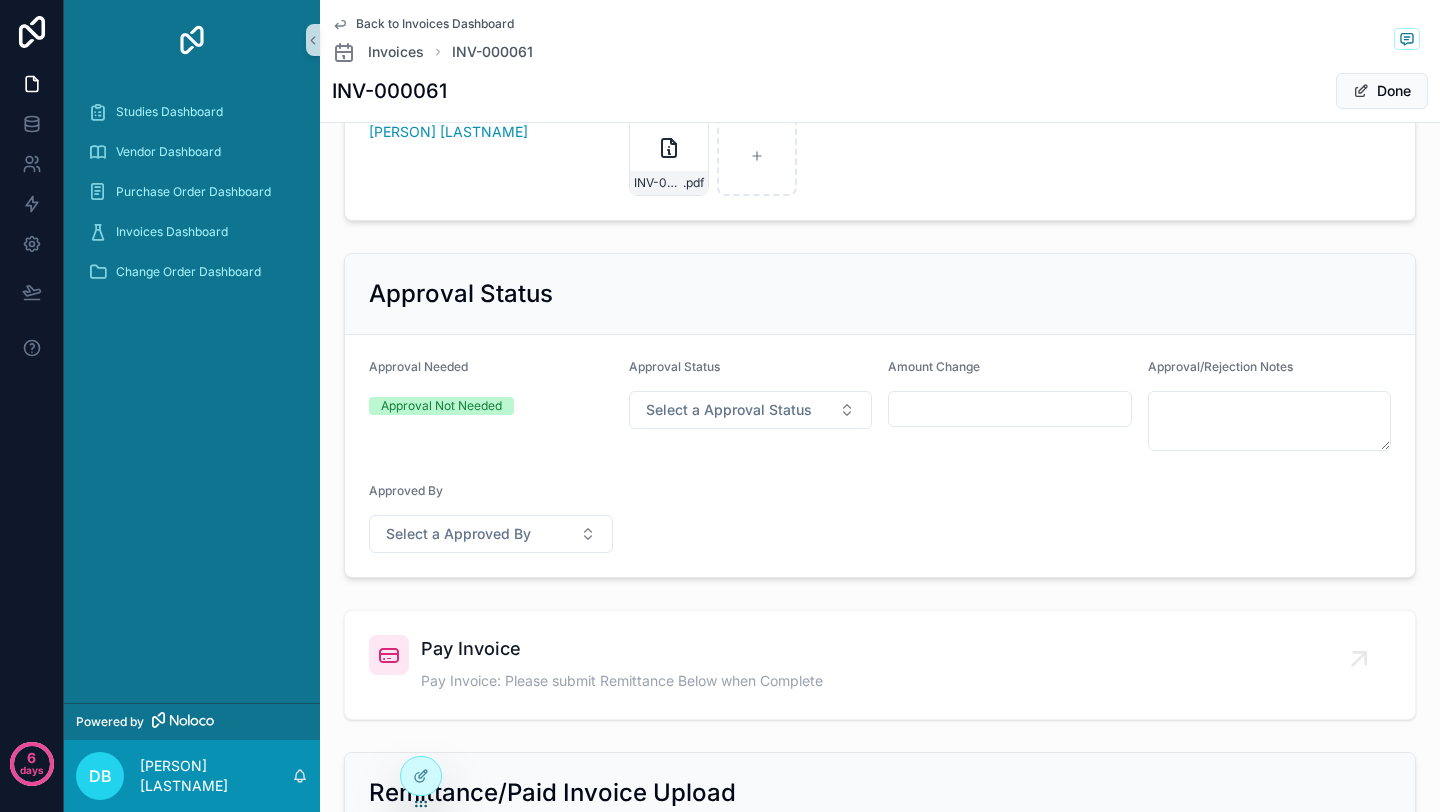 scroll, scrollTop: 561, scrollLeft: 0, axis: vertical 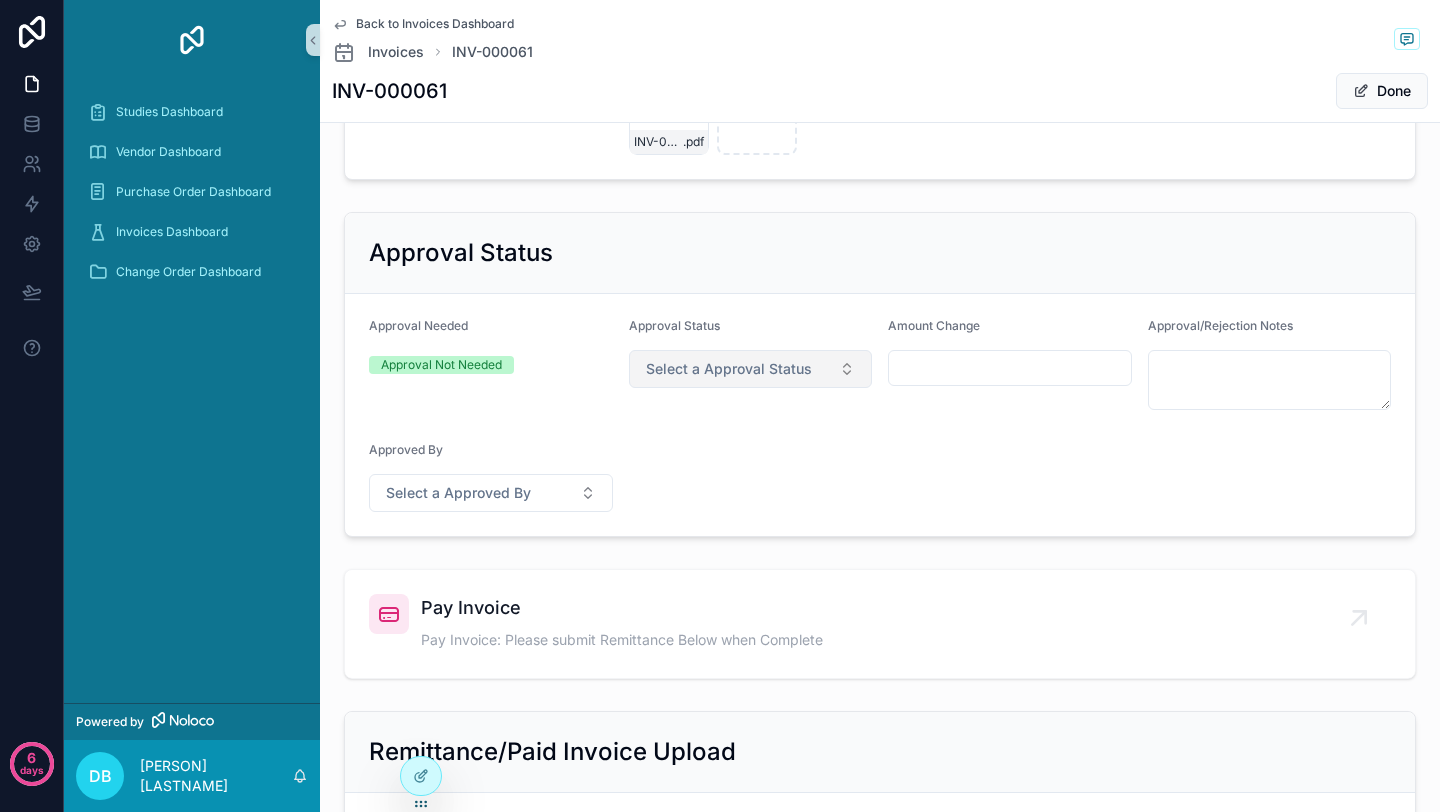 click on "Select a Approval Status" at bounding box center [751, 369] 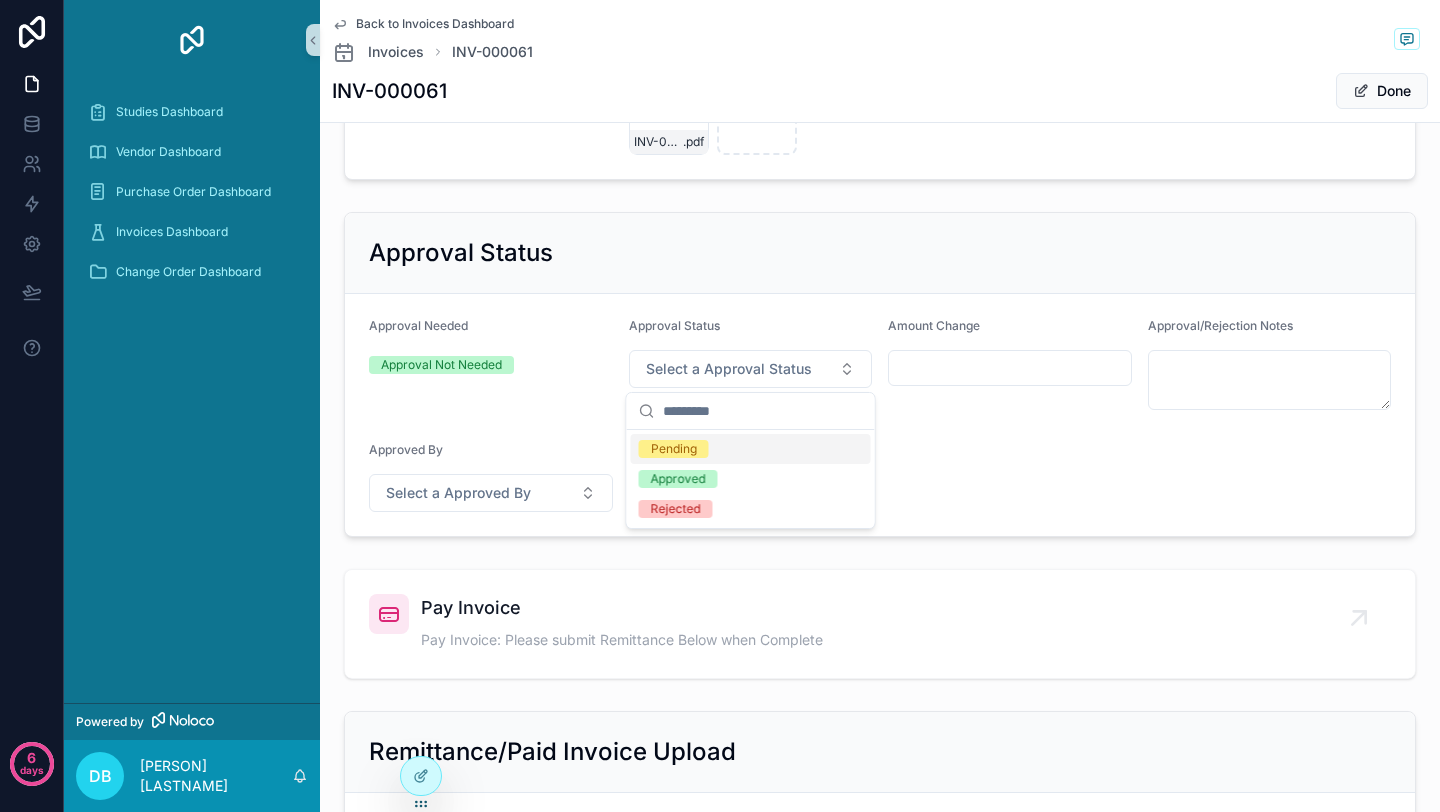 click on "Approval Needed Approval Not Needed Approval Status Select a Approval Status Approval/Rejection Date Approval/Rejection Notes Approved By Select a Approved By" at bounding box center [880, 415] 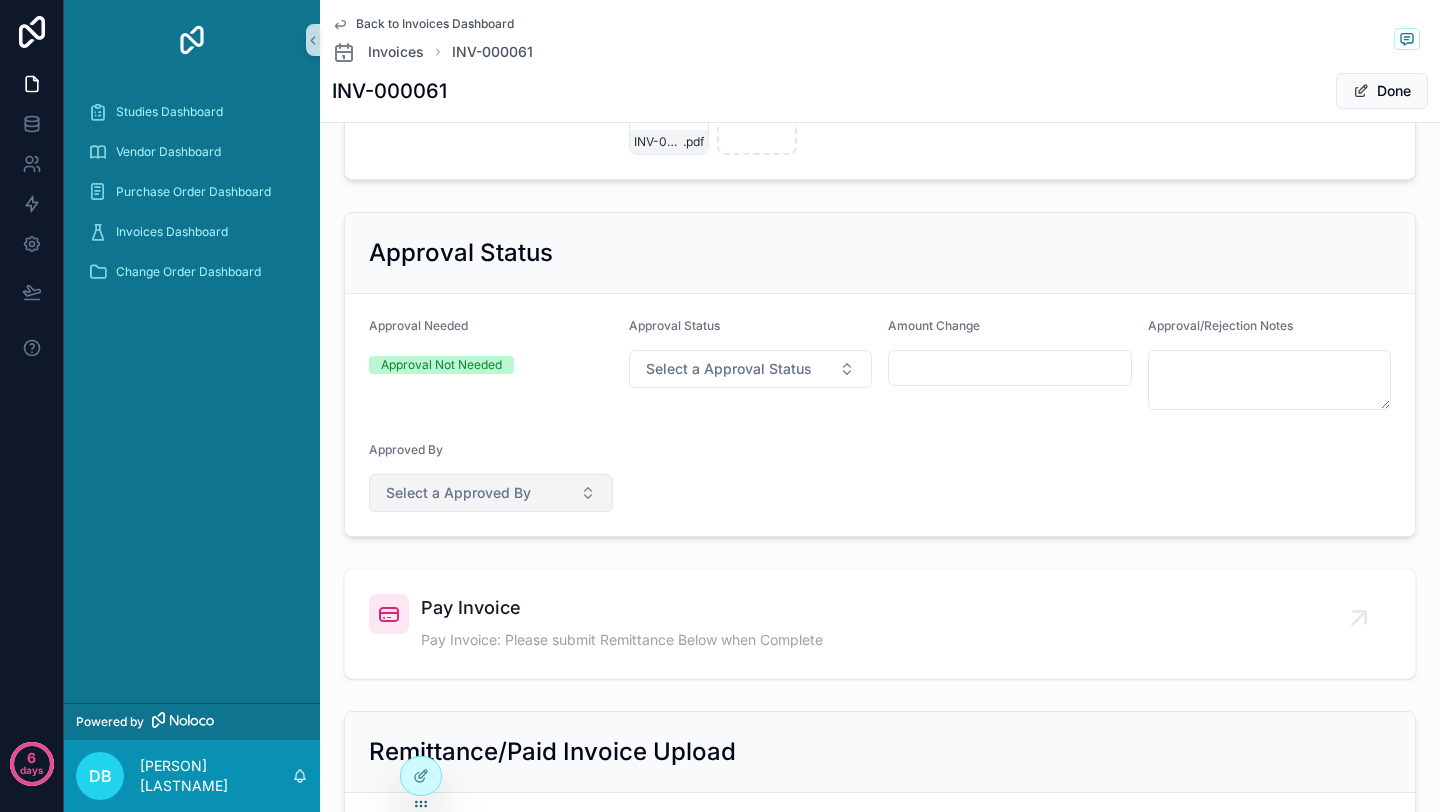 click on "Select a Approved By" at bounding box center (491, 493) 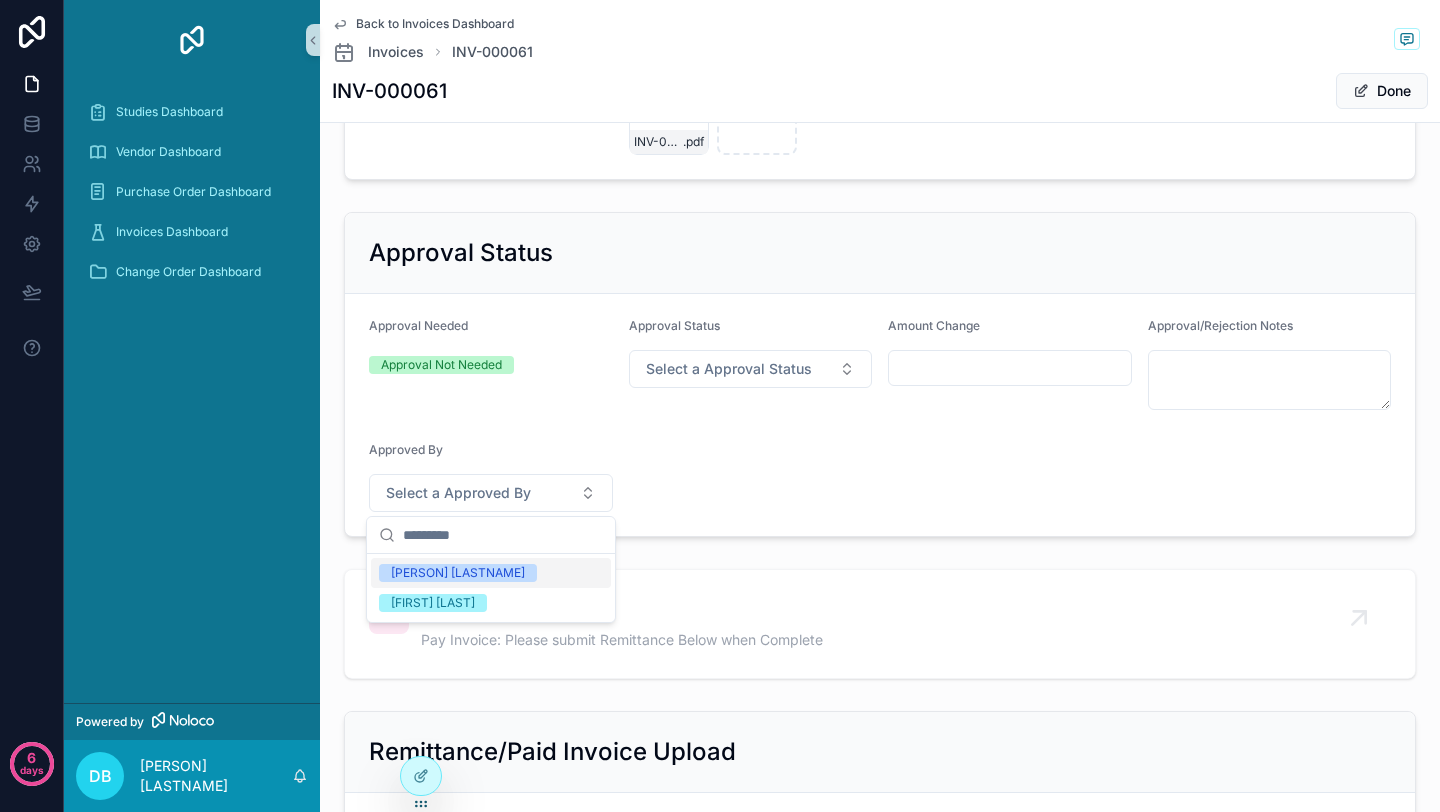 click on "Approval Needed Approval Not Needed Approval Status Select a Approval Status Approval/Rejection Date Approval/Rejection Notes Approved By Select a Approved By" at bounding box center (880, 415) 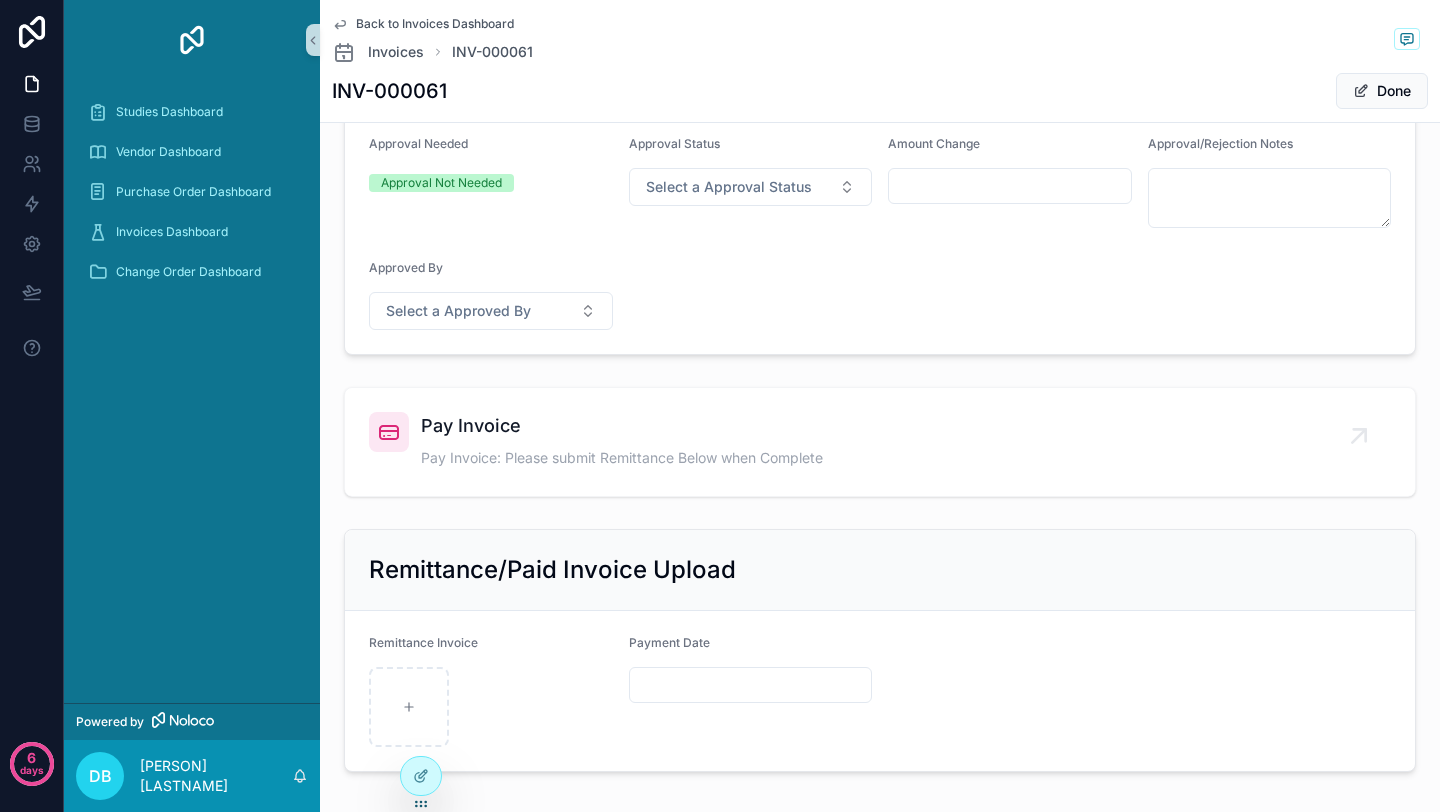 scroll, scrollTop: 807, scrollLeft: 0, axis: vertical 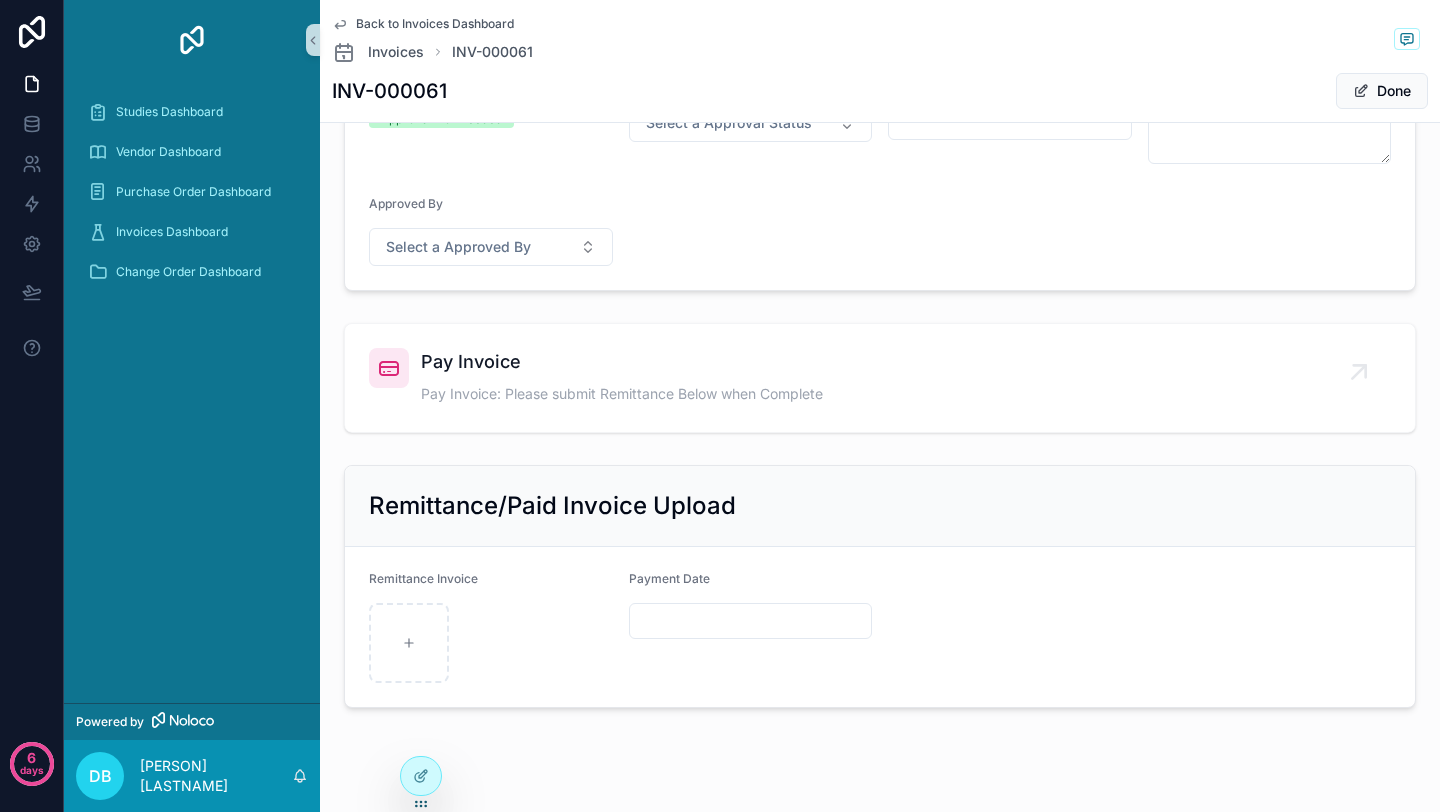 click on "**********" at bounding box center [880, 28] 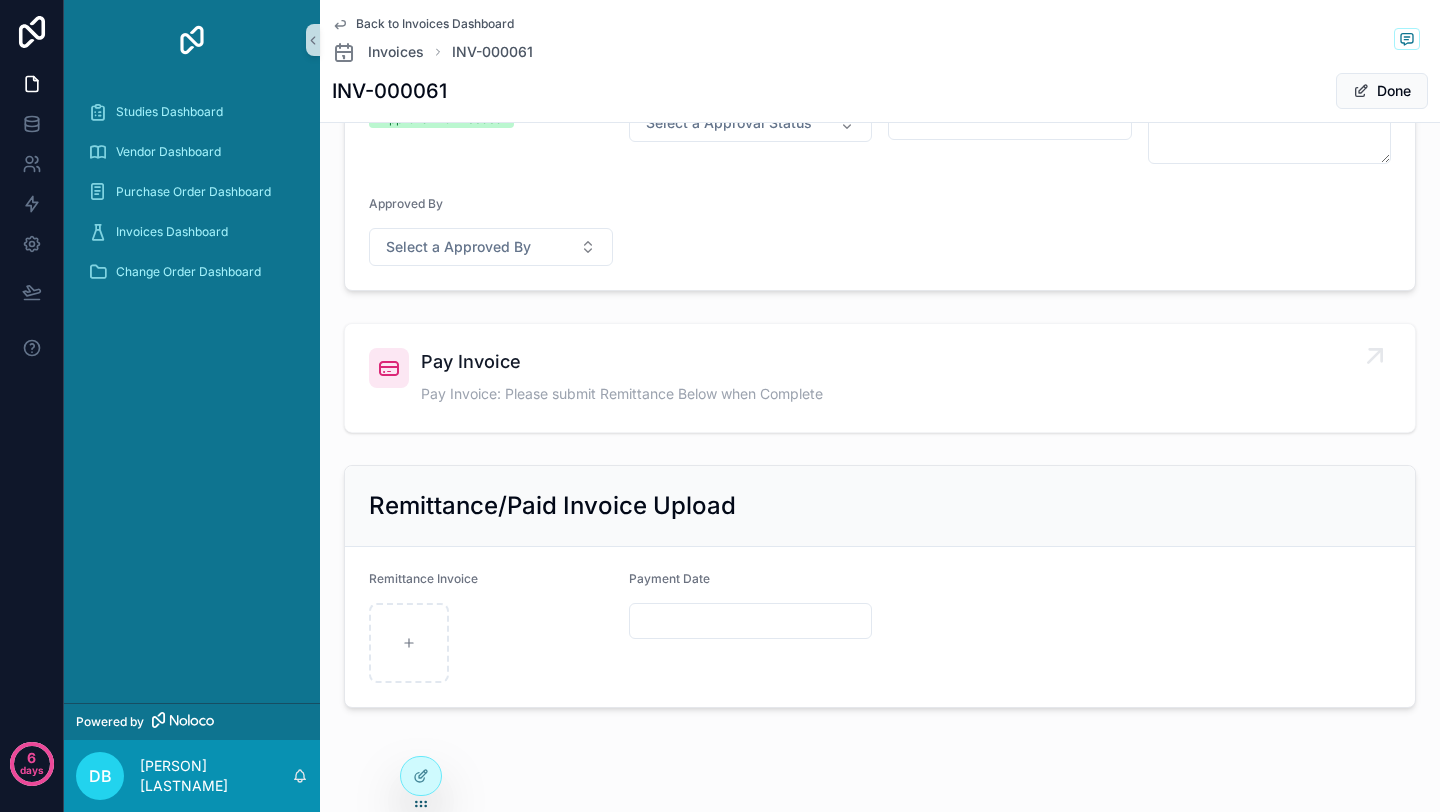 click on "Pay Invoice Pay Invoice: Please submit Remittance Below when Complete" at bounding box center (880, 378) 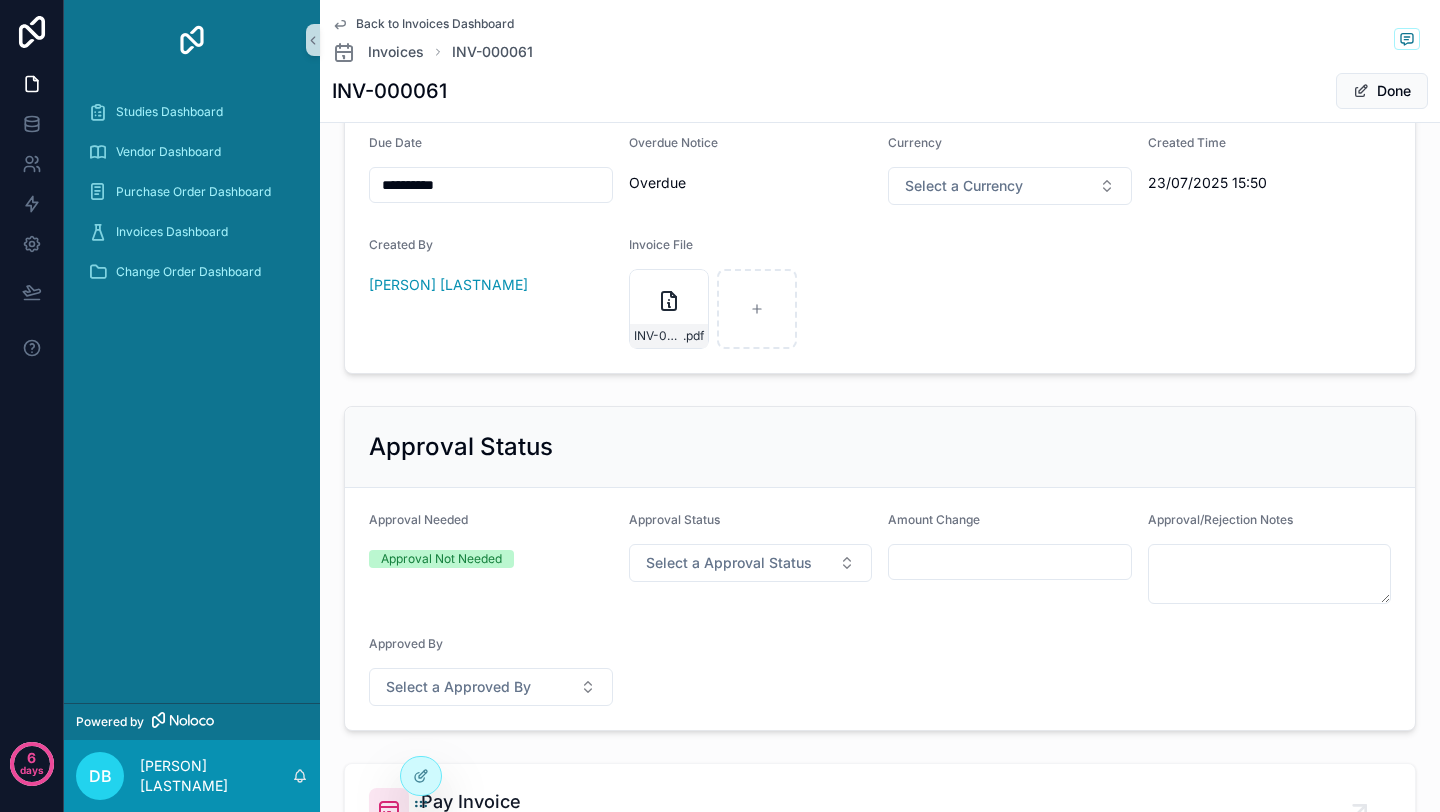 scroll, scrollTop: 368, scrollLeft: 0, axis: vertical 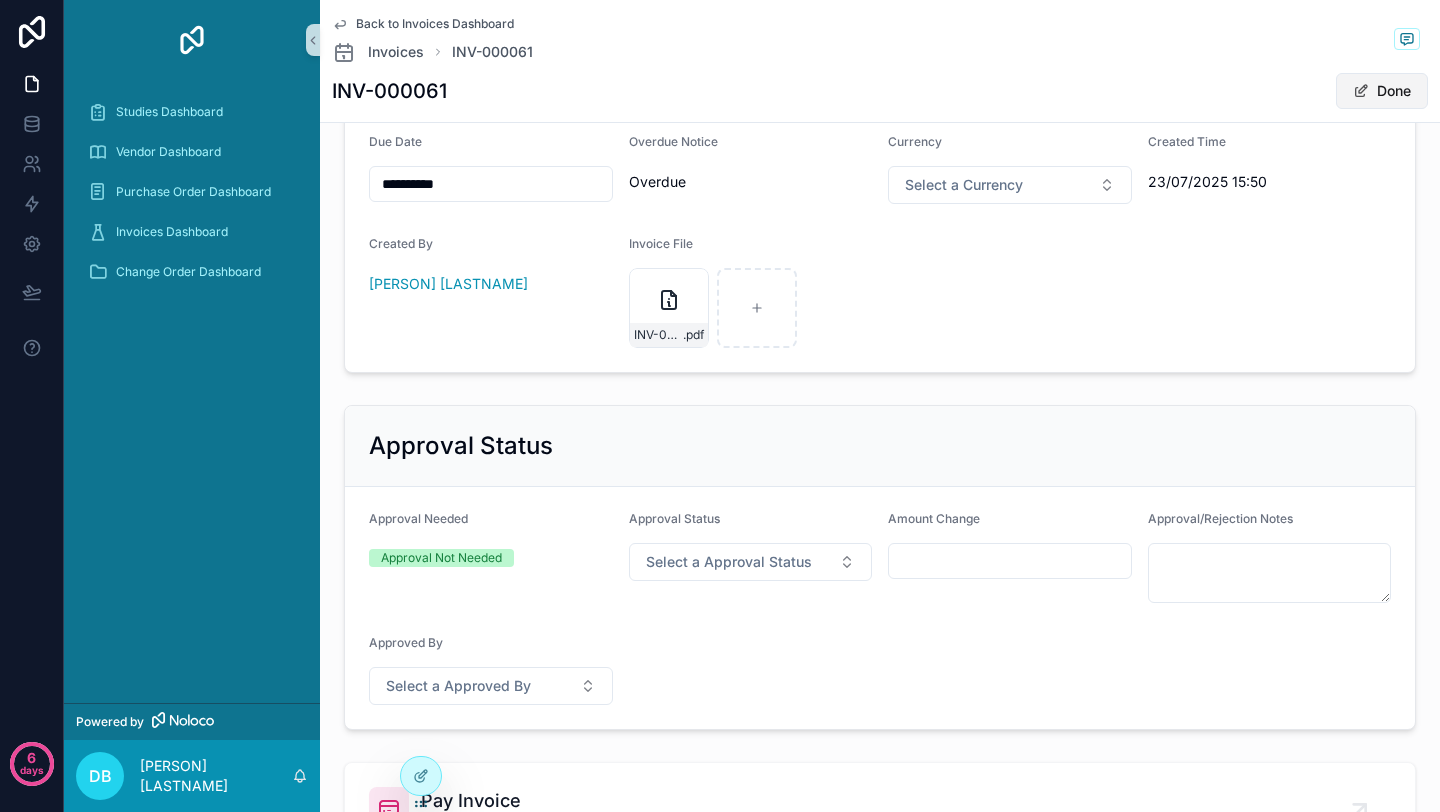 click on "Done" at bounding box center [1382, 91] 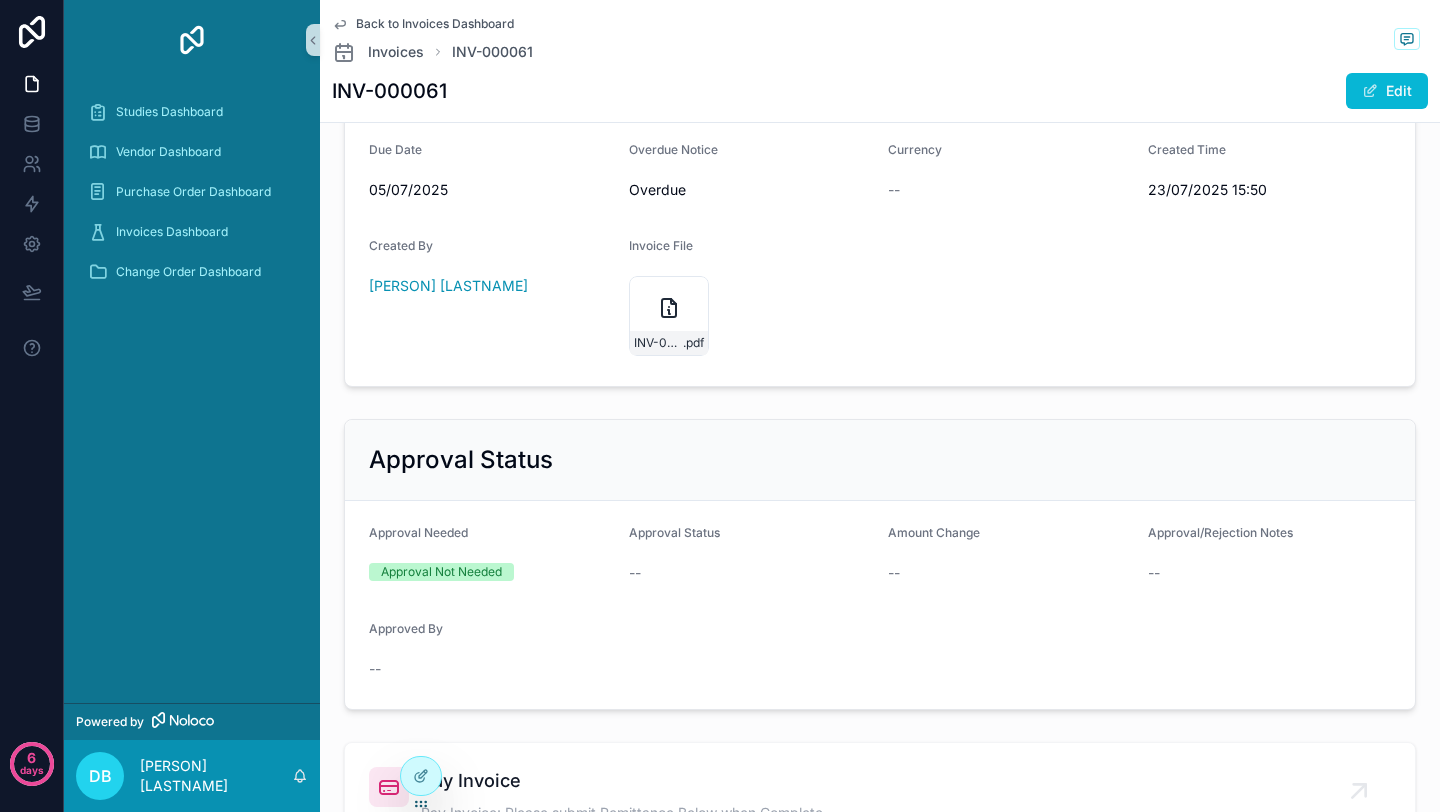 click on "Back to Invoices Dashboard" at bounding box center [435, 24] 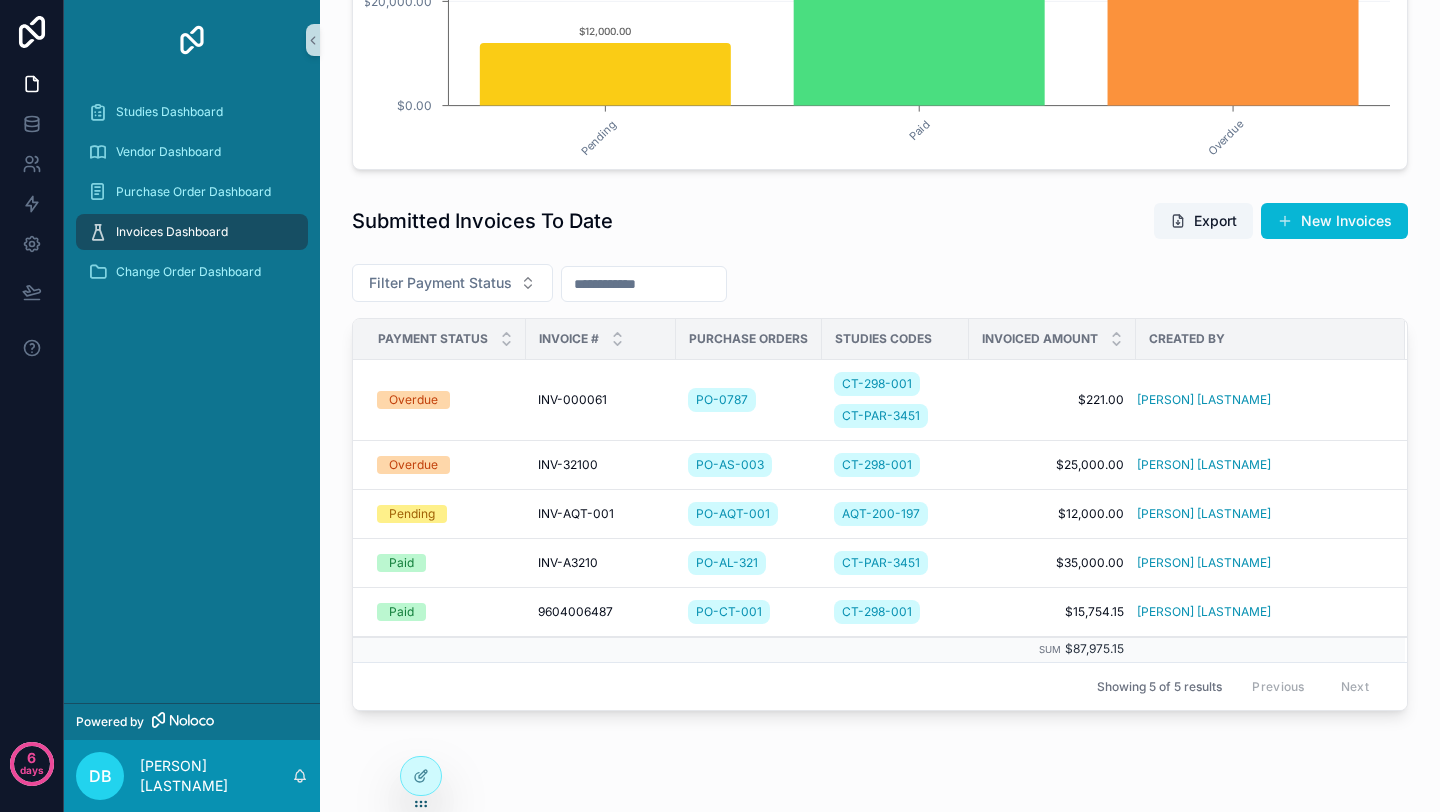 scroll, scrollTop: 433, scrollLeft: 0, axis: vertical 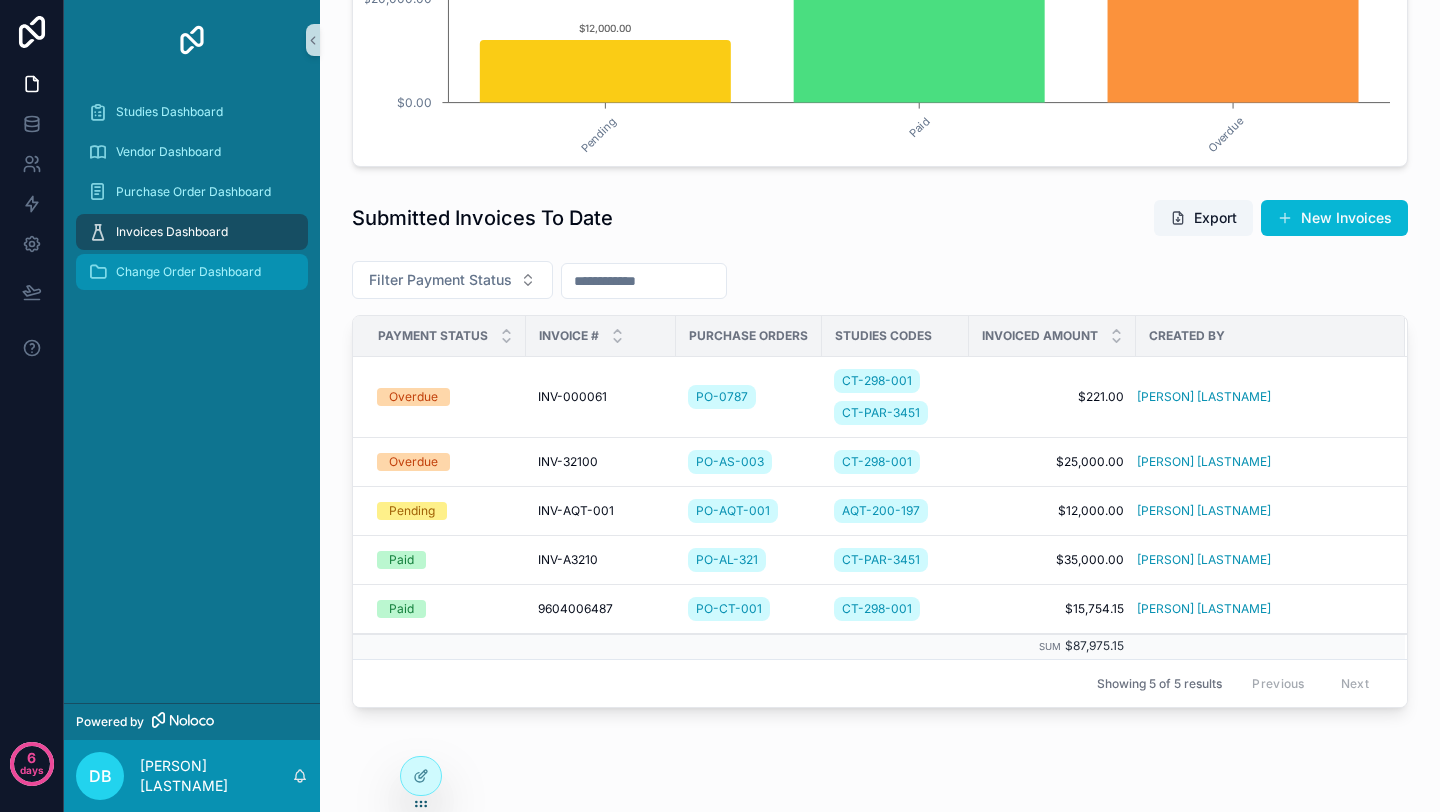 click on "Change Order Dashboard" at bounding box center [188, 272] 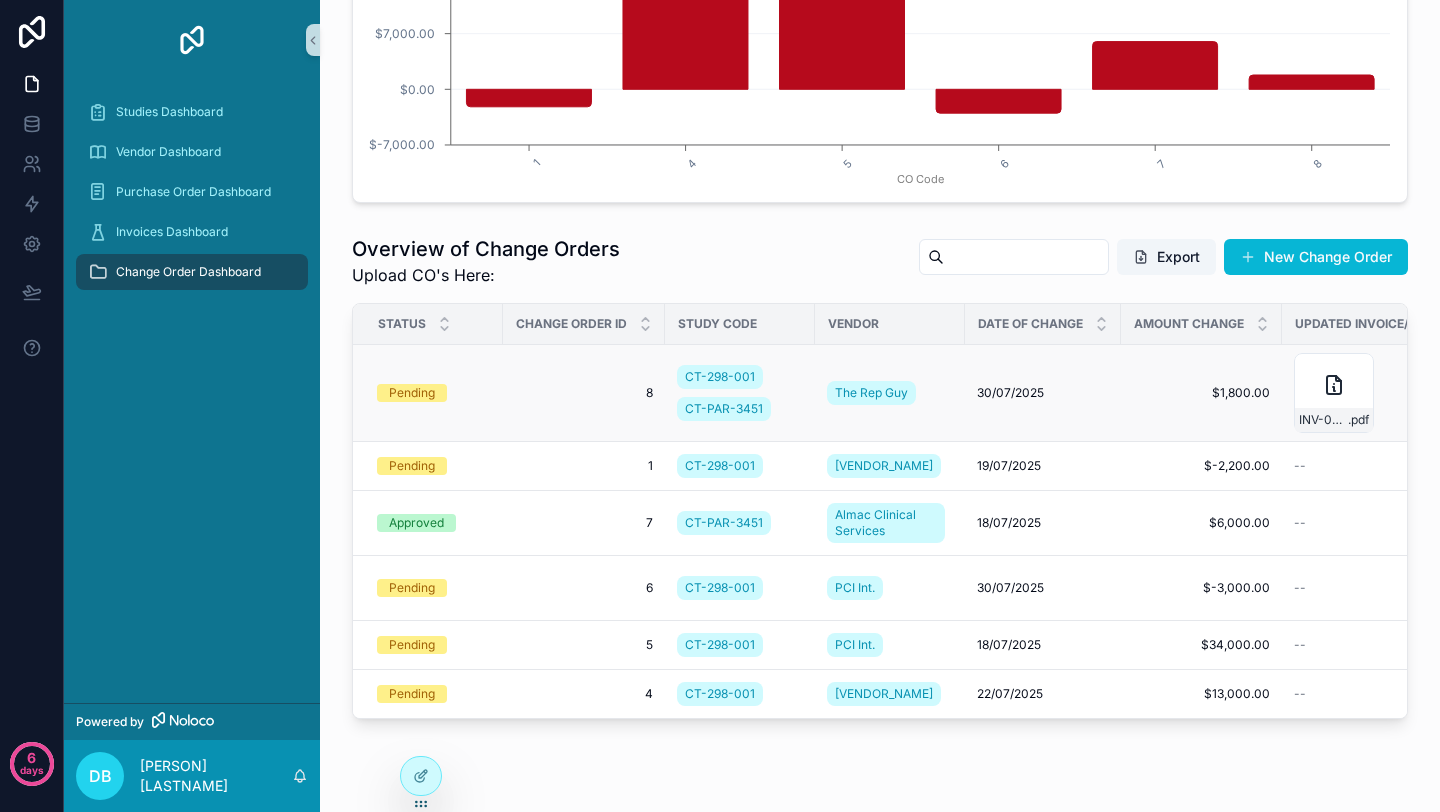 click on "8" at bounding box center [584, 393] 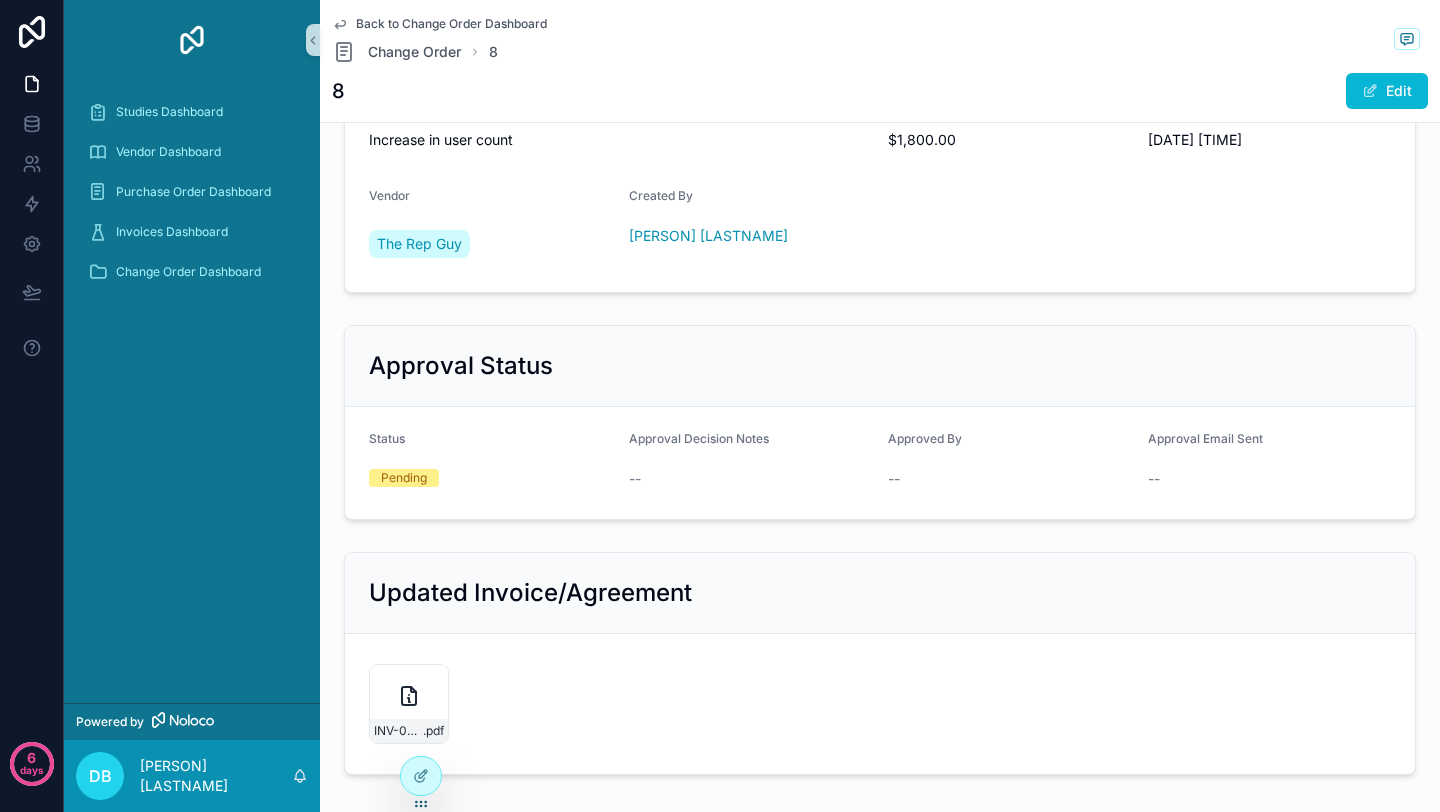 scroll, scrollTop: 0, scrollLeft: 0, axis: both 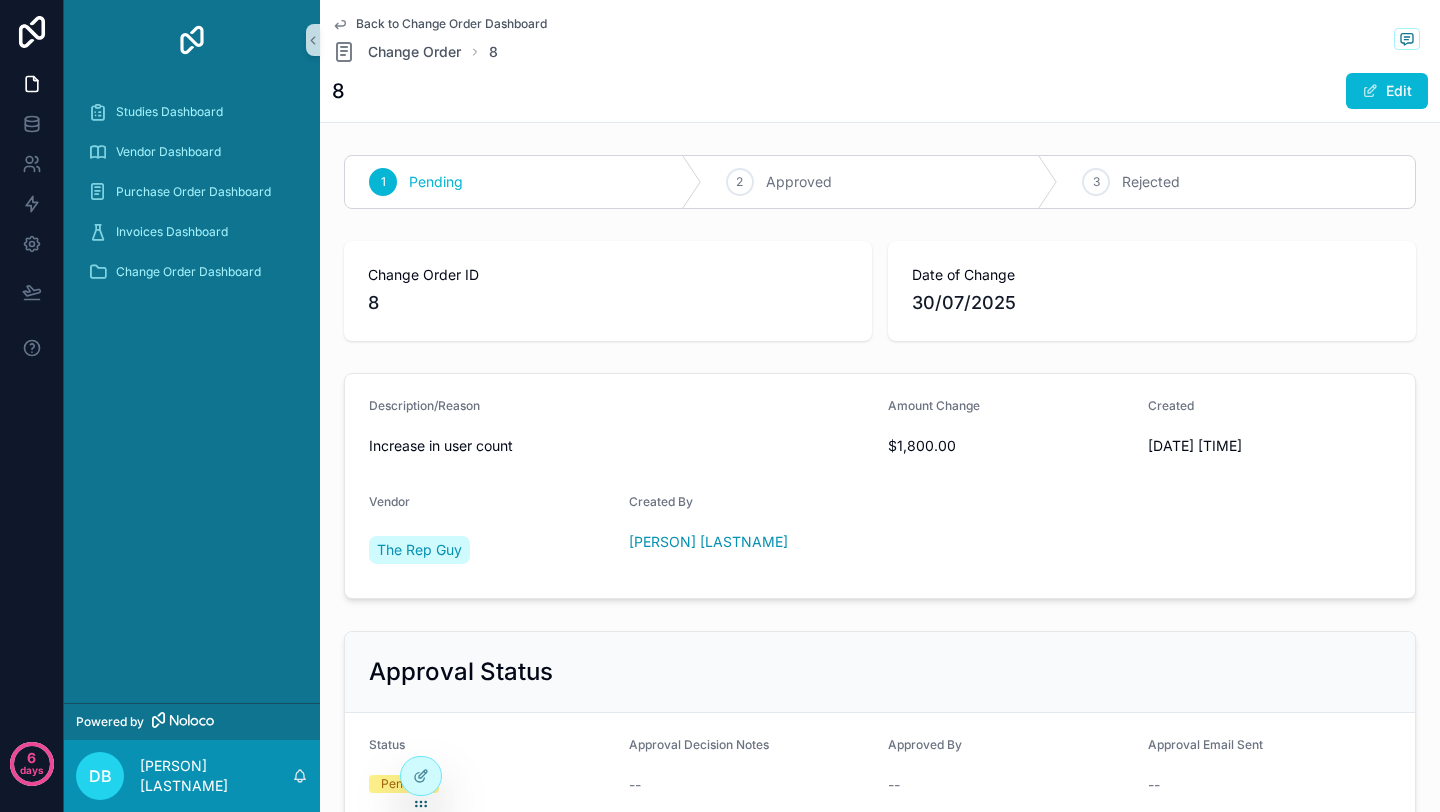 click 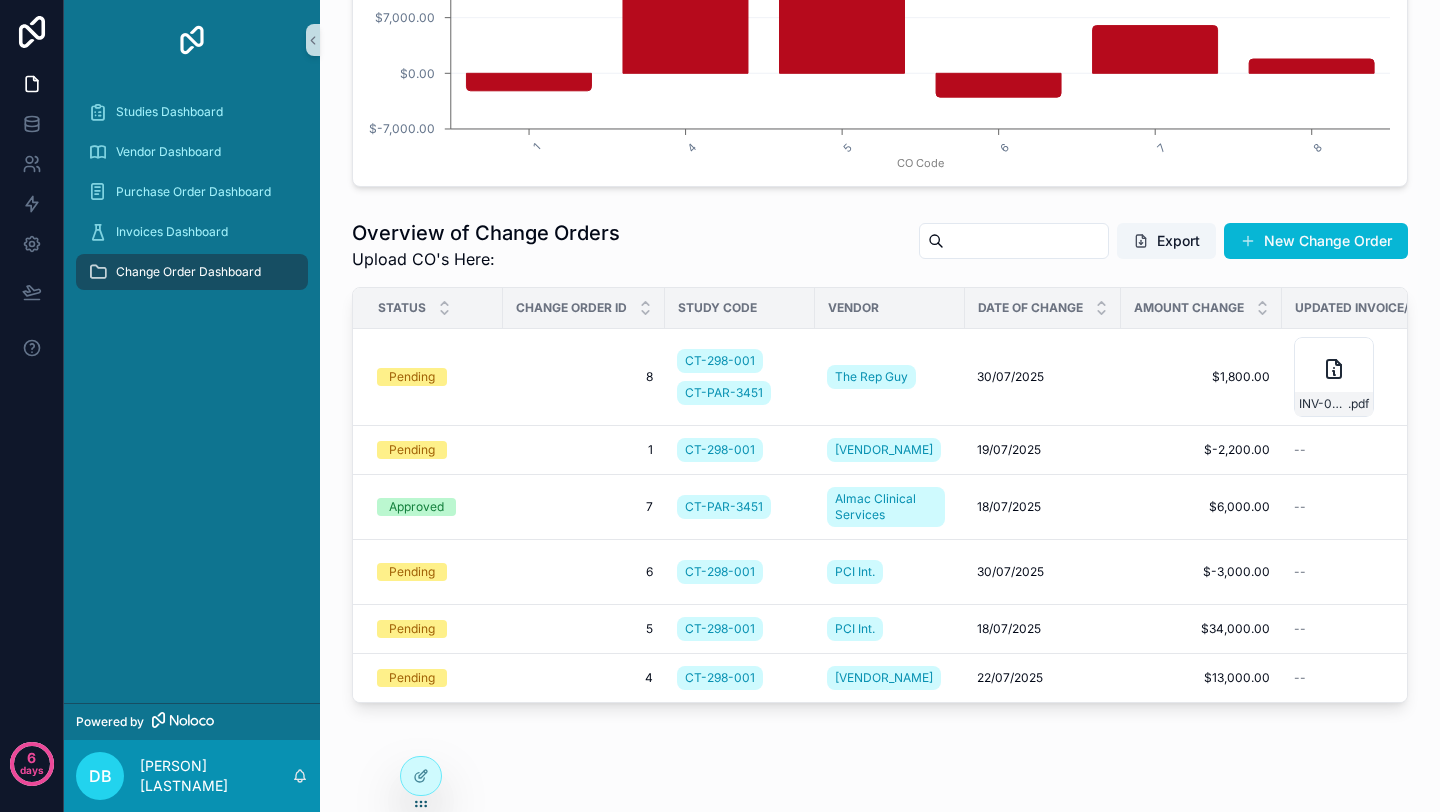 scroll, scrollTop: 482, scrollLeft: 0, axis: vertical 